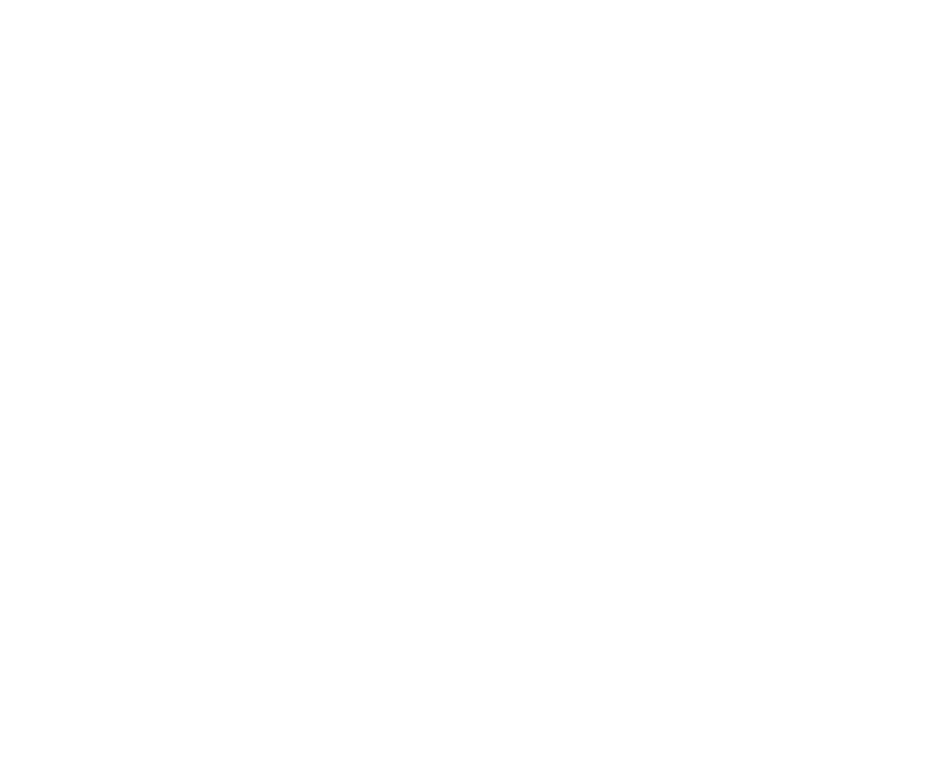 scroll, scrollTop: 0, scrollLeft: 0, axis: both 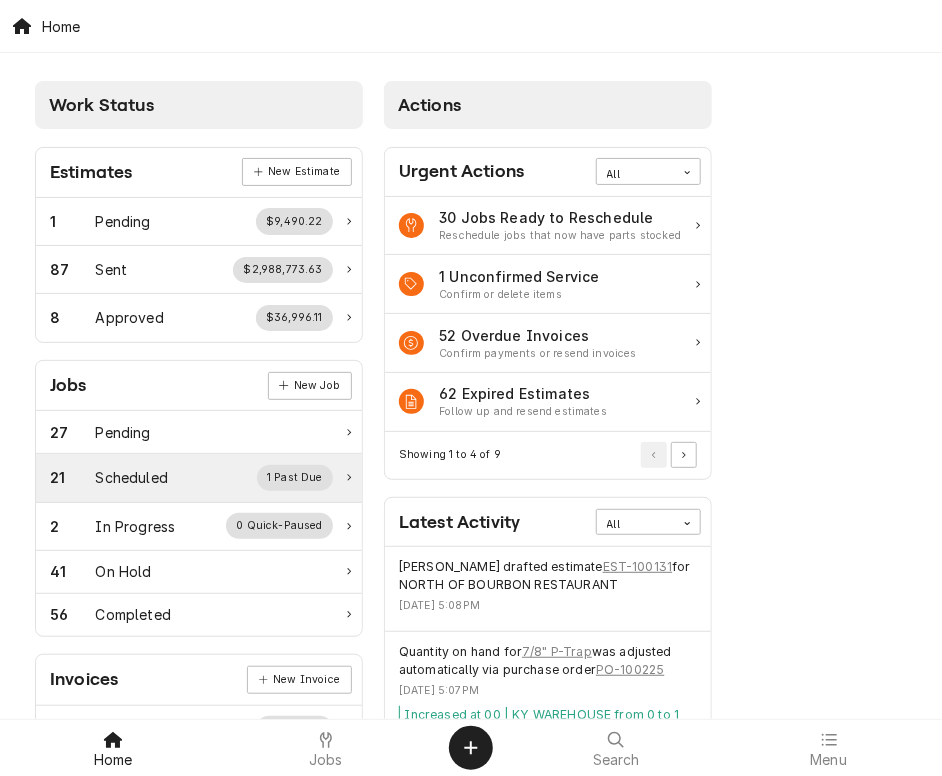 click on "Scheduled" at bounding box center [132, 477] 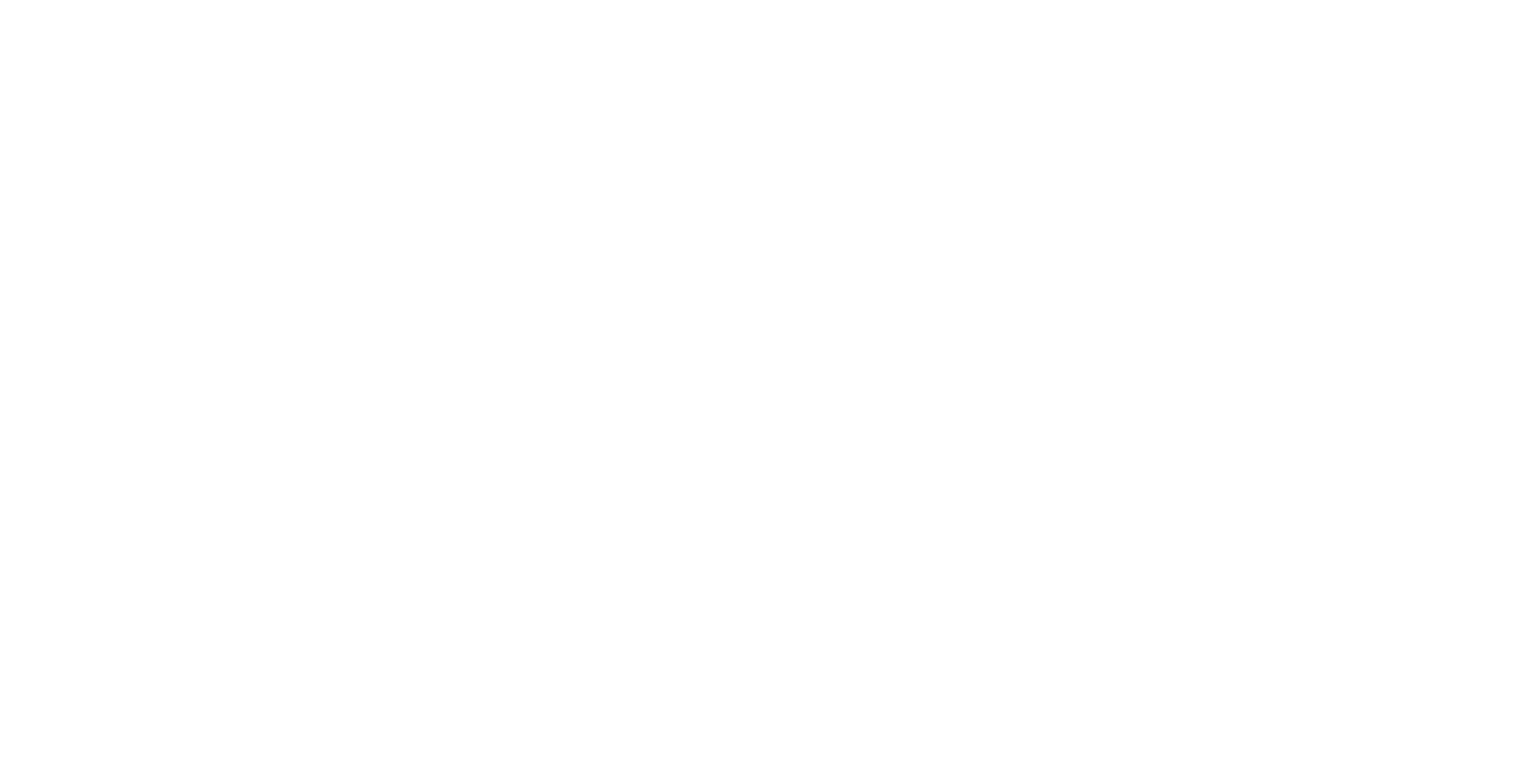 scroll, scrollTop: 0, scrollLeft: 0, axis: both 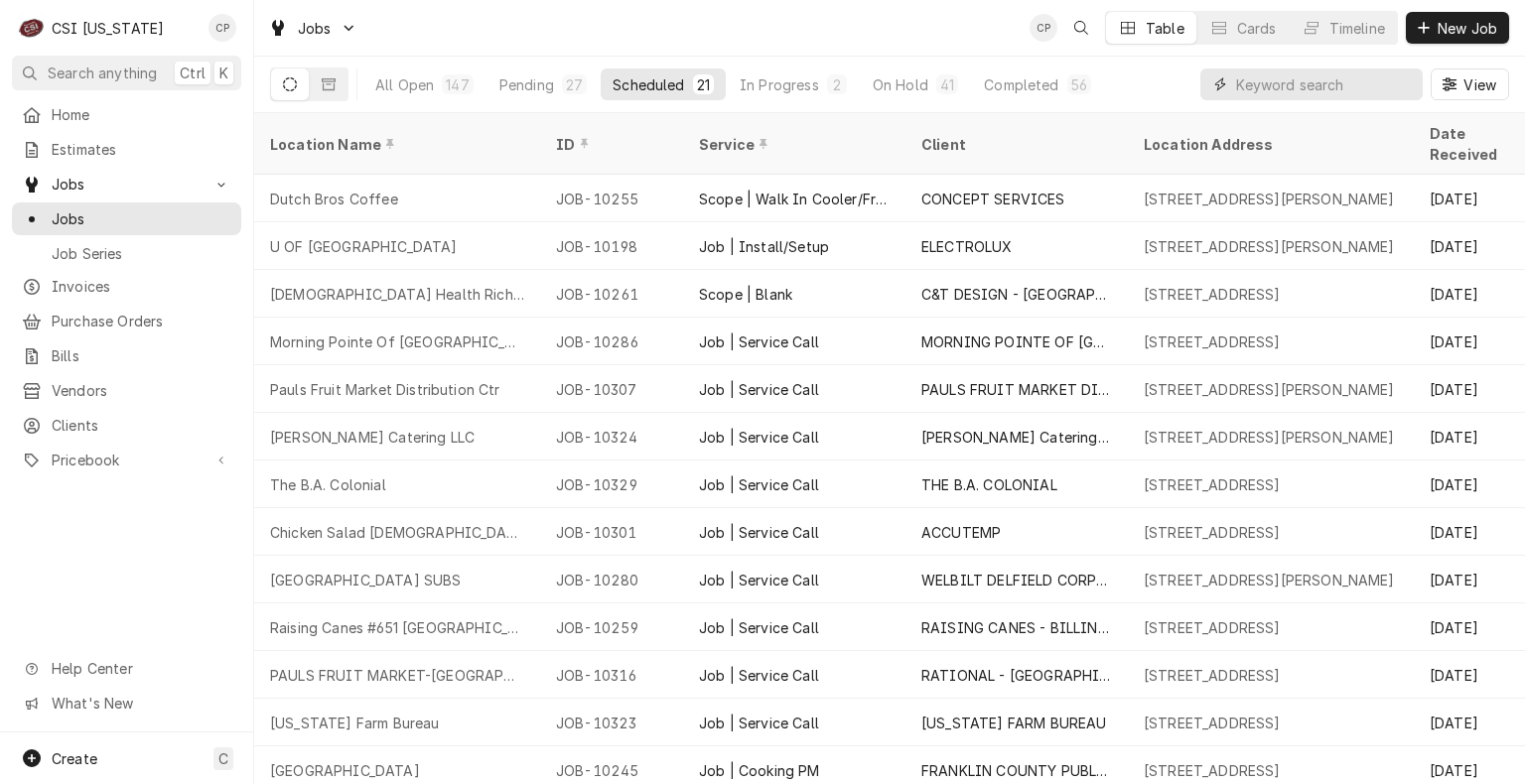 click at bounding box center (1324, 84) 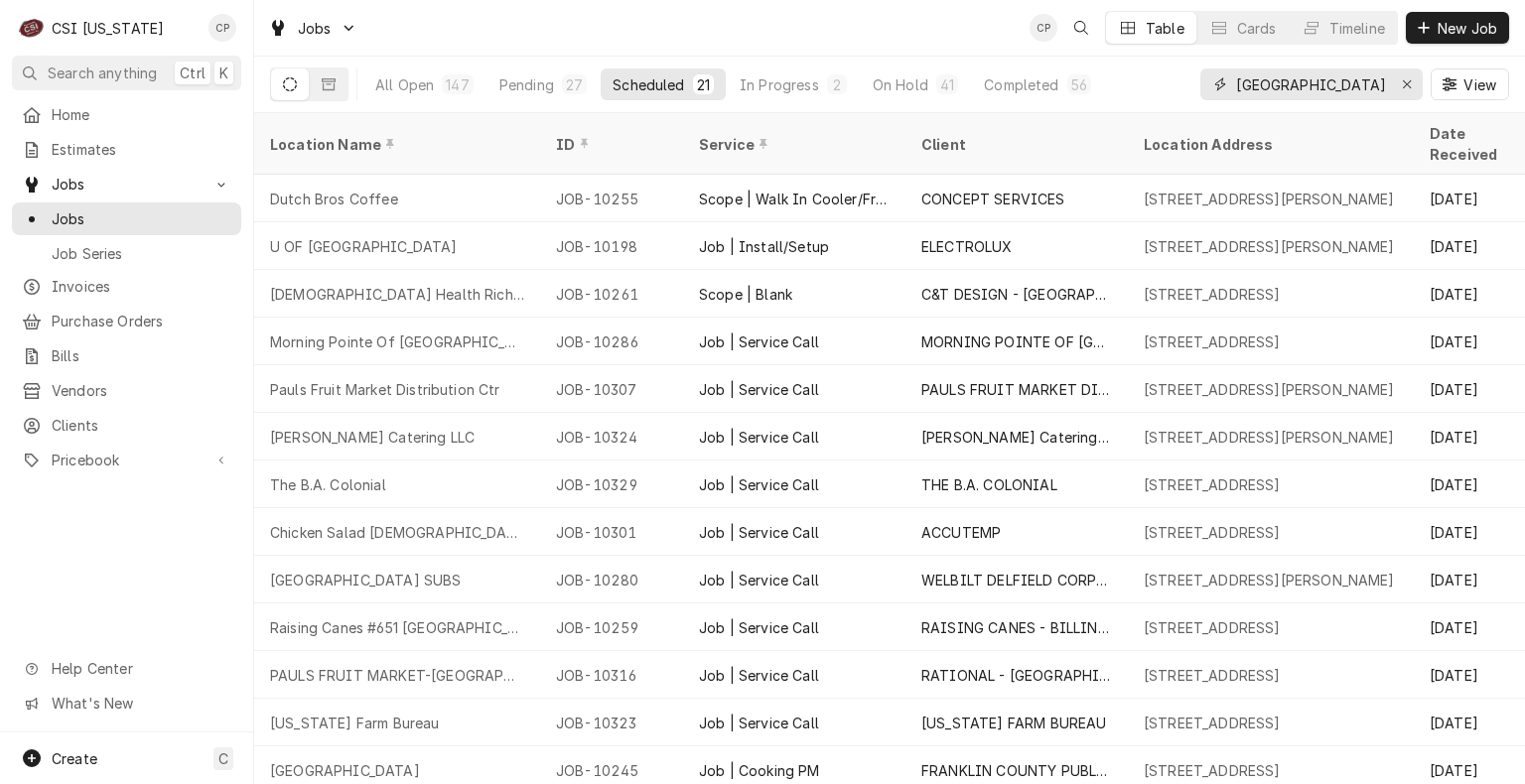 type on "richmond" 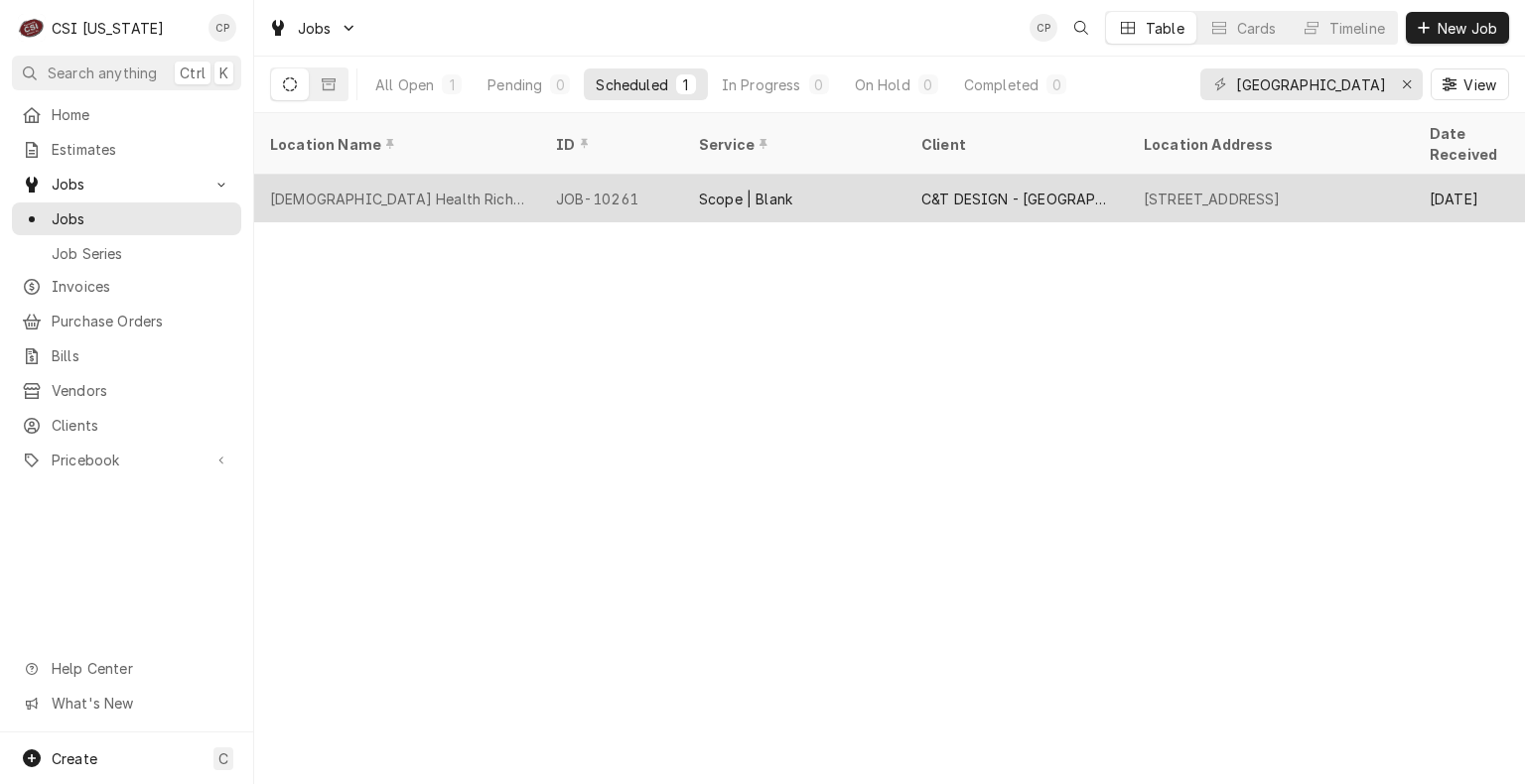 click on "C&T DESIGN - SHELBYVILLE" at bounding box center (1017, 198) 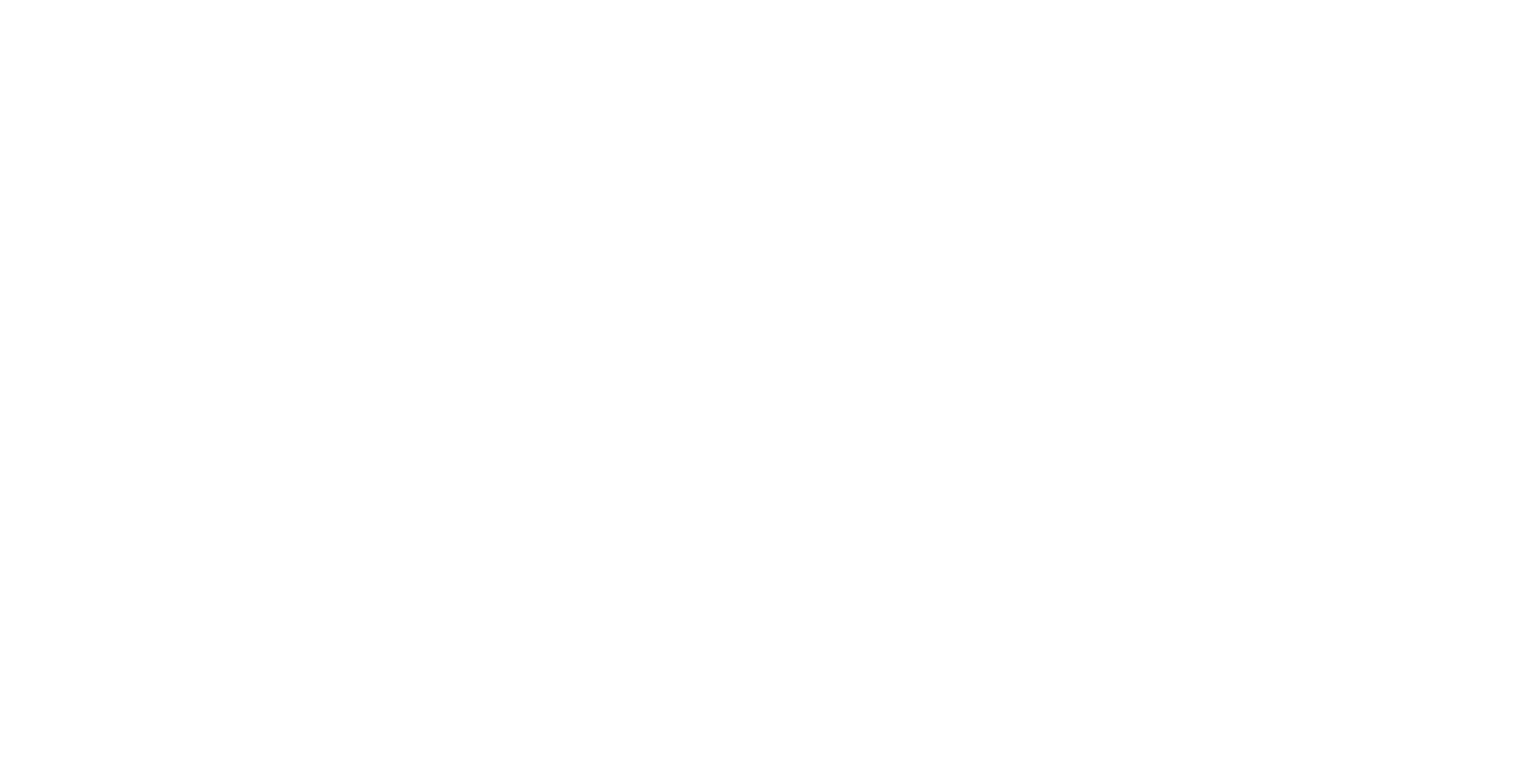 scroll, scrollTop: 0, scrollLeft: 0, axis: both 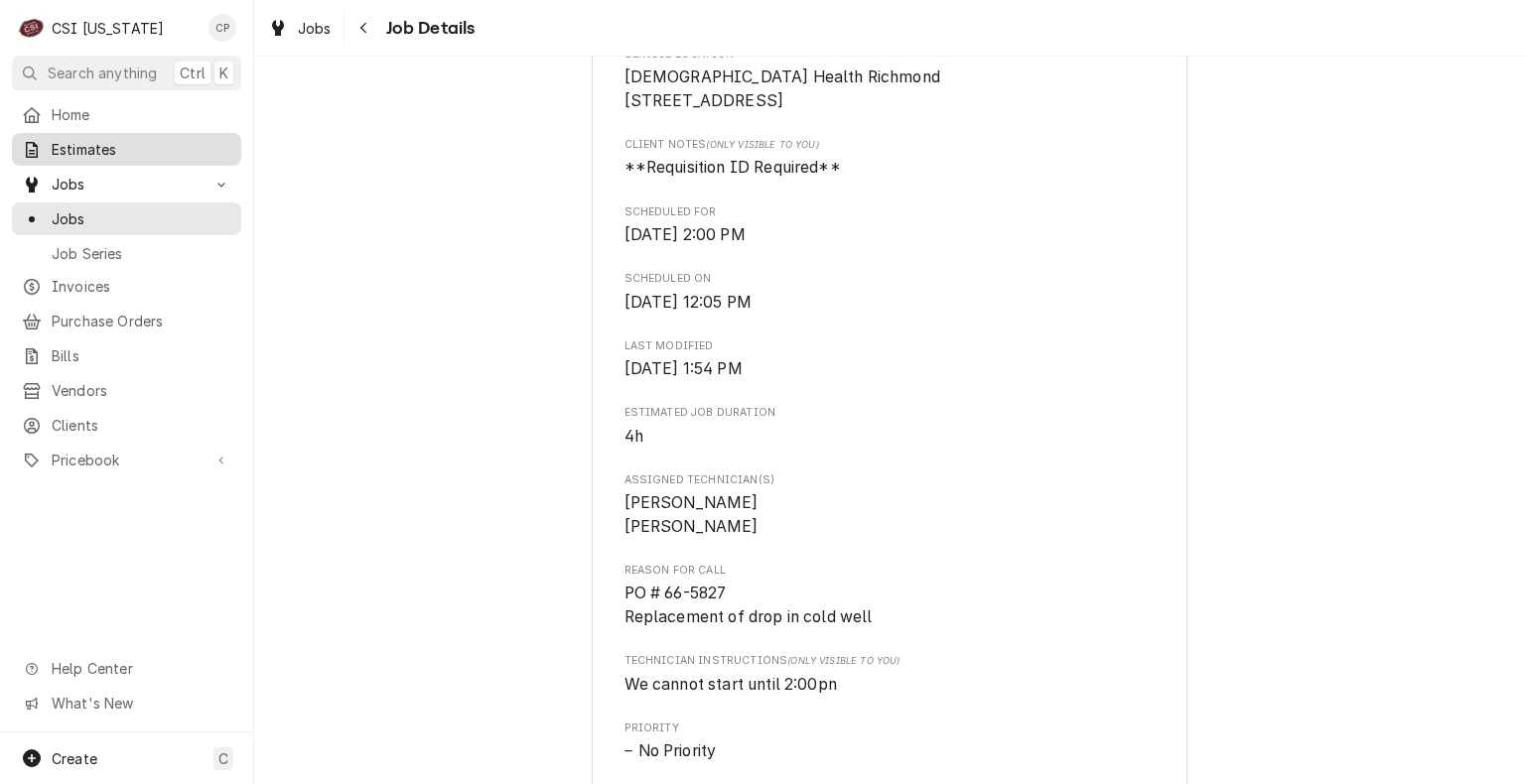 click on "Estimates" at bounding box center (141, 149) 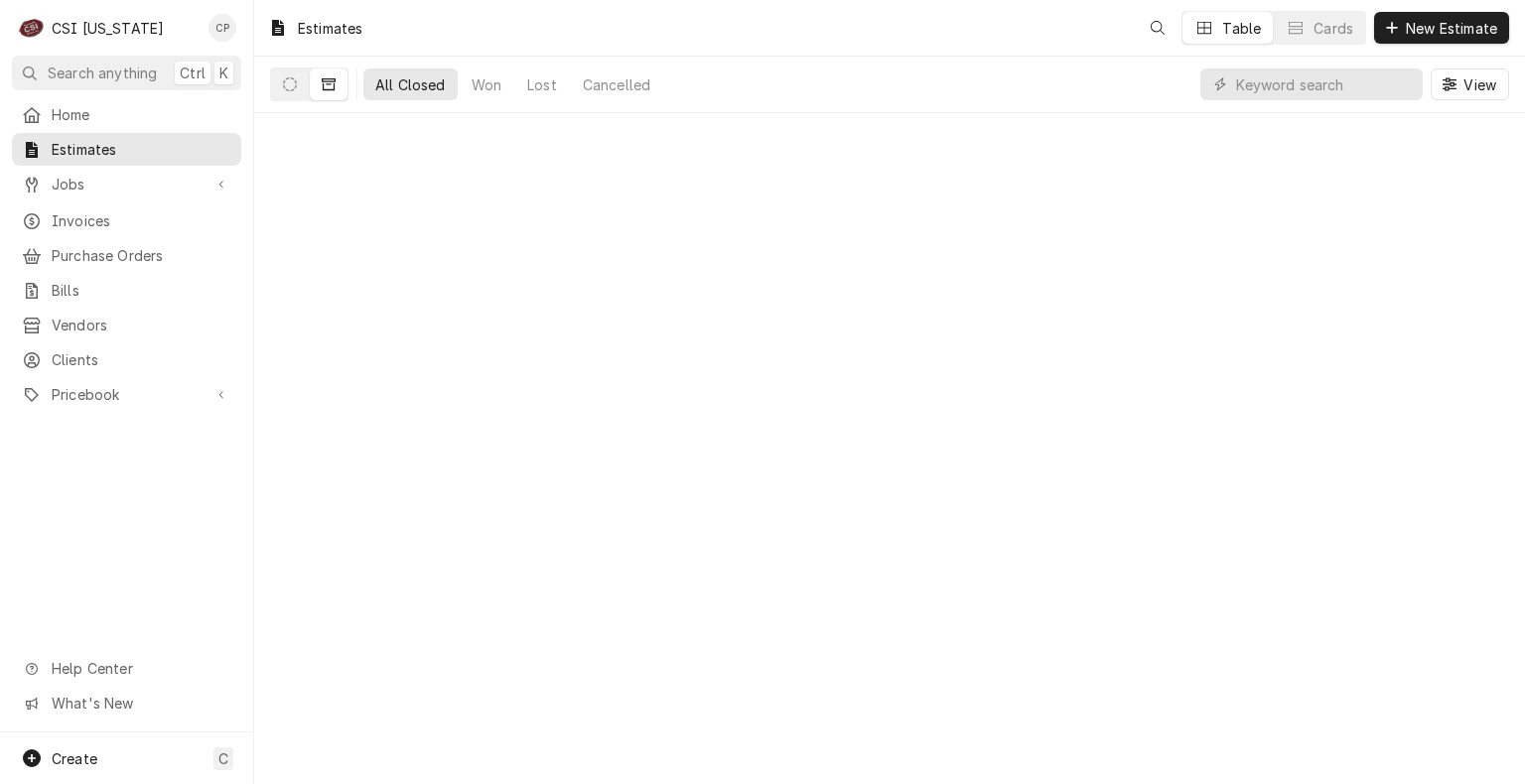 scroll, scrollTop: 0, scrollLeft: 0, axis: both 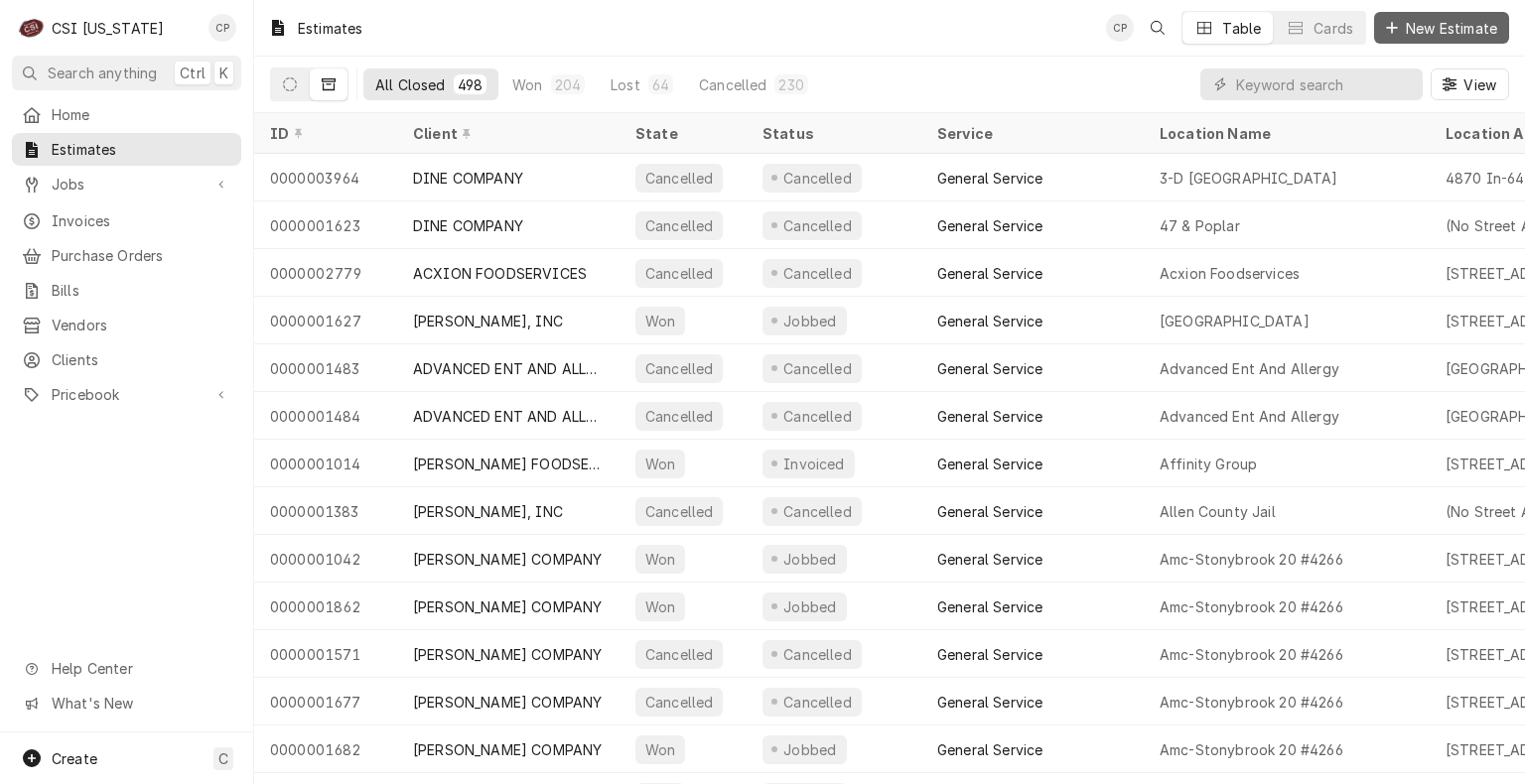 click on "New Estimate" at bounding box center [1452, 28] 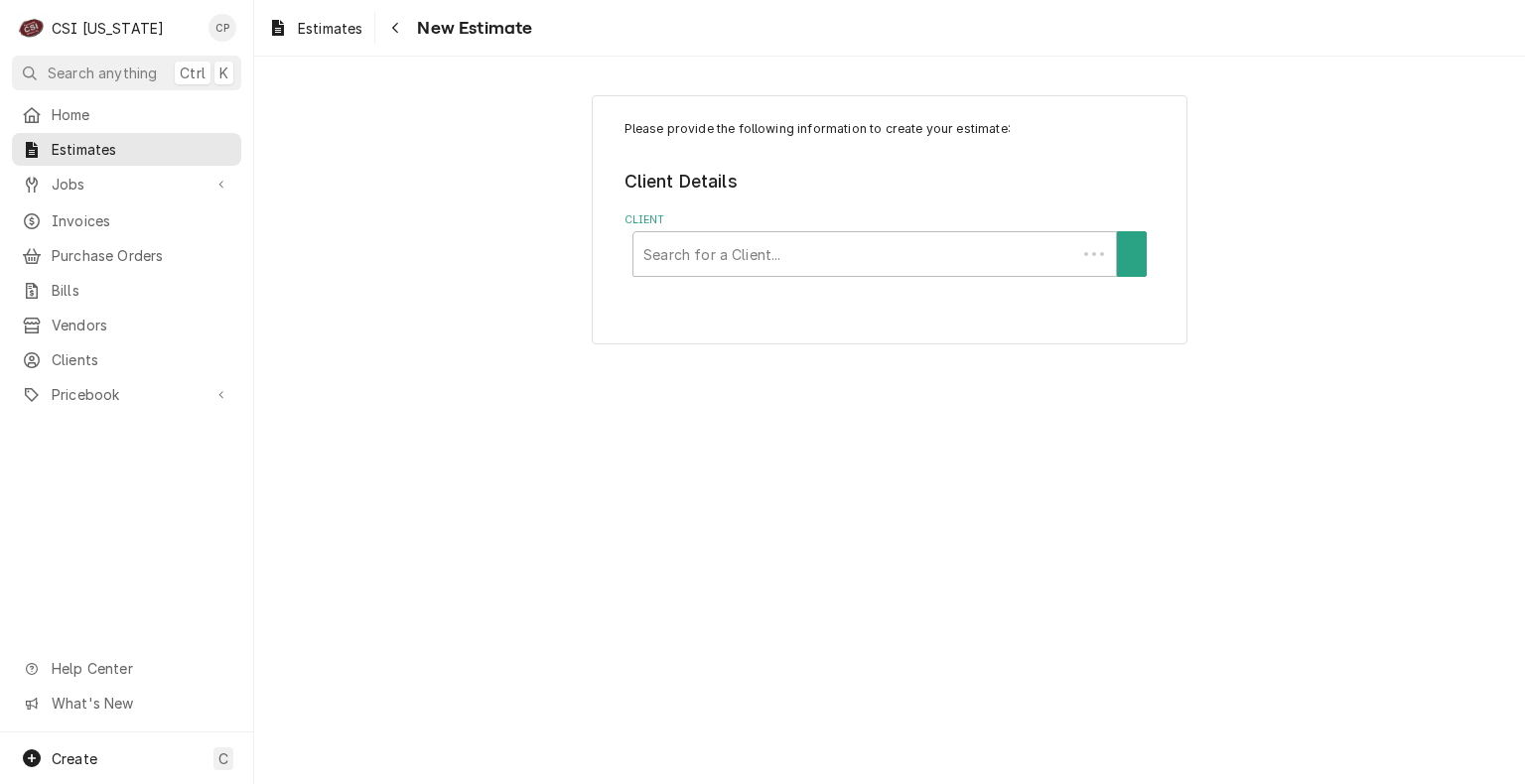 scroll, scrollTop: 0, scrollLeft: 0, axis: both 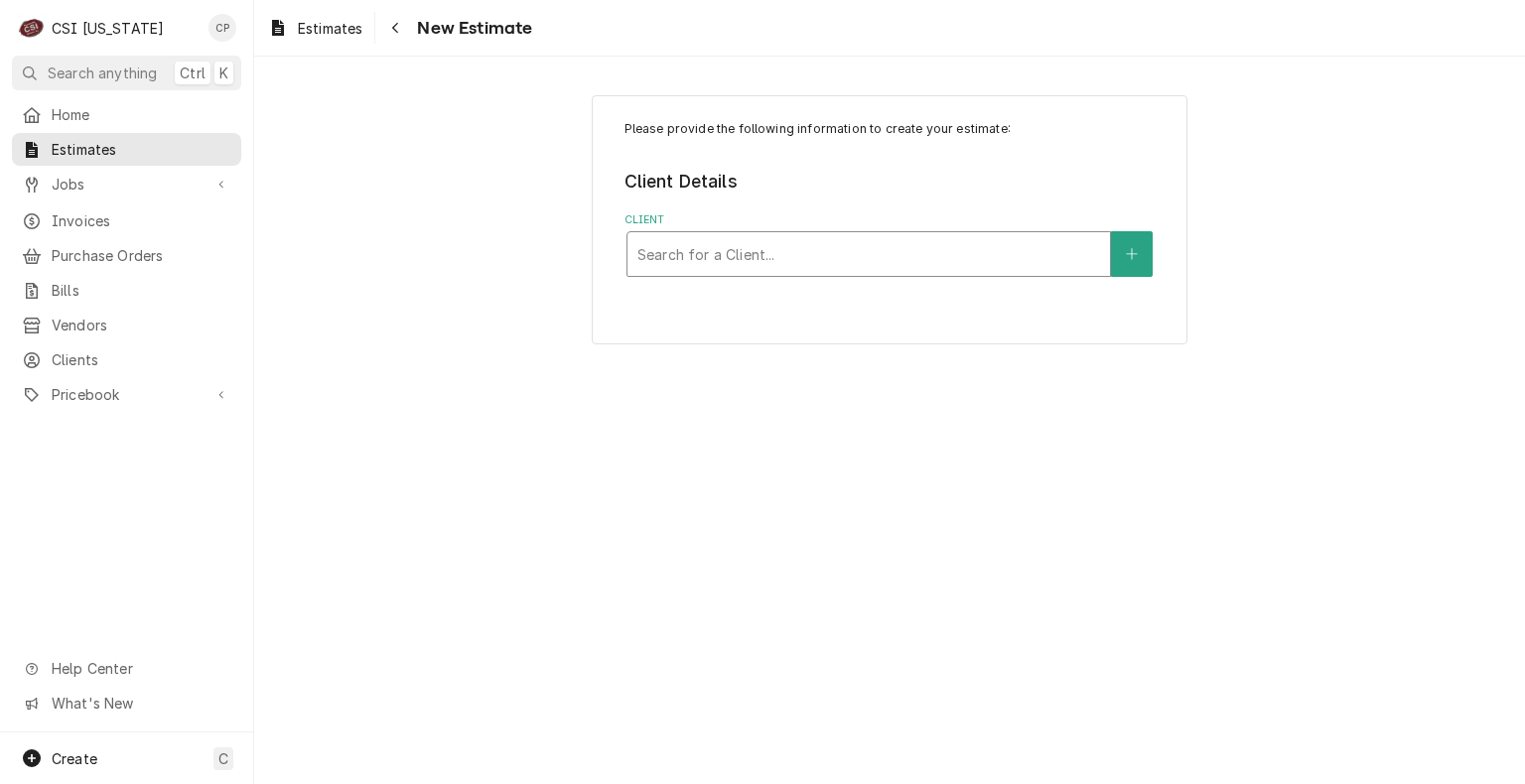 click at bounding box center (869, 254) 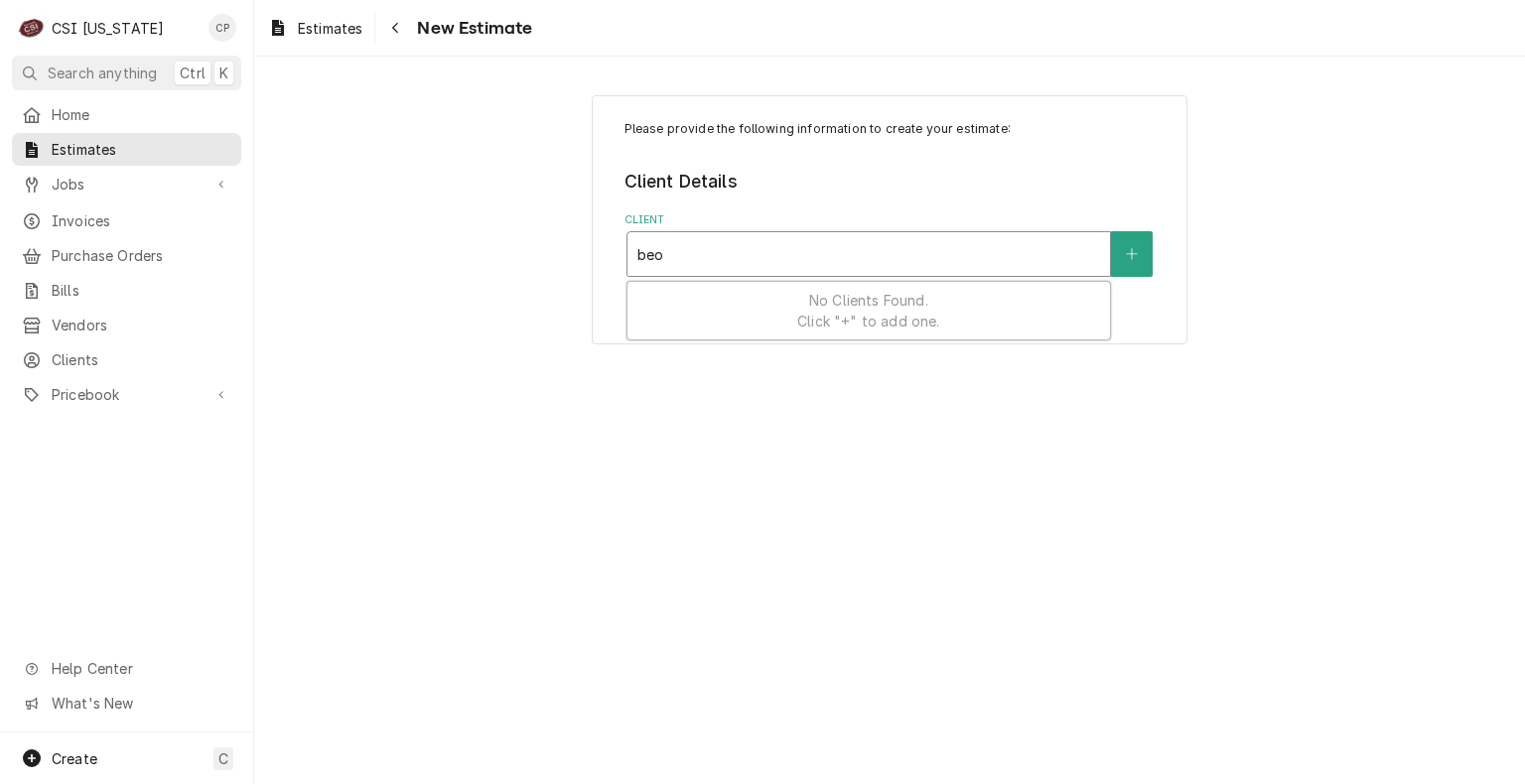 type on "beo" 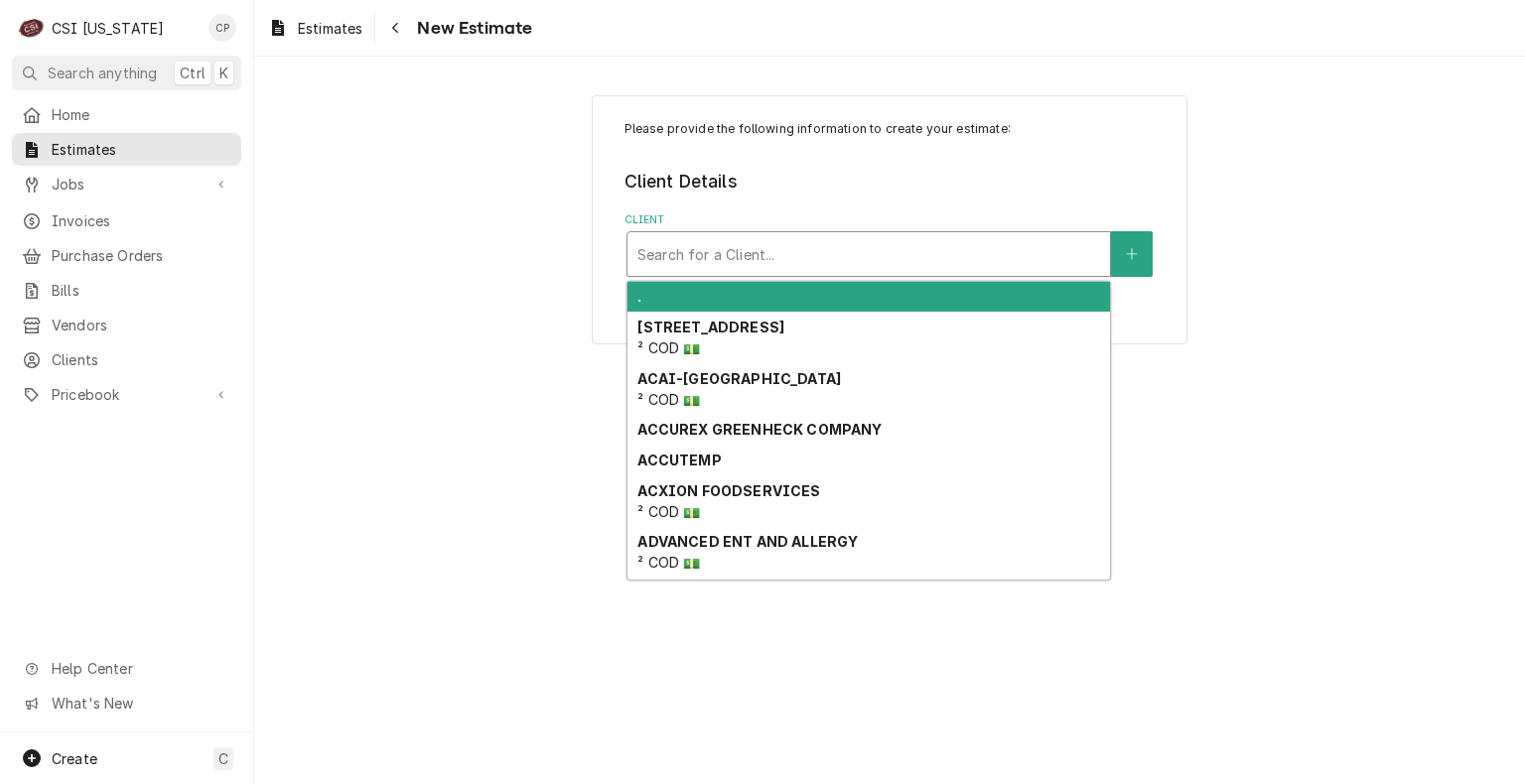 click at bounding box center [869, 254] 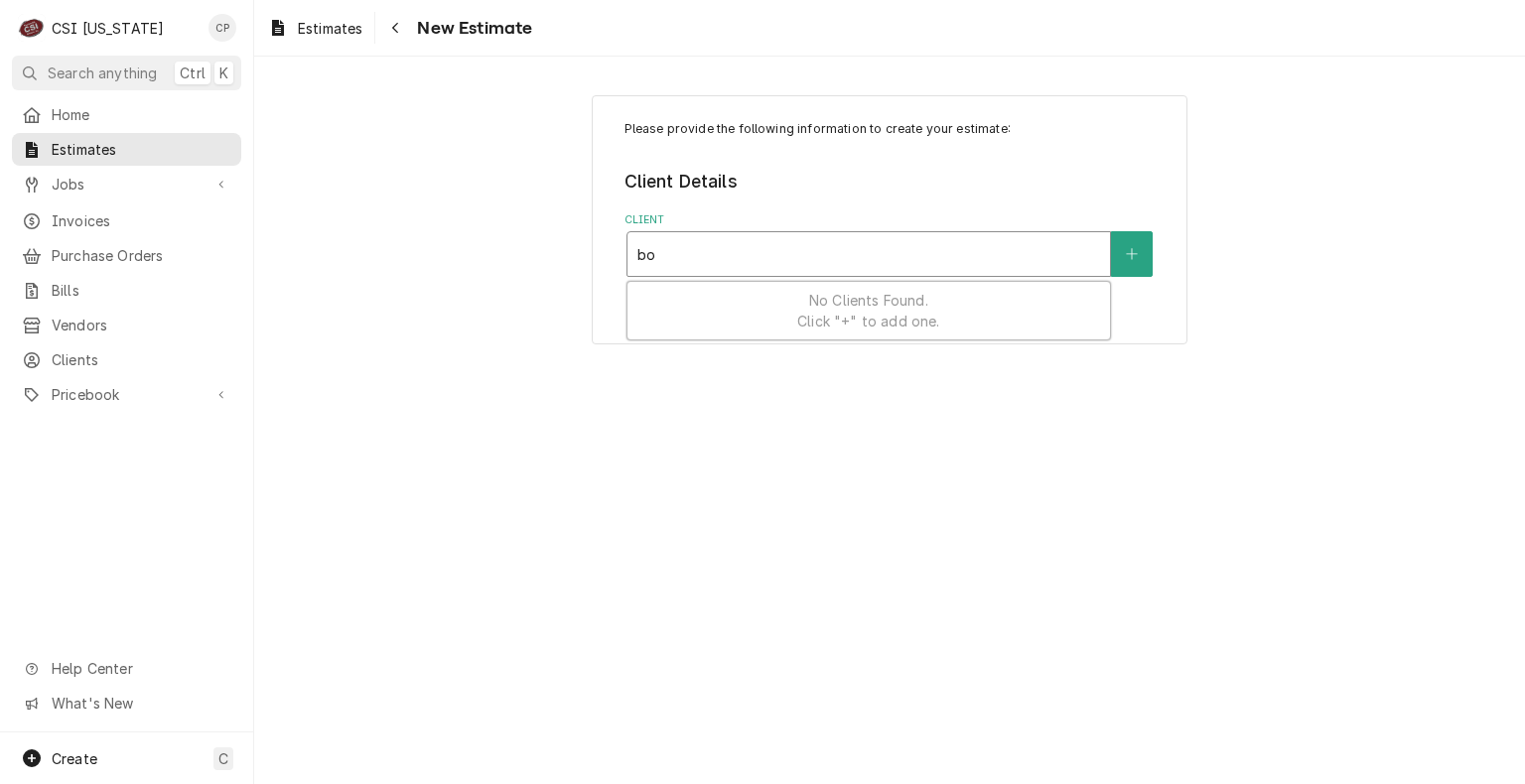 type on "boe" 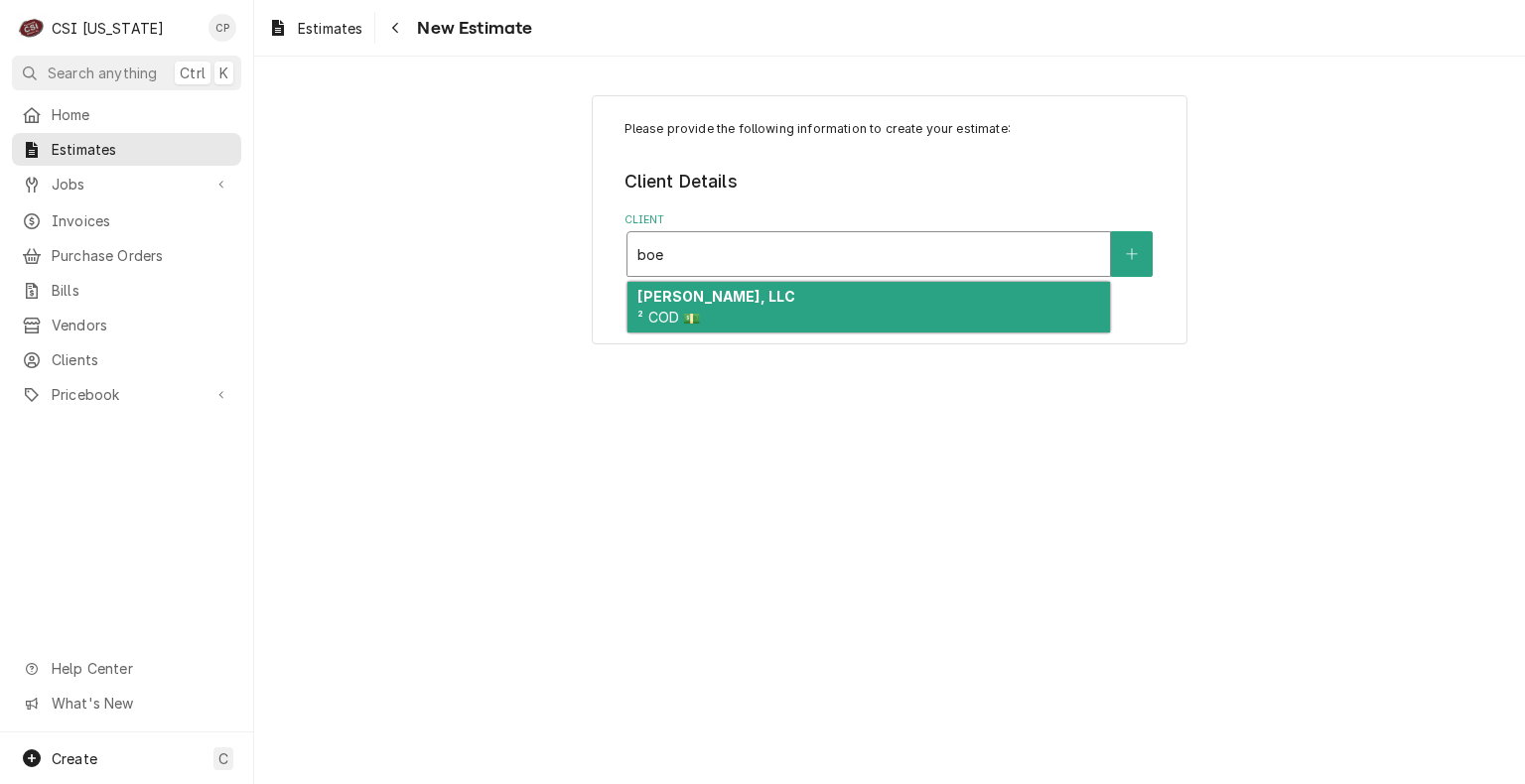 click on "² COD 💵" at bounding box center [668, 317] 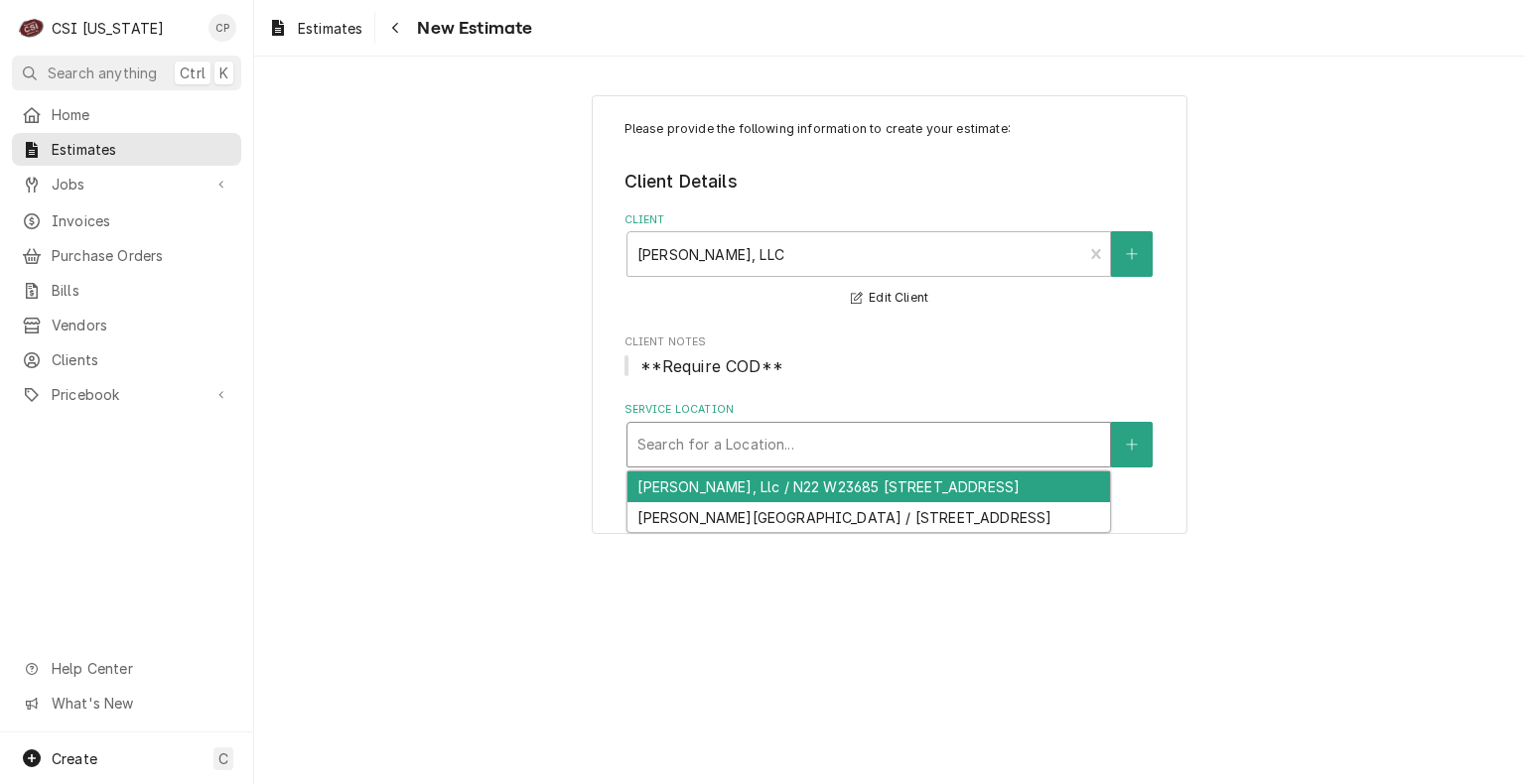 click at bounding box center (869, 445) 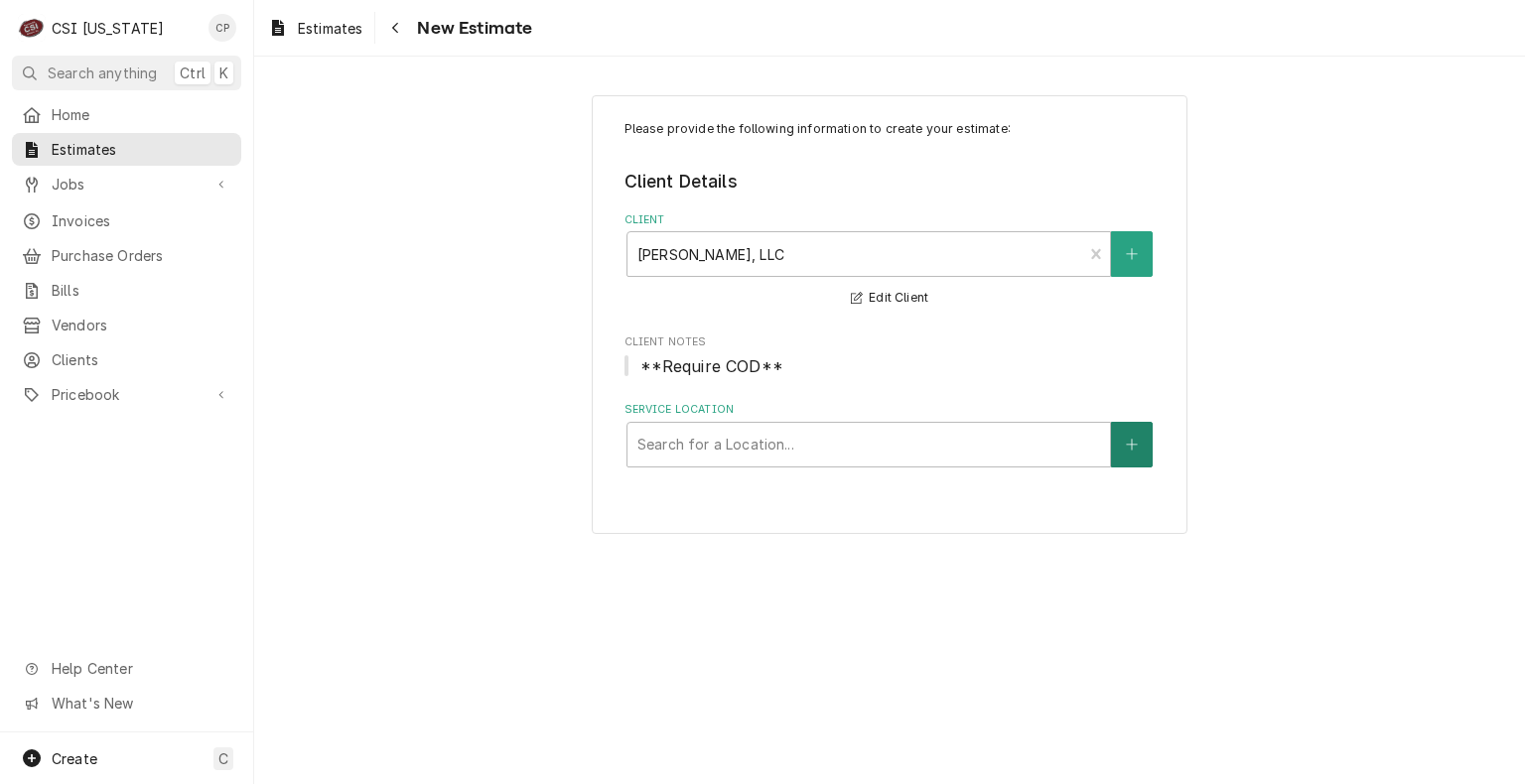 click at bounding box center (1132, 445) 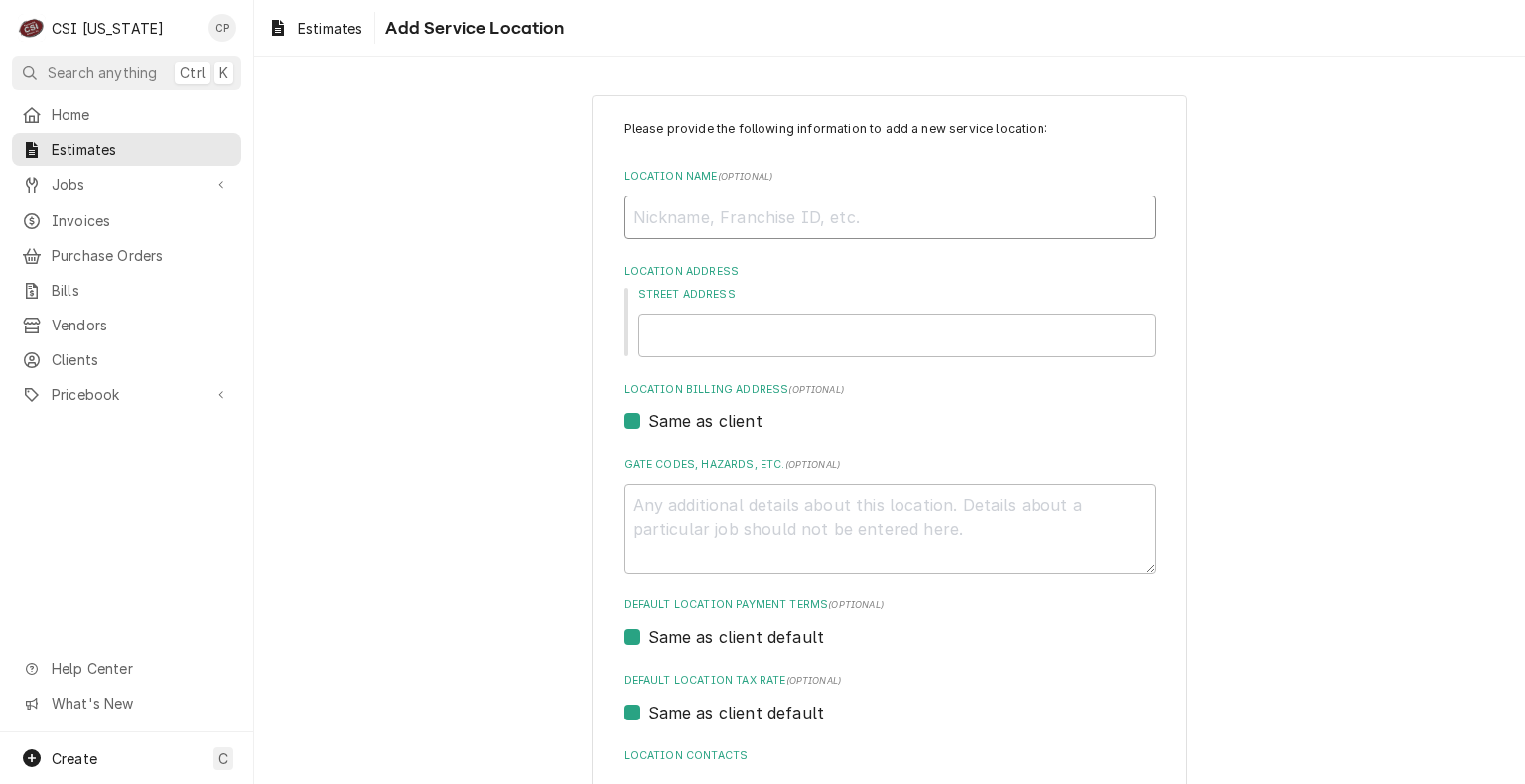 click on "Location Name  ( optional )" at bounding box center (890, 217) 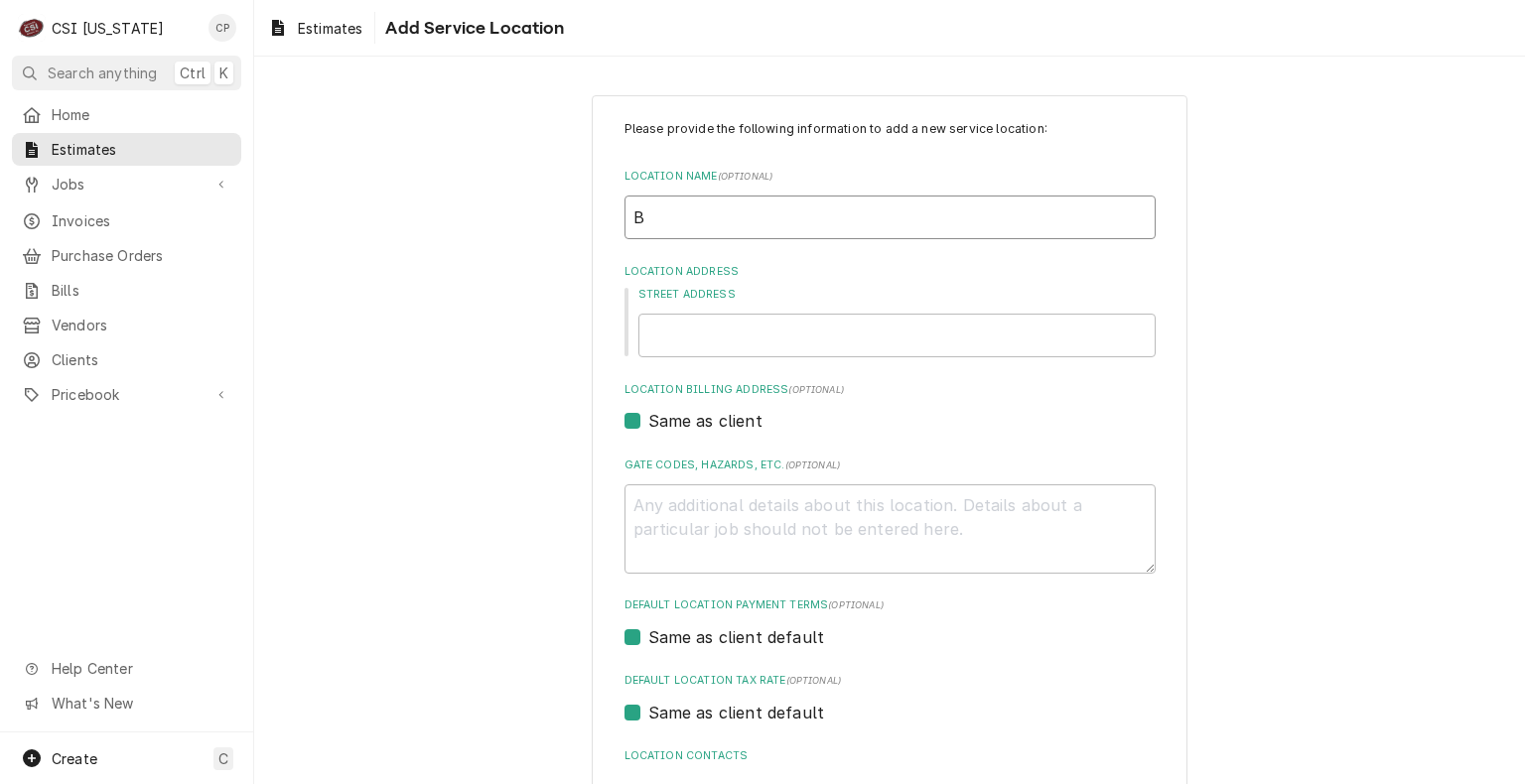type on "x" 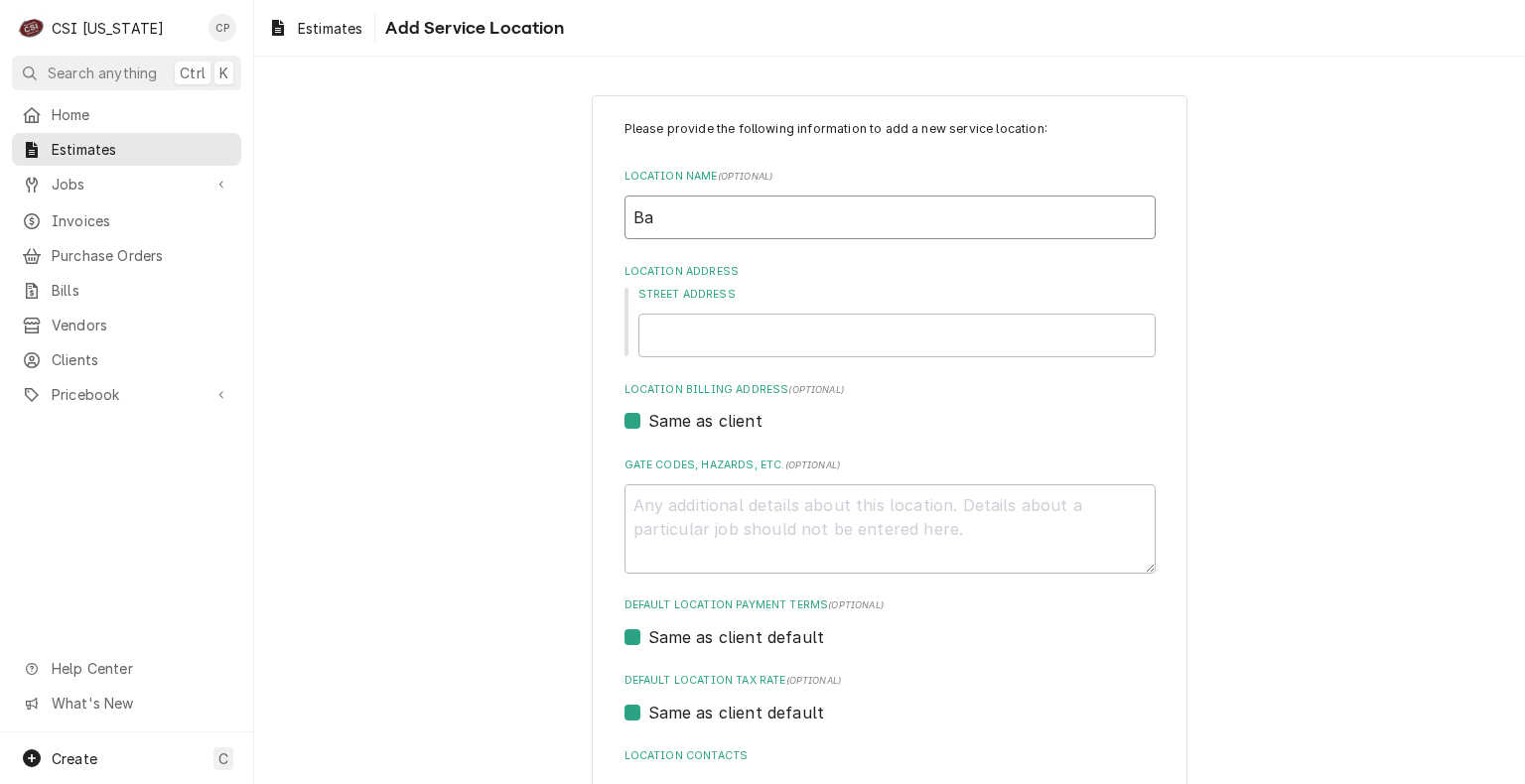 type on "Bar" 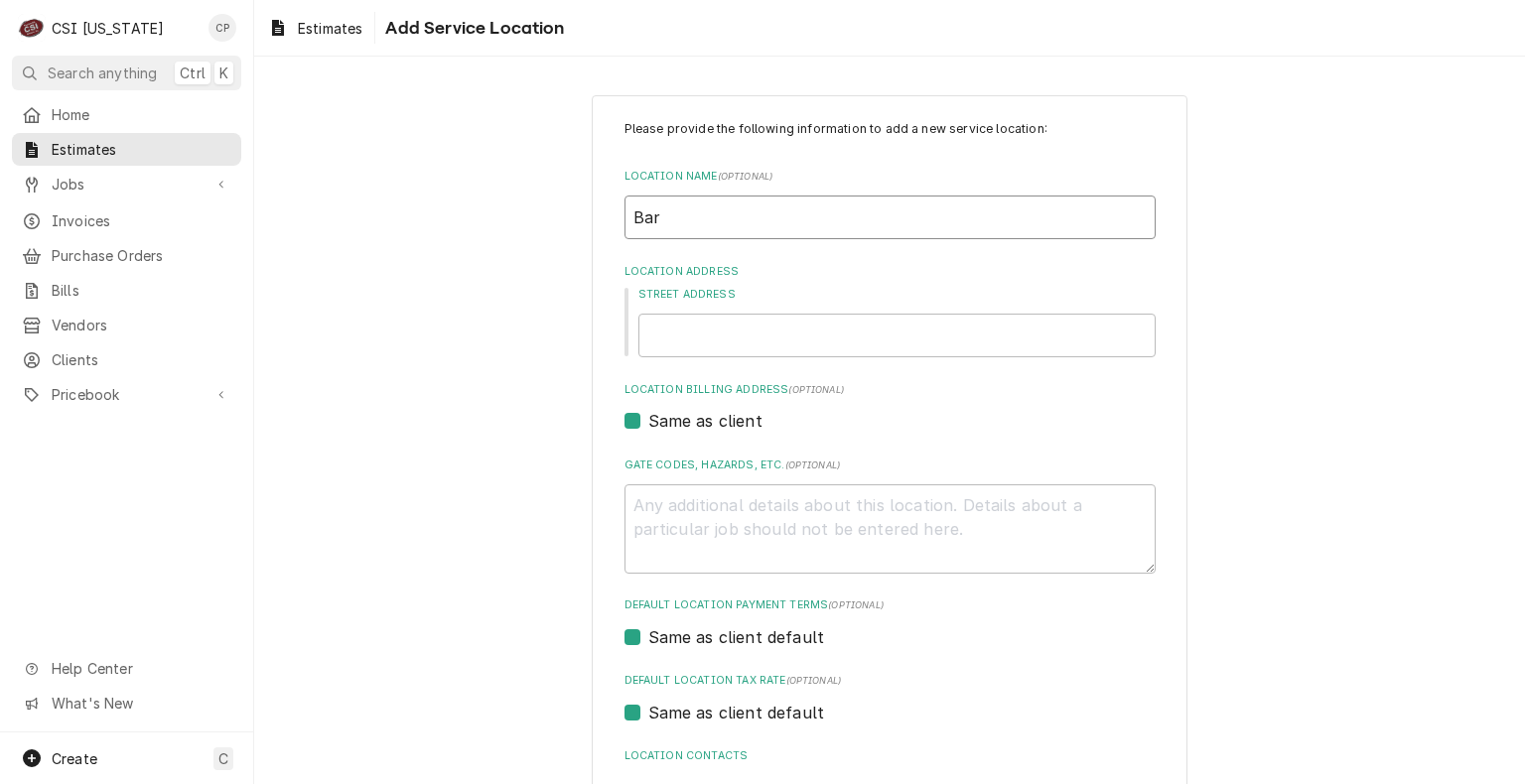 type on "x" 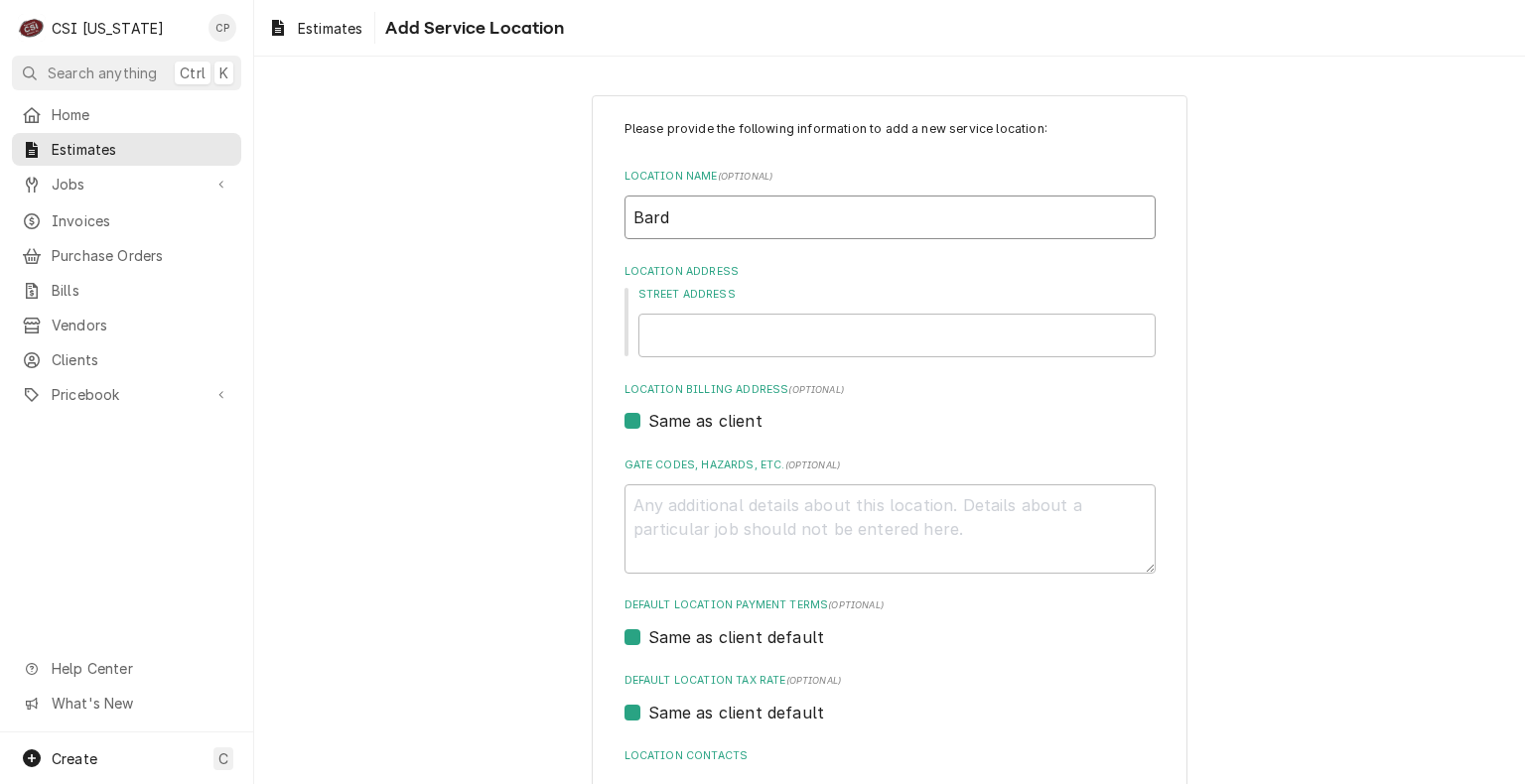 type on "x" 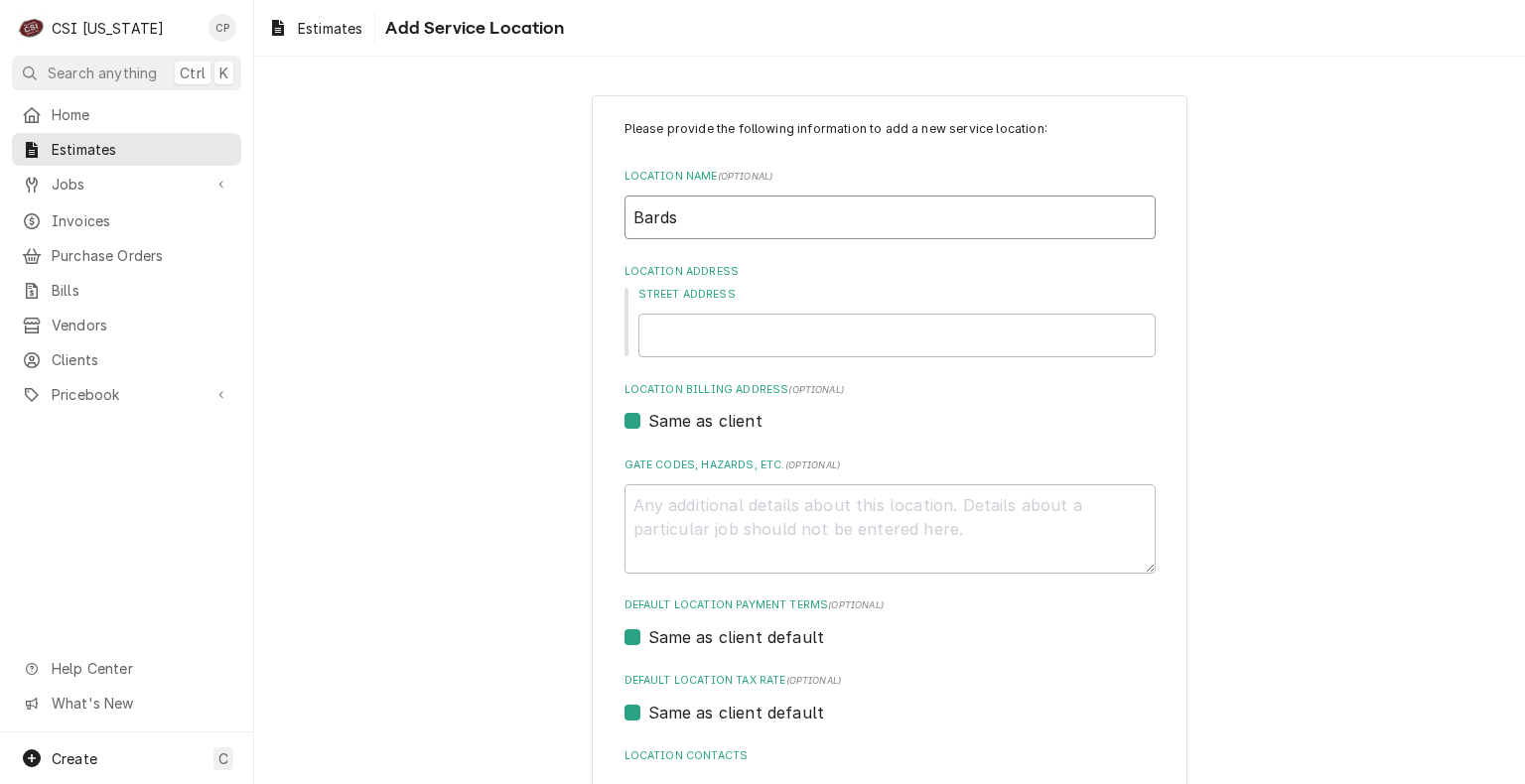 type on "x" 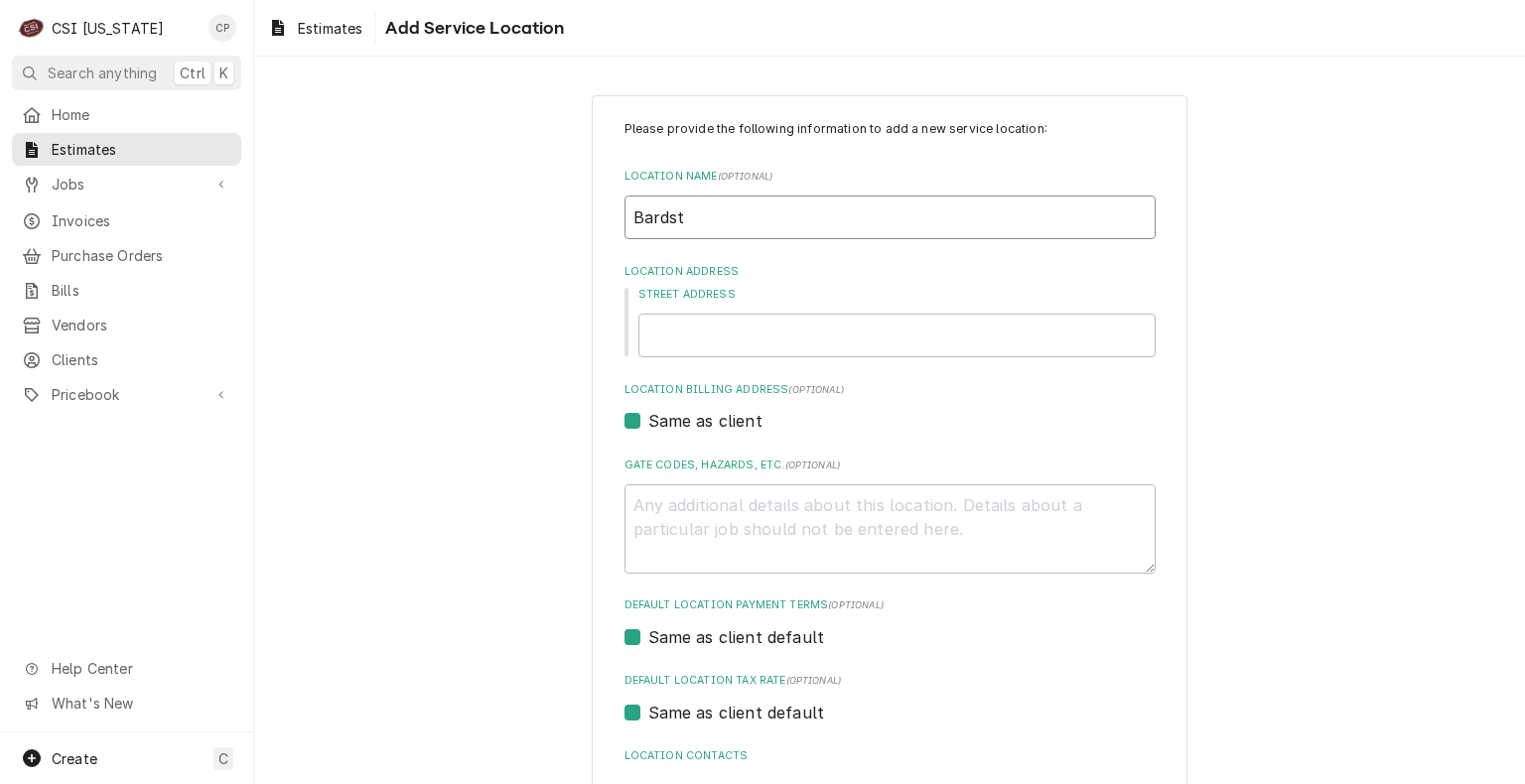 type on "x" 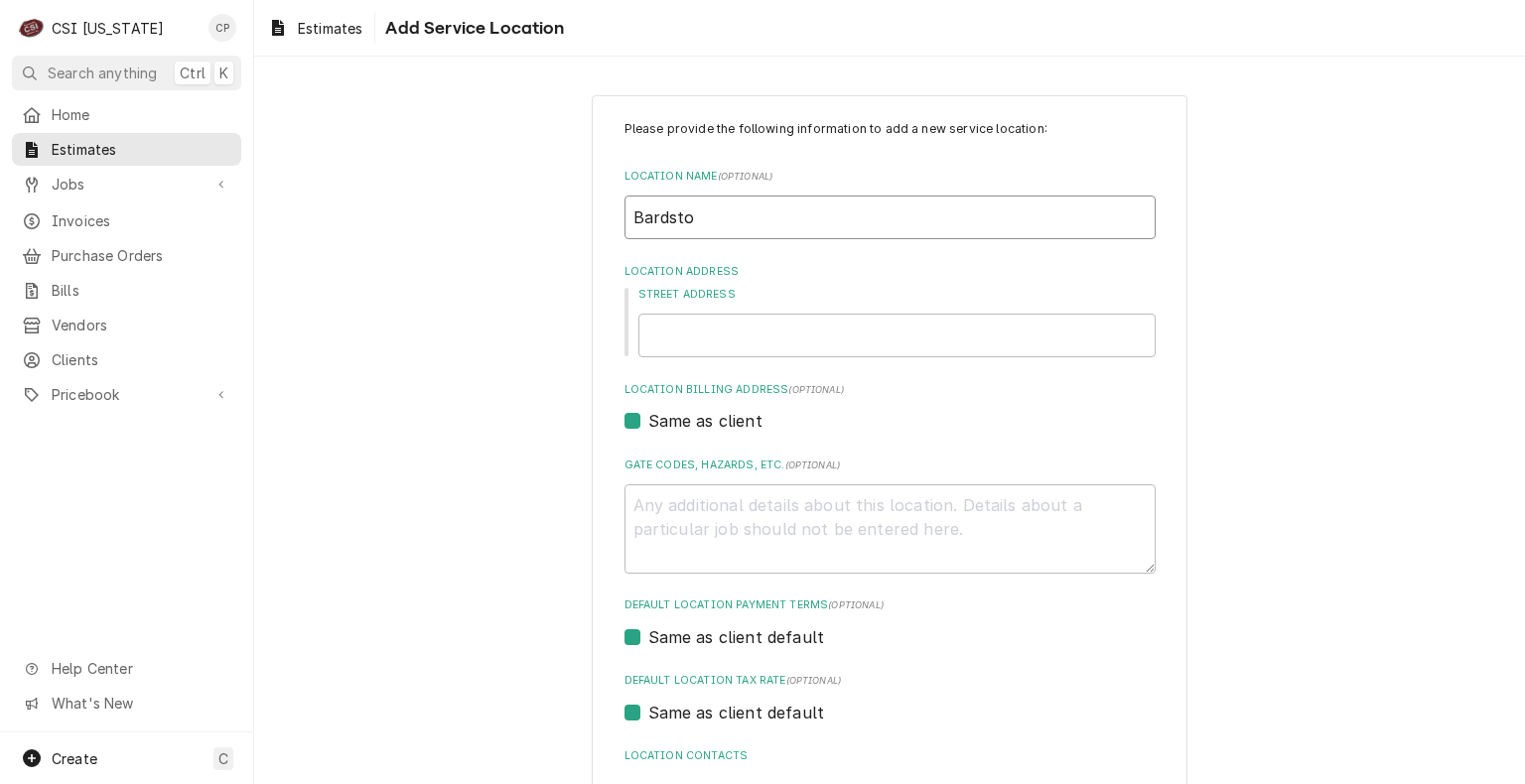 type on "x" 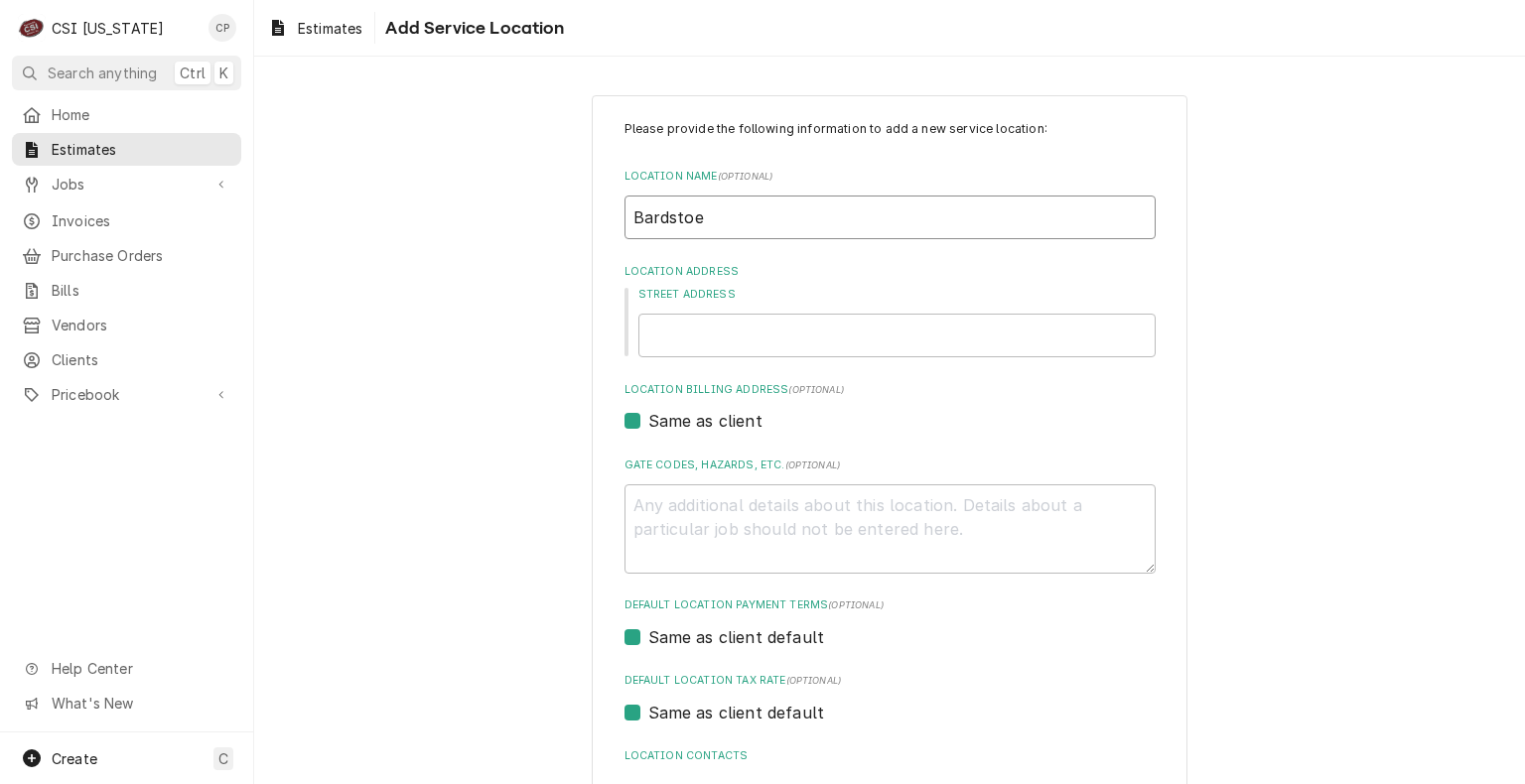 type on "x" 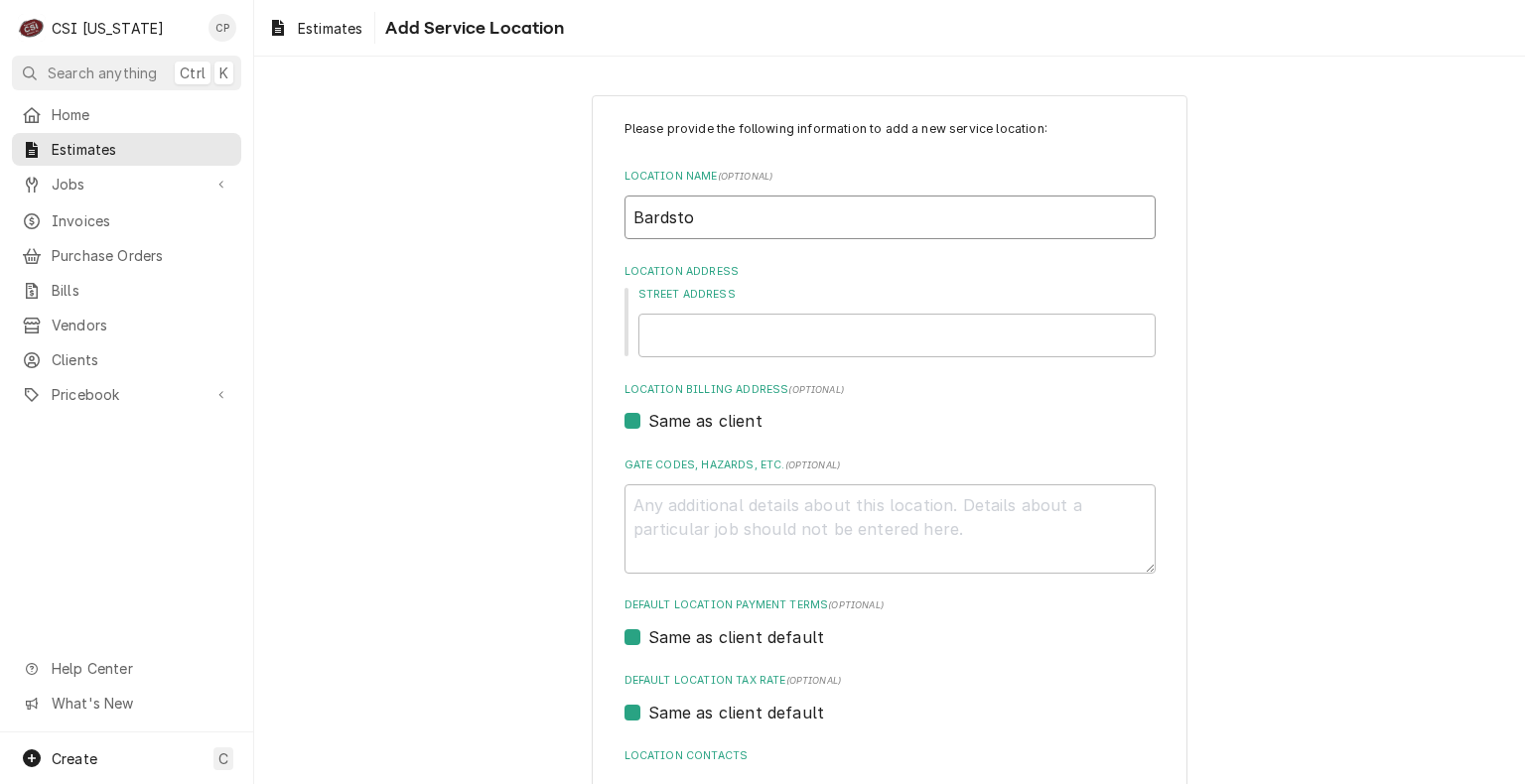 type on "x" 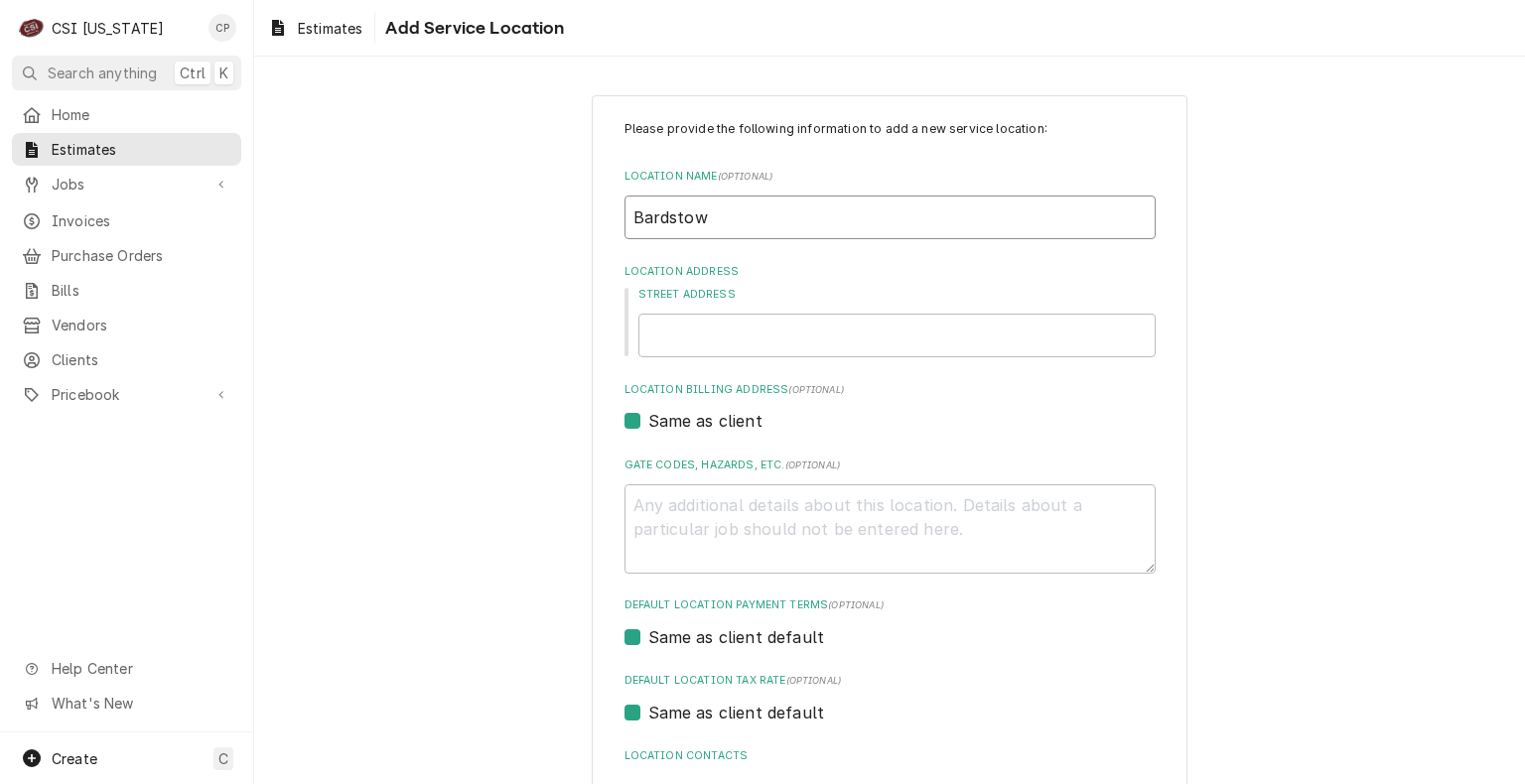 type on "x" 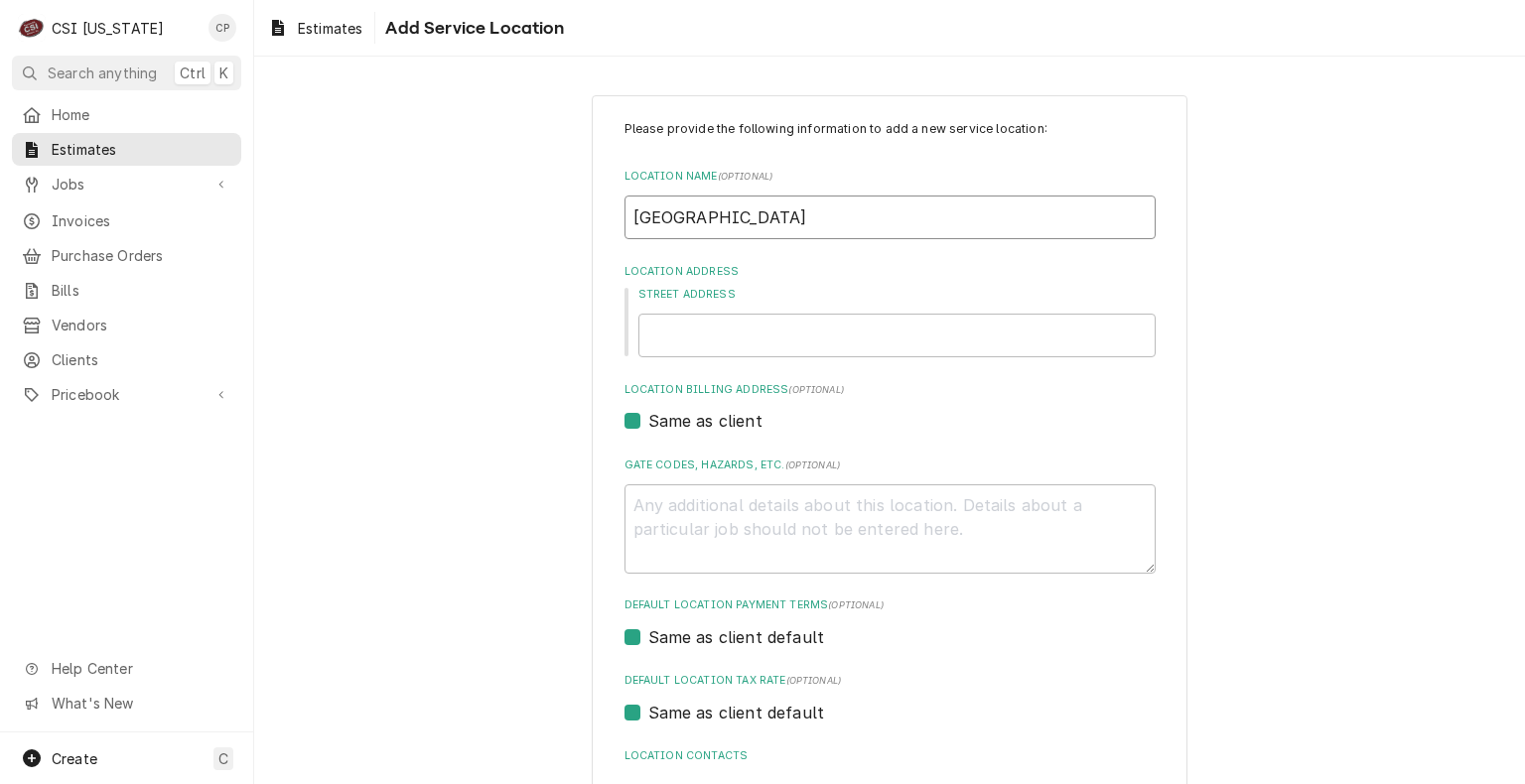 type on "x" 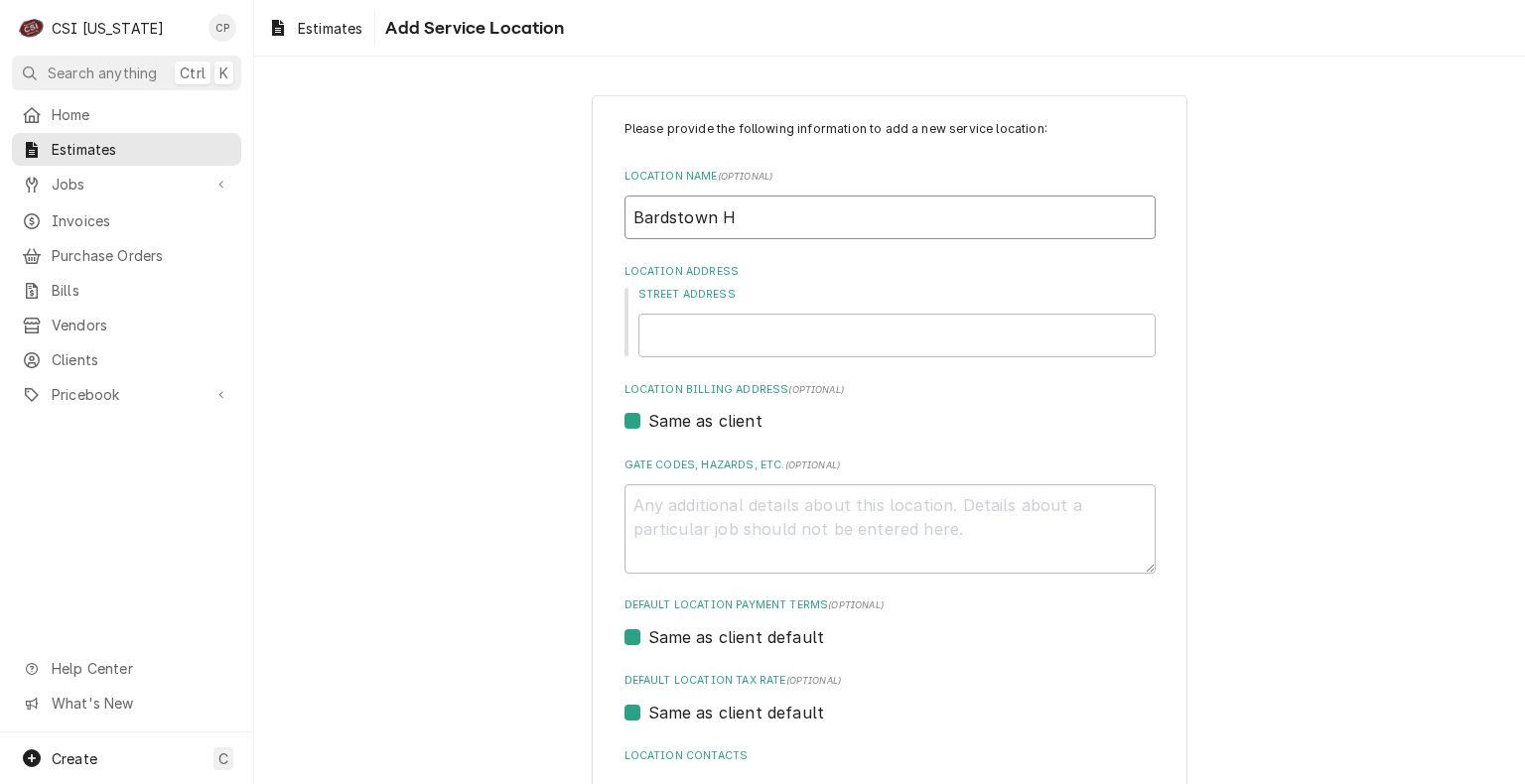 type on "x" 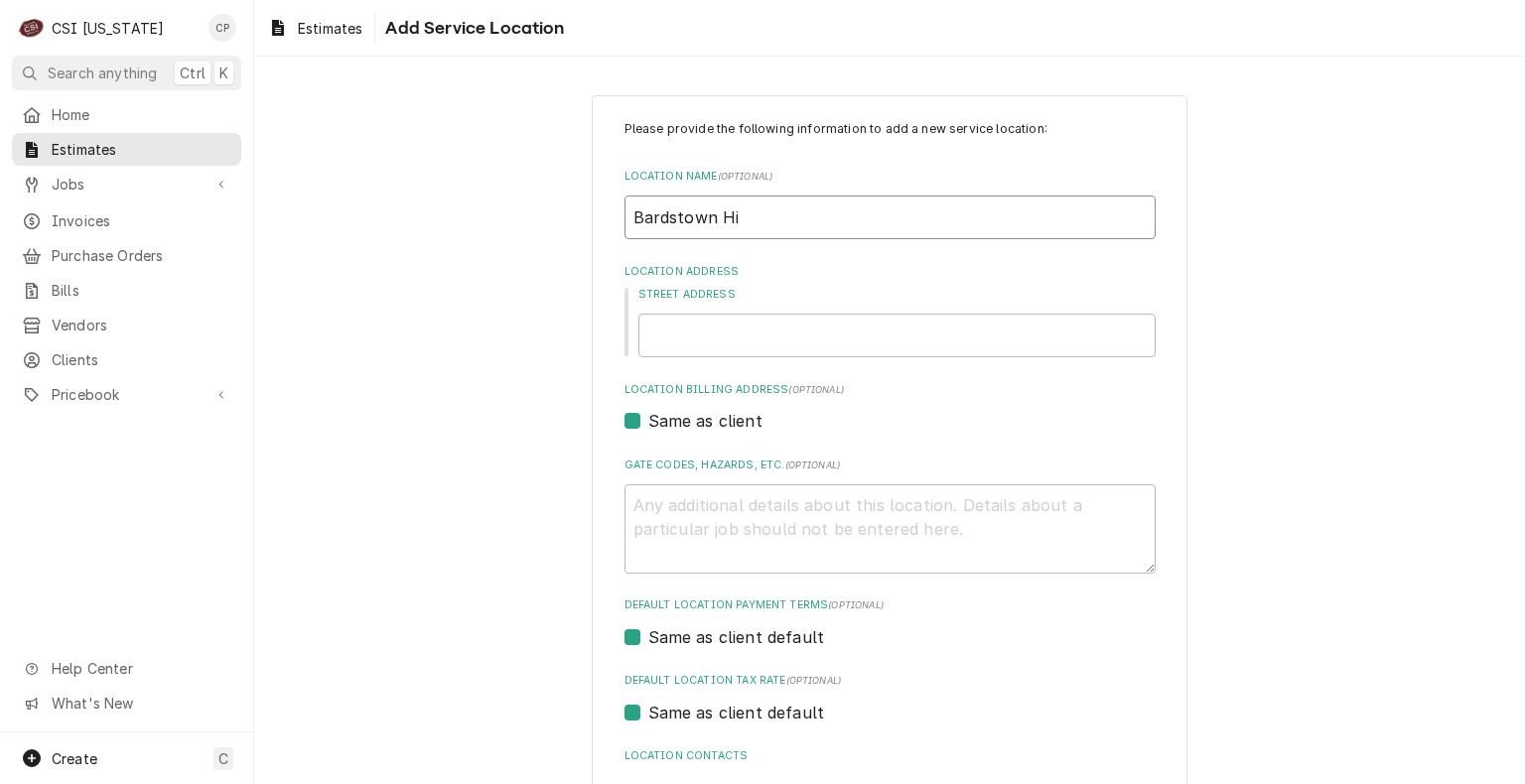 type on "x" 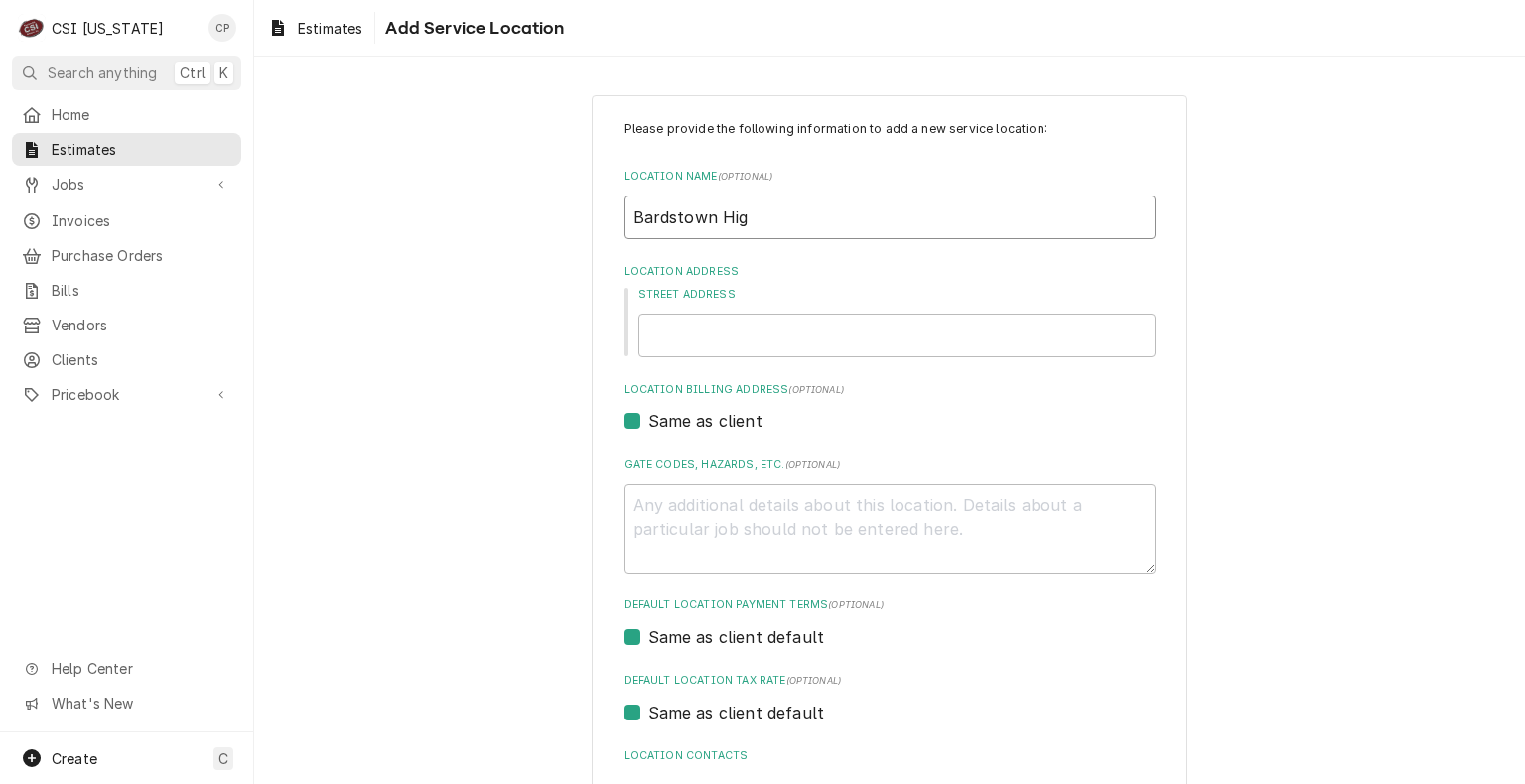 type on "x" 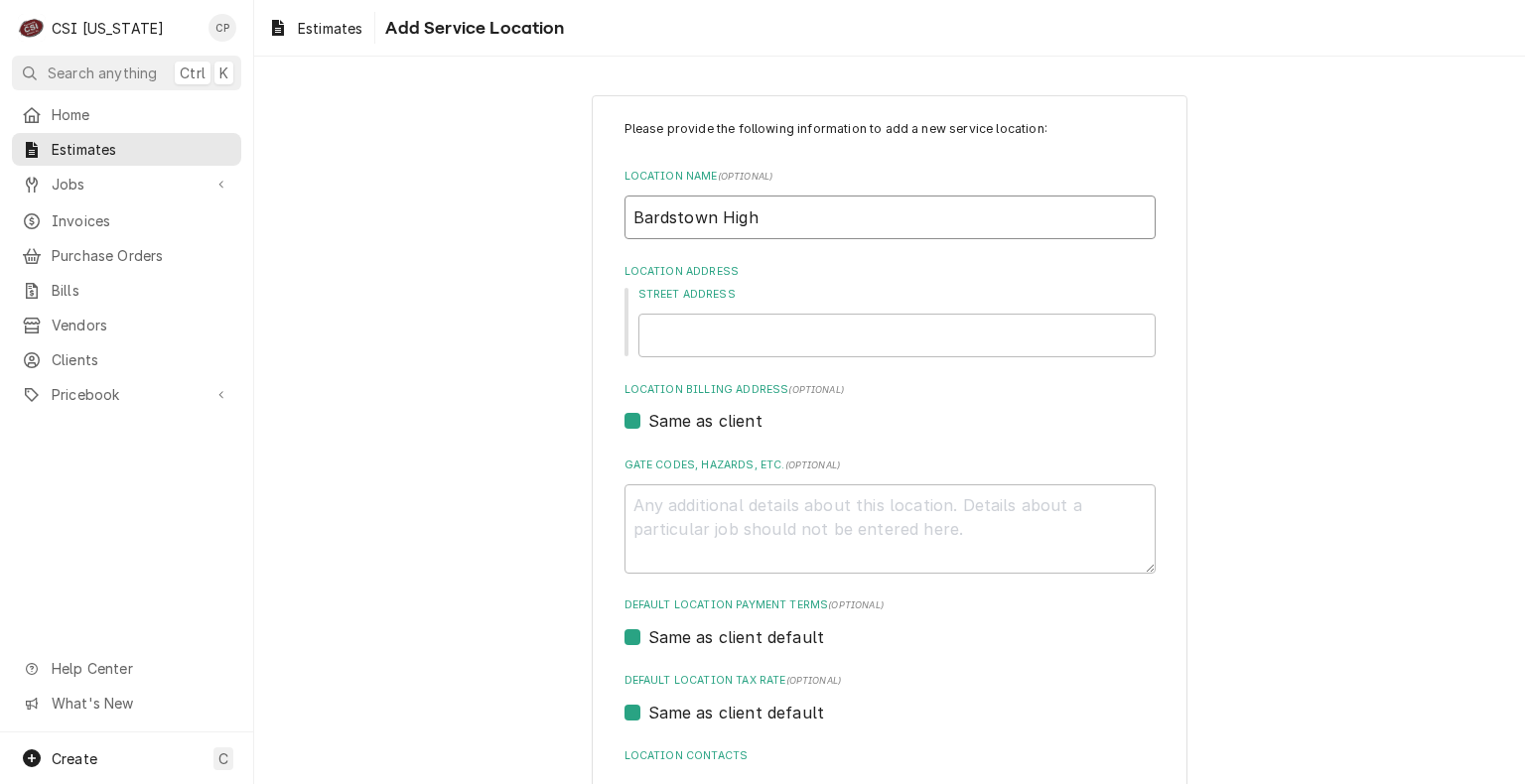 type on "x" 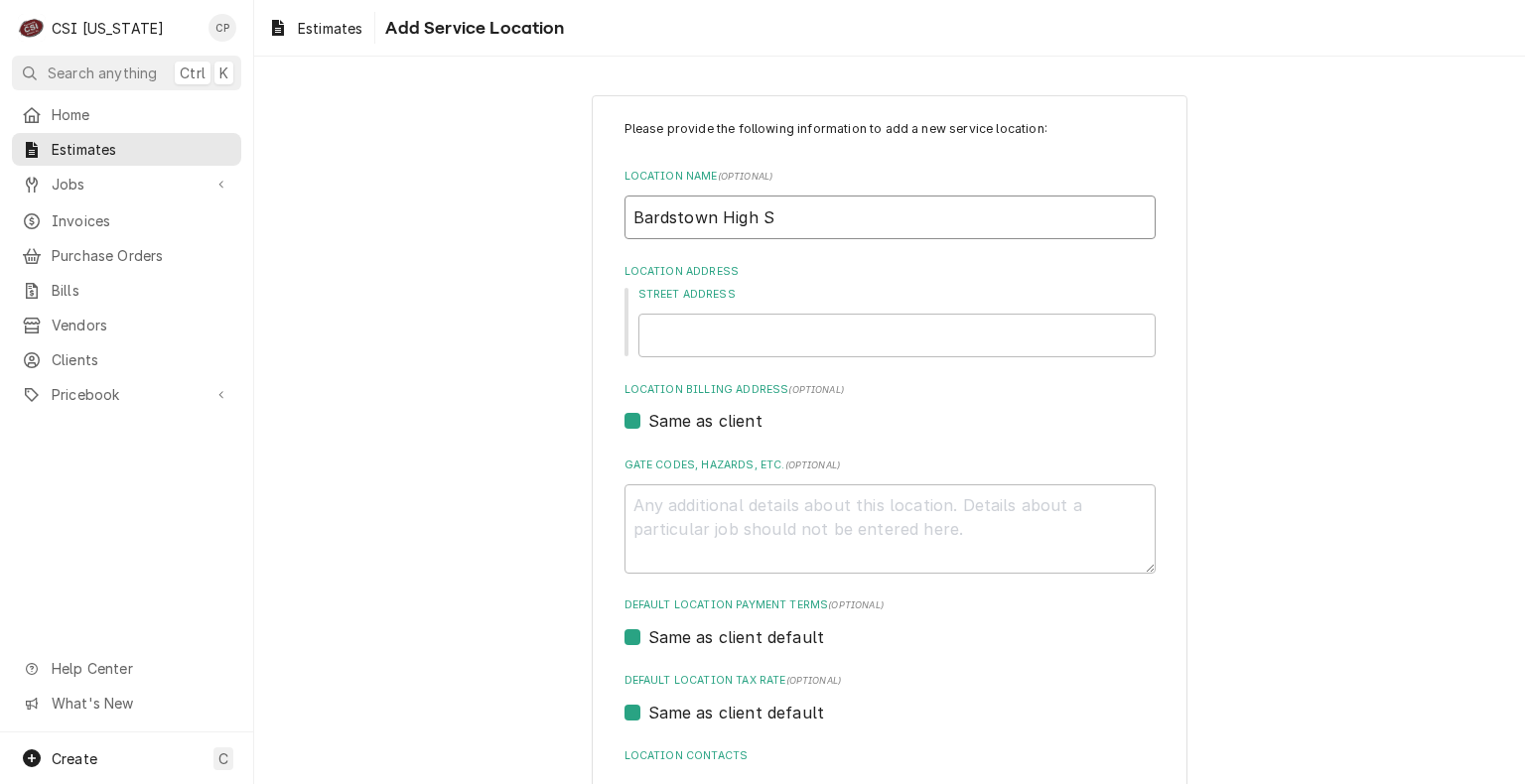 type on "x" 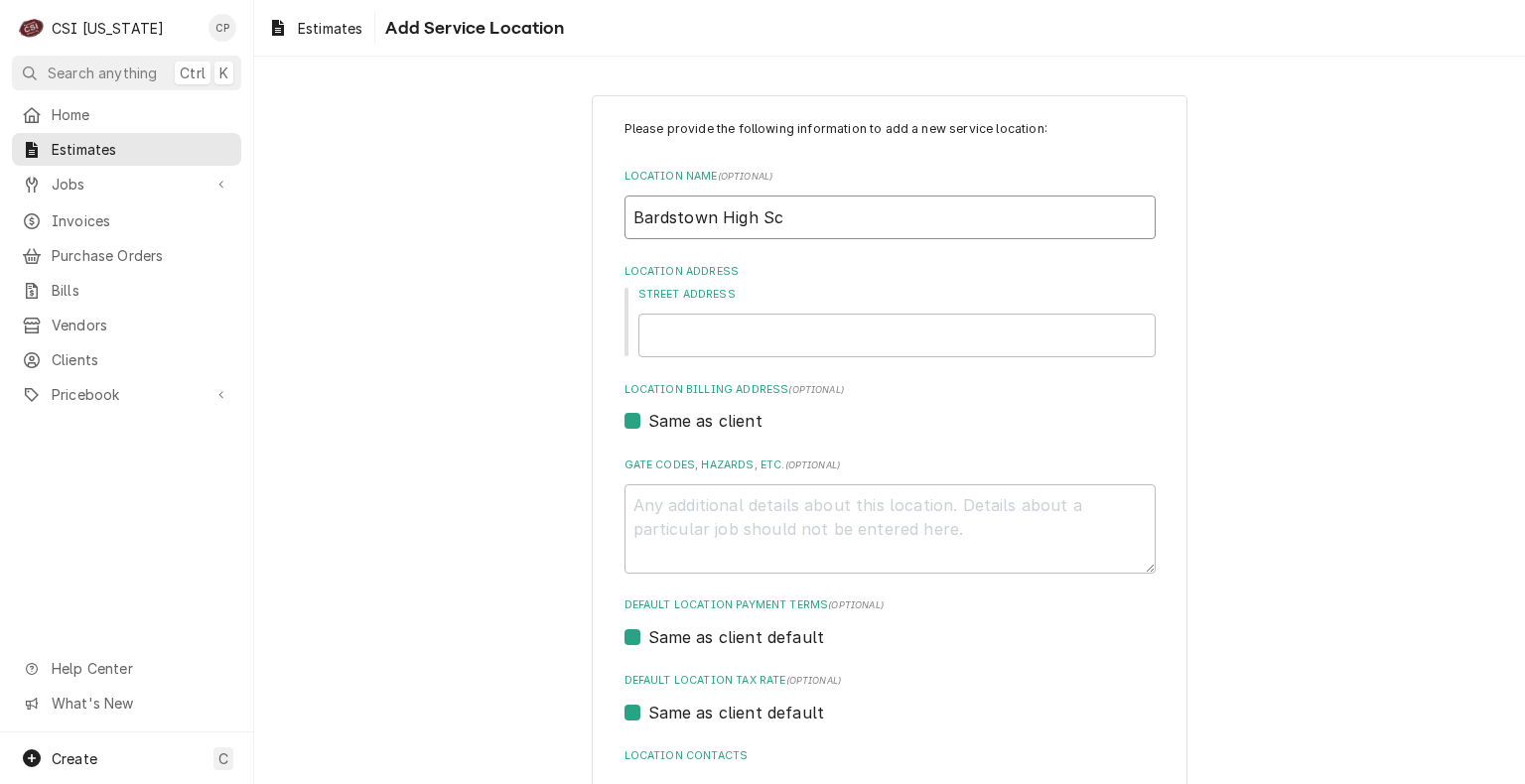 type on "Bardstown High Sch" 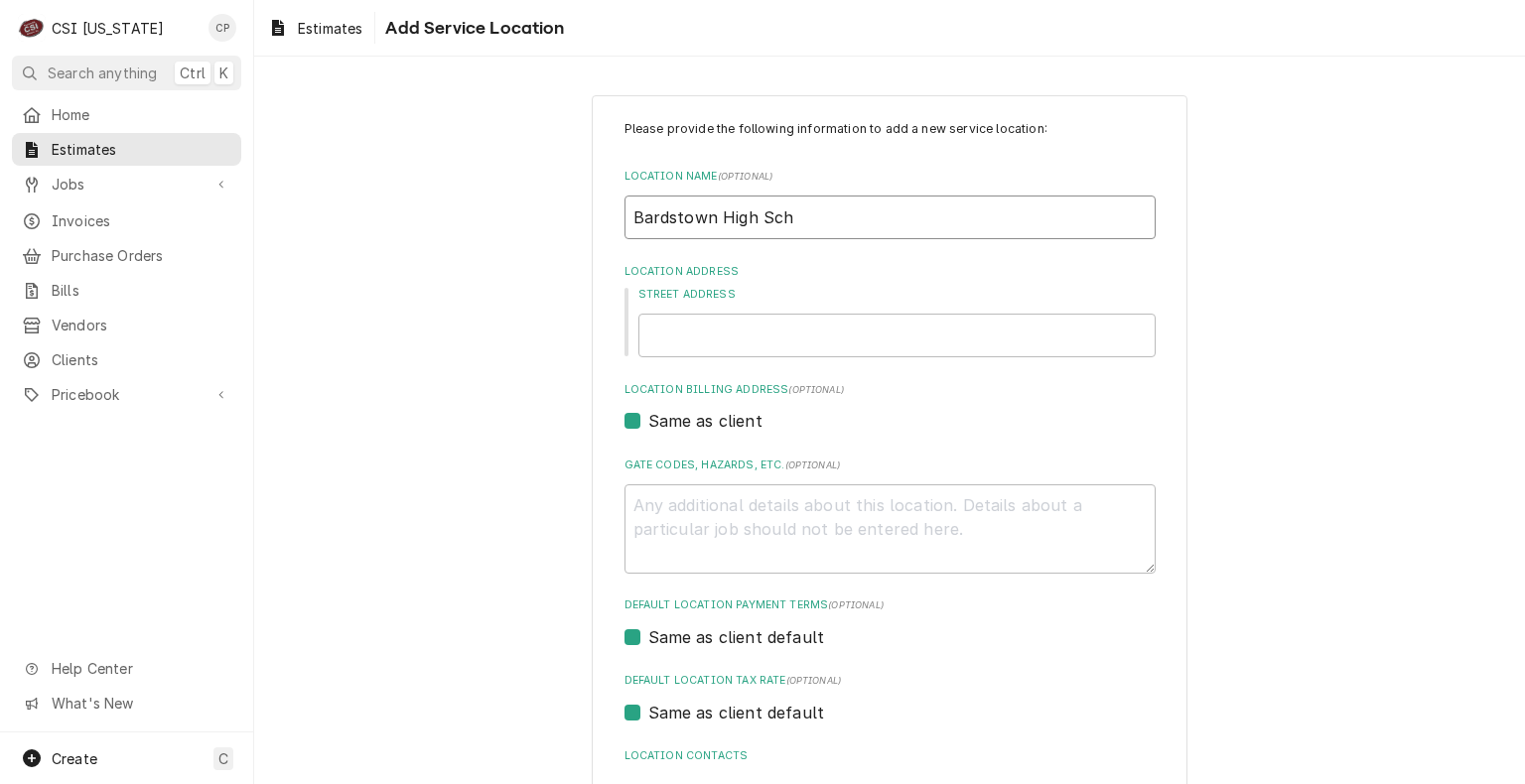 type on "x" 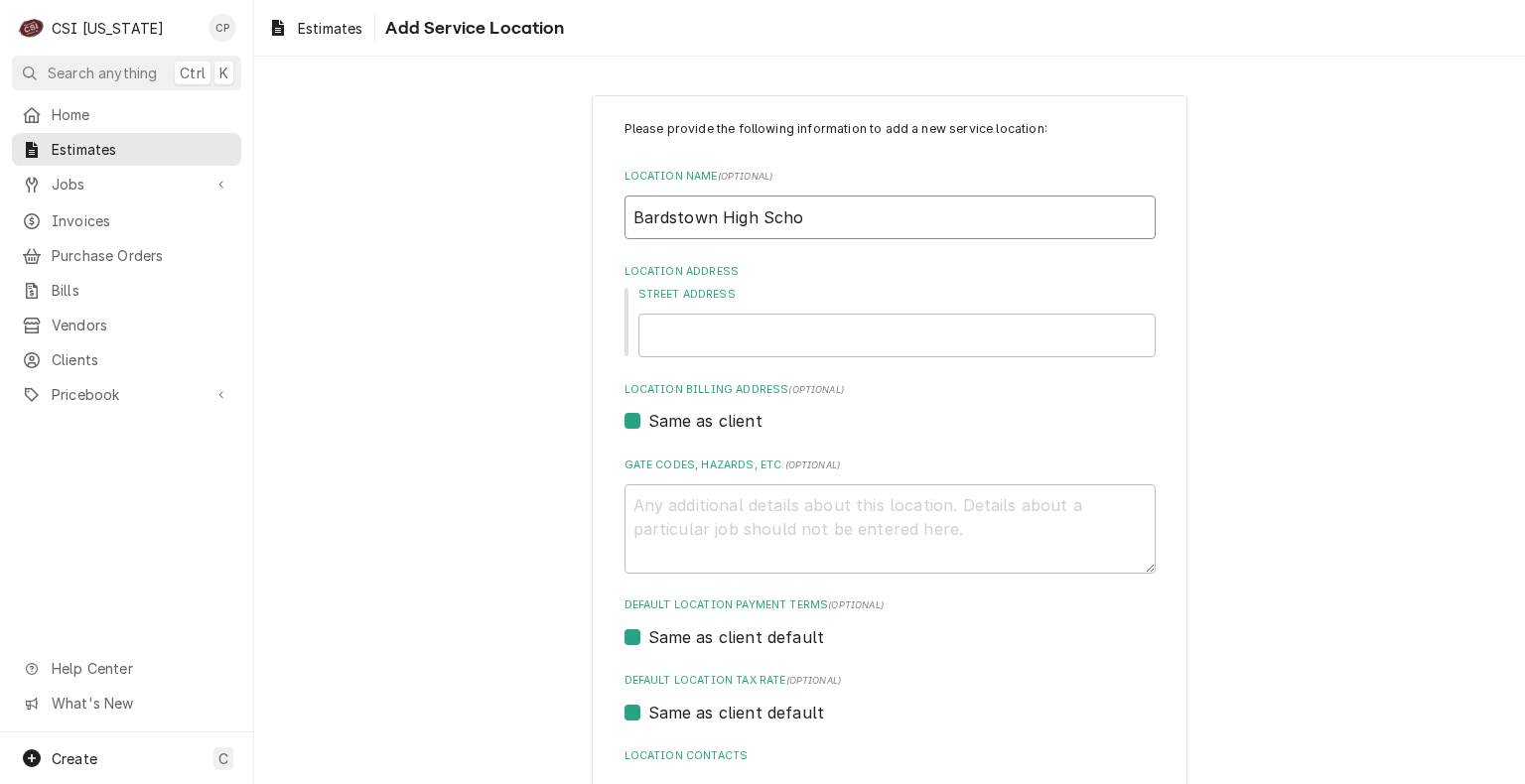type on "x" 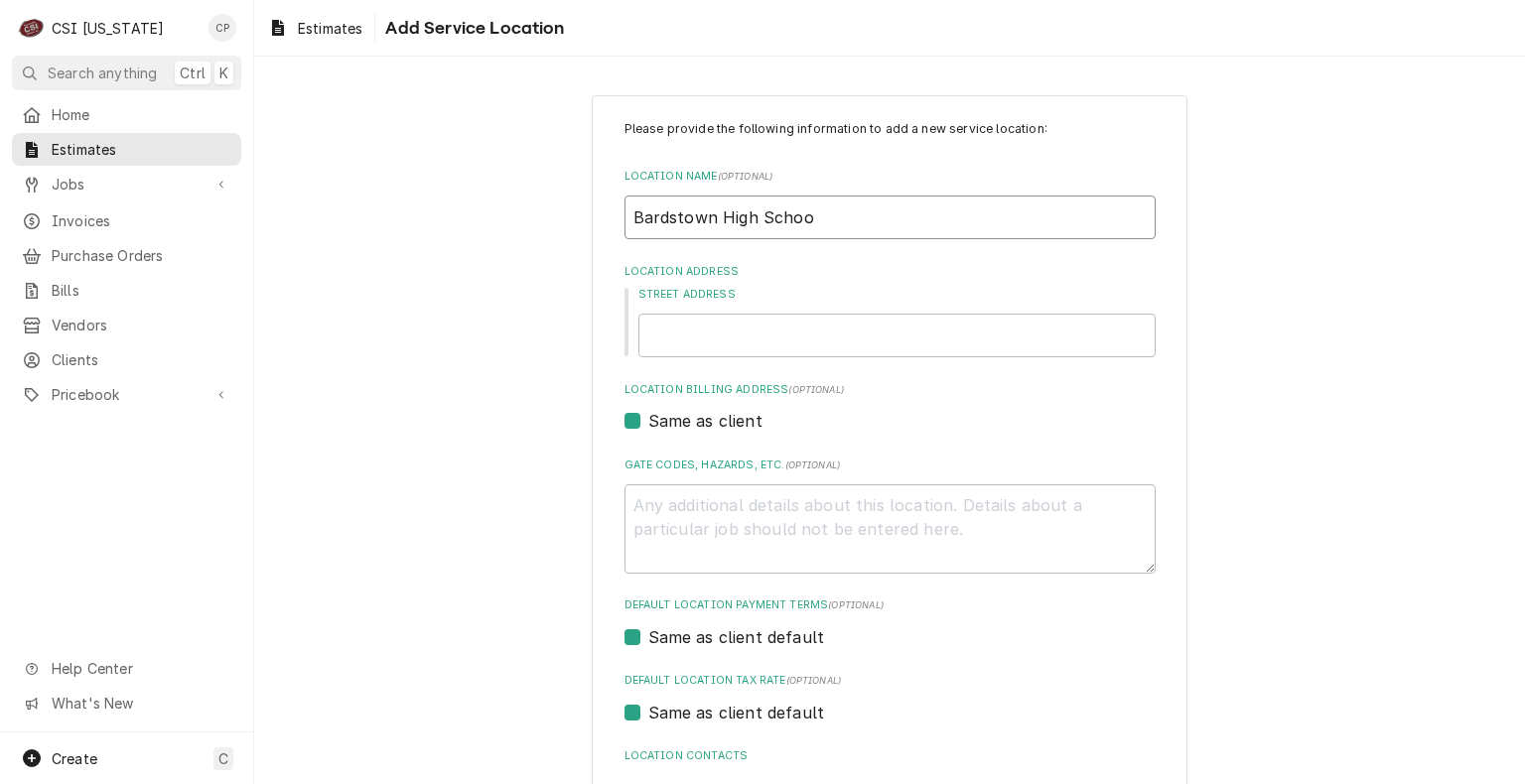 type on "x" 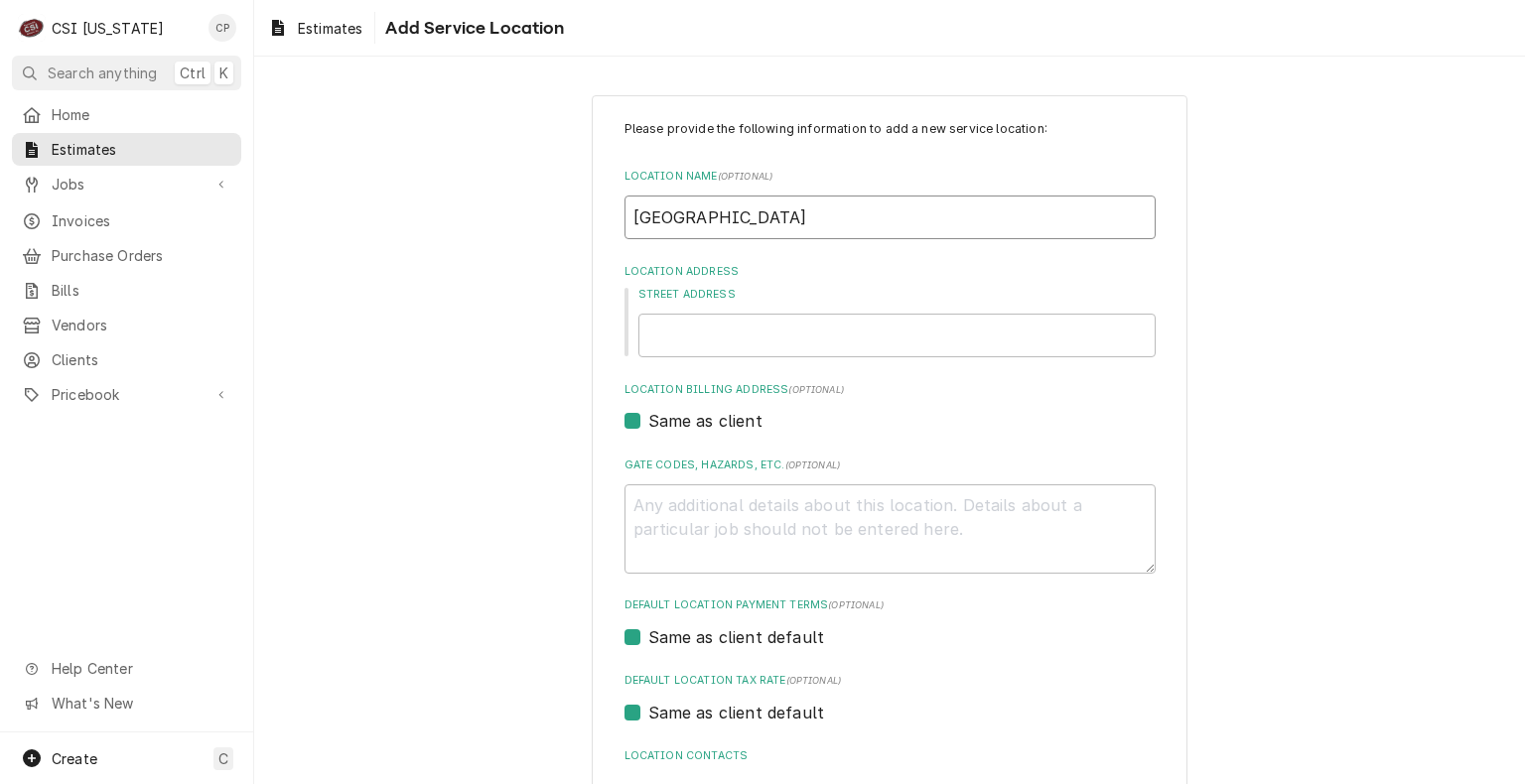 type on "x" 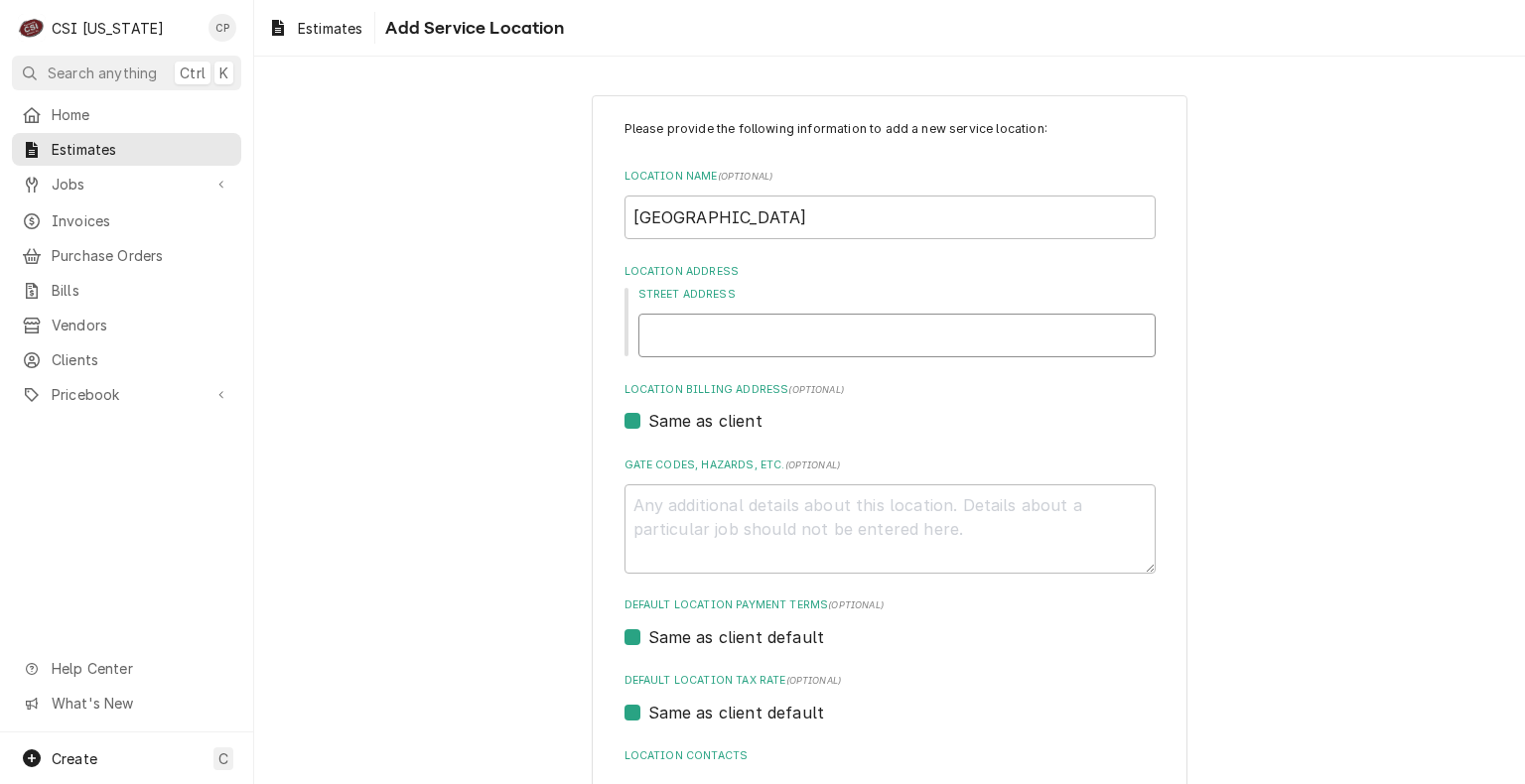 paste on "400 N 5th St, Bardstown, KY 40004" 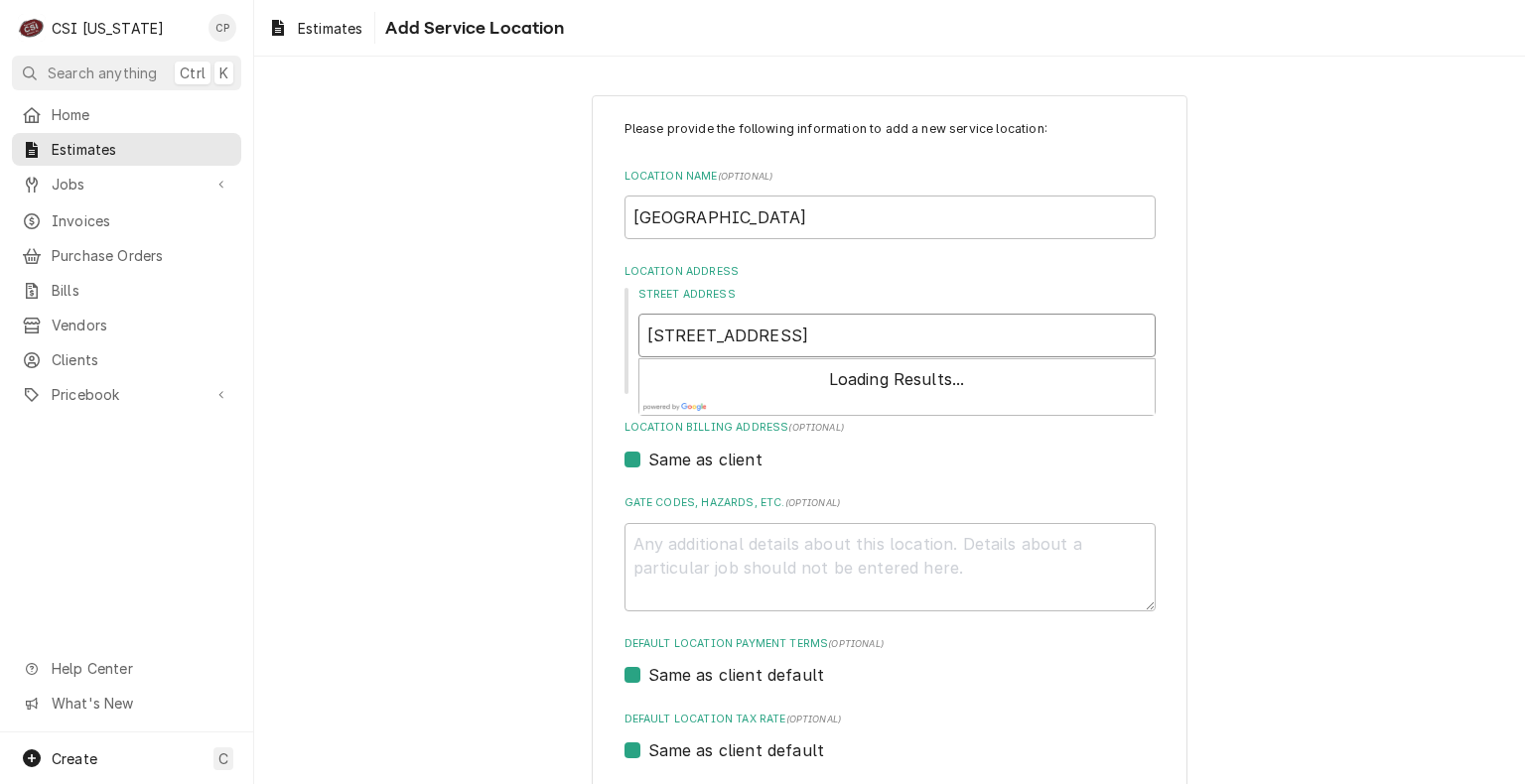 type on "x" 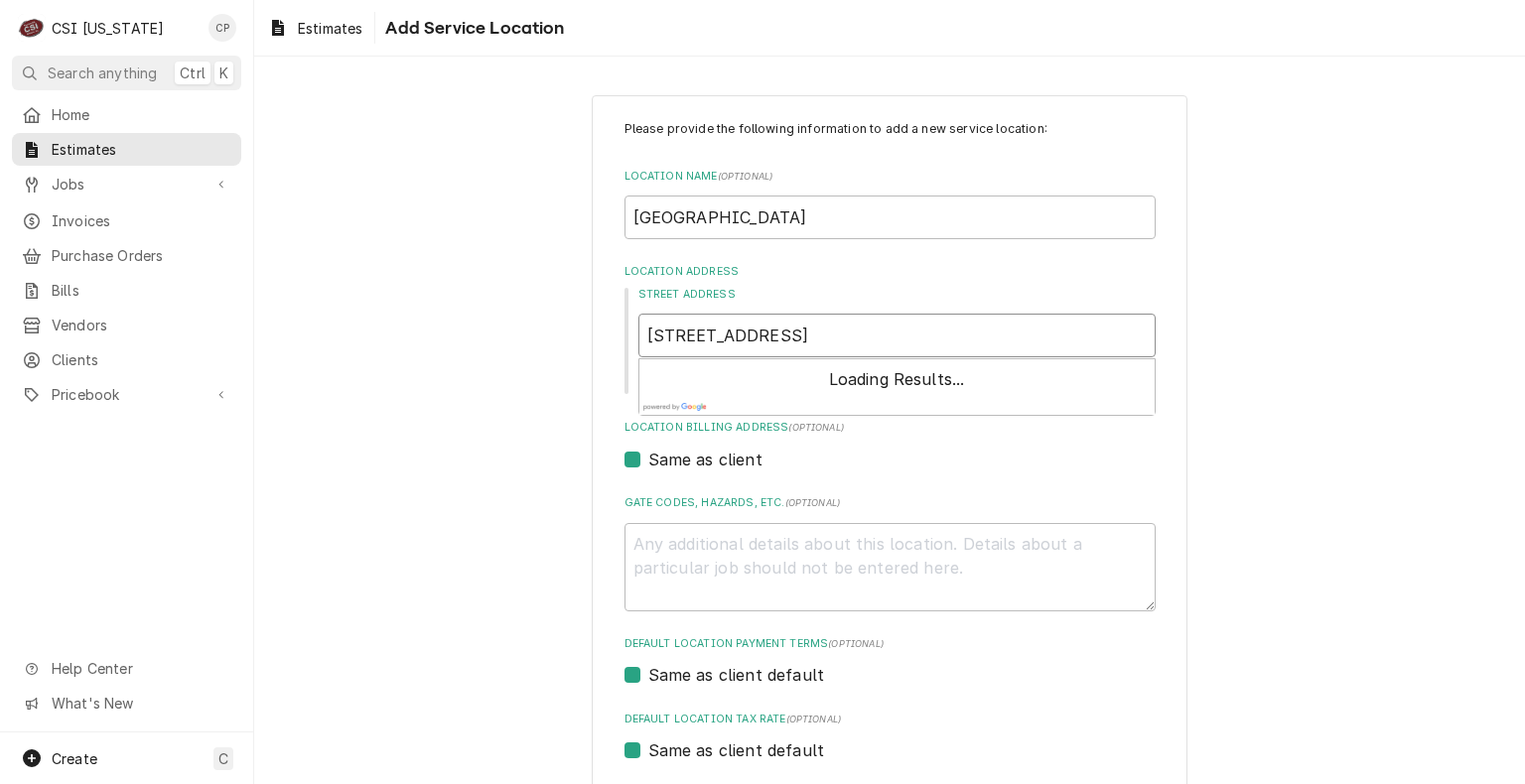 drag, startPoint x: 736, startPoint y: 342, endPoint x: 1013, endPoint y: 354, distance: 277.25981 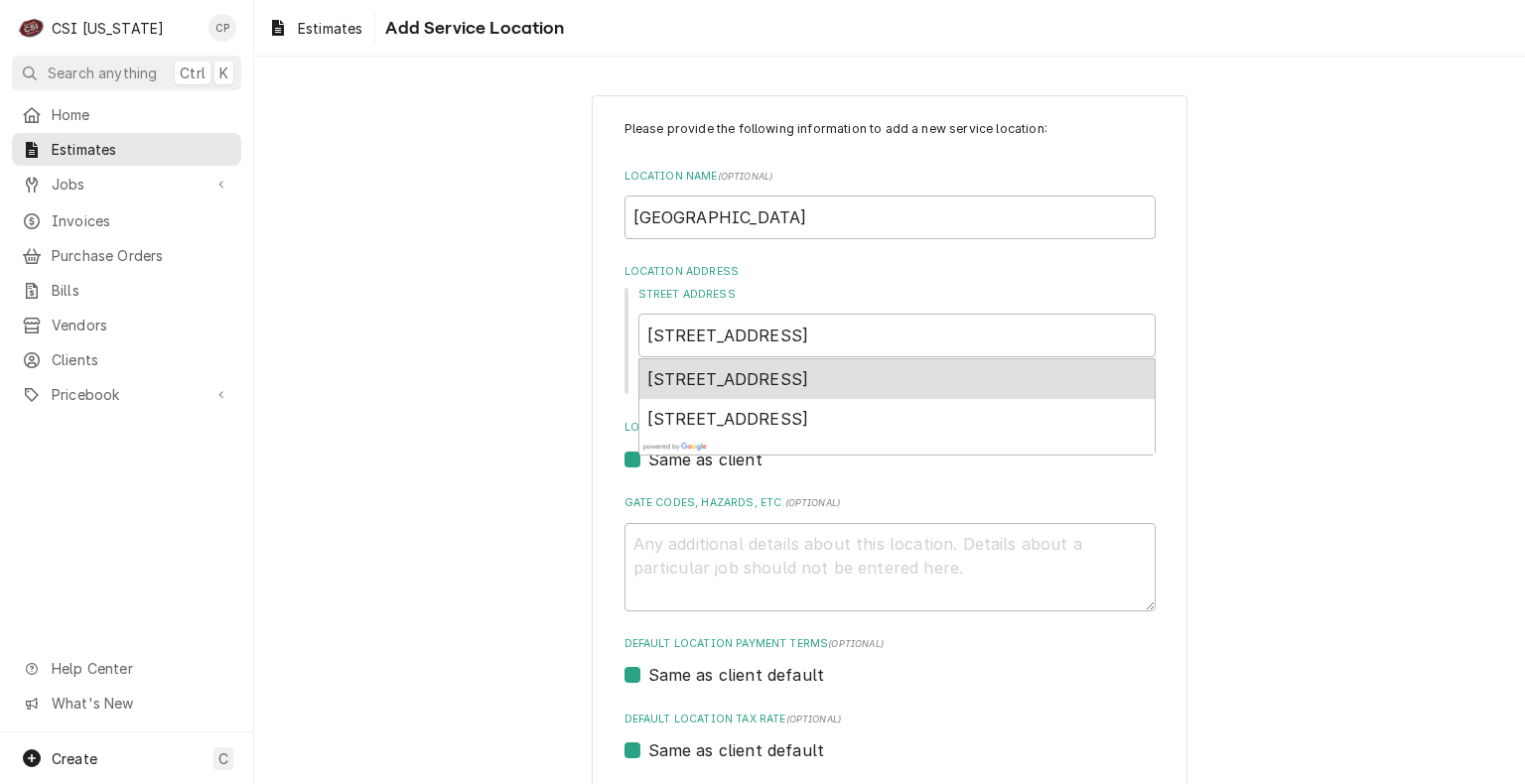 type 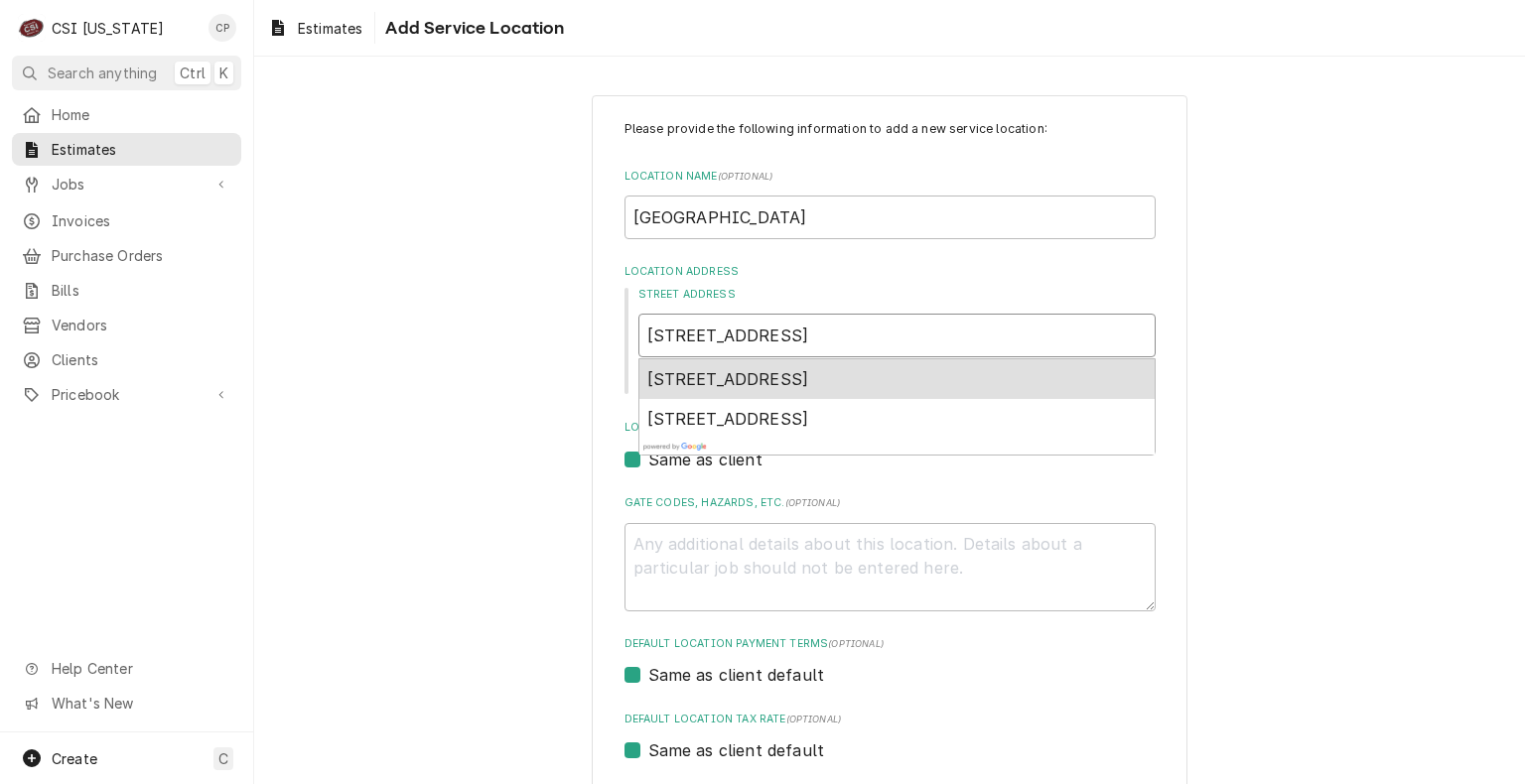 click on "400 N 5th St, Bardstown, KY 40004" at bounding box center [897, 335] 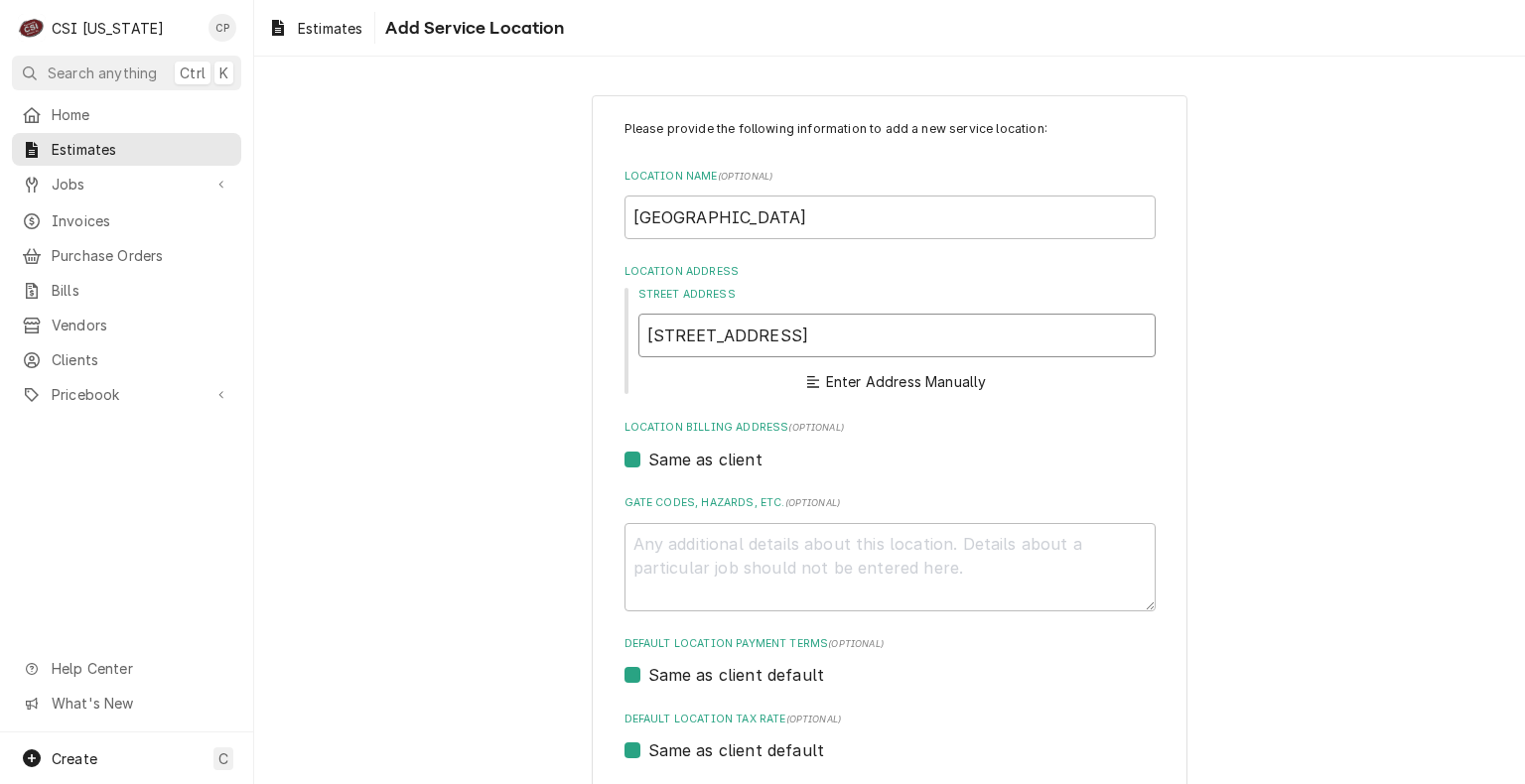 type on "x" 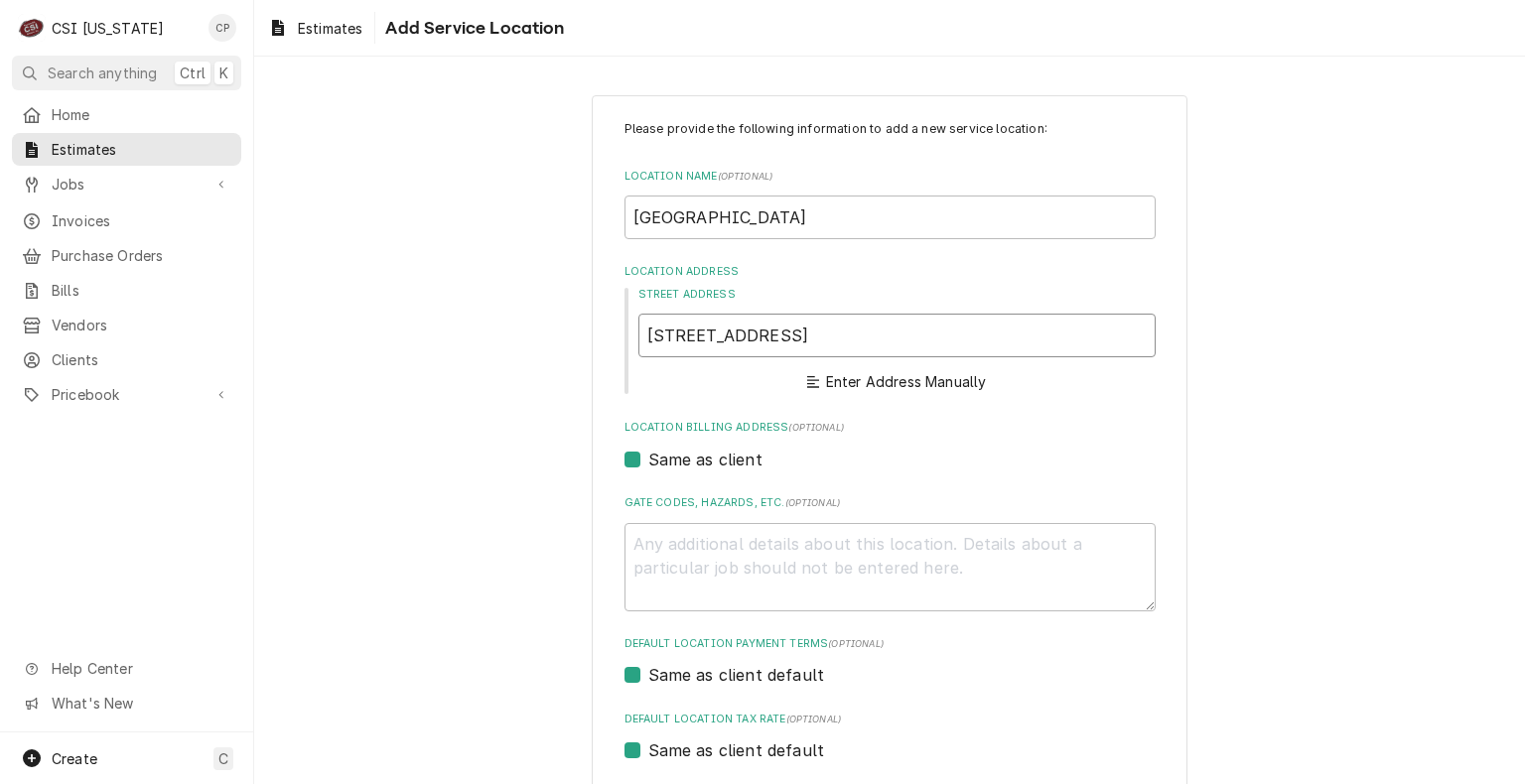 type on "400 N 5th St" 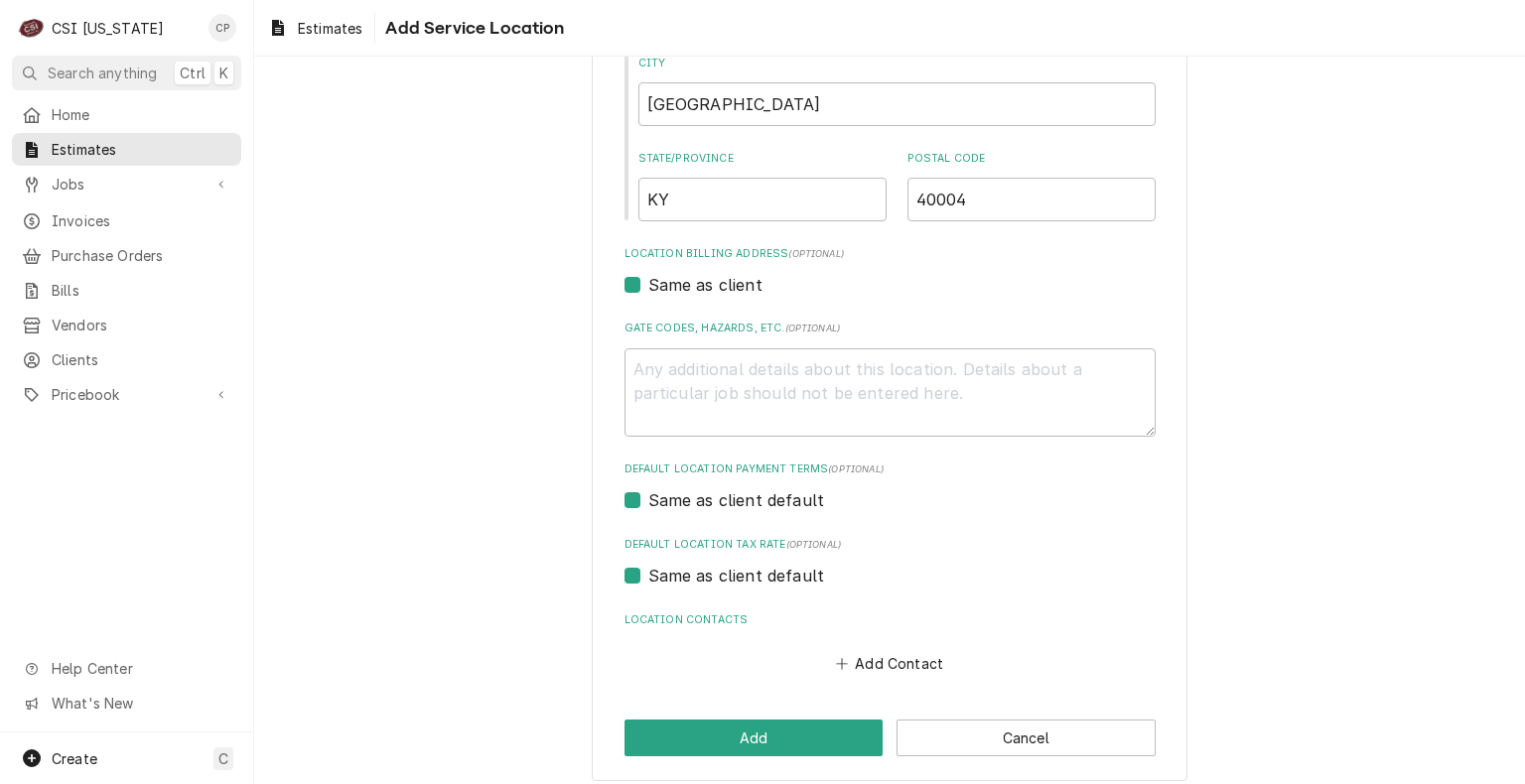 scroll, scrollTop: 435, scrollLeft: 0, axis: vertical 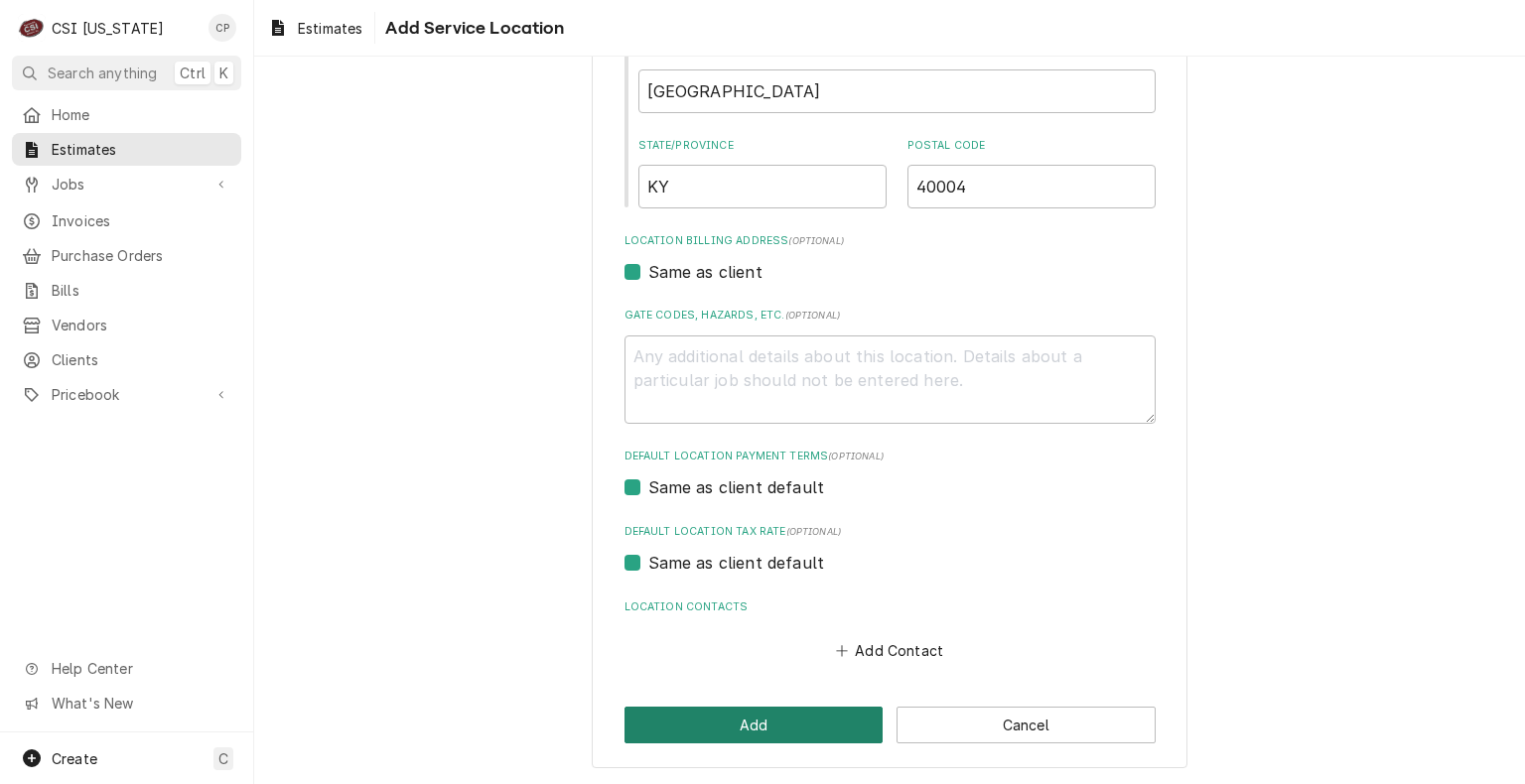 click on "Add" at bounding box center (754, 724) 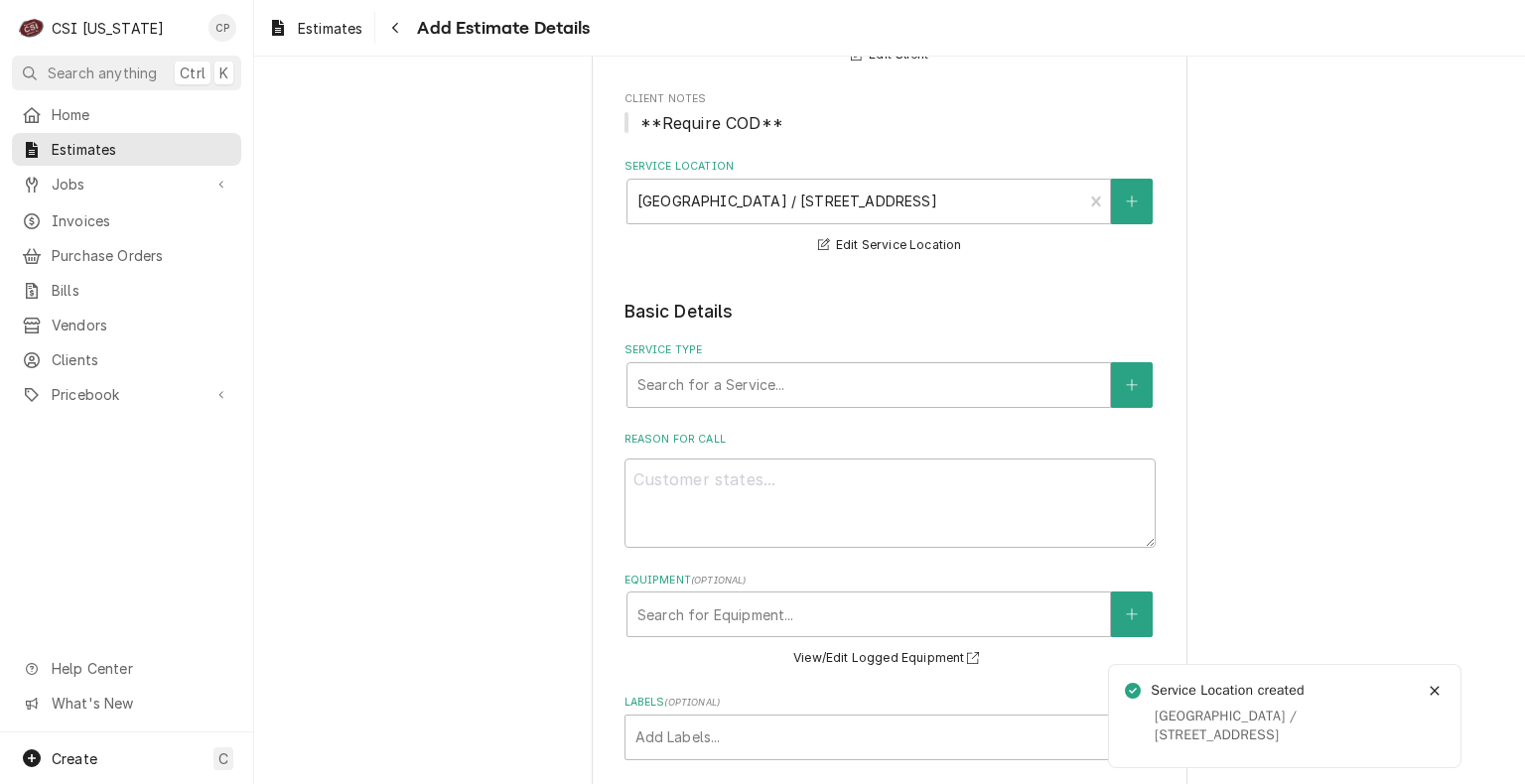 scroll, scrollTop: 298, scrollLeft: 0, axis: vertical 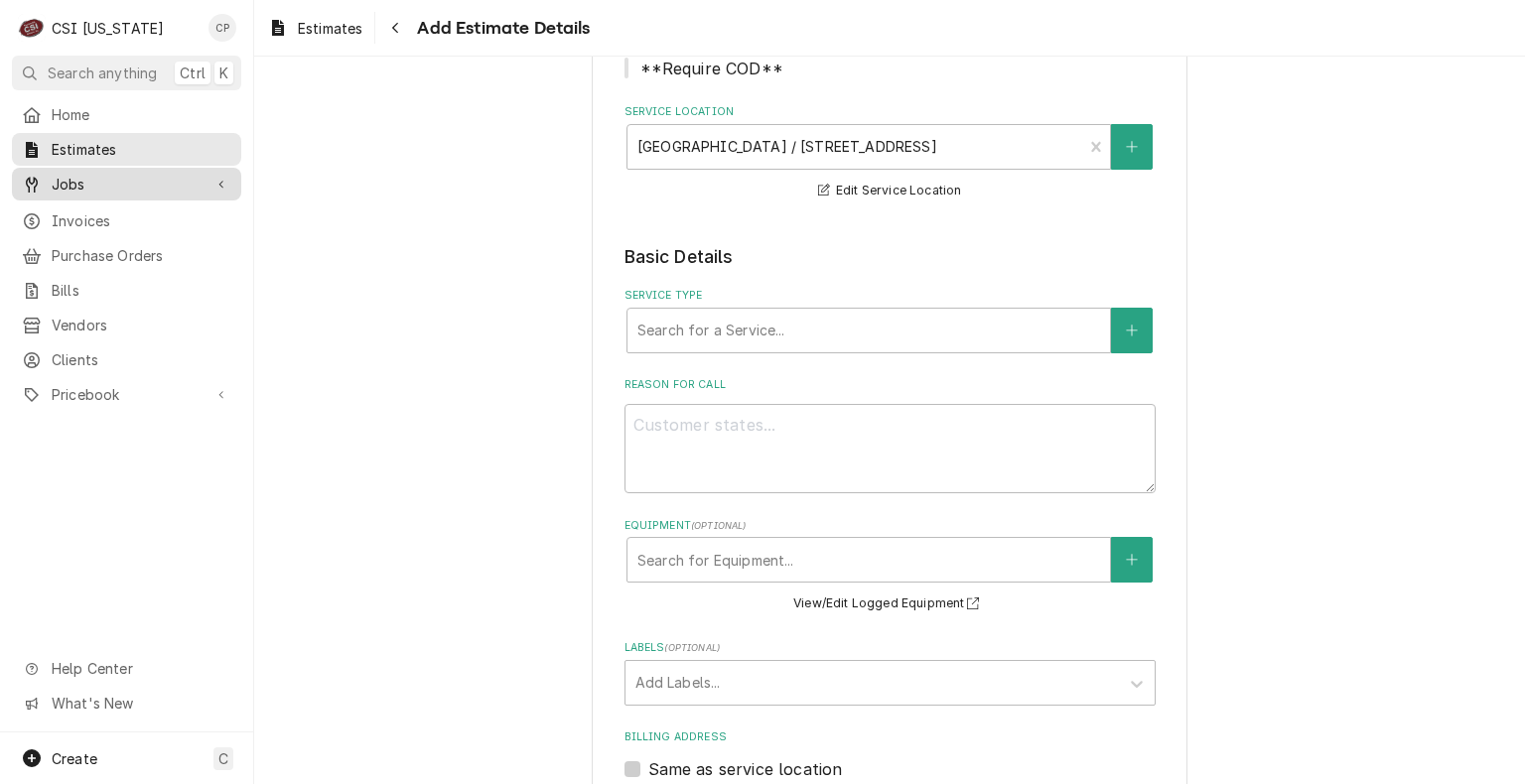 click on "Jobs" at bounding box center [126, 184] 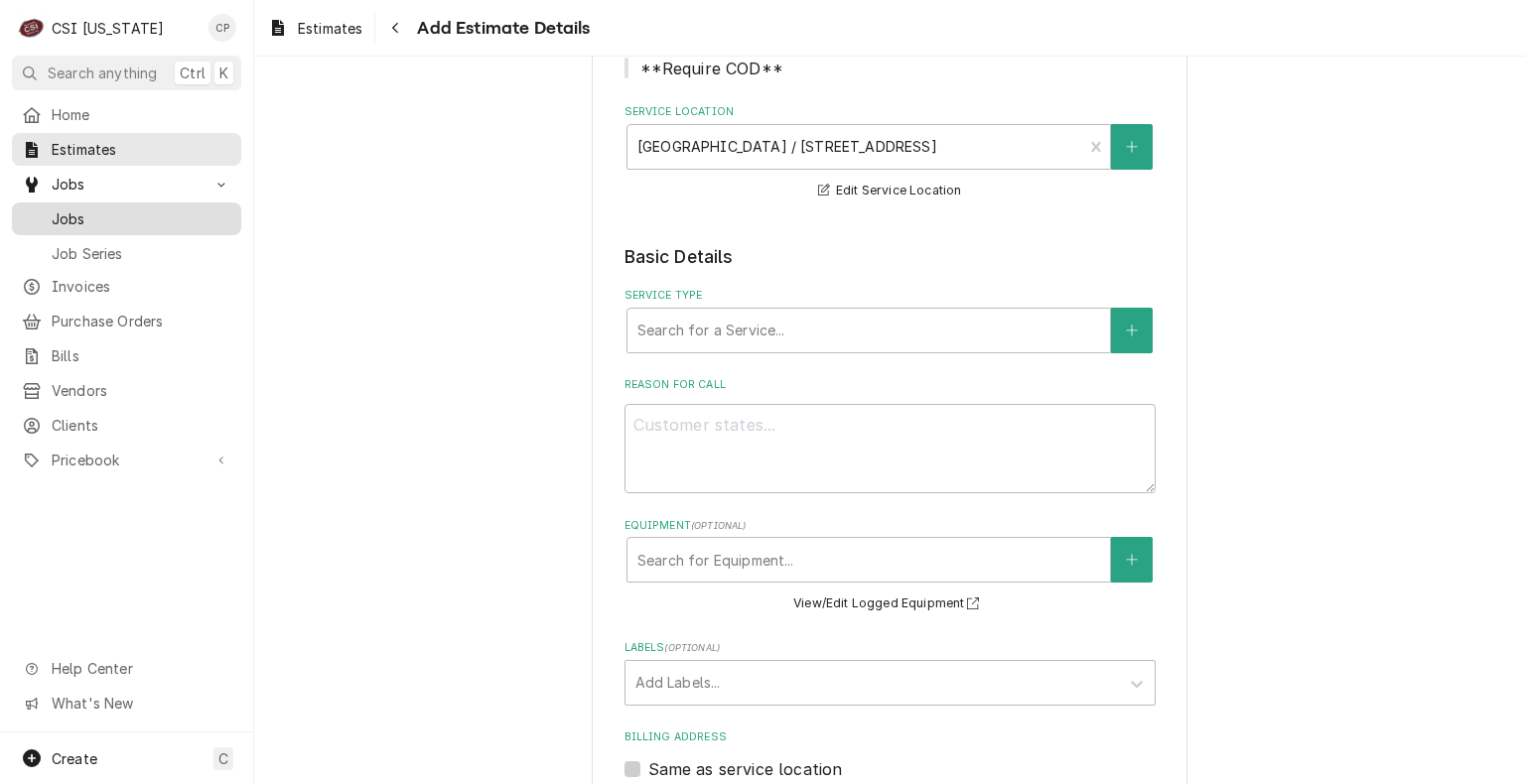 click on "Jobs" at bounding box center [141, 218] 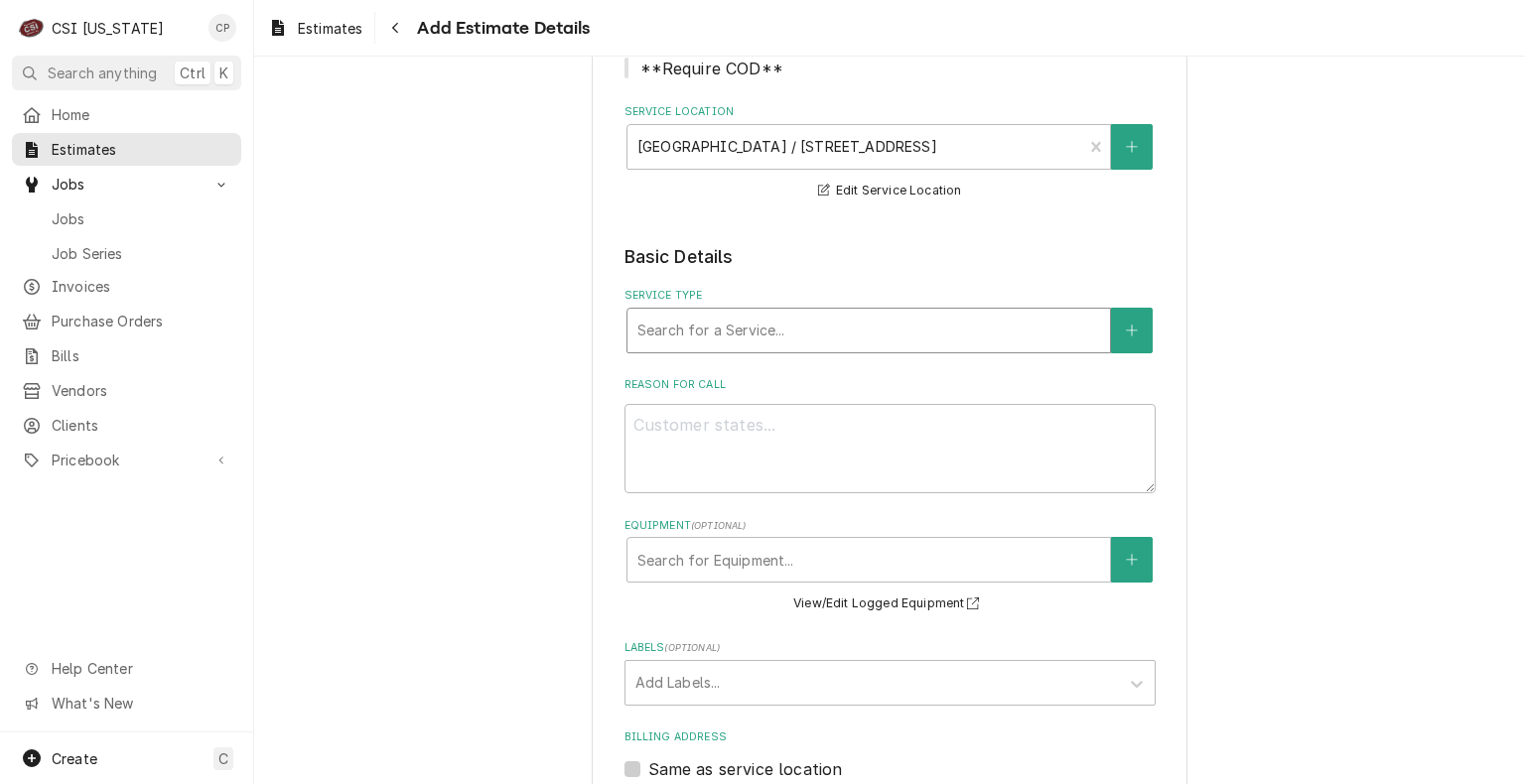 click at bounding box center [869, 330] 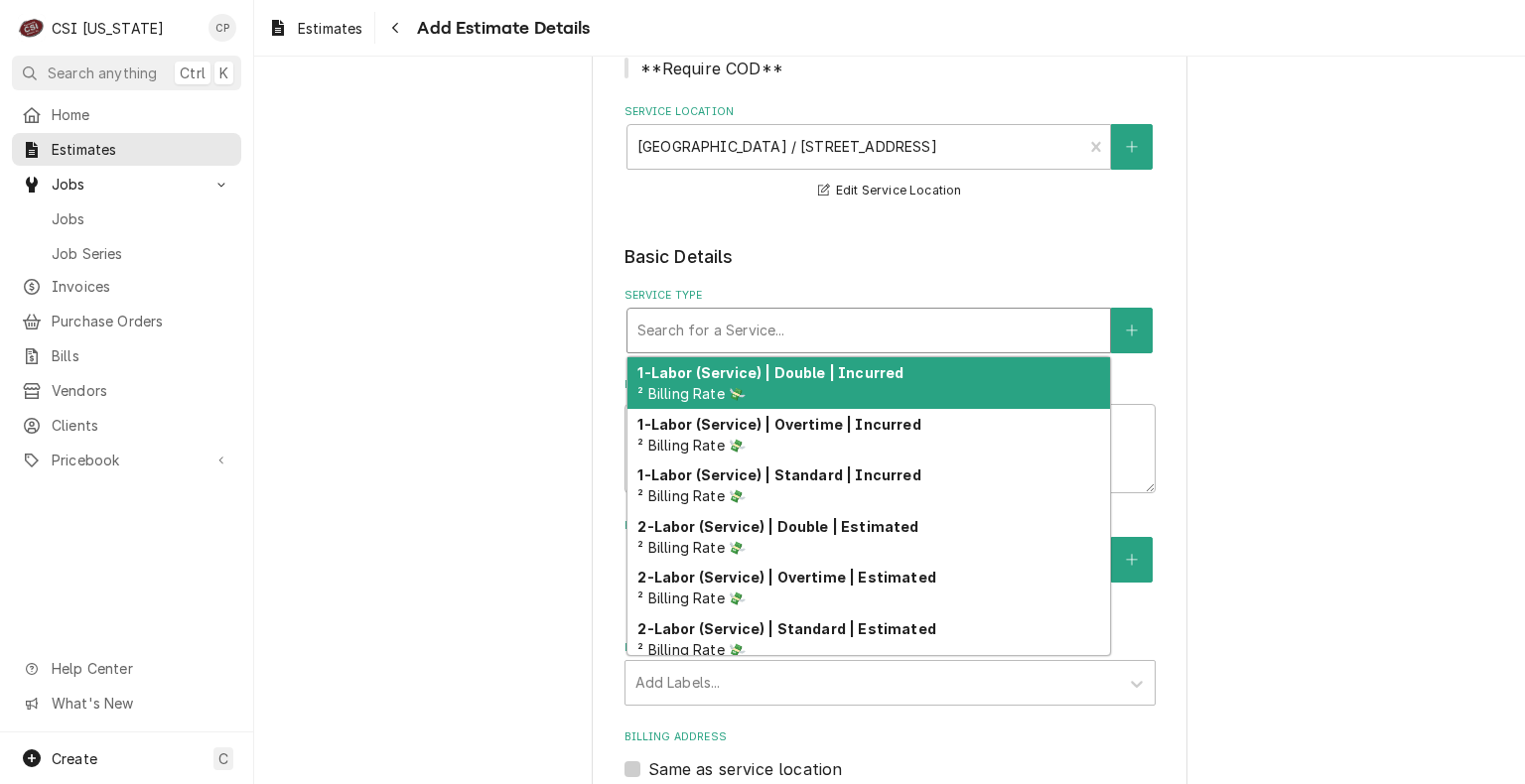 type on "x" 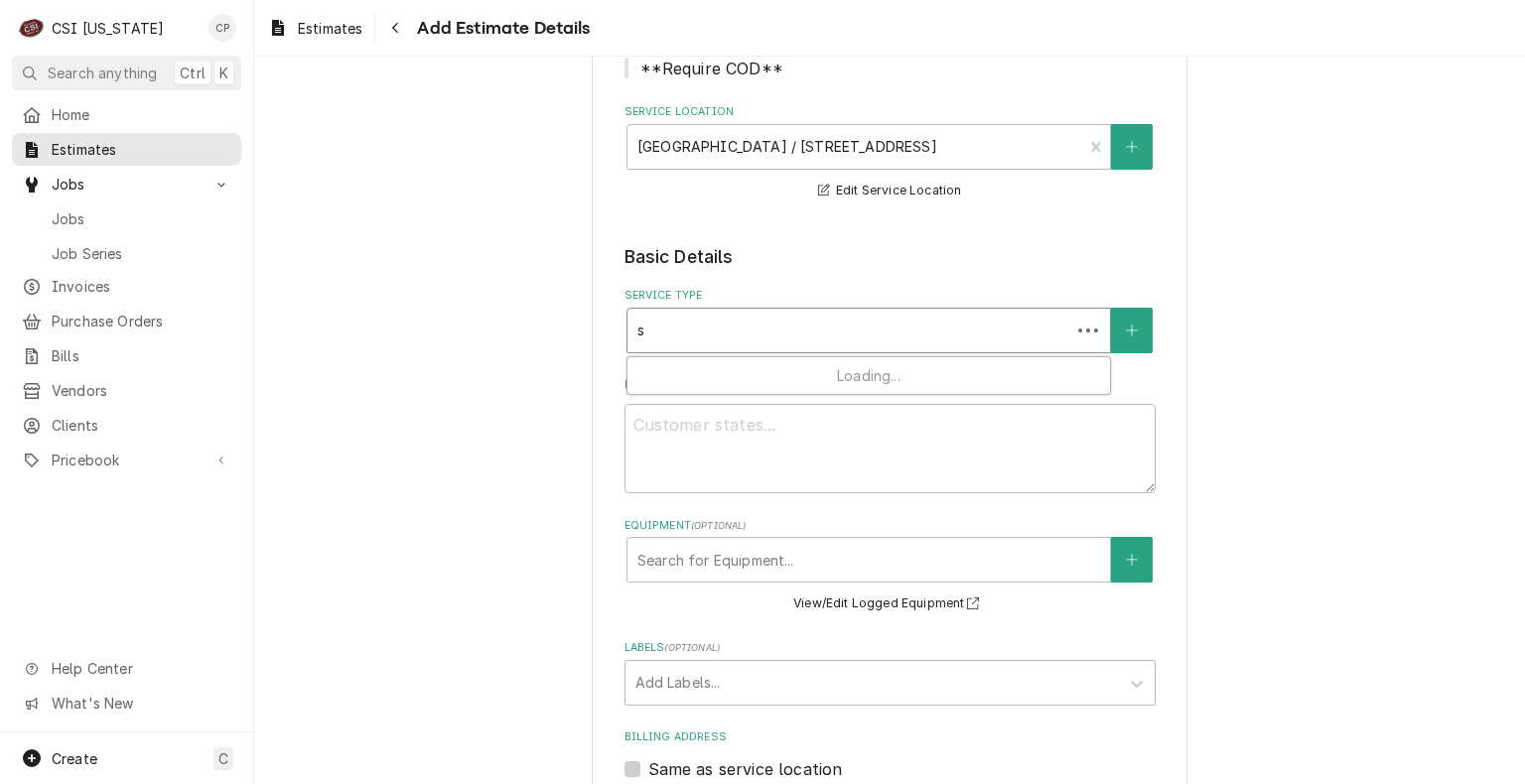 type on "x" 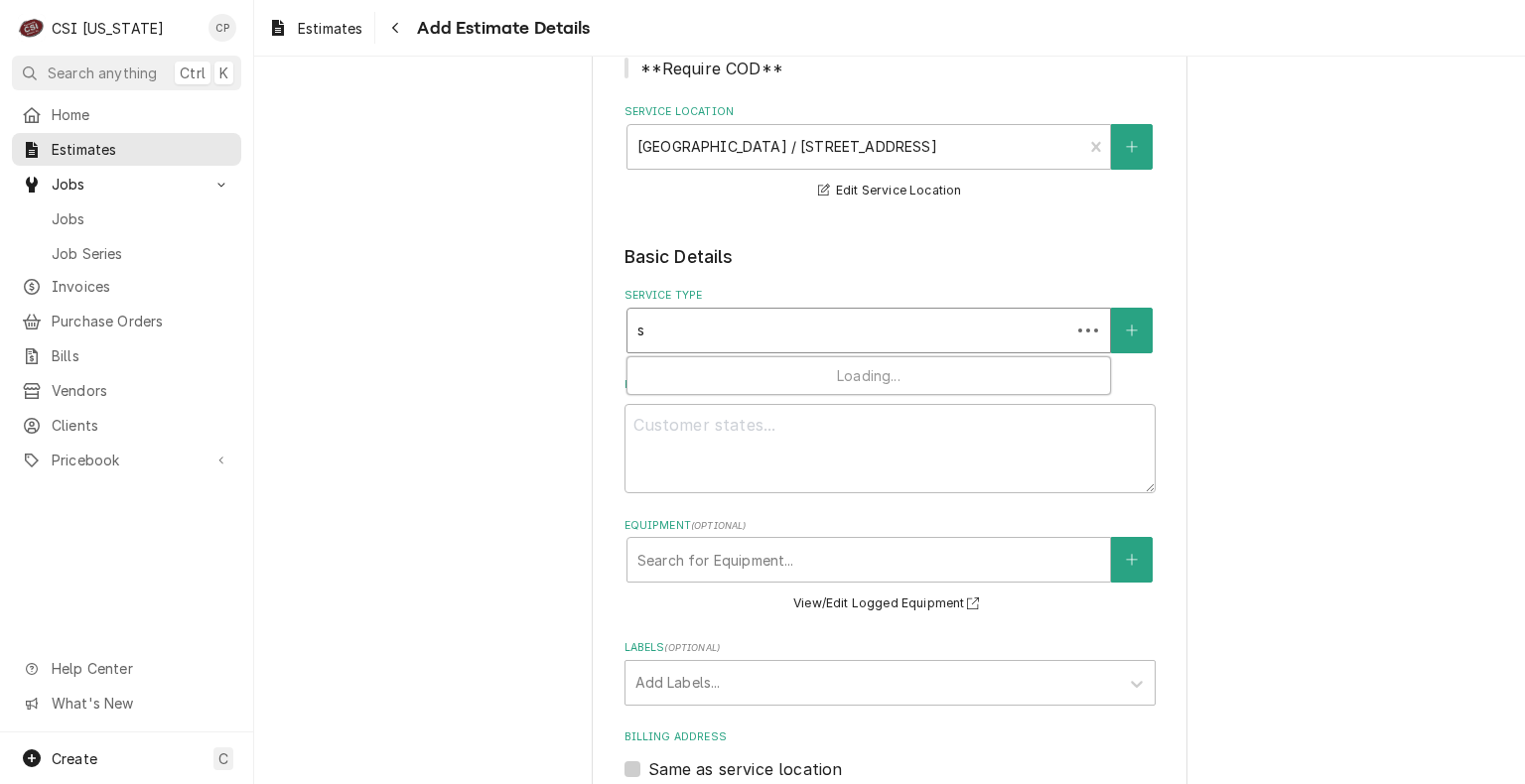 type on "se" 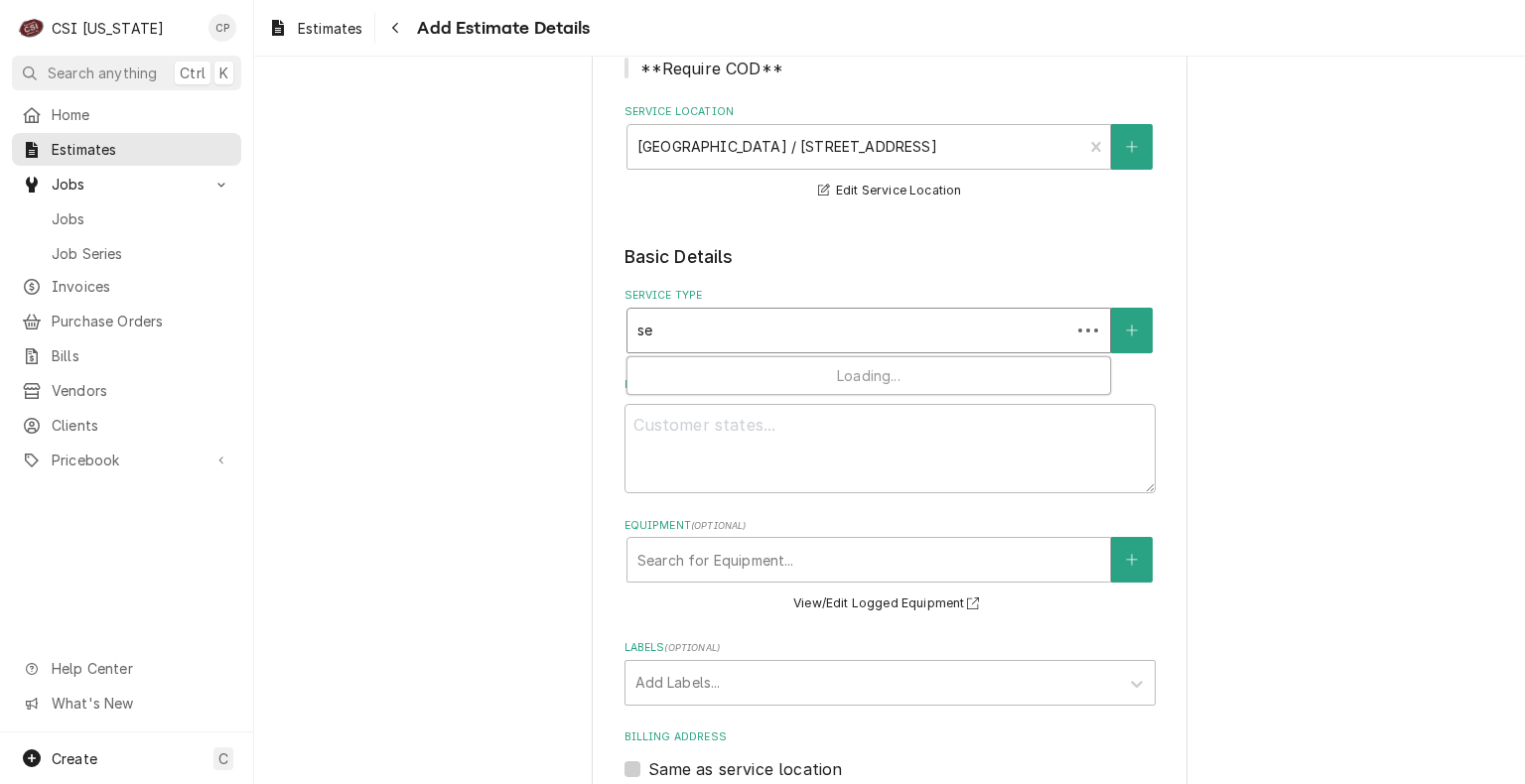 type on "x" 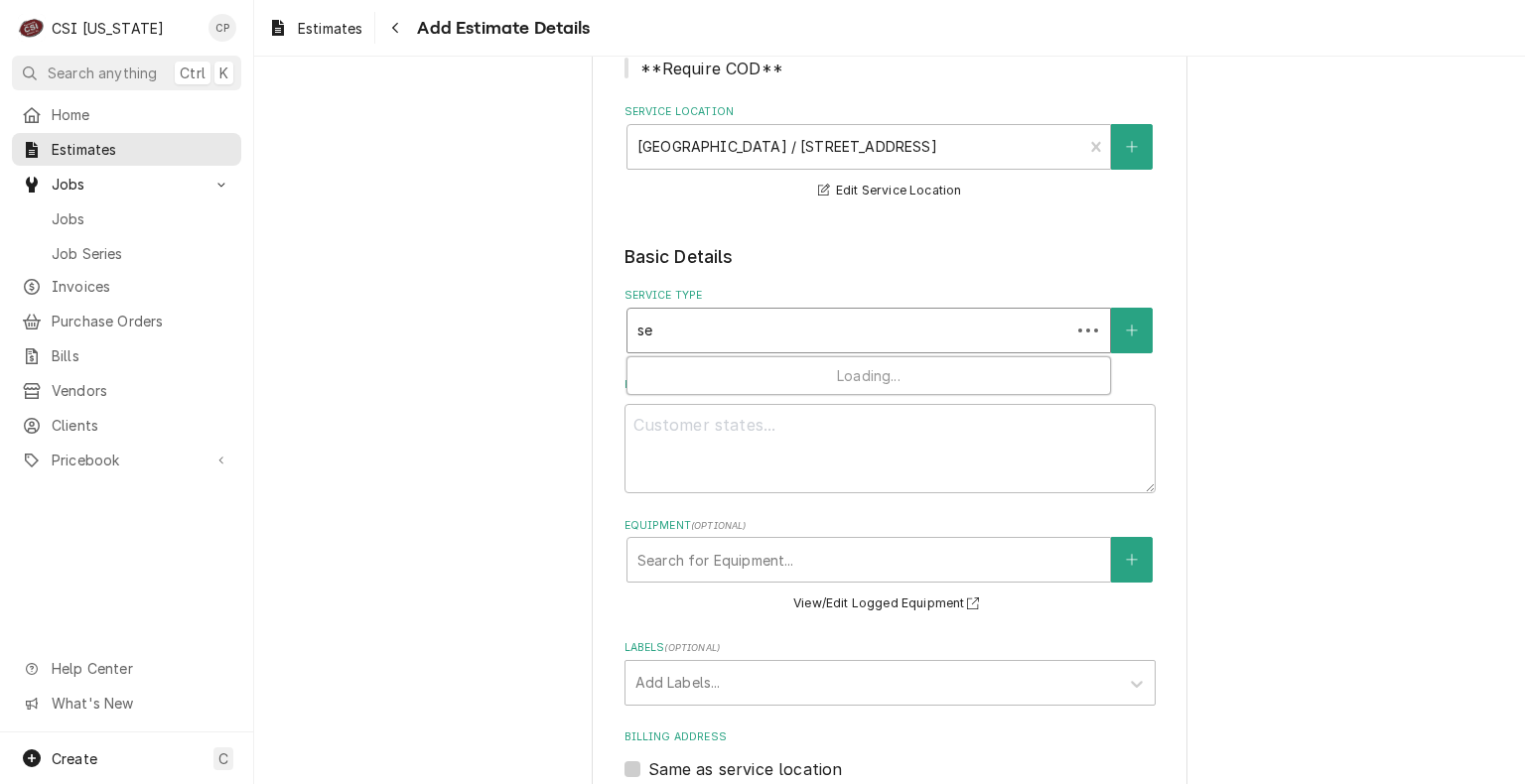 type on "set" 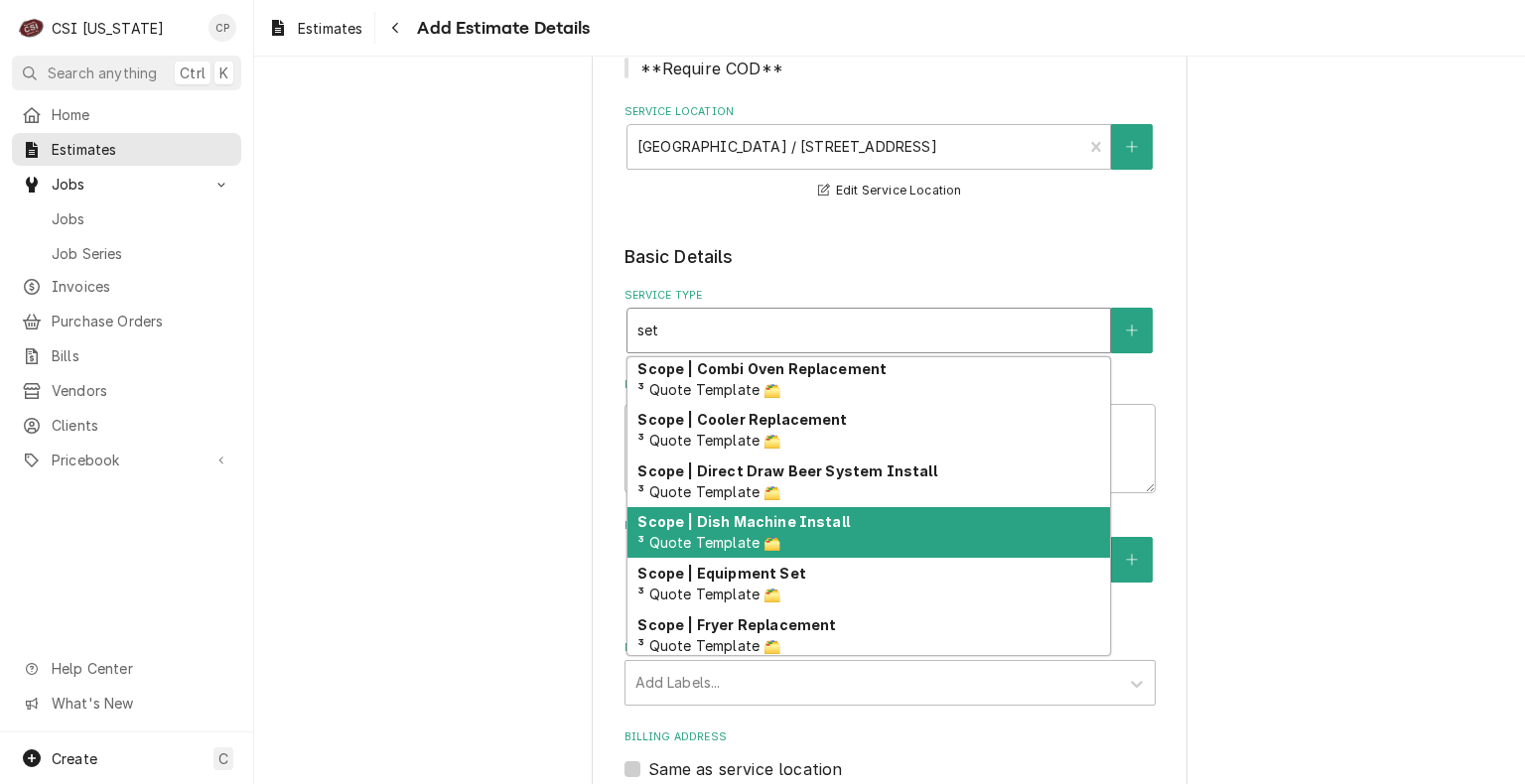 scroll, scrollTop: 99, scrollLeft: 0, axis: vertical 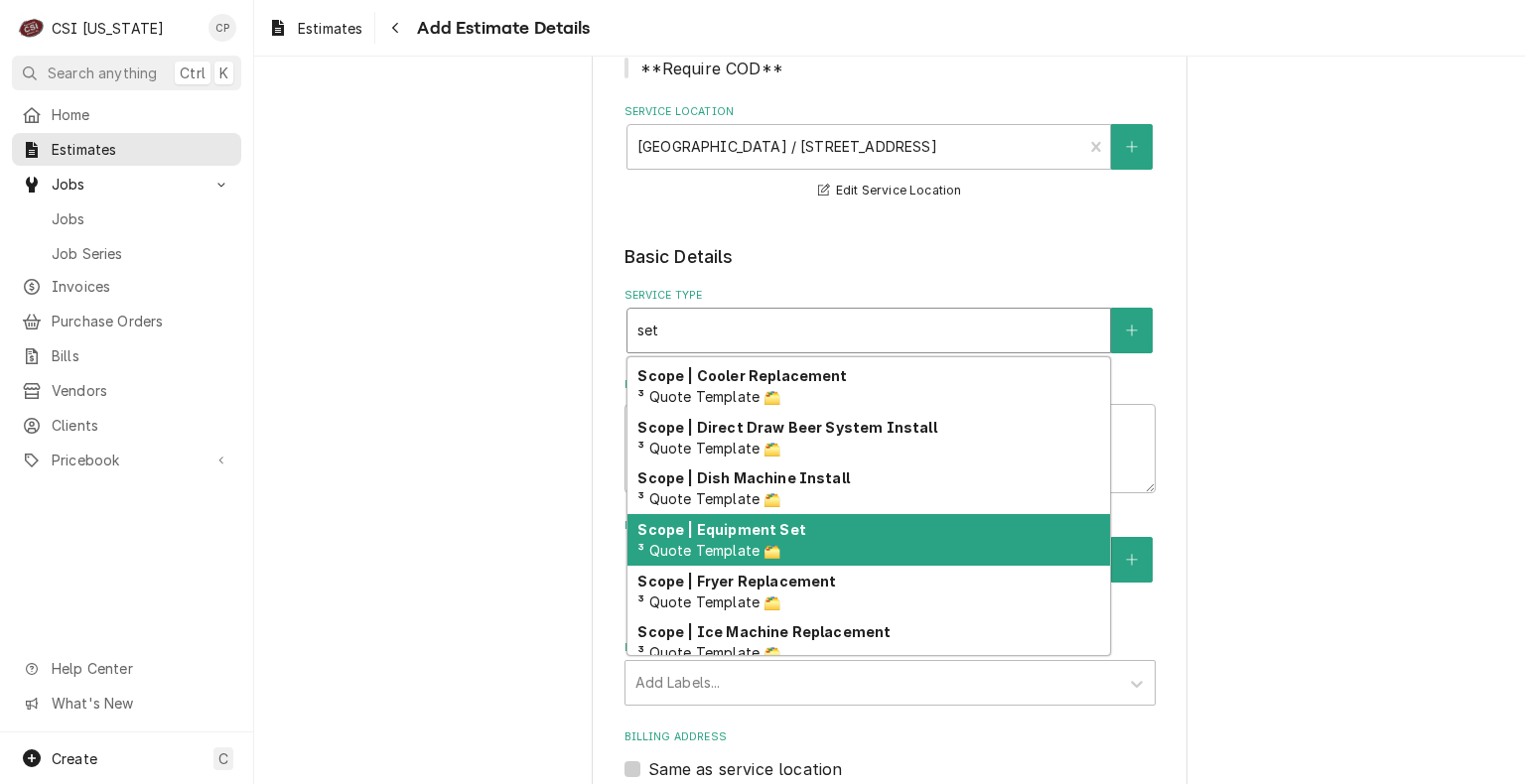 click on "³ Quote Template 🗂️" at bounding box center [709, 550] 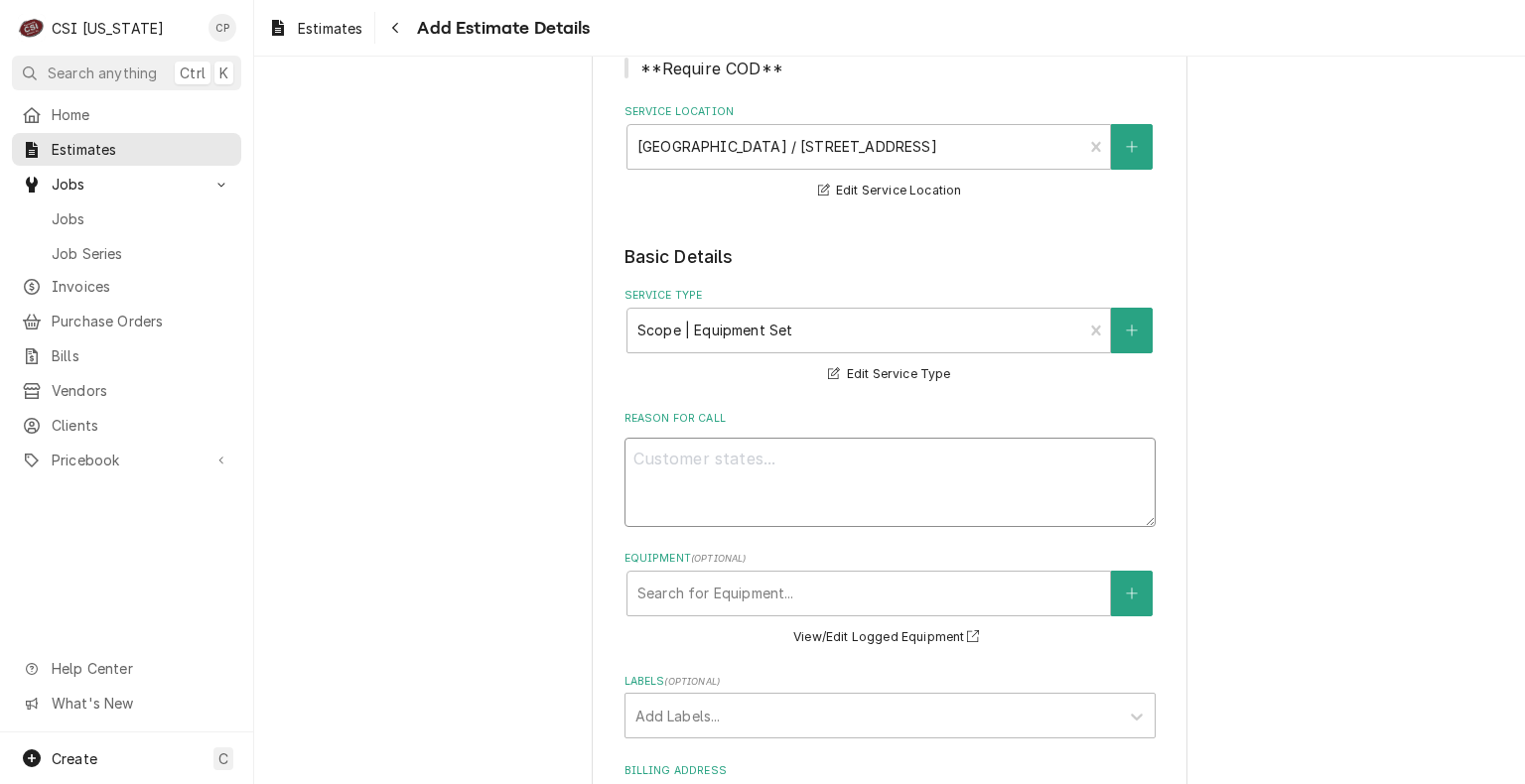 paste on "set in place all equipment per plans as well as build and pipe the walk-in" 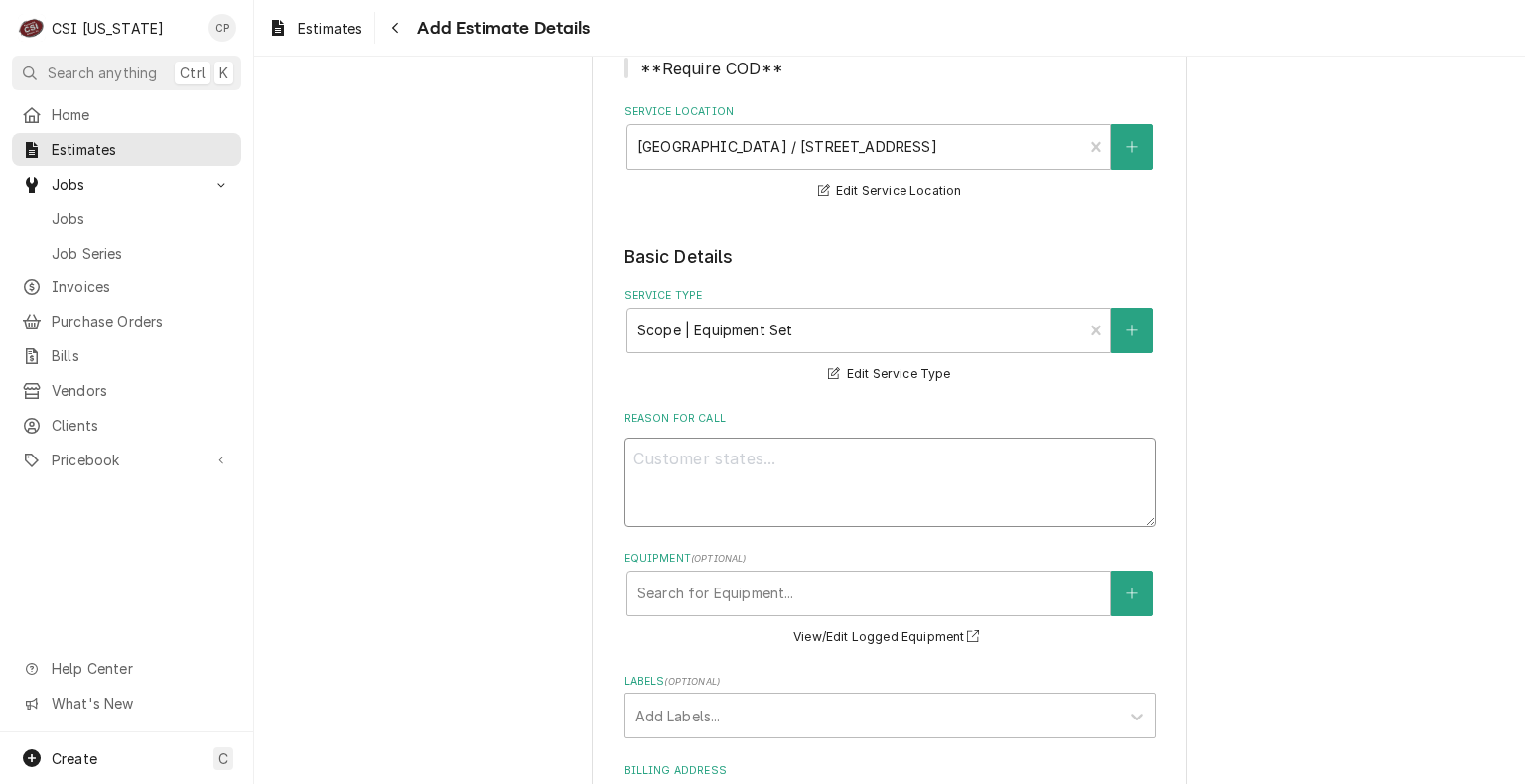 type on "x" 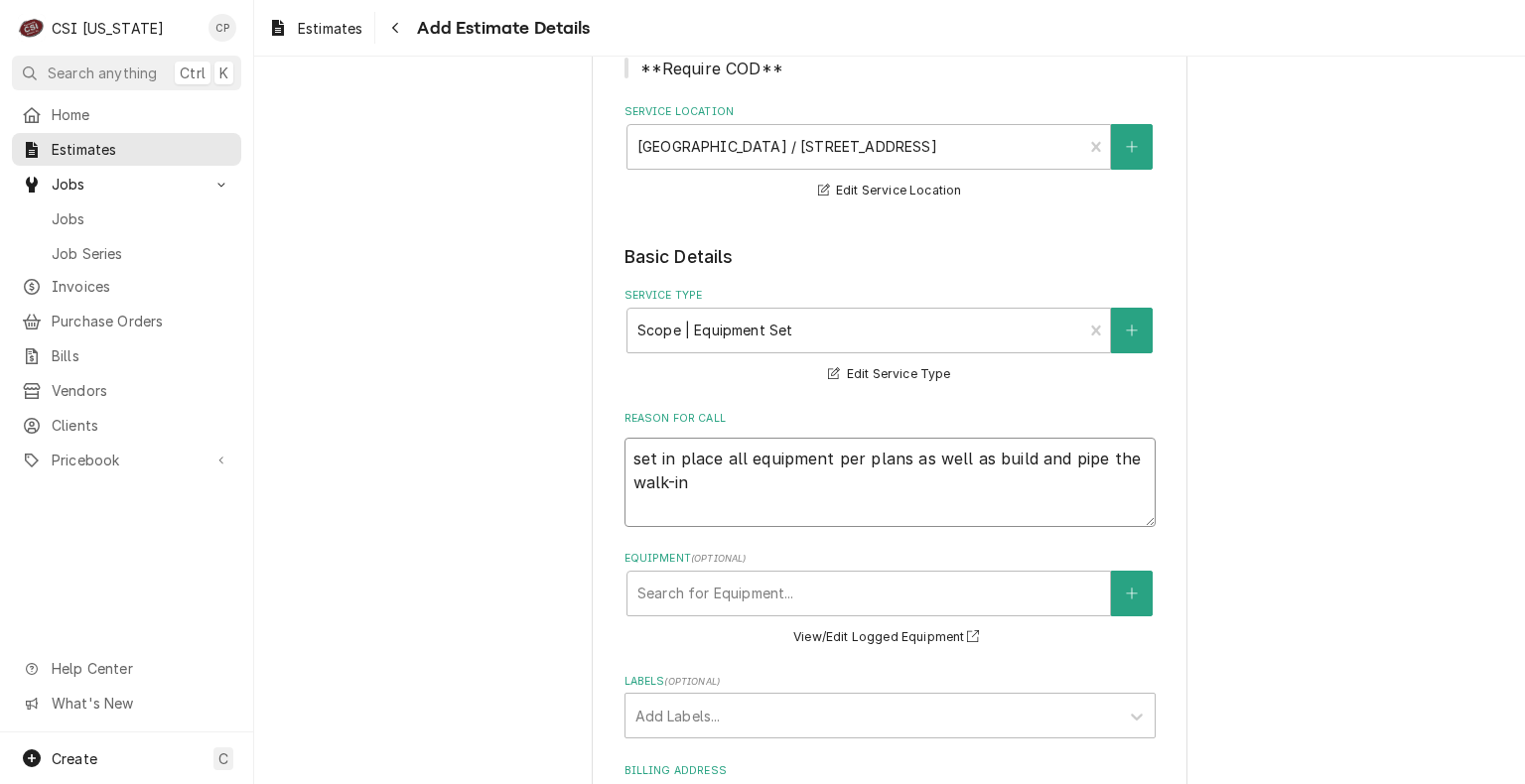 type on "x" 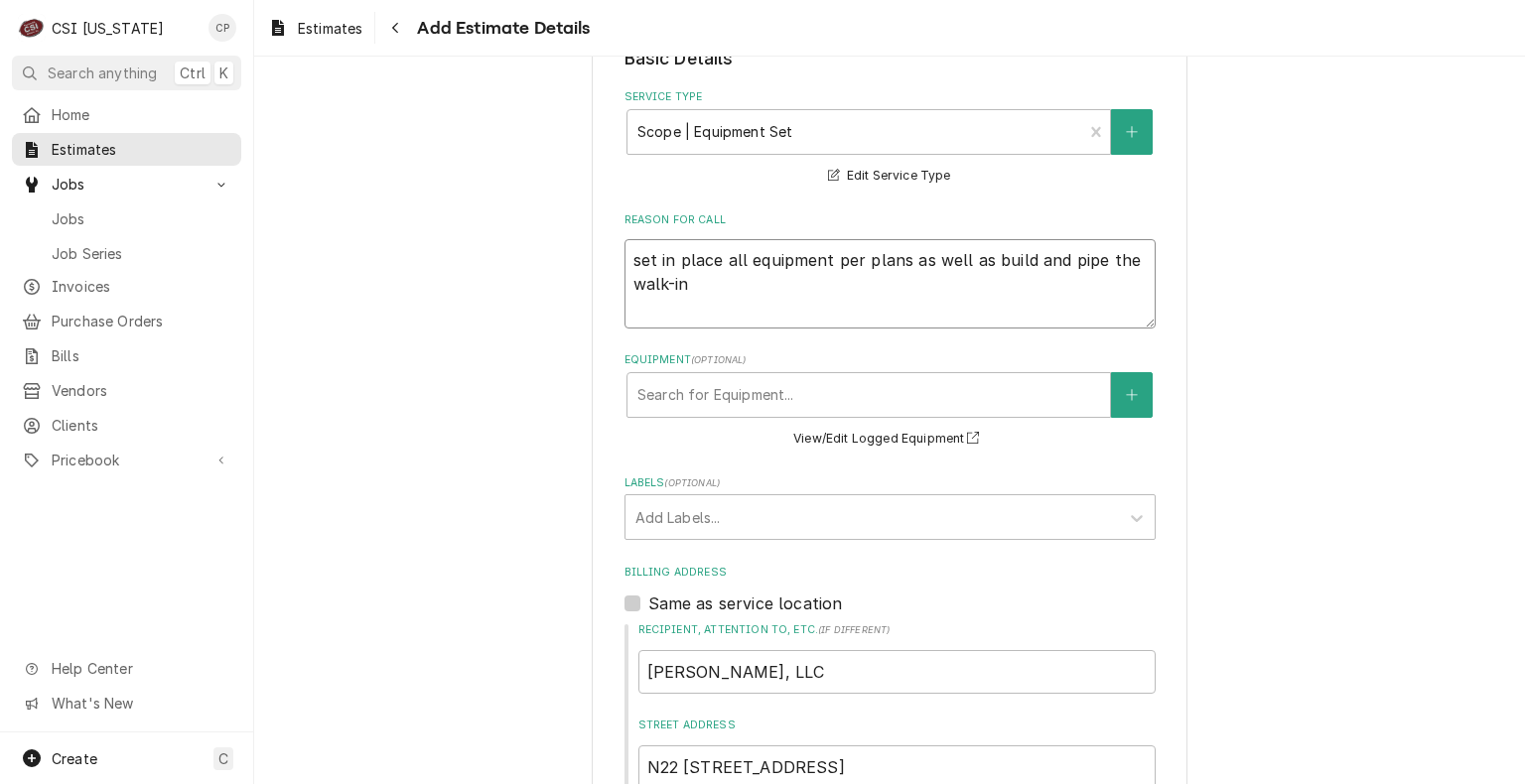 scroll, scrollTop: 595, scrollLeft: 0, axis: vertical 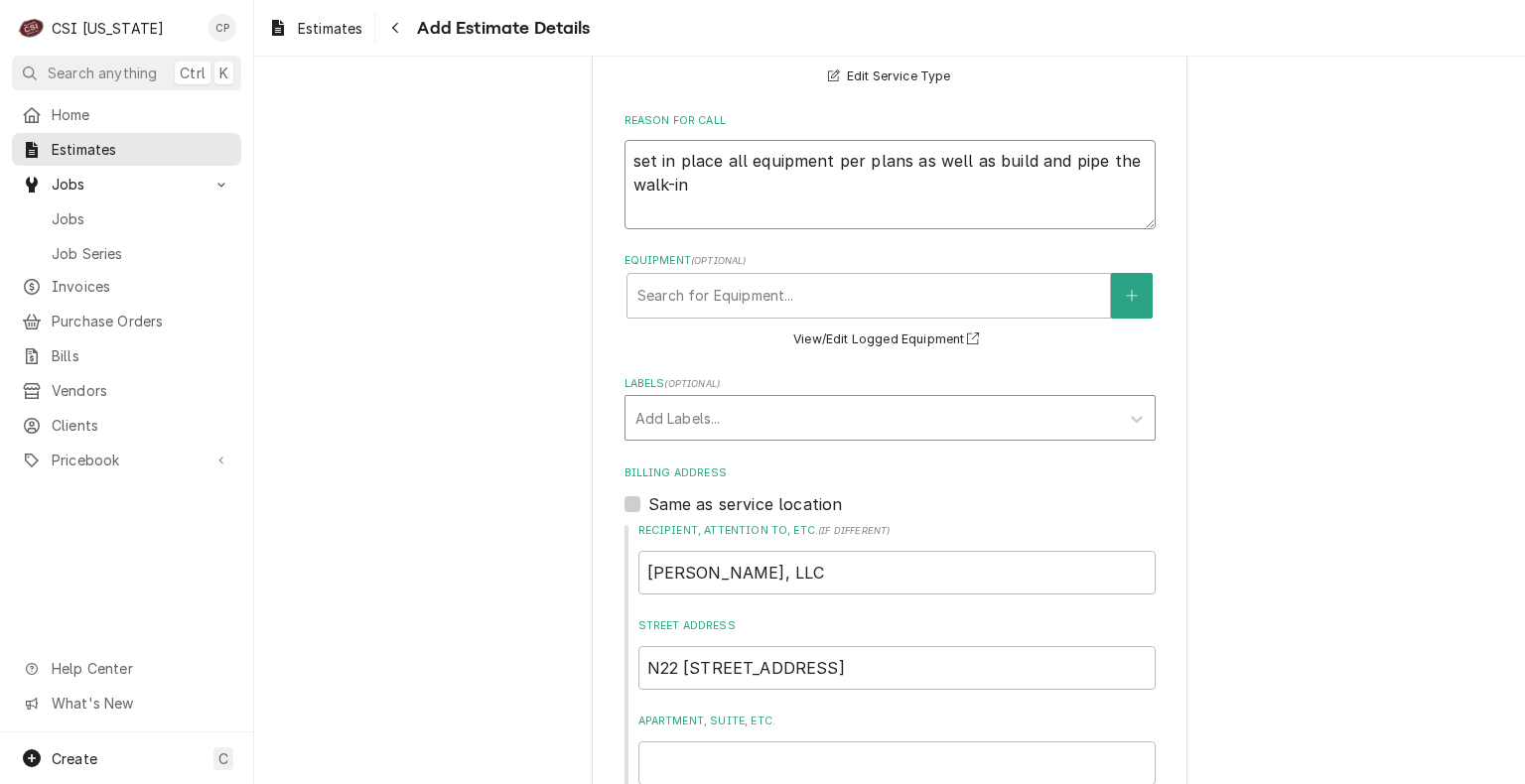 type on "set in place all equipment per plans as well as build and pipe the walk-in" 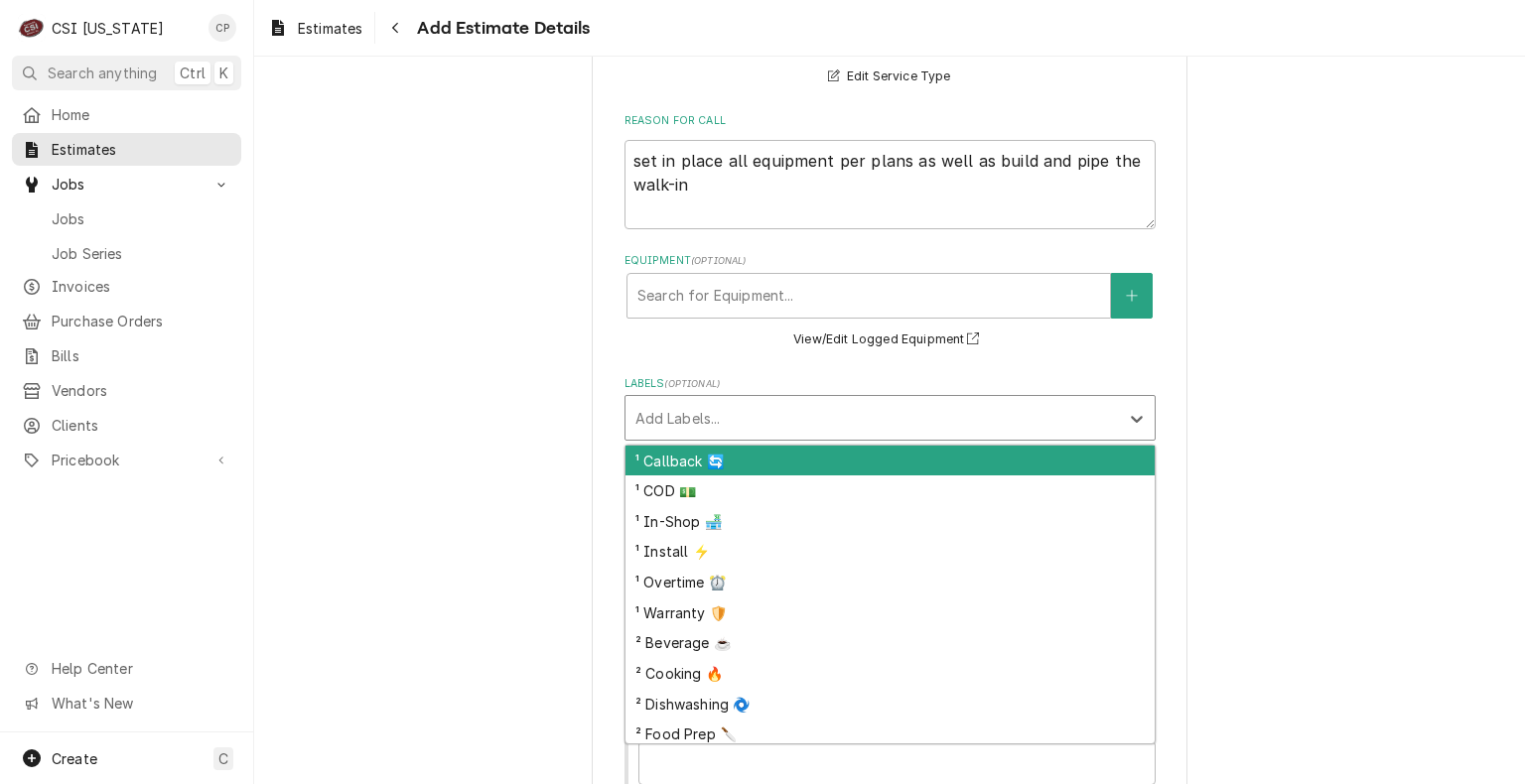click at bounding box center (872, 418) 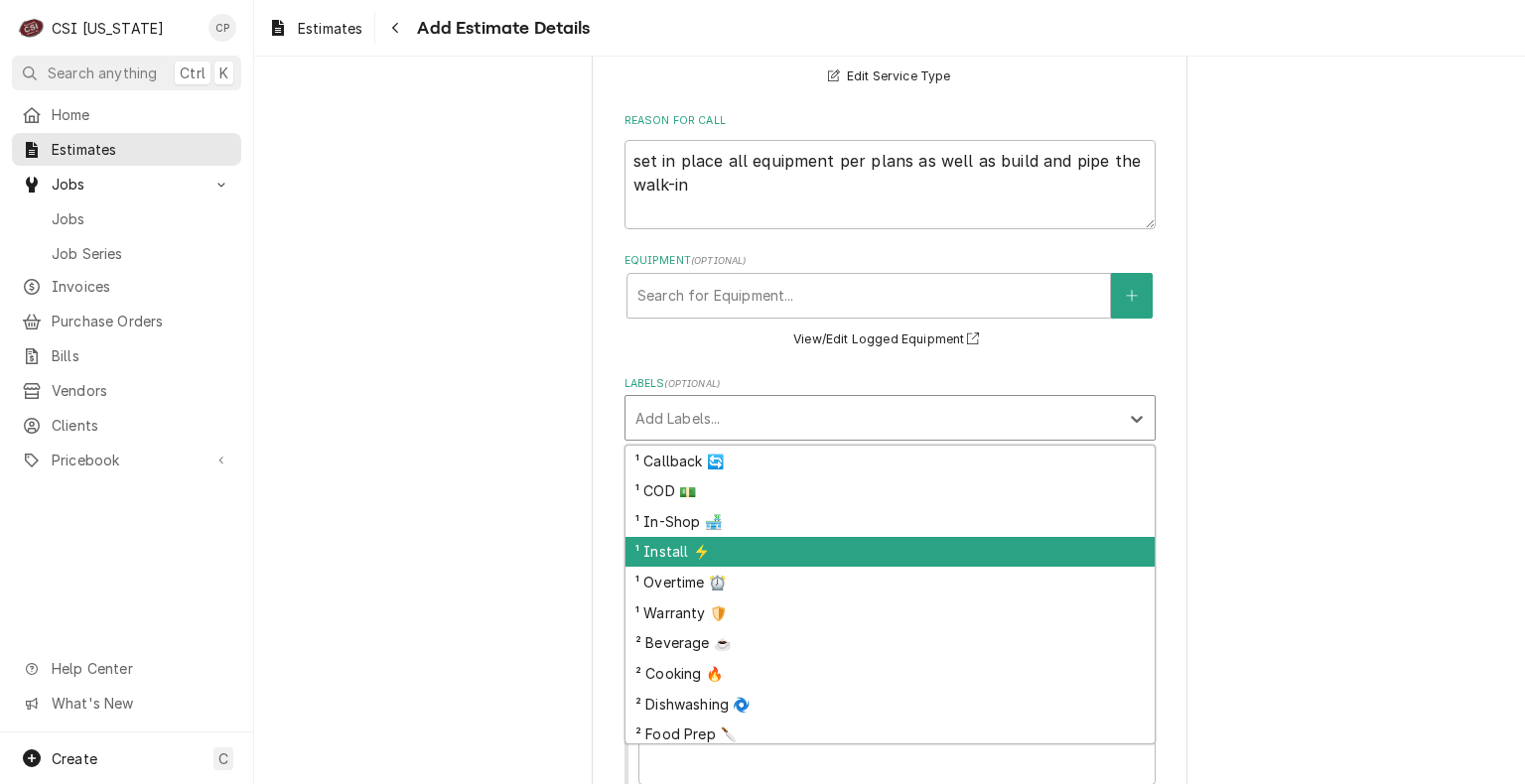 click on "¹ Install ⚡️" at bounding box center (890, 552) 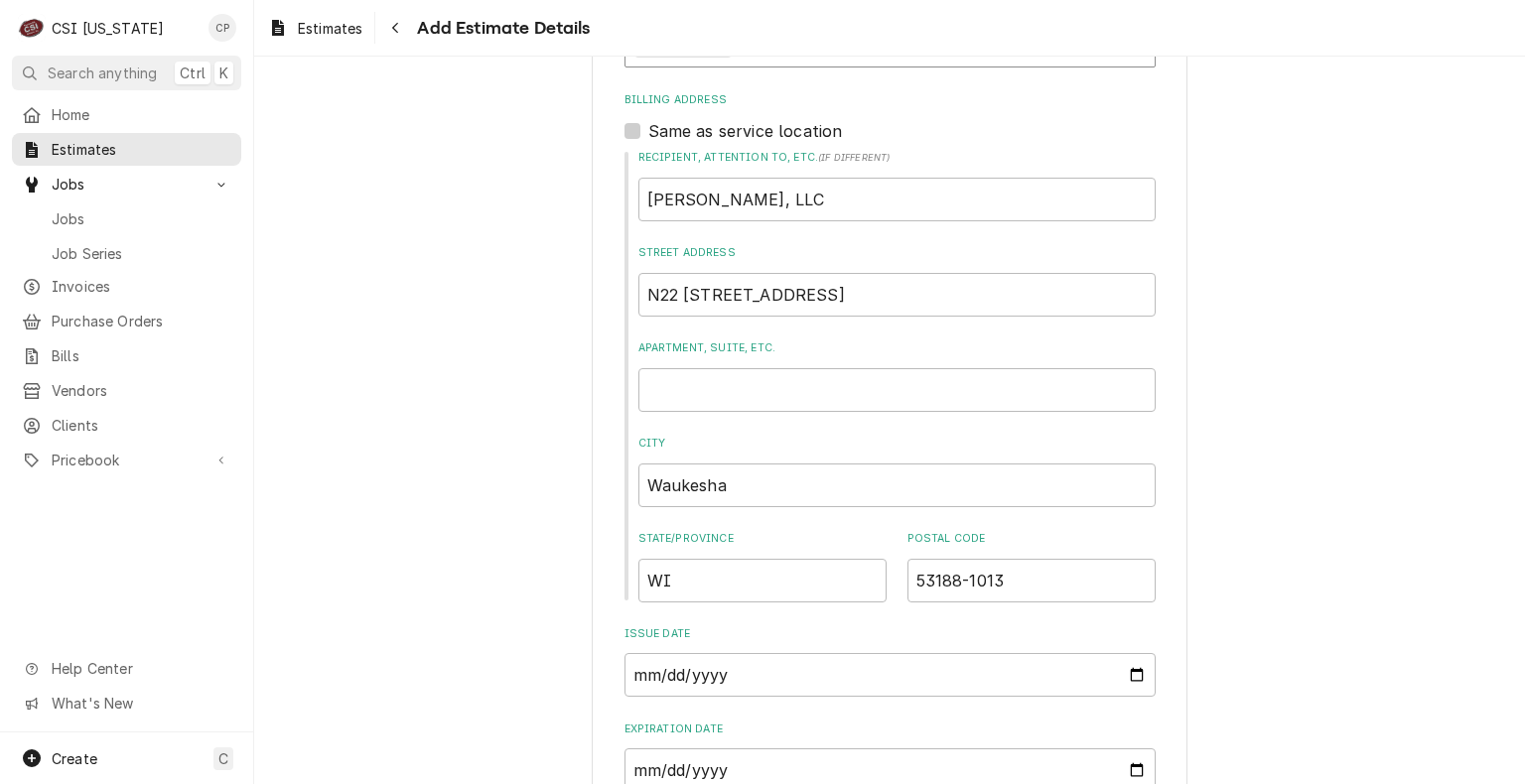 scroll, scrollTop: 1058, scrollLeft: 0, axis: vertical 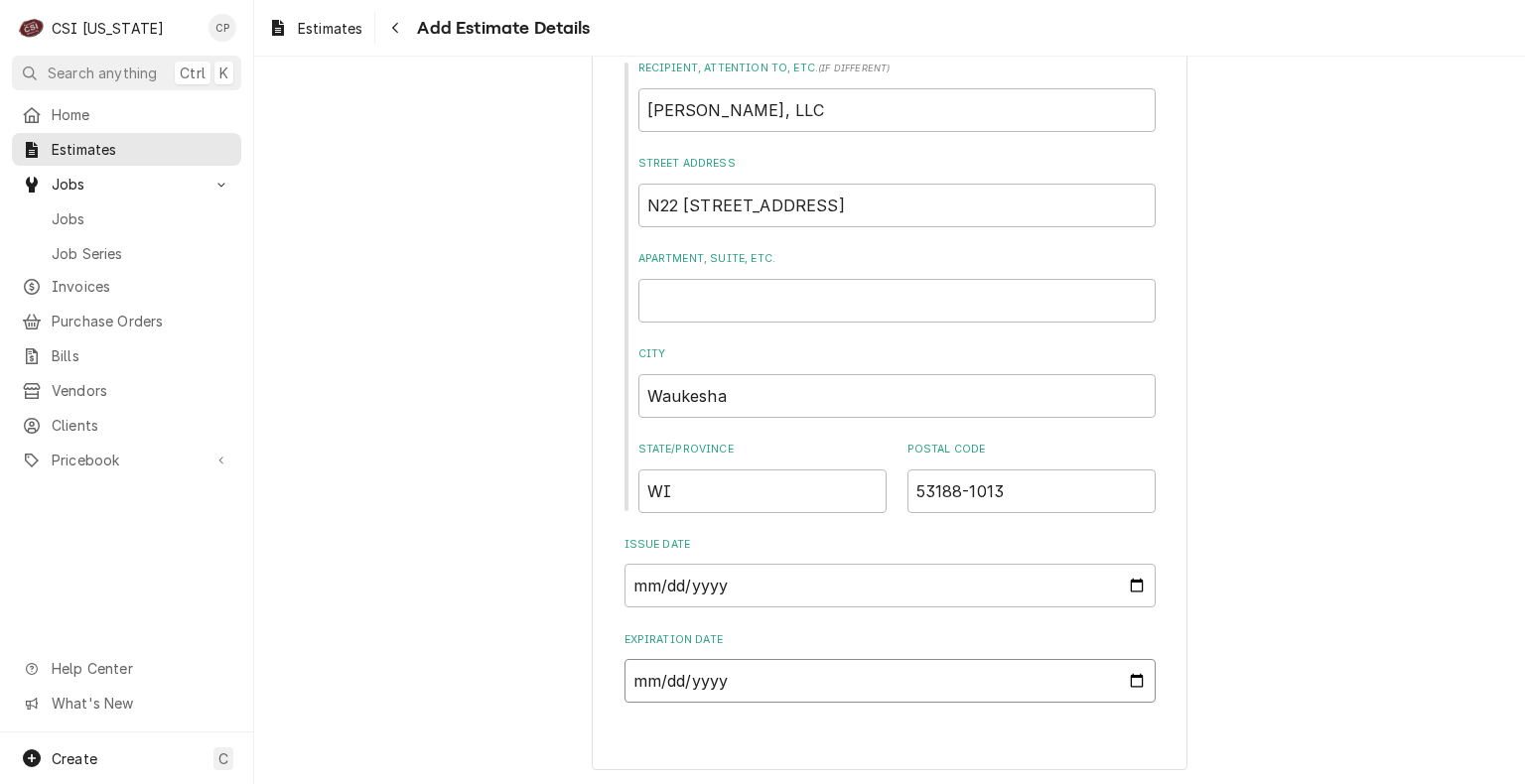 click on "Expiration Date" at bounding box center (890, 681) 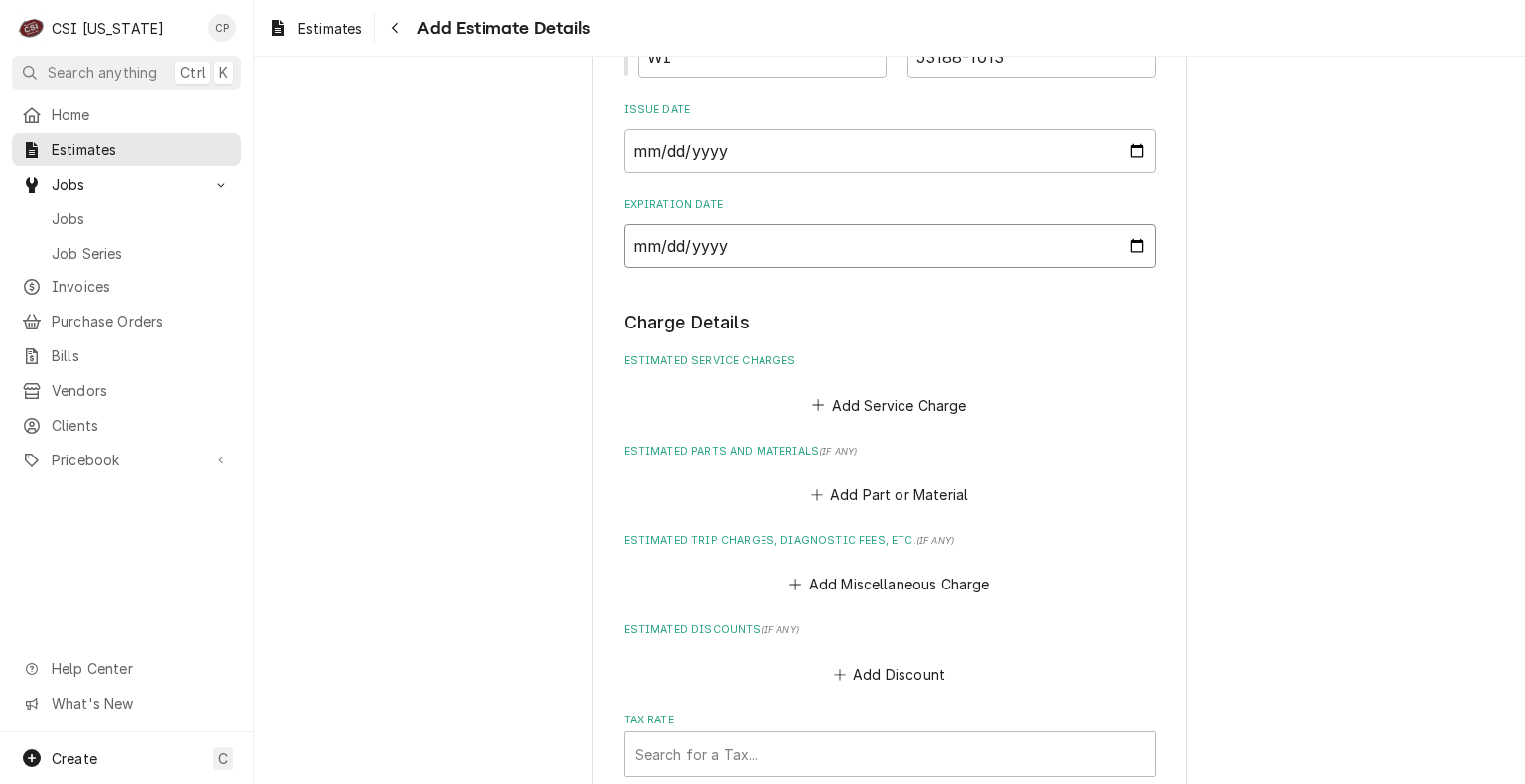 scroll, scrollTop: 1554, scrollLeft: 0, axis: vertical 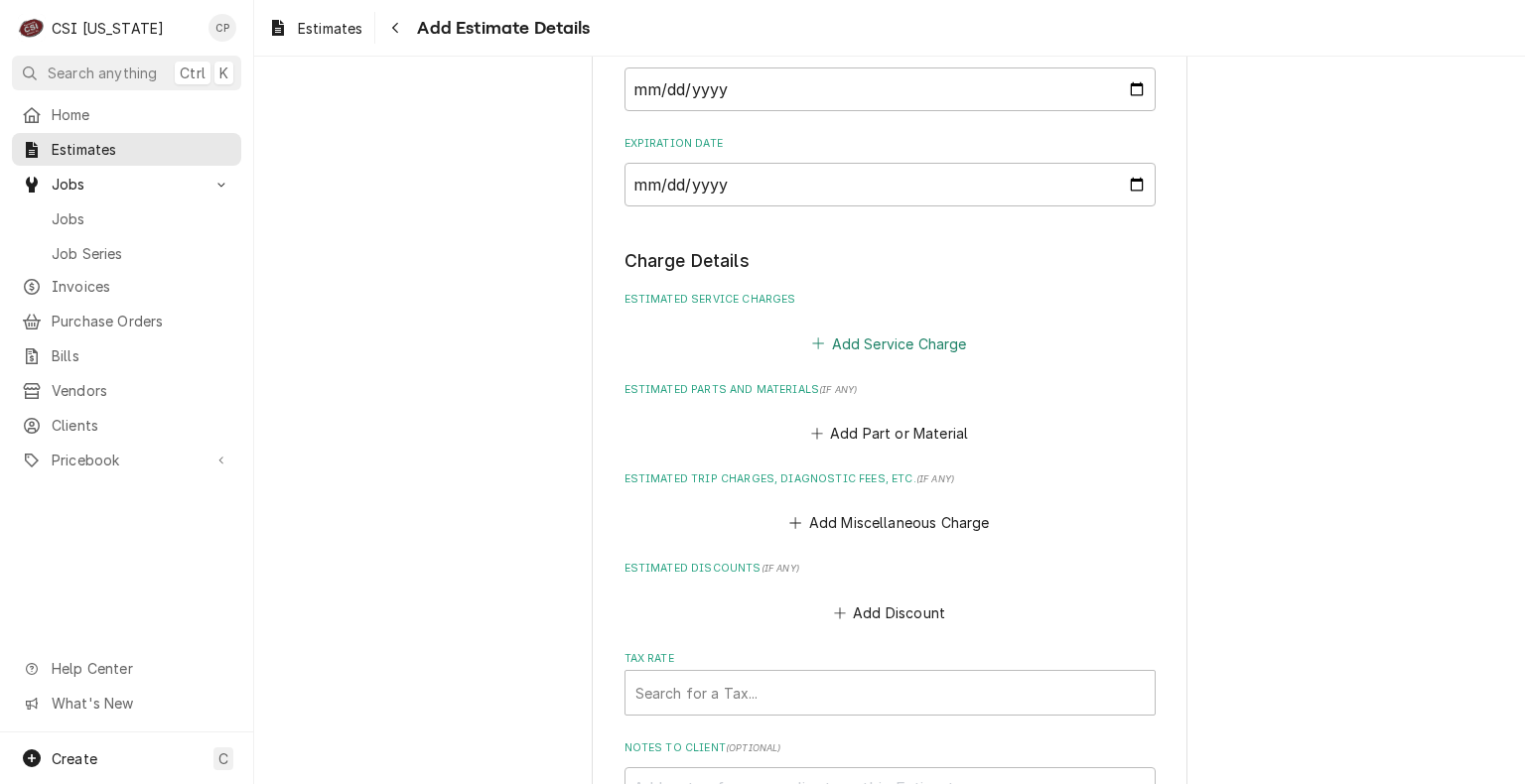 click on "Add Service Charge" at bounding box center (890, 343) 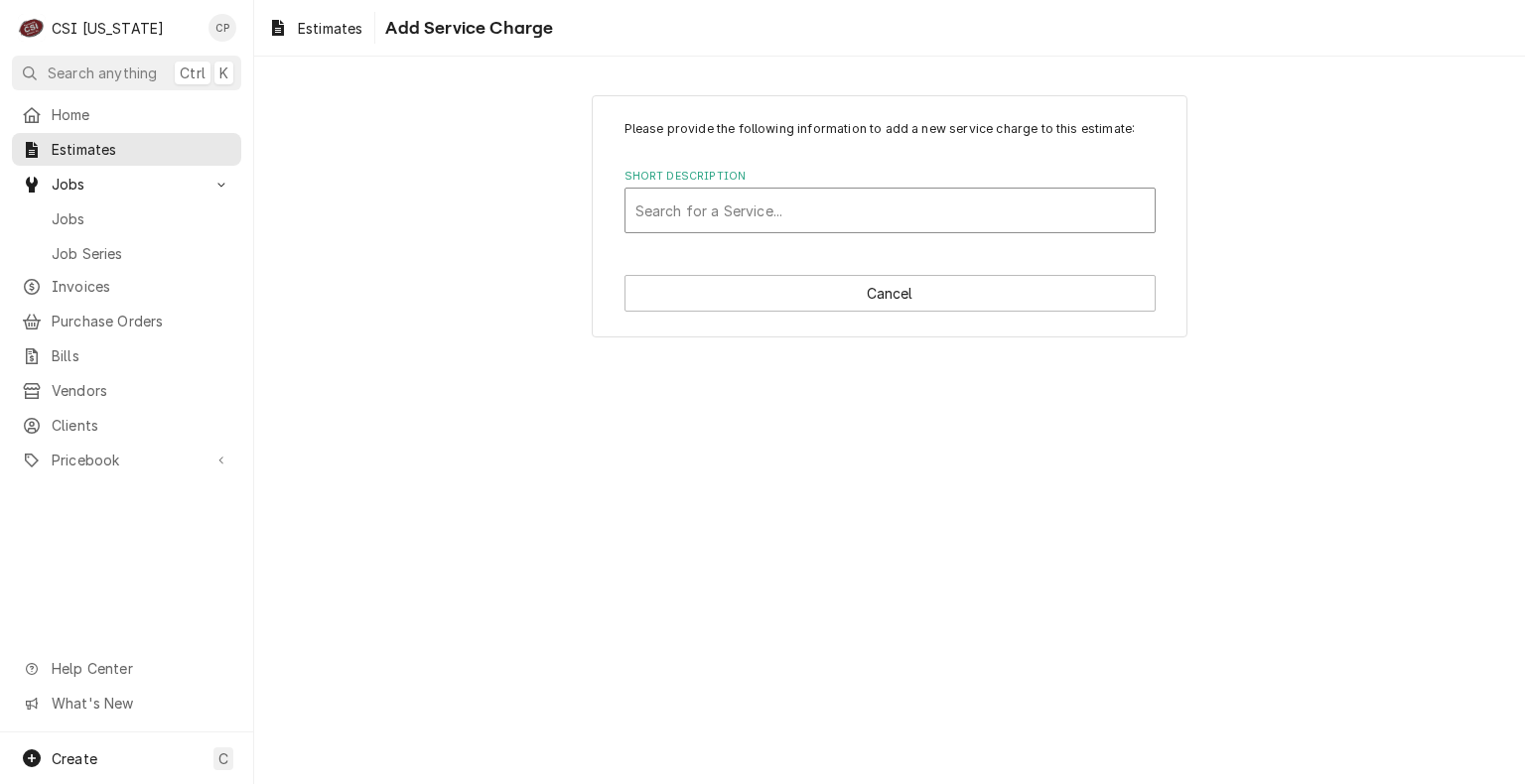 click at bounding box center (890, 210) 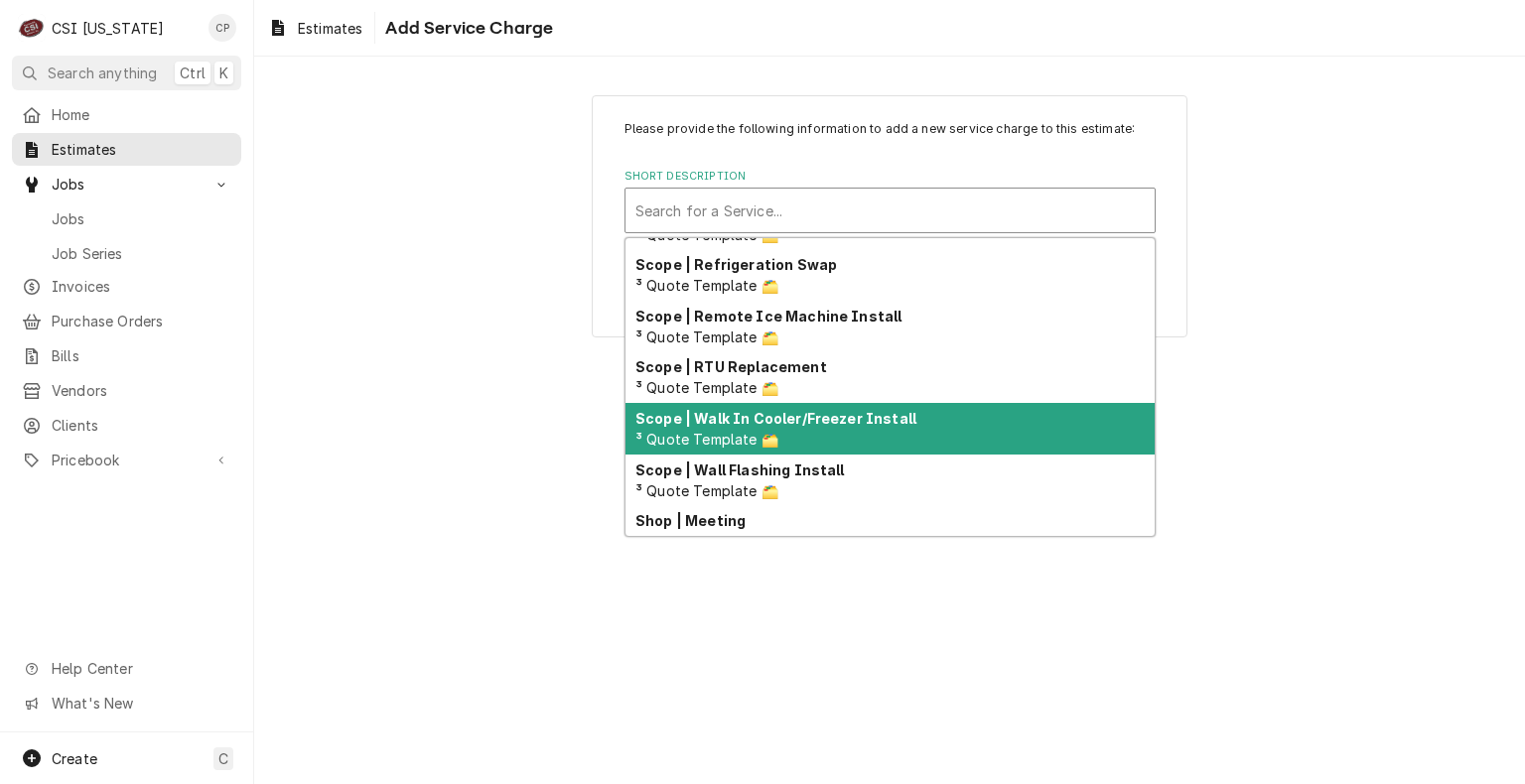 scroll, scrollTop: 2241, scrollLeft: 0, axis: vertical 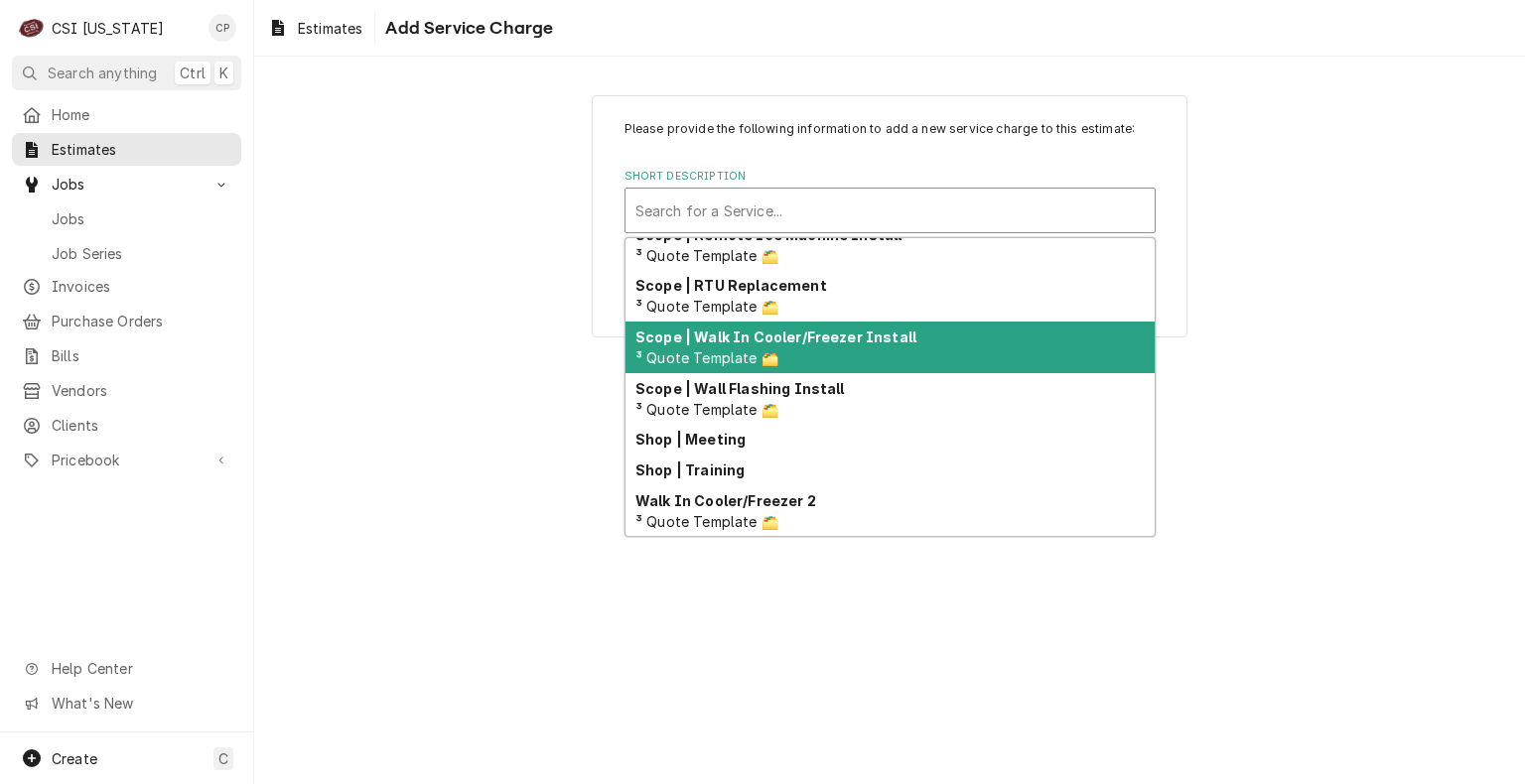 click on "Scope | Walk In Cooler/Freezer Install" at bounding box center [775, 336] 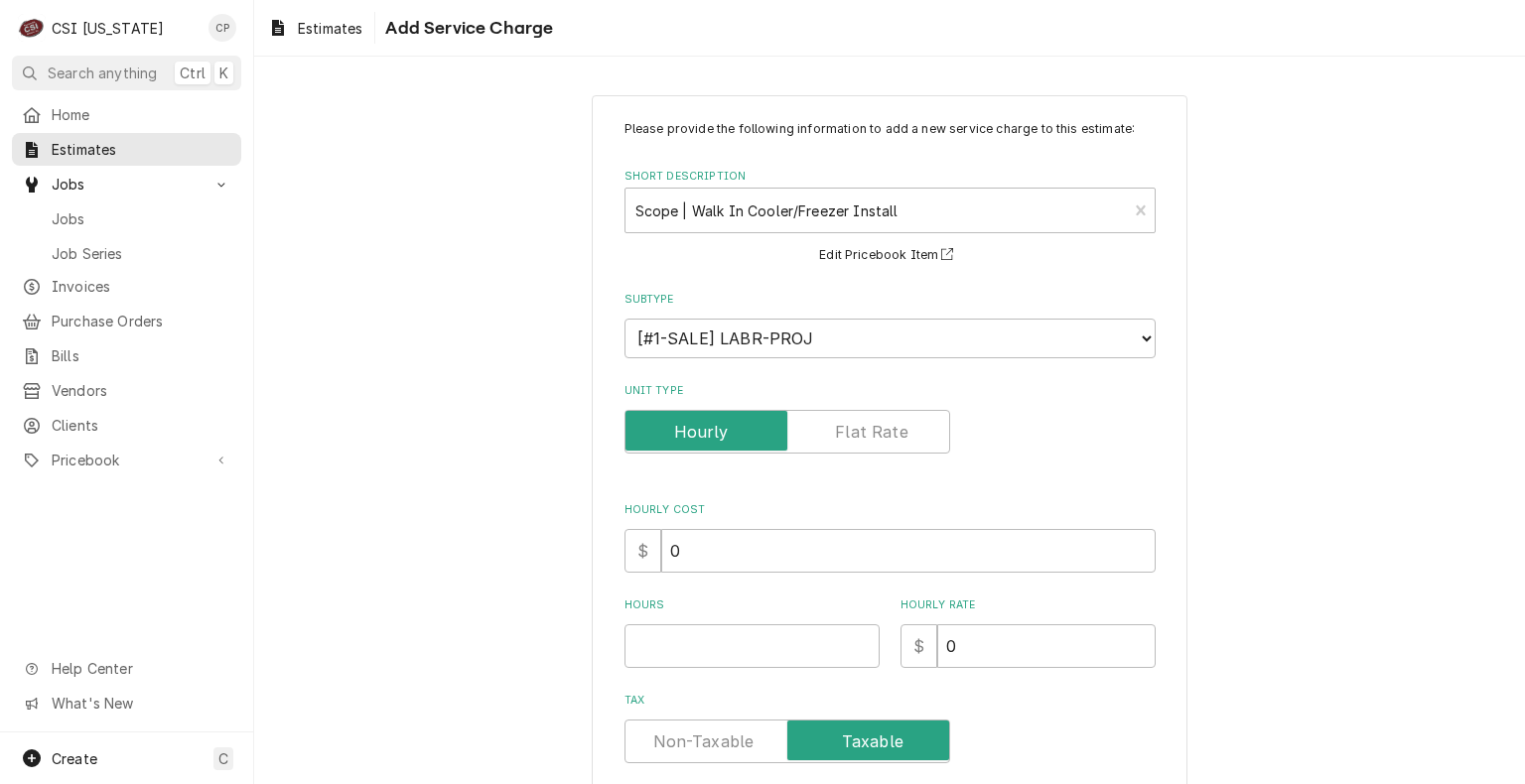 type on "x" 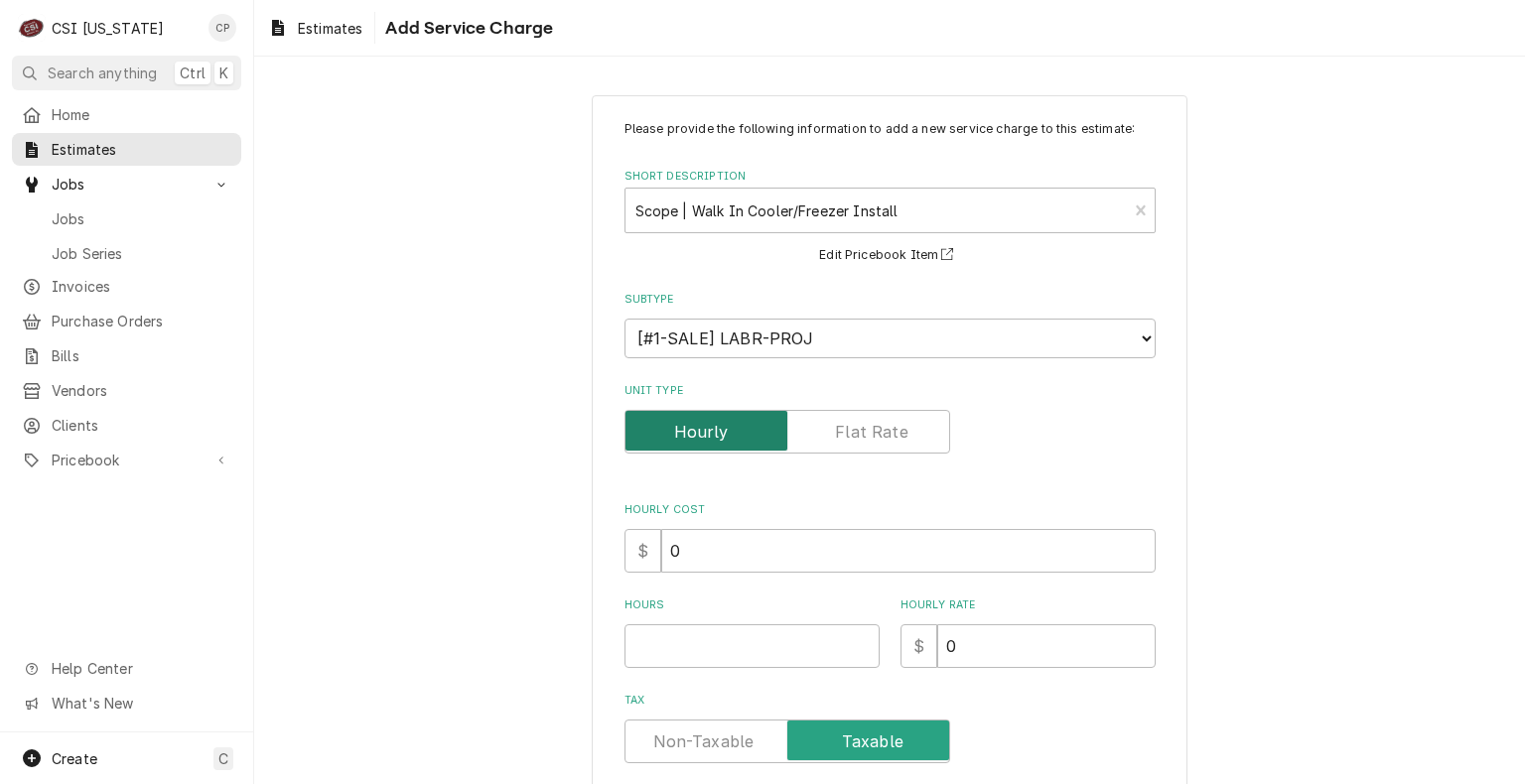 click at bounding box center (787, 432) 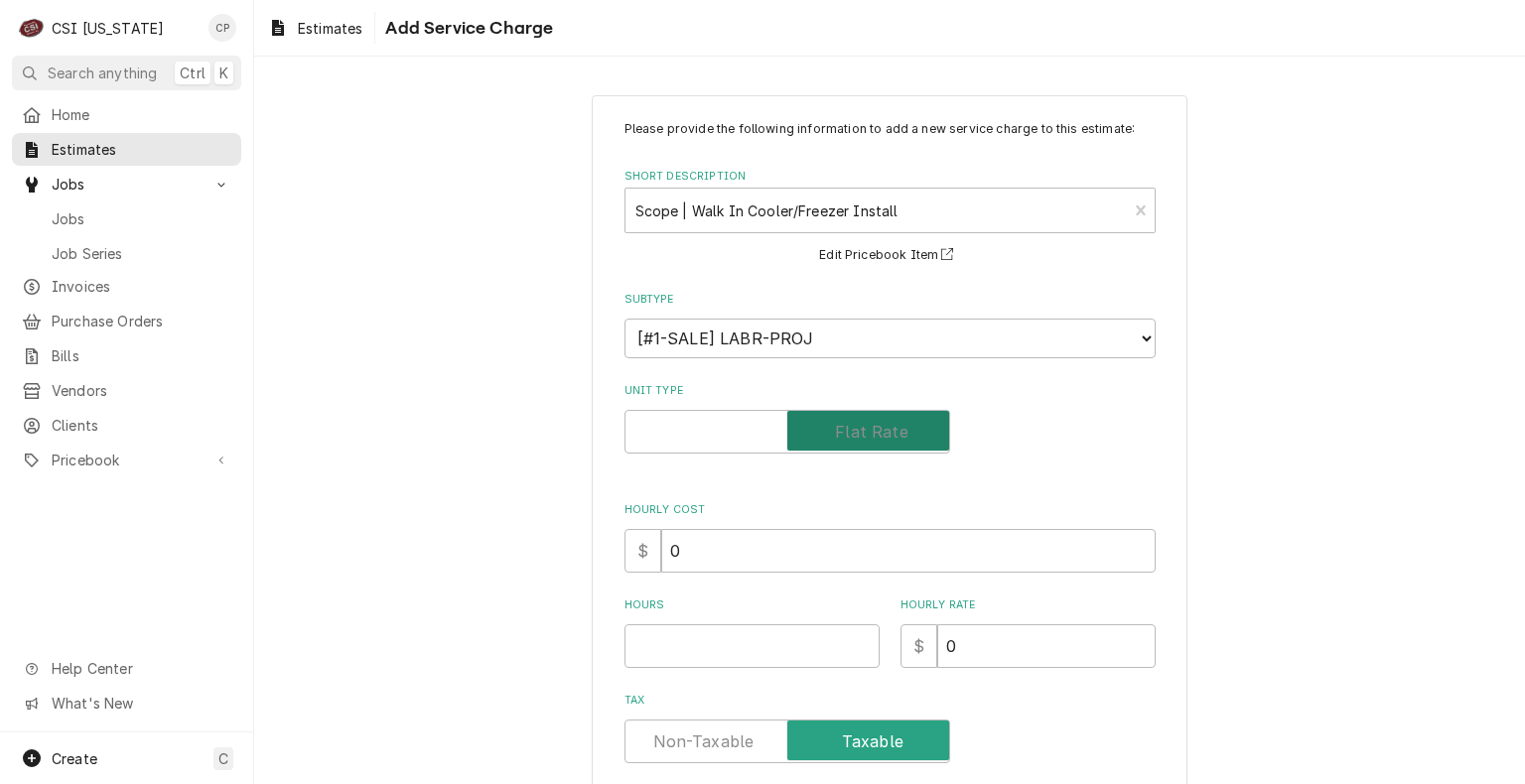 checkbox on "true" 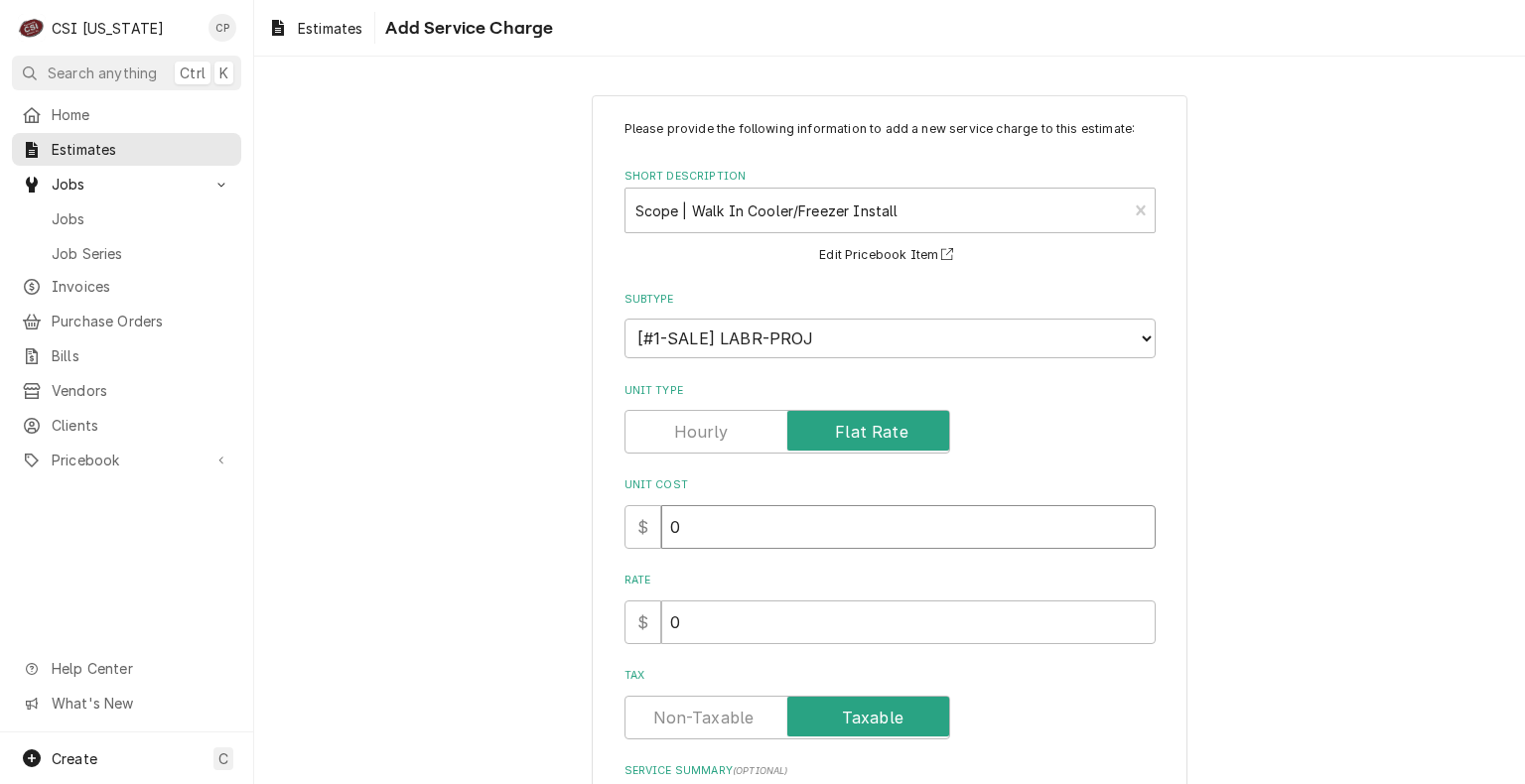click on "0" at bounding box center [908, 527] 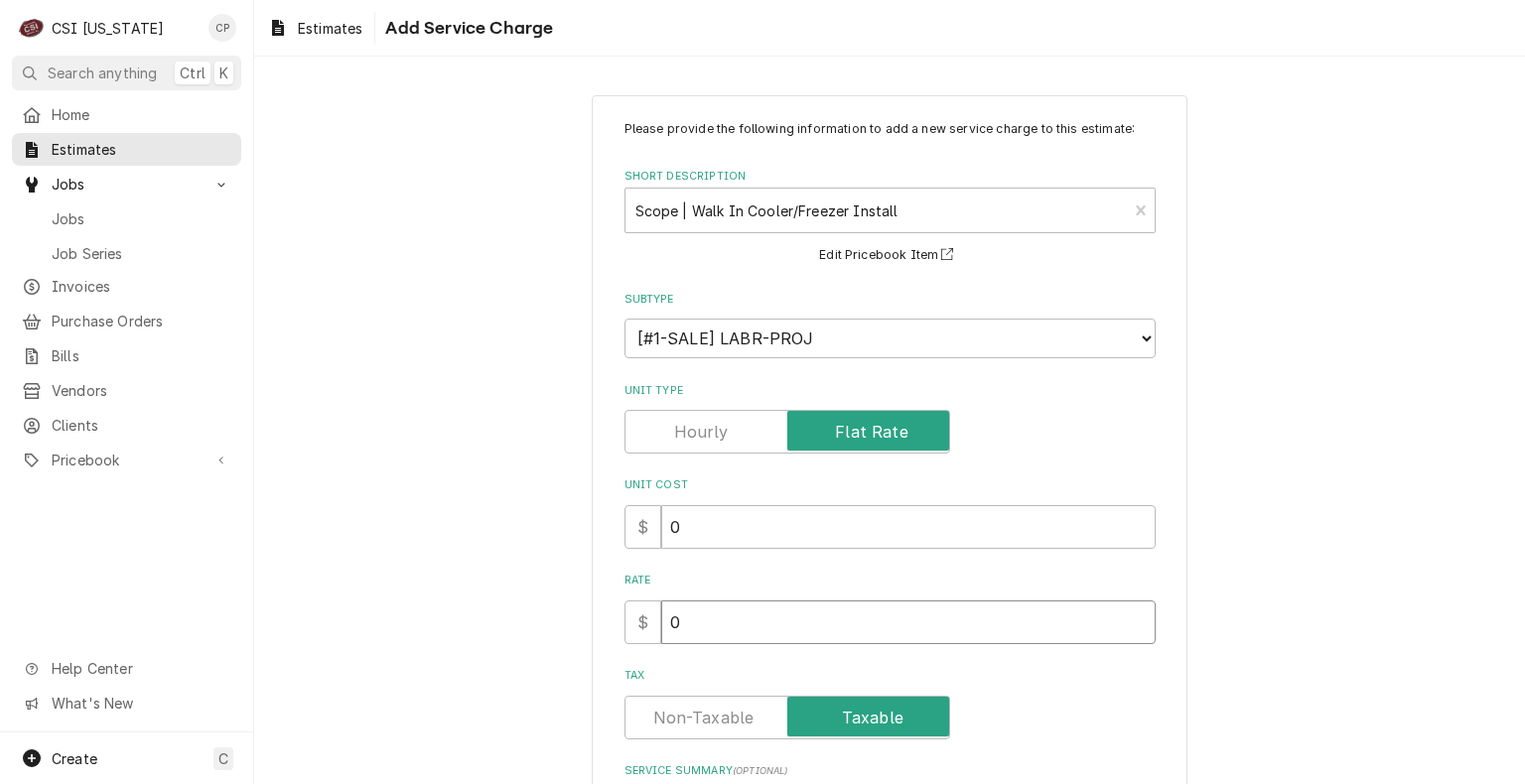 drag, startPoint x: 687, startPoint y: 623, endPoint x: 639, endPoint y: 616, distance: 48.507731 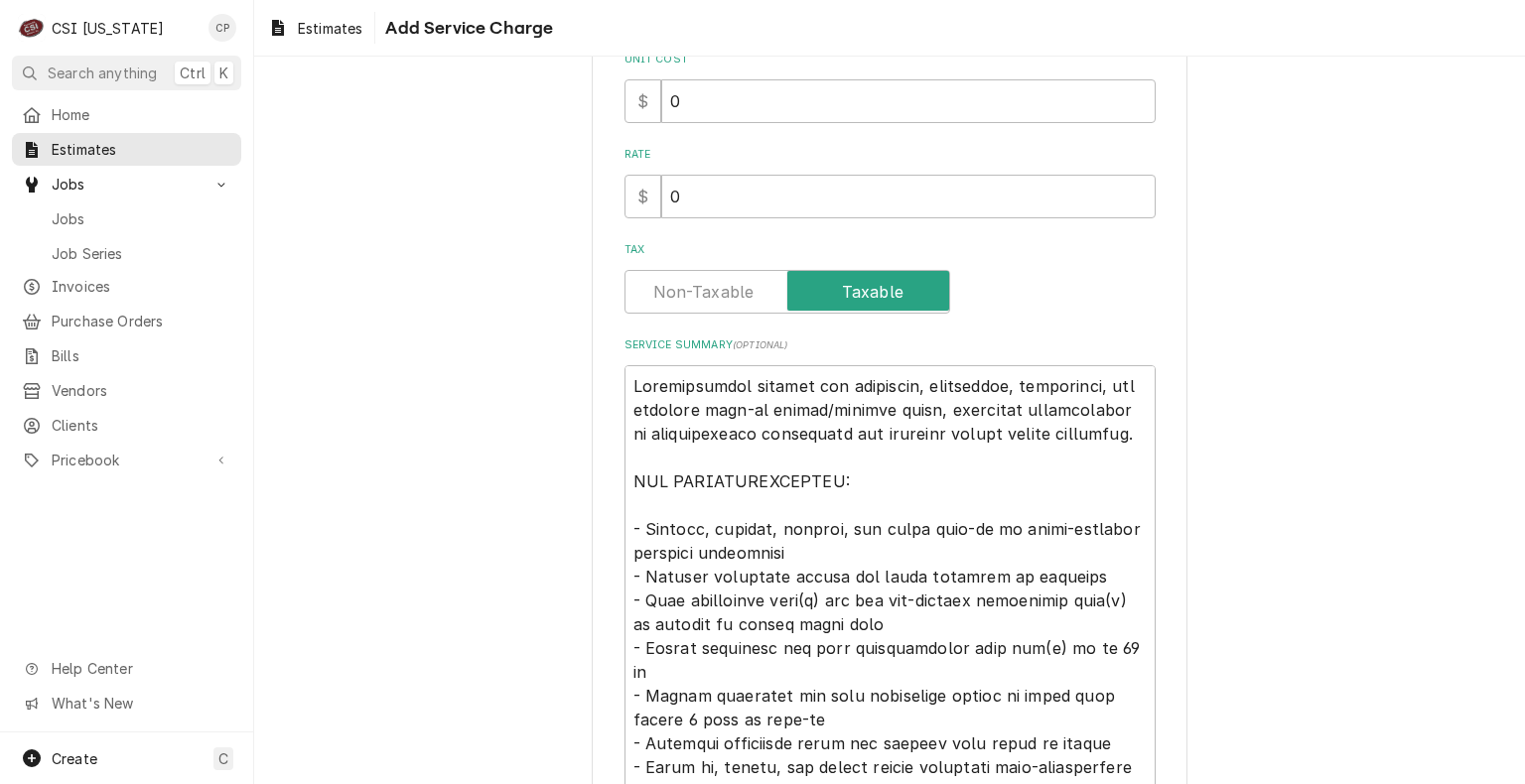 scroll, scrollTop: 496, scrollLeft: 0, axis: vertical 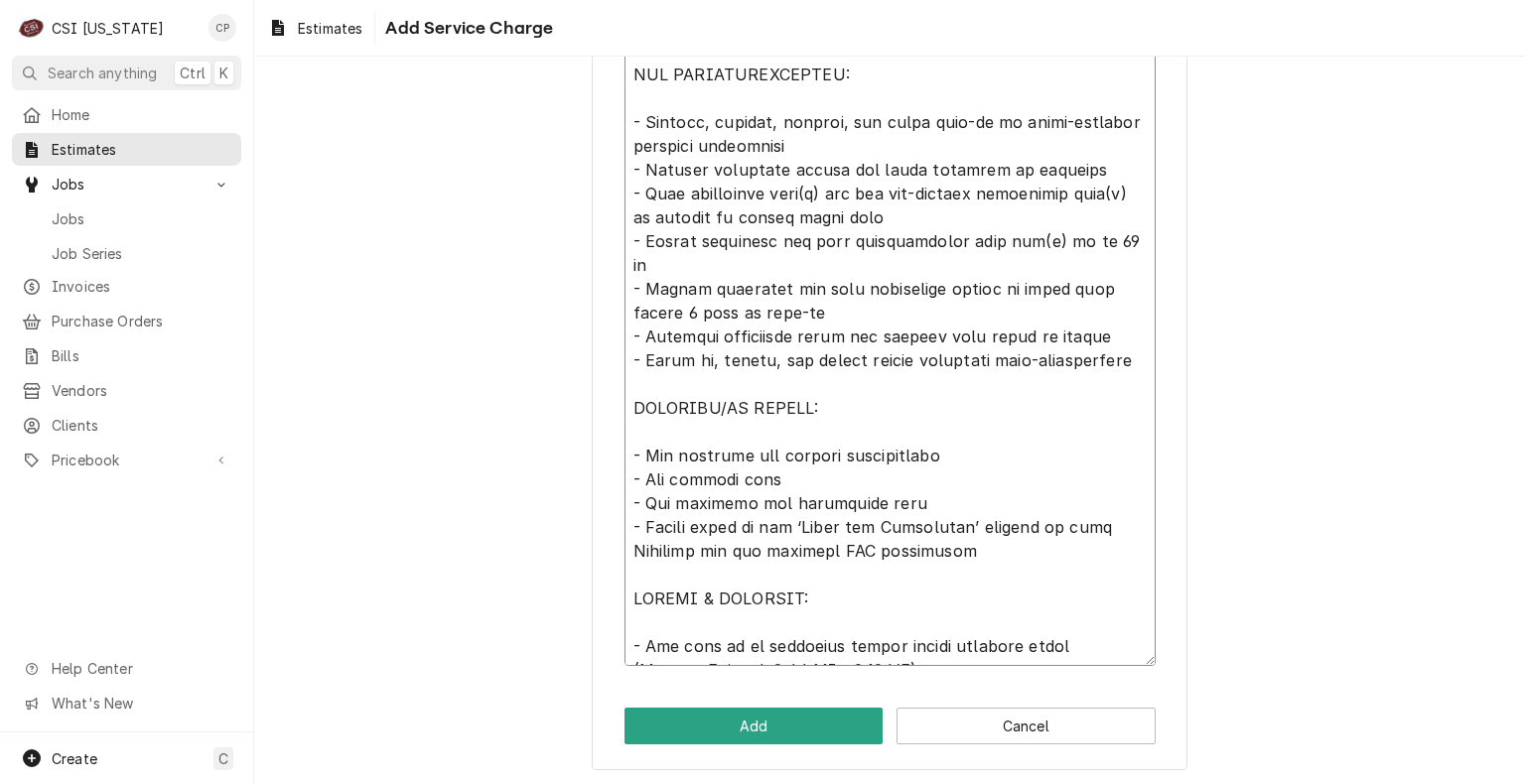 drag, startPoint x: 624, startPoint y: 312, endPoint x: 1040, endPoint y: 831, distance: 665.14435 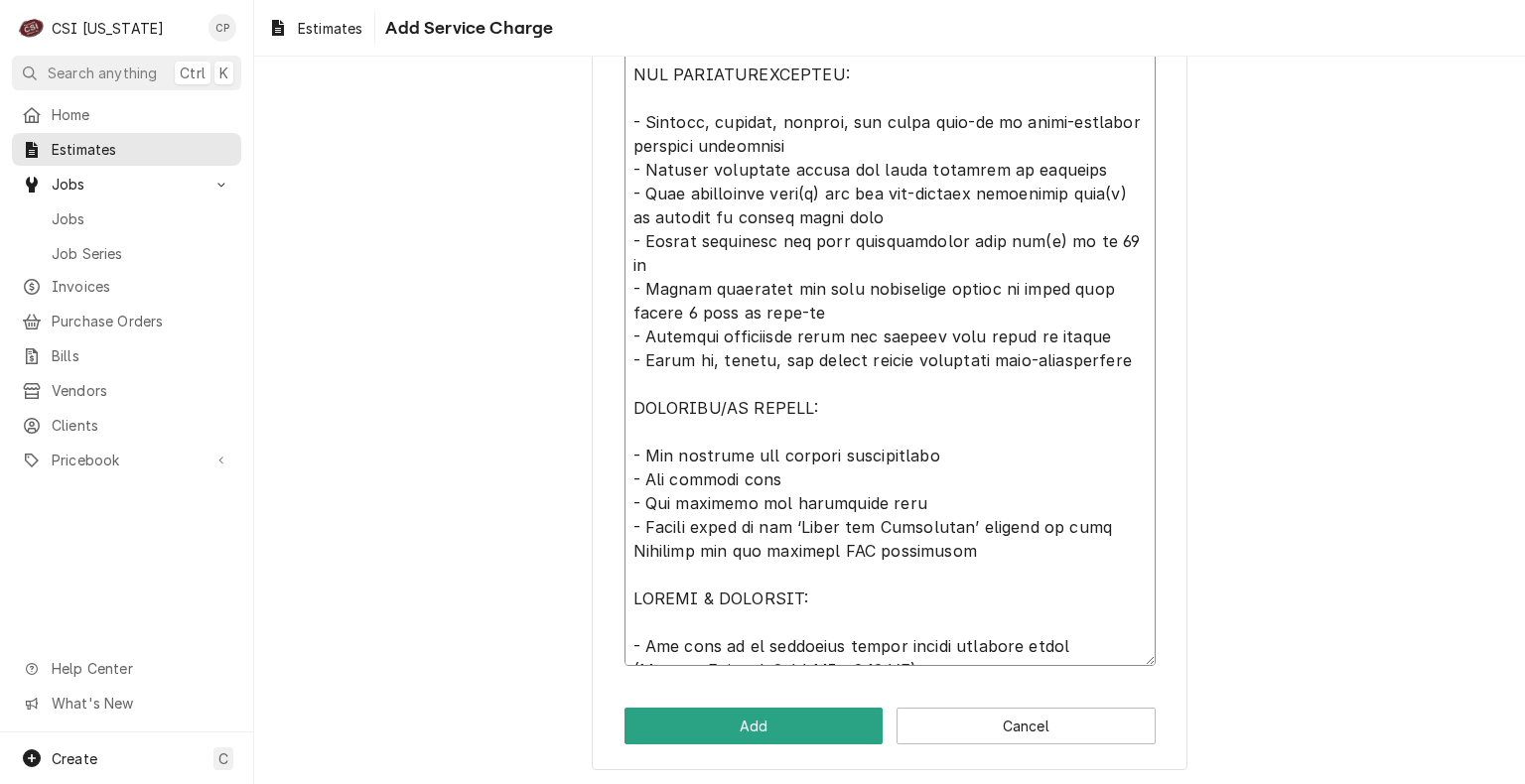 paste on "on site, inspecting, and erecting walk-in cooler/freezer units, including installation of refrigeration components and ensuring proper system operation.
CSI RESPONSIBILITIES:
- Receive on site, inspect, and erect walk-in on owner-provided concrete foundation
- Install enclosure panels and strip curtains as required
- Hang evaporator coils
- Supply roof curbs and set condensing units on galvanized roof curbs on single story roof
- Supply materials and pipe refrigeration line sets" 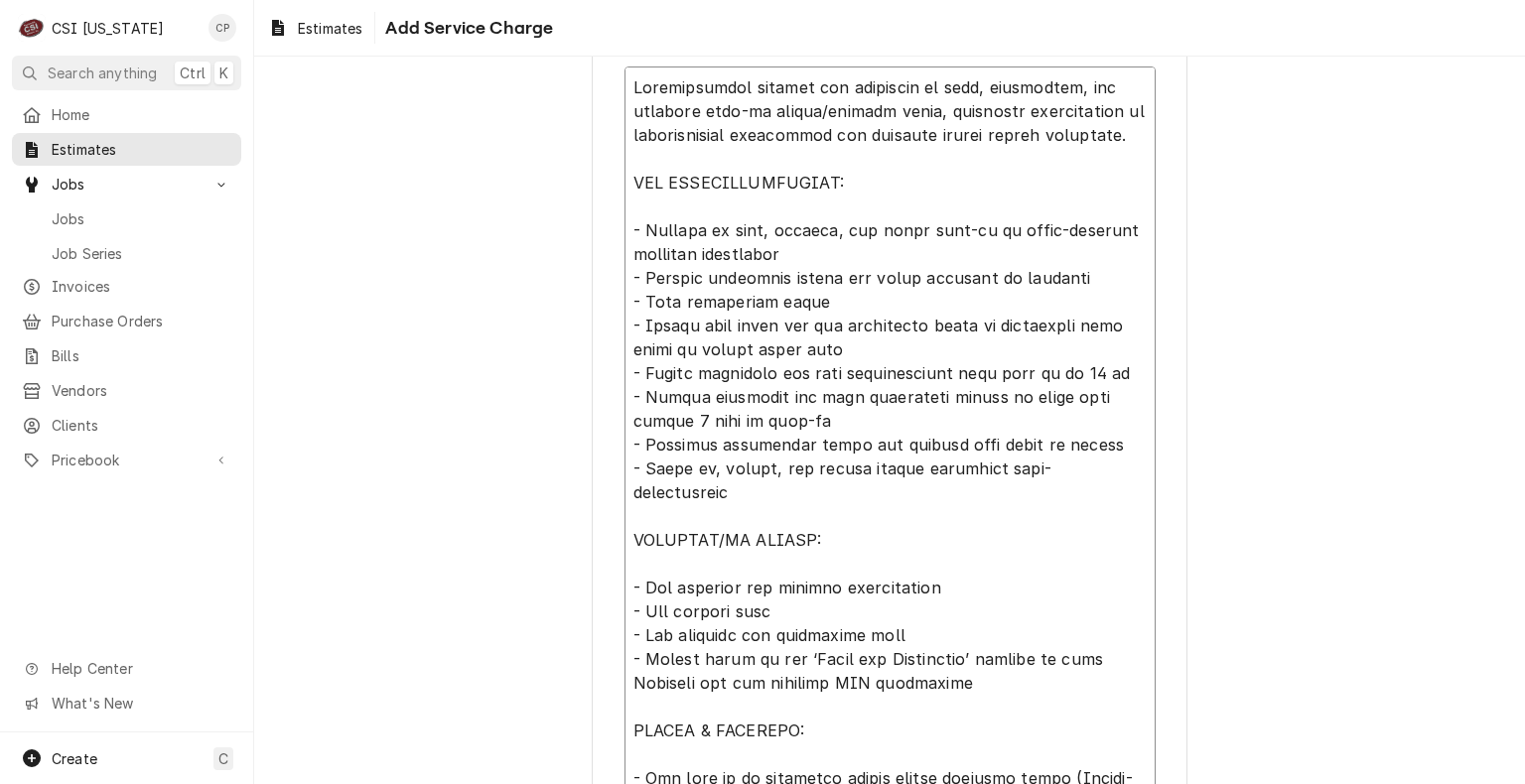 type on "x" 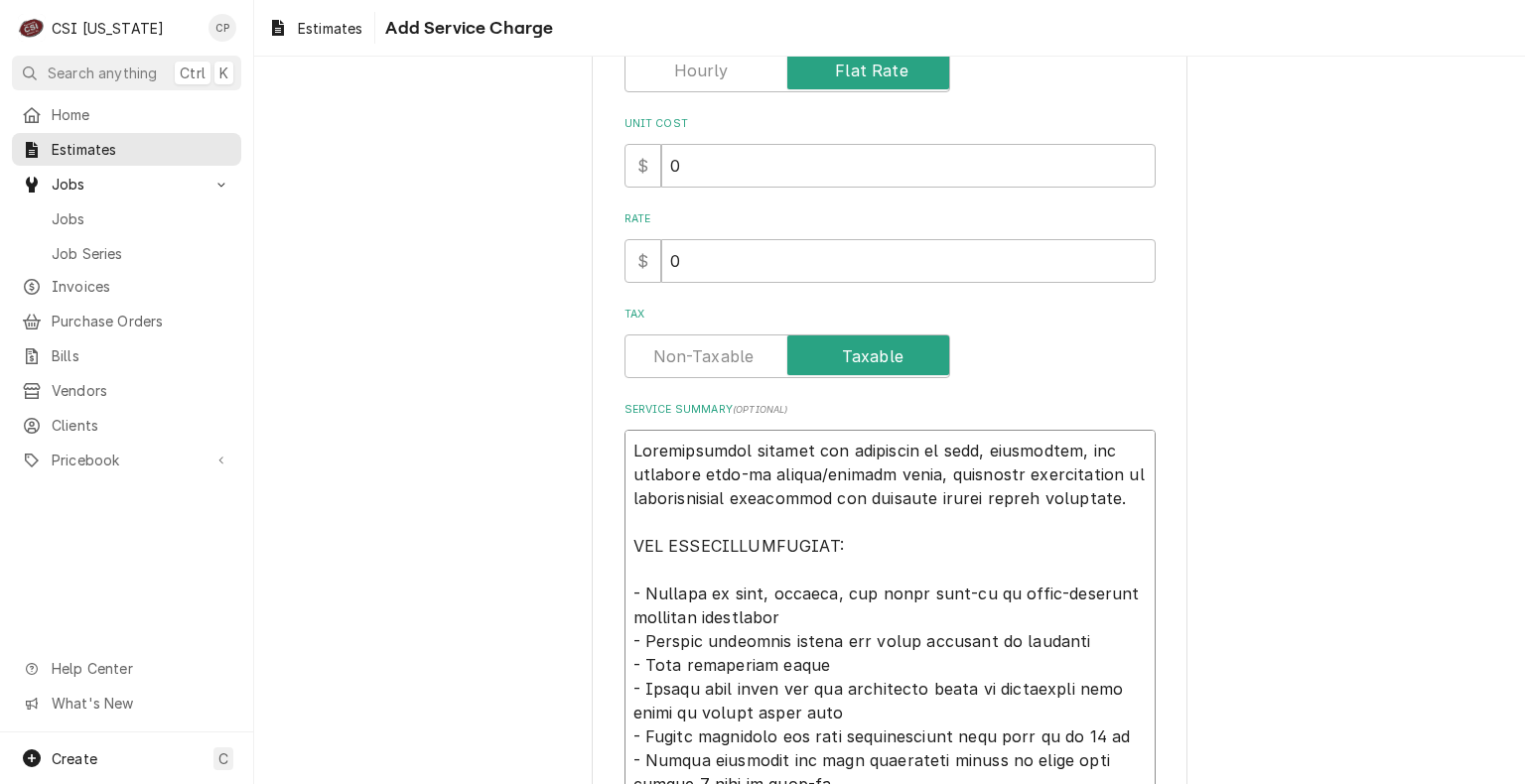 scroll, scrollTop: 327, scrollLeft: 0, axis: vertical 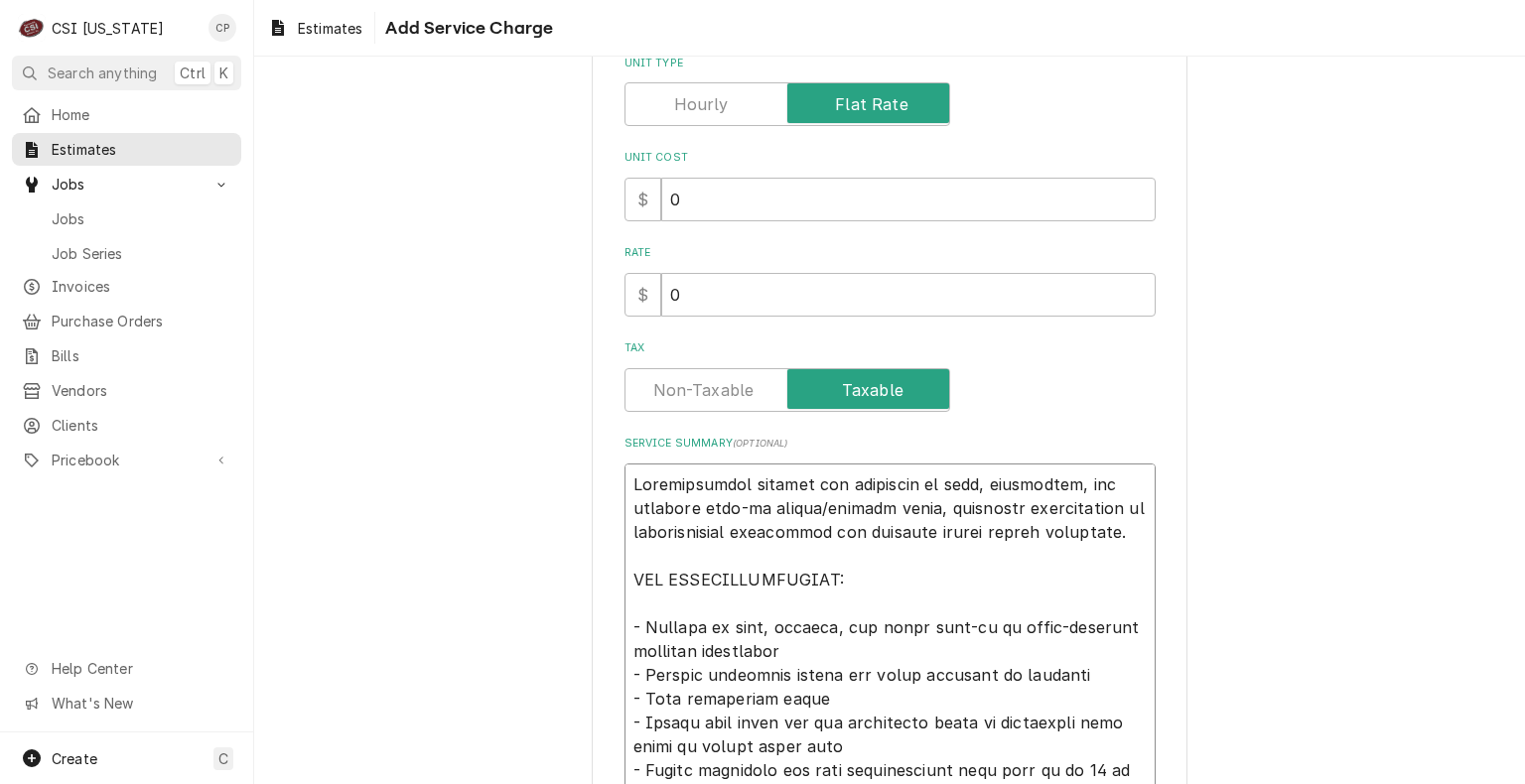 type on "Comprehensive service for receiving on site, inspecting, and erecting walk-in cooler/freezer units, including installation of refrigeration components and ensuring proper system operation.
CSI RESPONSIBILITIES:
- Receive on site, inspect, and erect walk-in on owner-provided concrete foundation
- Install enclosure panels and strip curtains as required
- Hang evaporator coils
- Supply roof curbs and set condensing units on galvanized roof curbs on single story roof
- Supply materials and pipe refrigeration line sets up to 50 ft
- Supply materials and pipe condensate drains to floor sink within 4 feet of walk-in
- Insulate condensate lines and install heat trace as needed
- Start up, adjust, and ensure proper operation post-installation
EXCLUDED/BY OTHERS:
- All building and roofing penetrations
- All roofing work
- All lighting and electrical work
- Please refer to the ‘Terms and Conditions’ section of this Estimate for all standard CSI exclusions
TIMING & SCHEDULE:
- All work to be performed during n..." 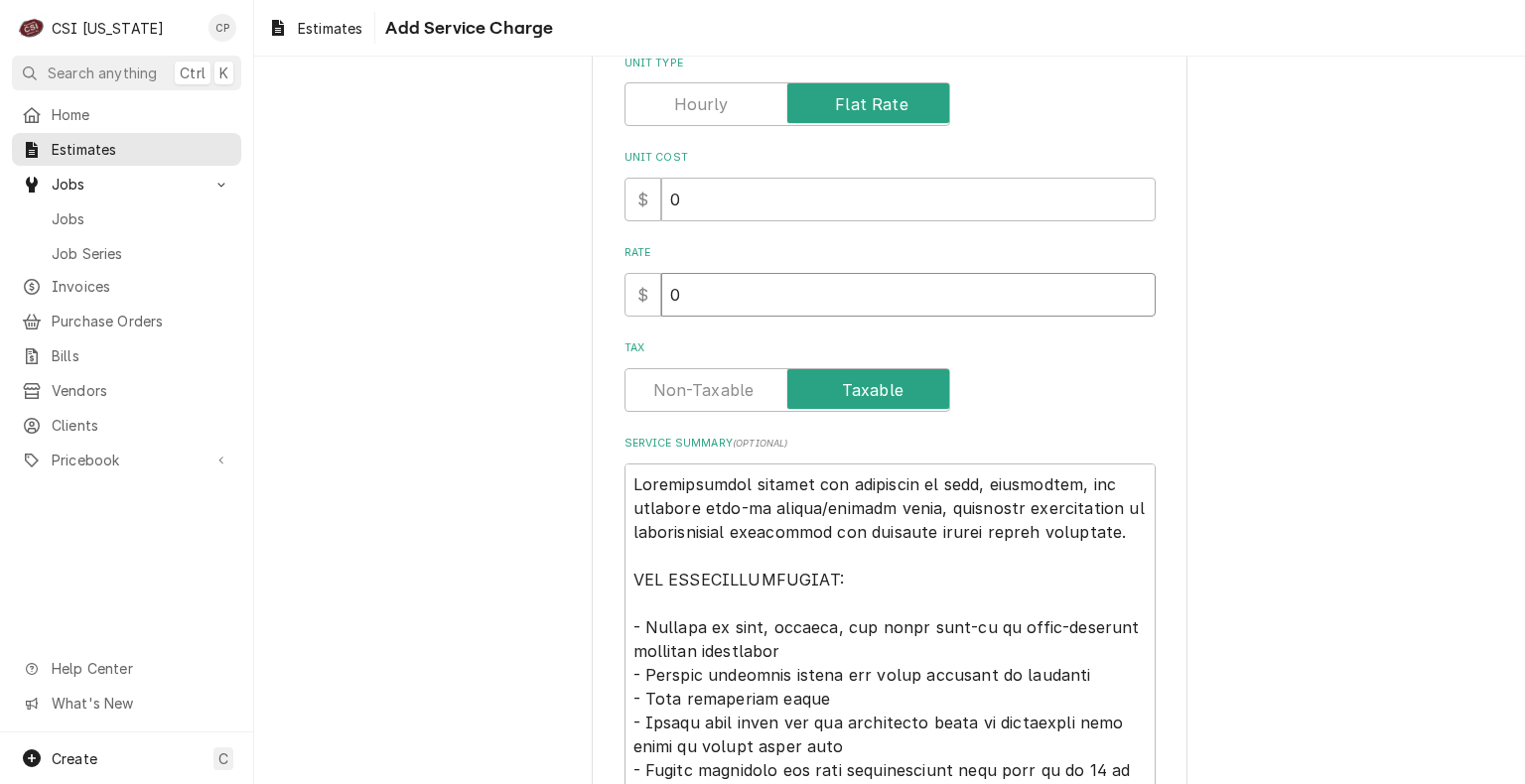 drag, startPoint x: 652, startPoint y: 283, endPoint x: 604, endPoint y: 276, distance: 48.507731 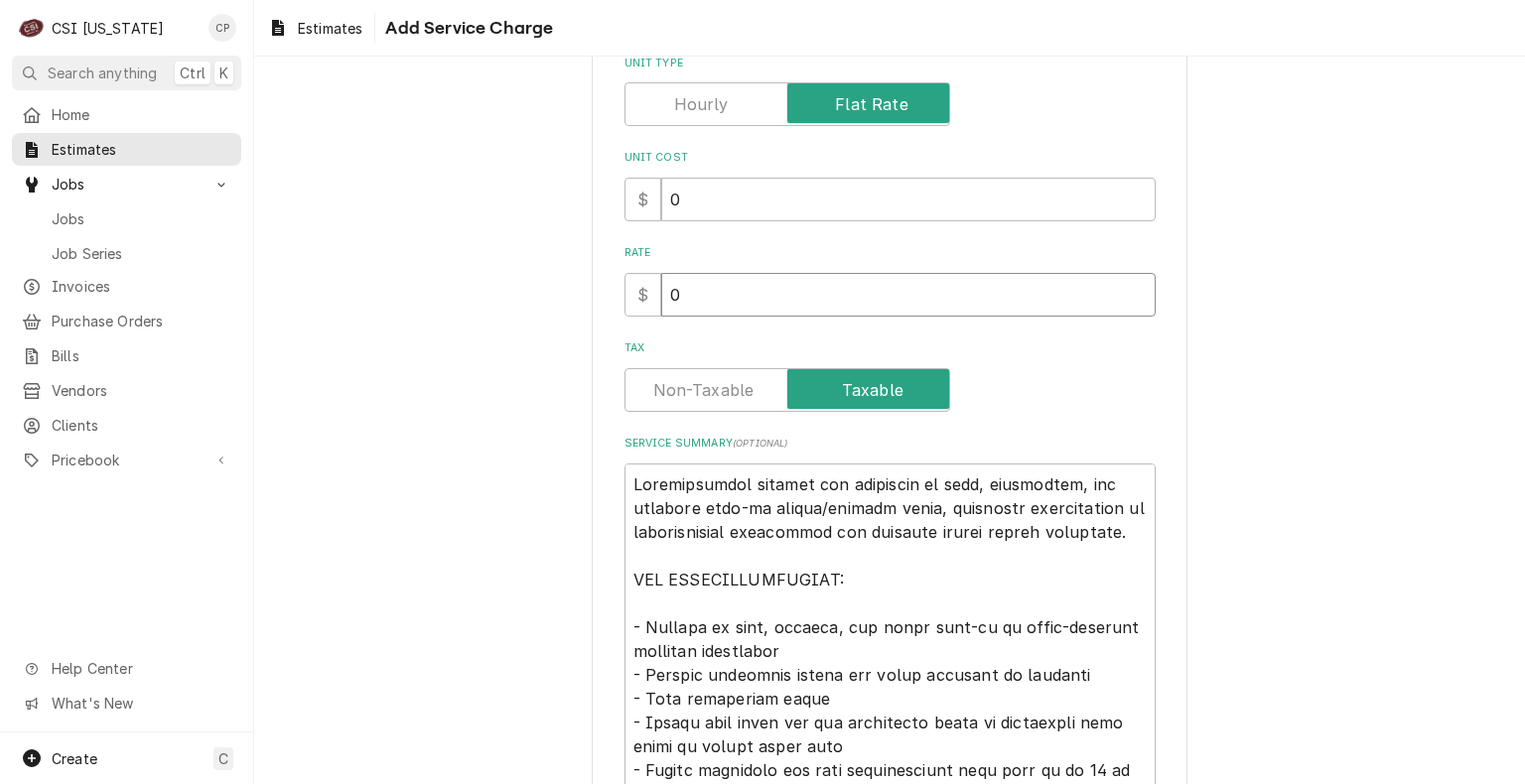paste on "23618.0" 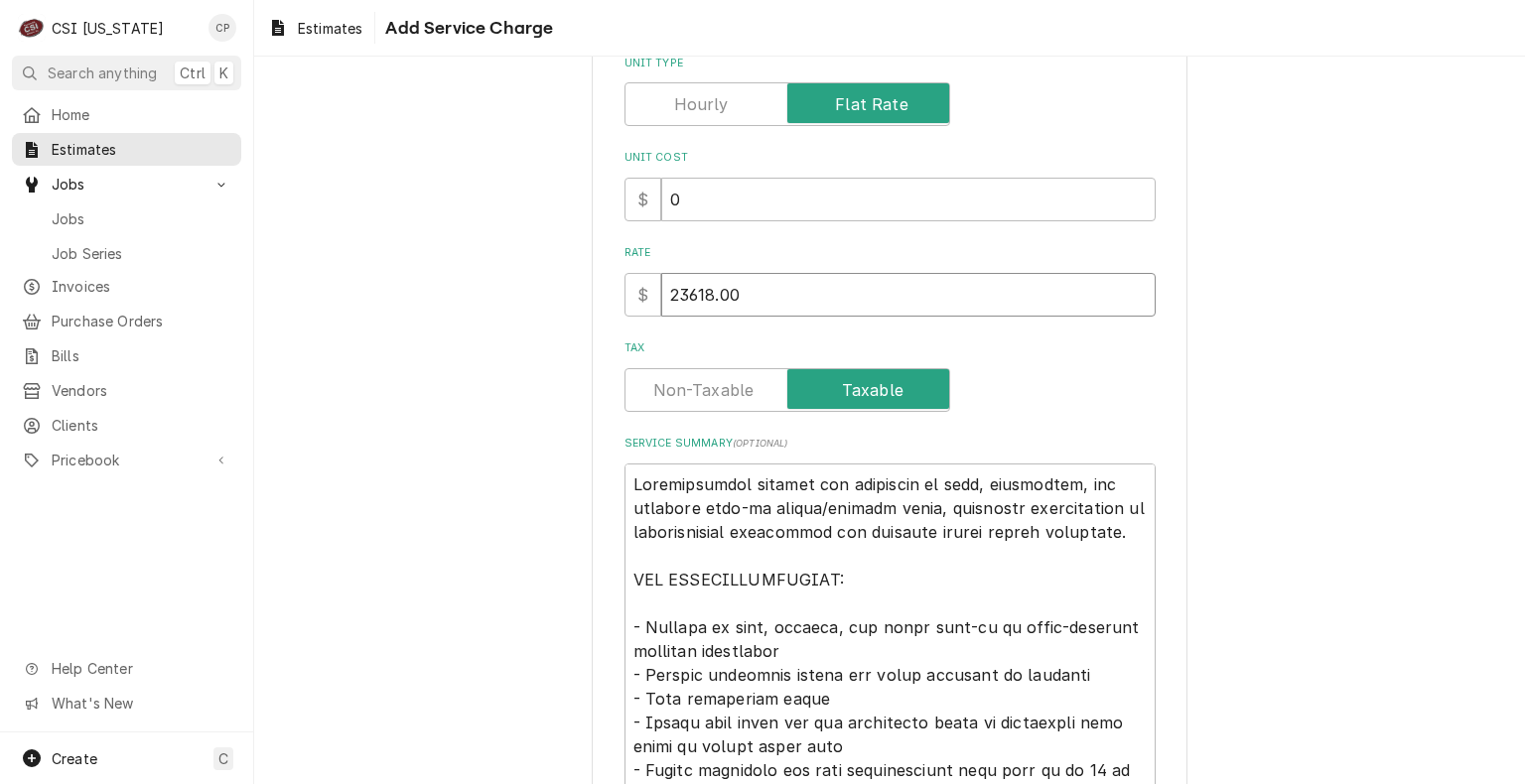 type on "x" 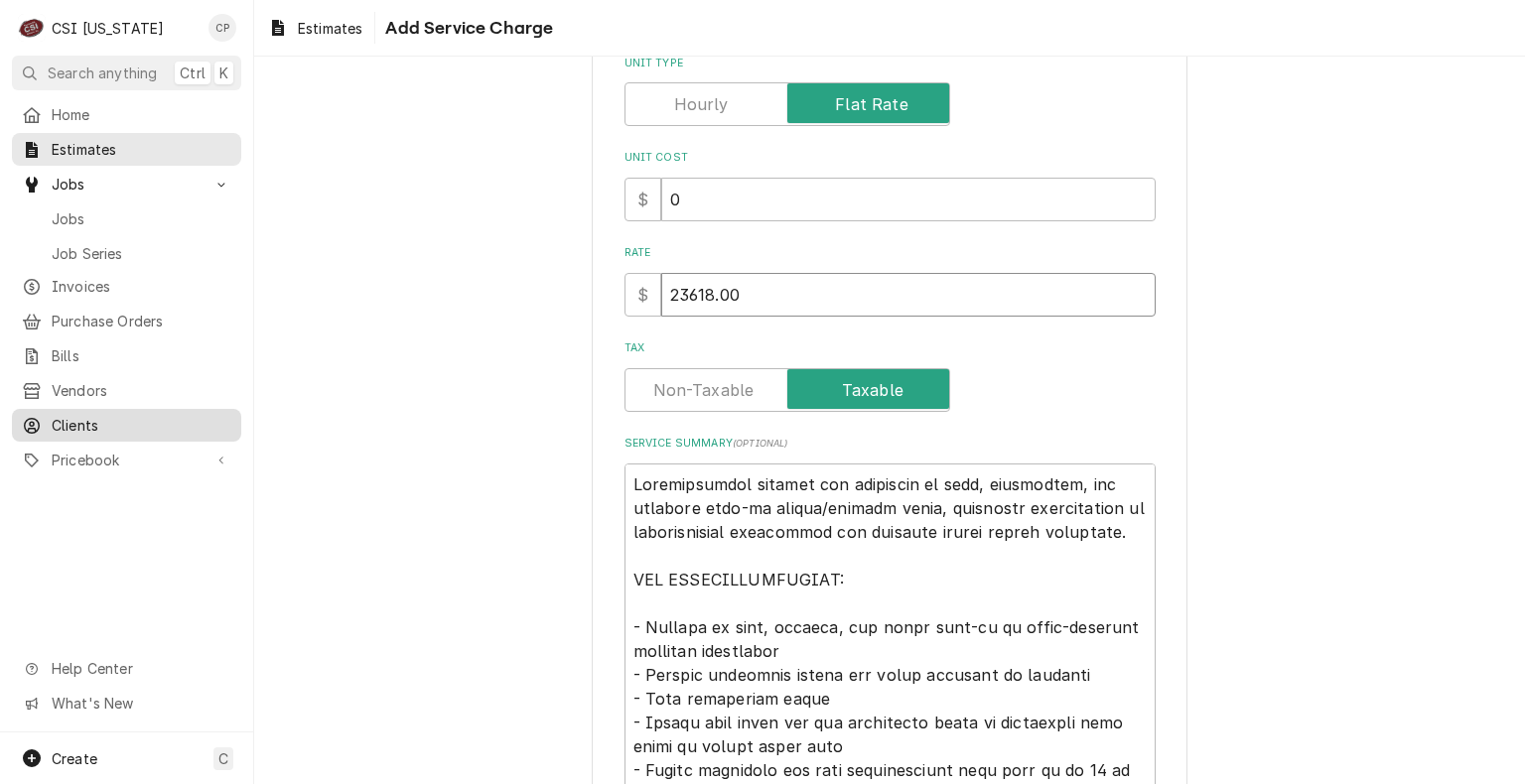 type on "23618.00" 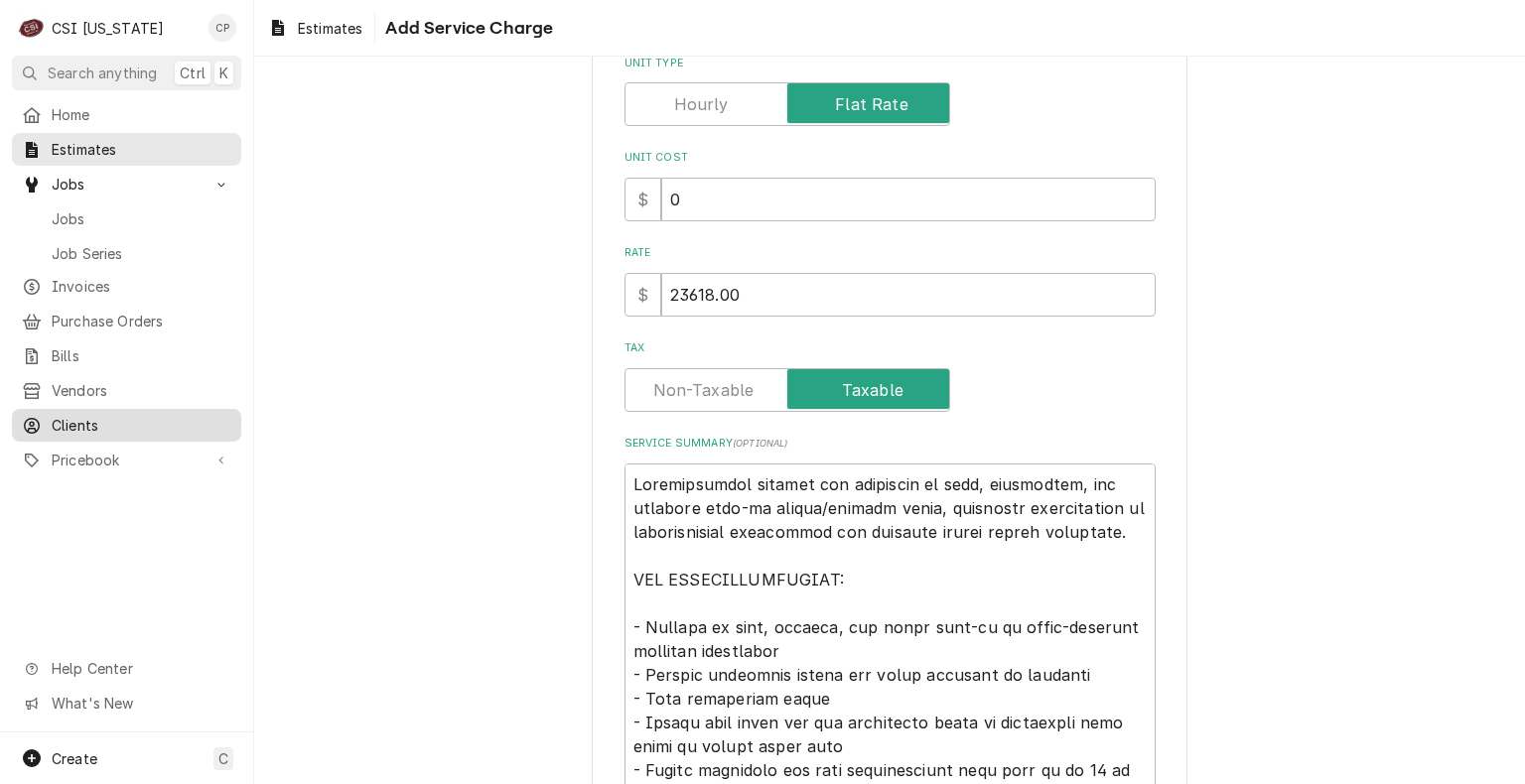 click on "Clients" at bounding box center [141, 425] 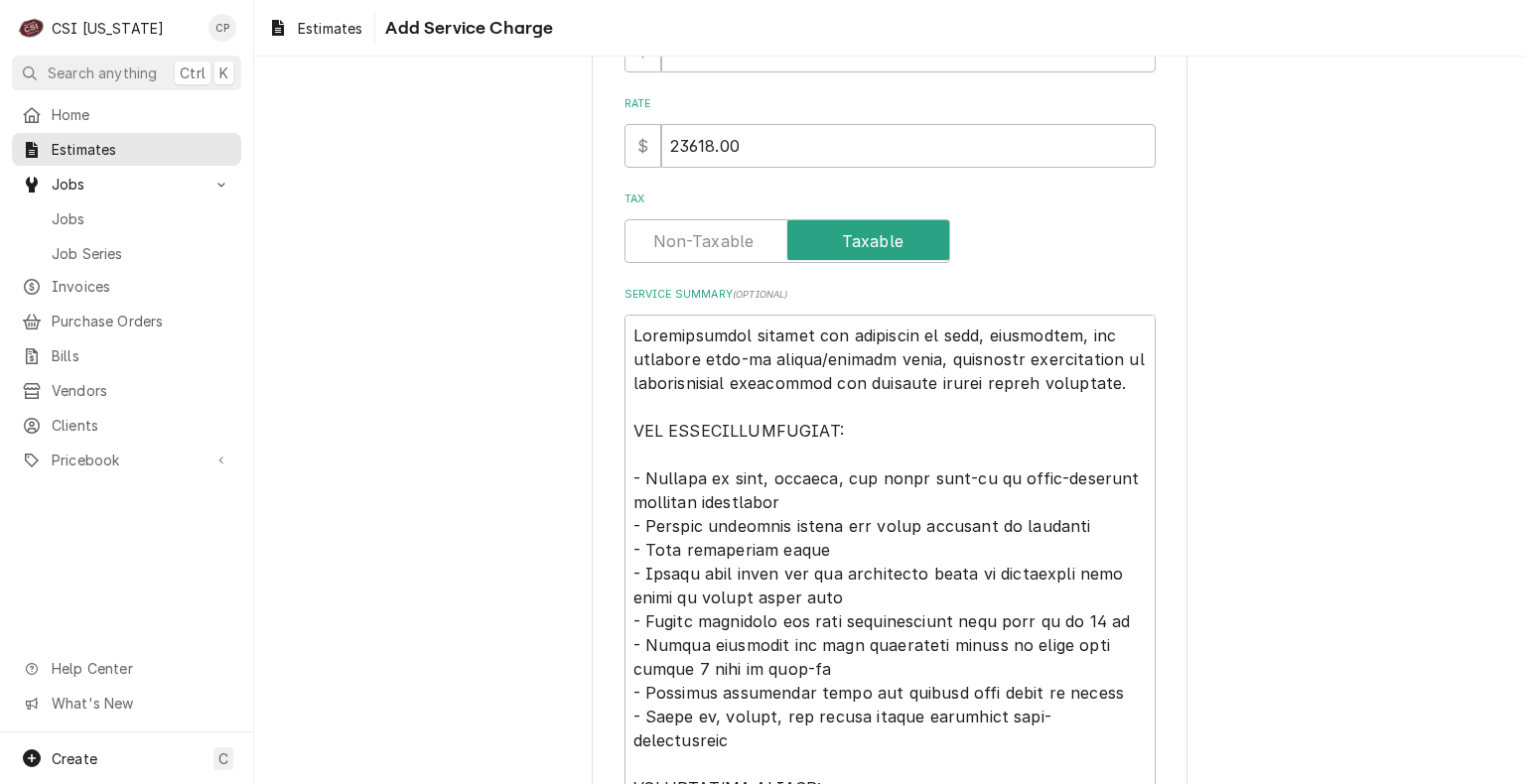 scroll, scrollTop: 856, scrollLeft: 0, axis: vertical 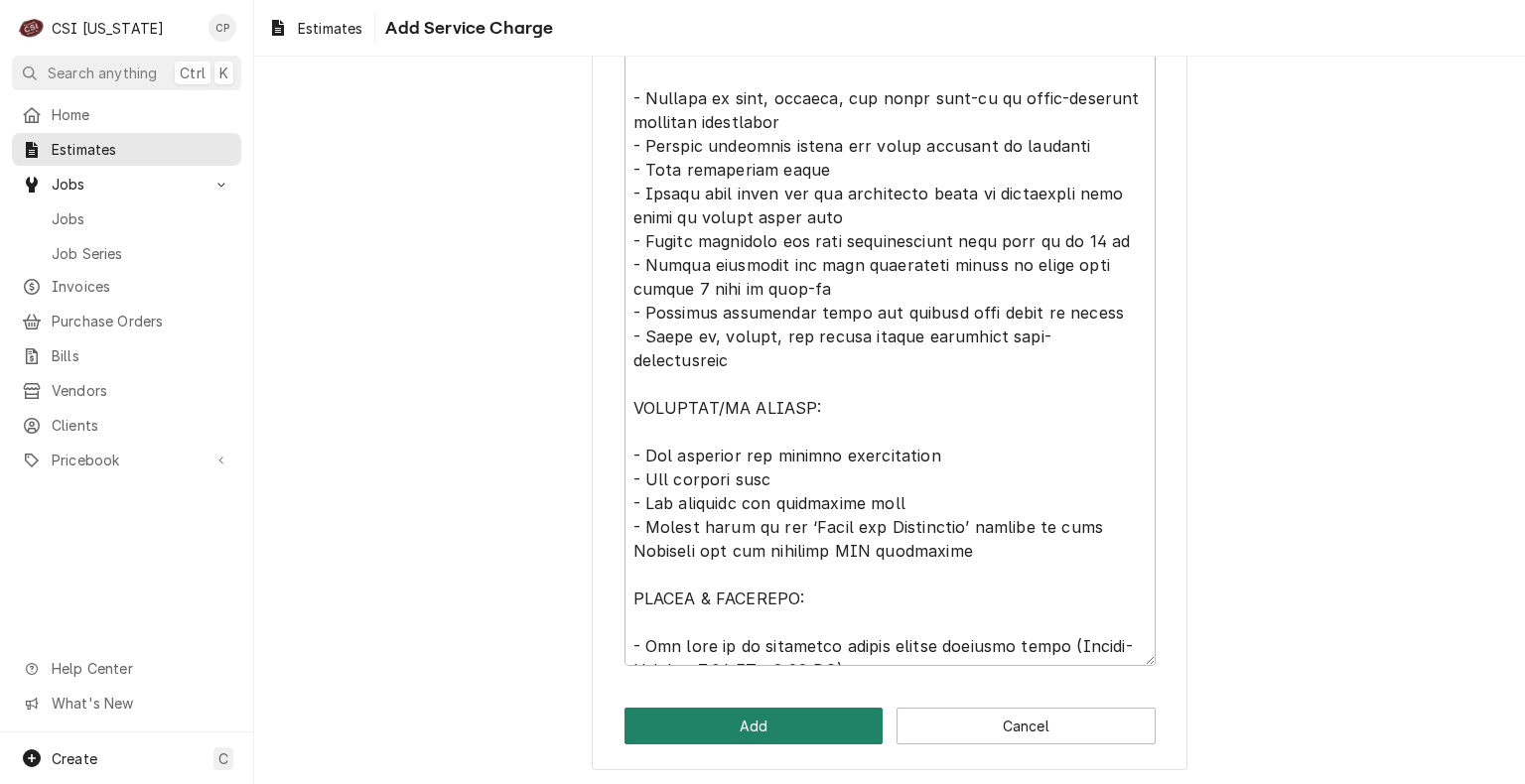 click on "Add" at bounding box center (754, 725) 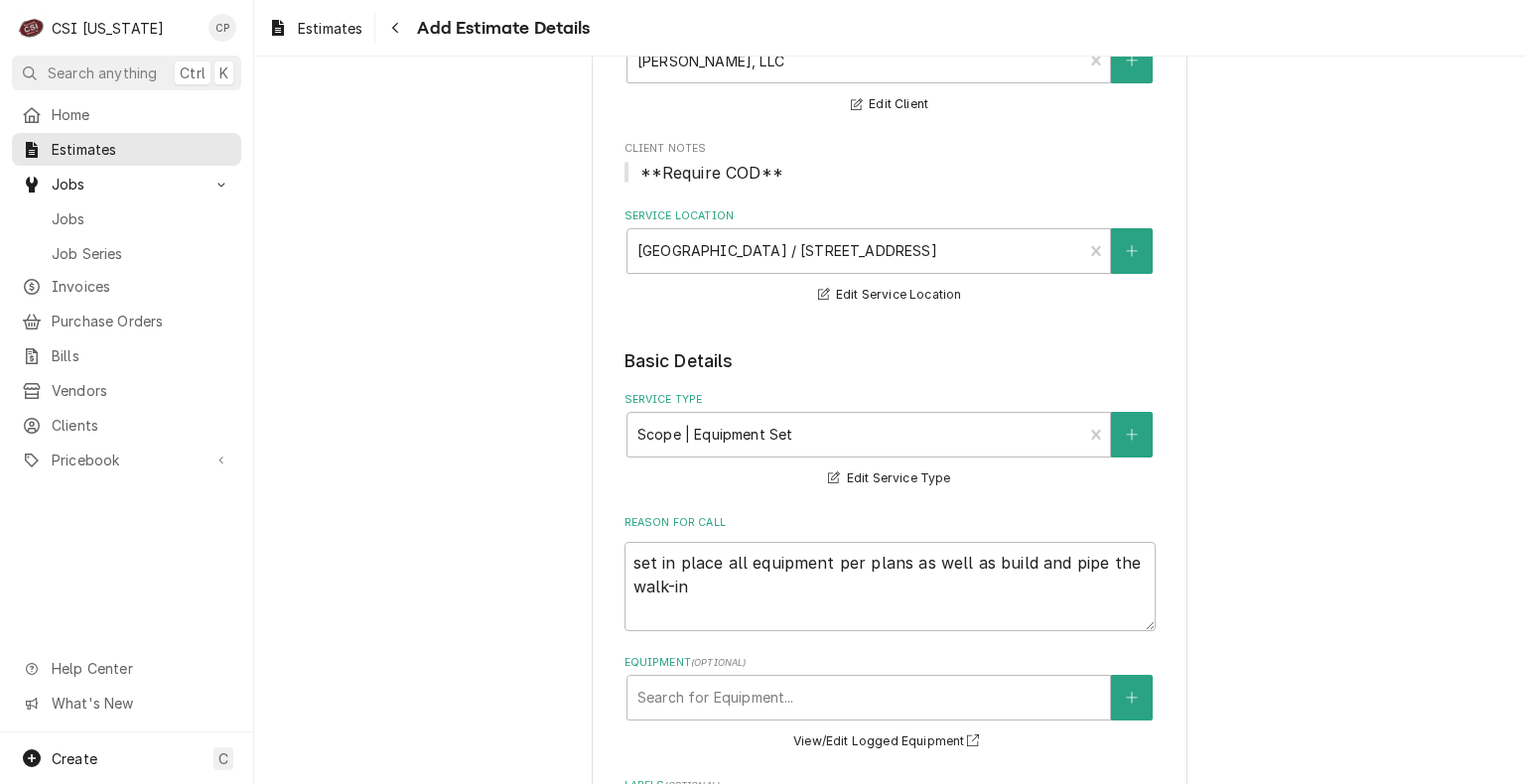 scroll, scrollTop: 439, scrollLeft: 0, axis: vertical 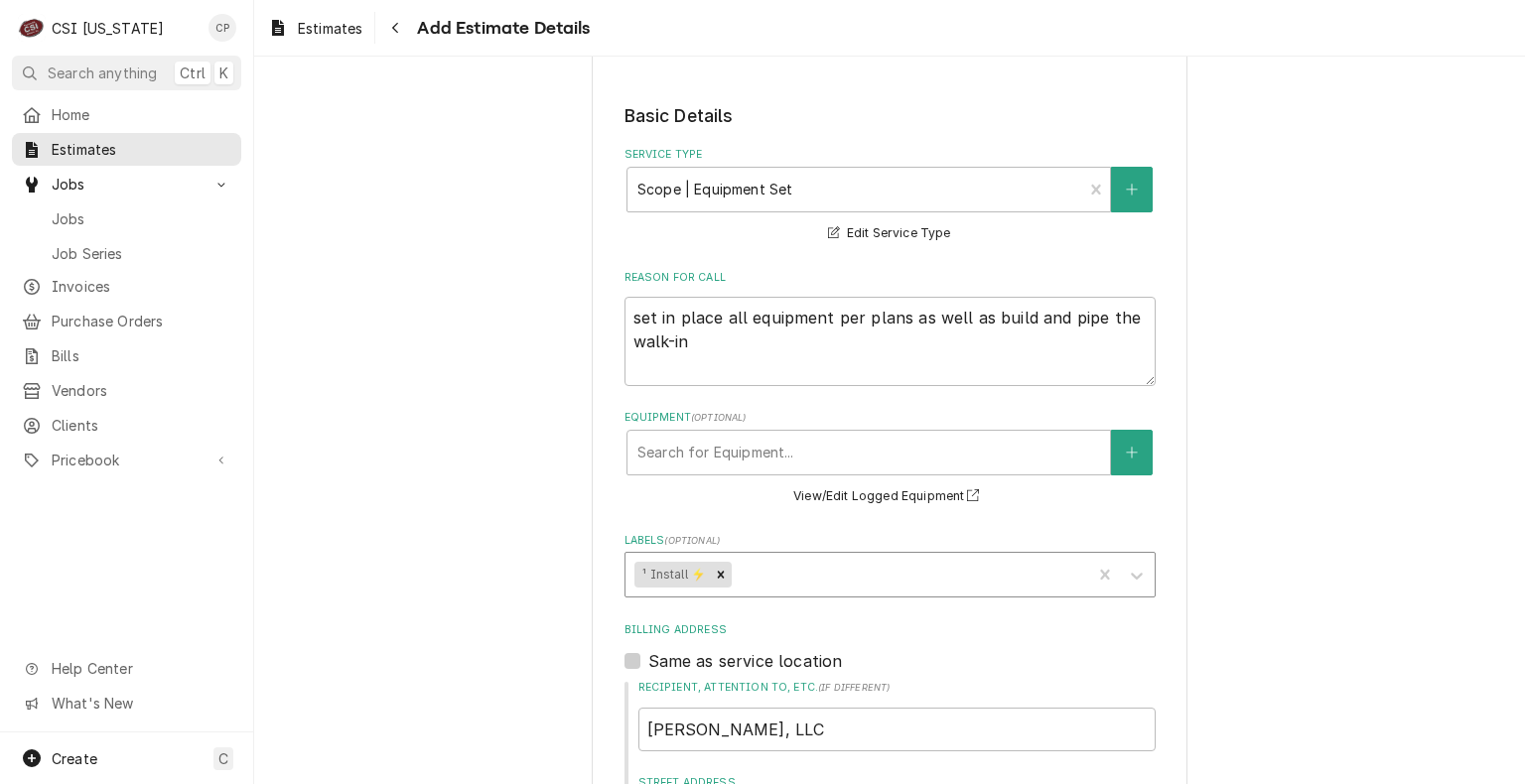 click at bounding box center (908, 575) 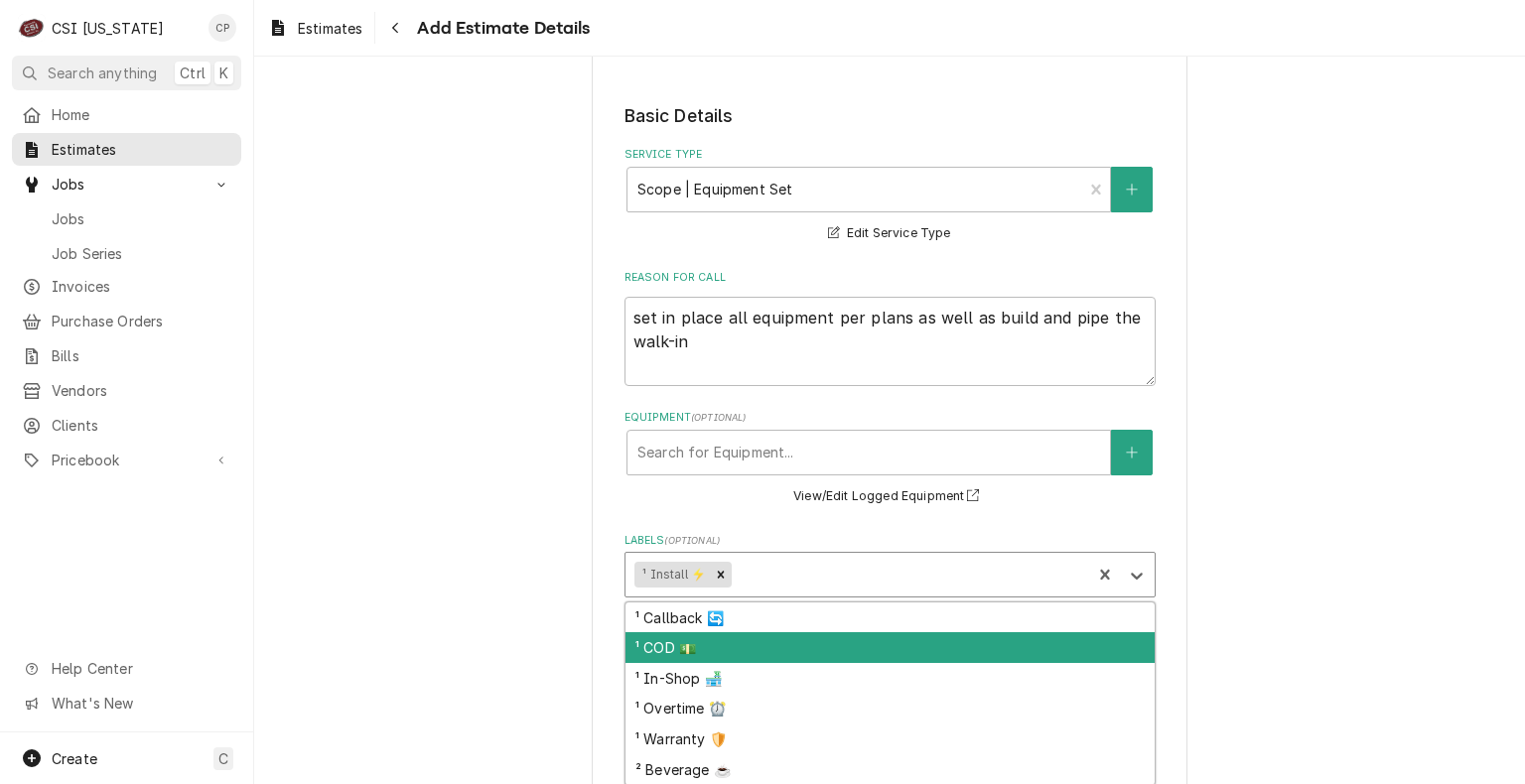 click on "¹ COD 💵" at bounding box center (890, 647) 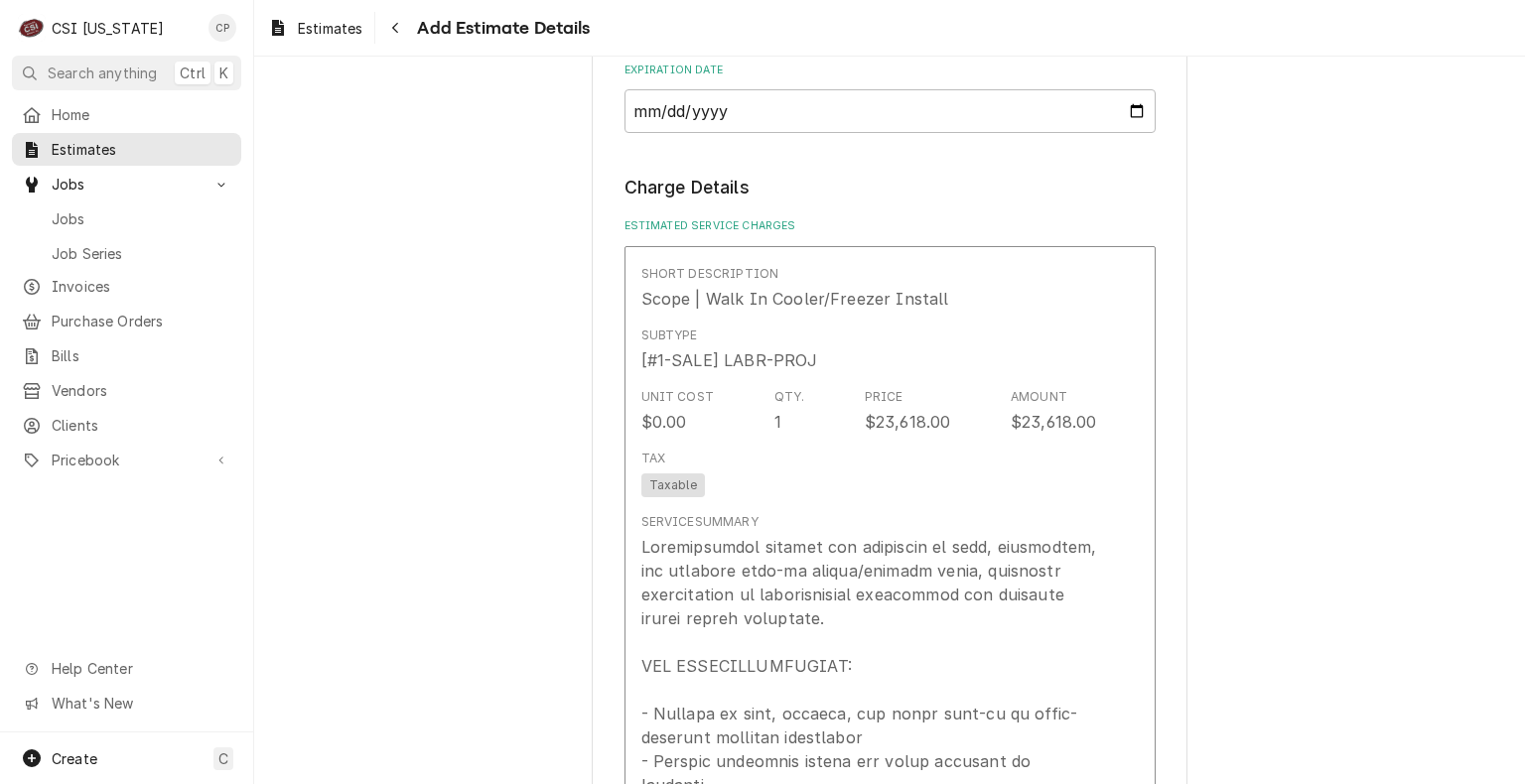 scroll, scrollTop: 1630, scrollLeft: 0, axis: vertical 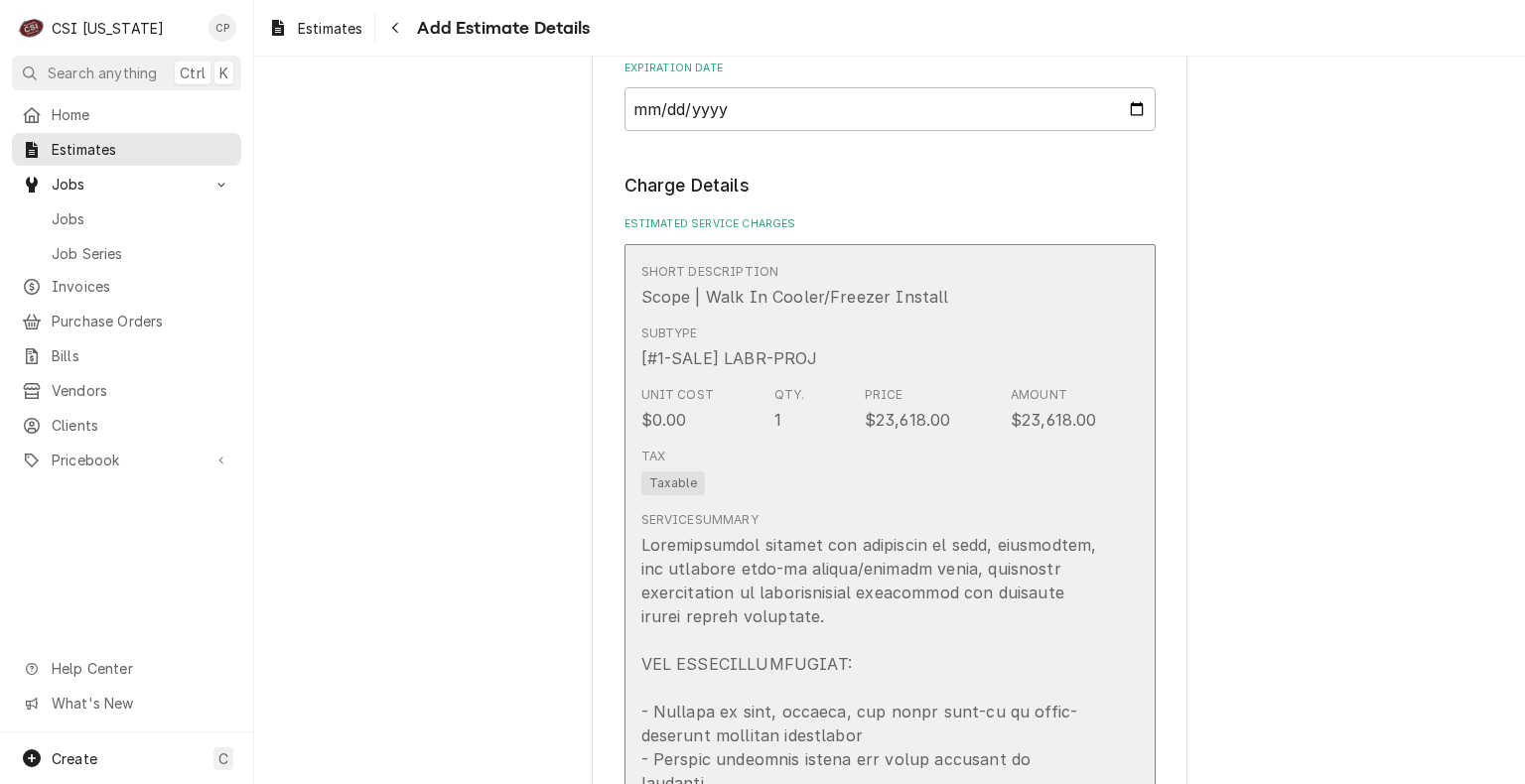 click at bounding box center [869, 950] 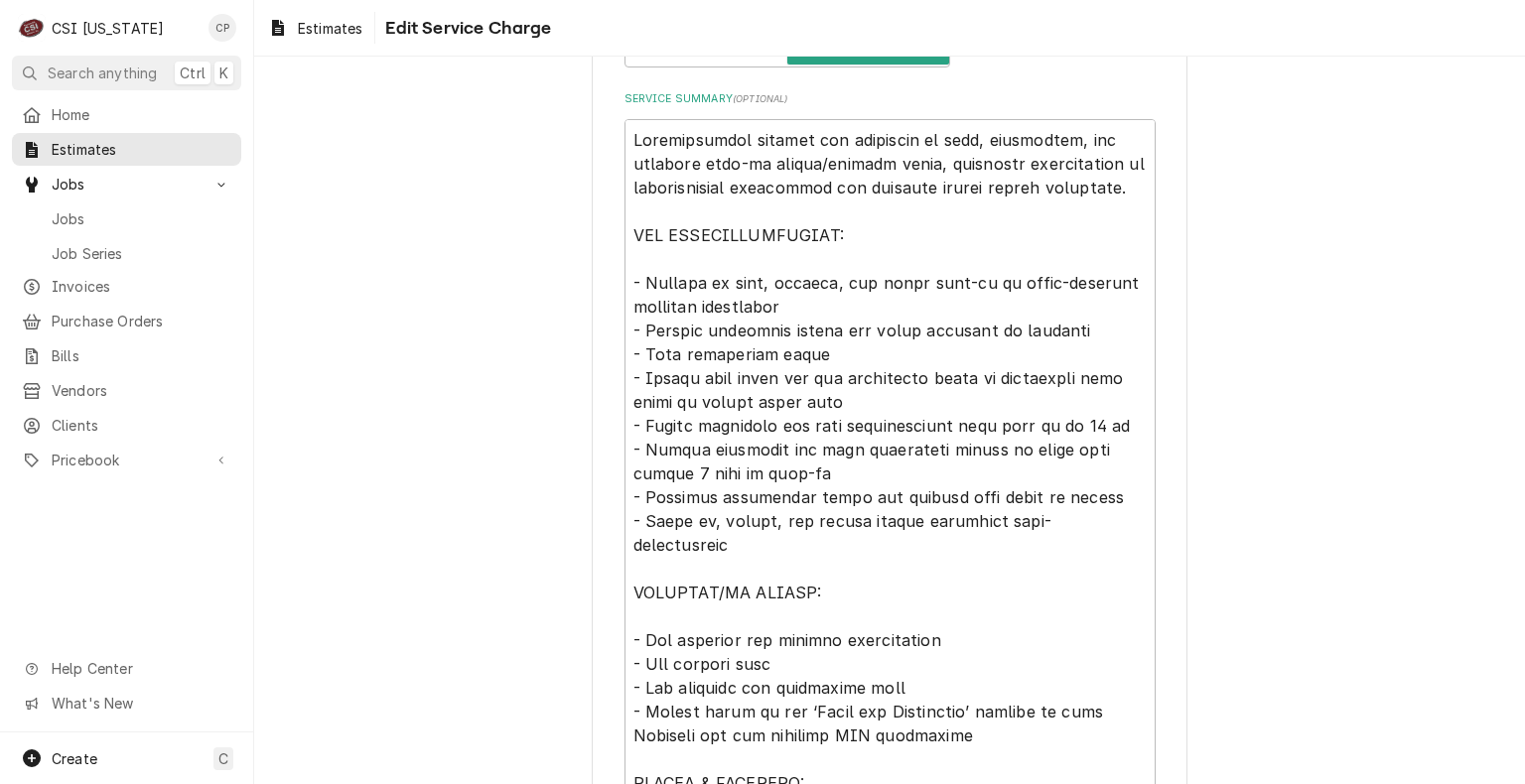 scroll, scrollTop: 906, scrollLeft: 0, axis: vertical 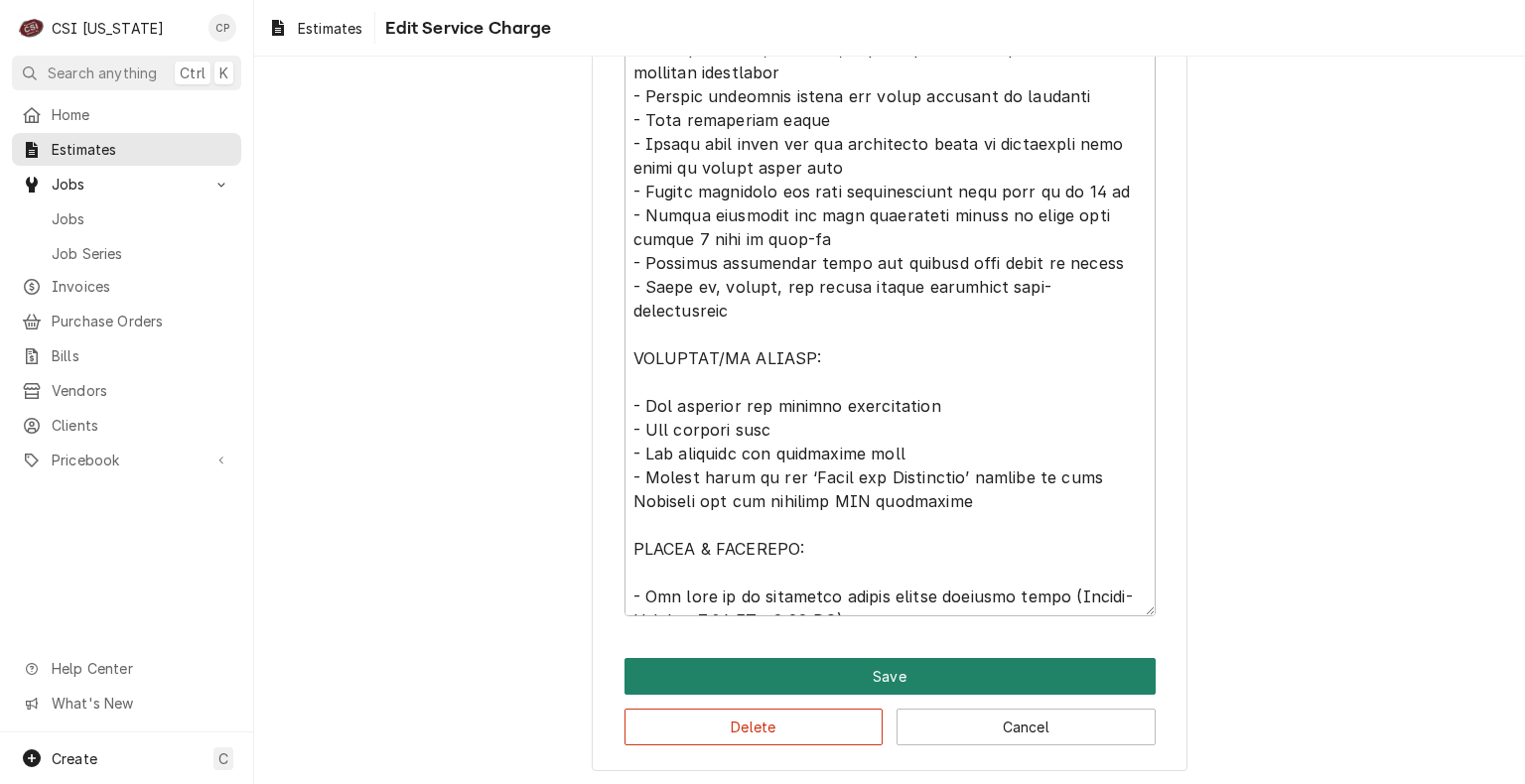 click on "Save" at bounding box center (890, 676) 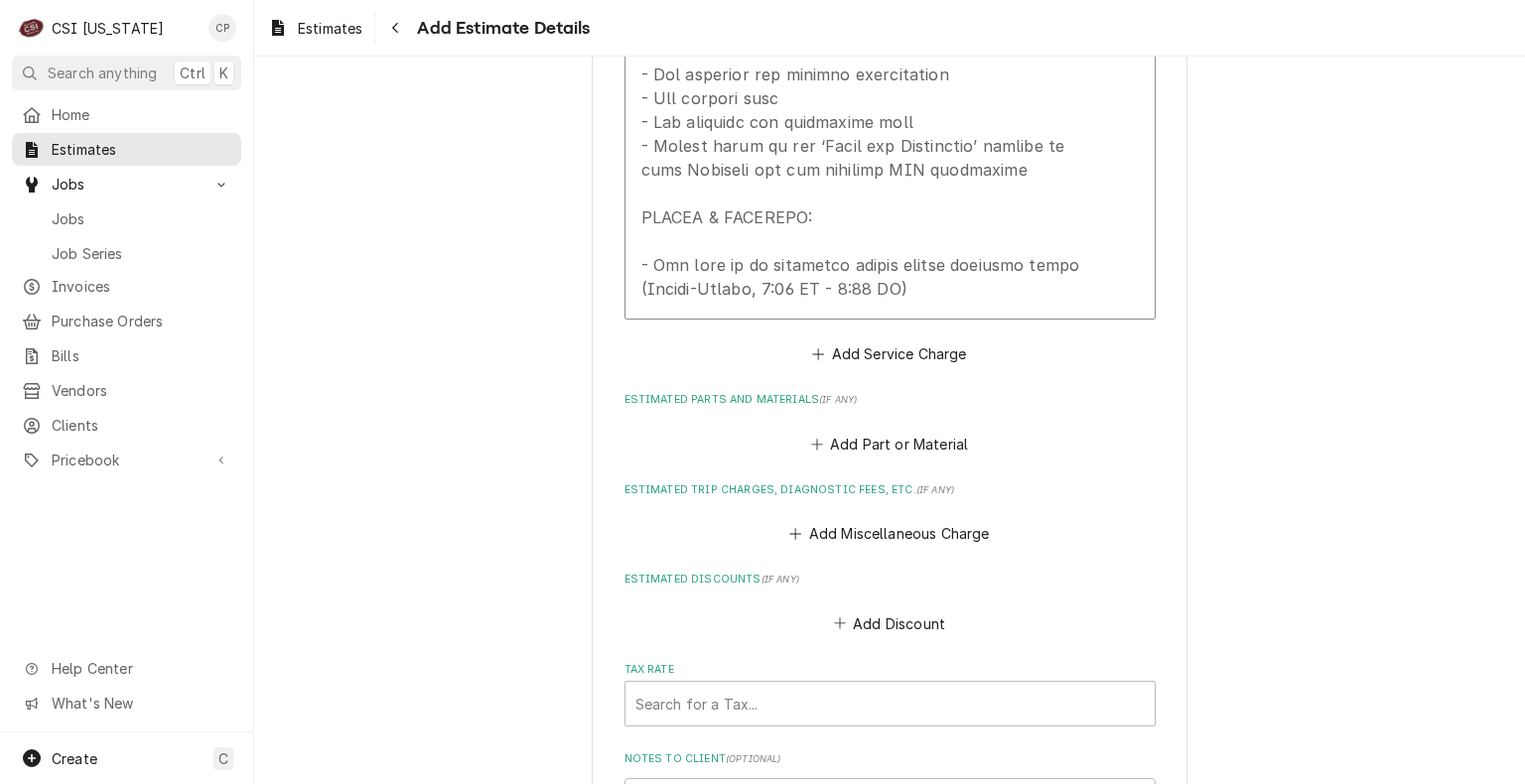 scroll, scrollTop: 2696, scrollLeft: 0, axis: vertical 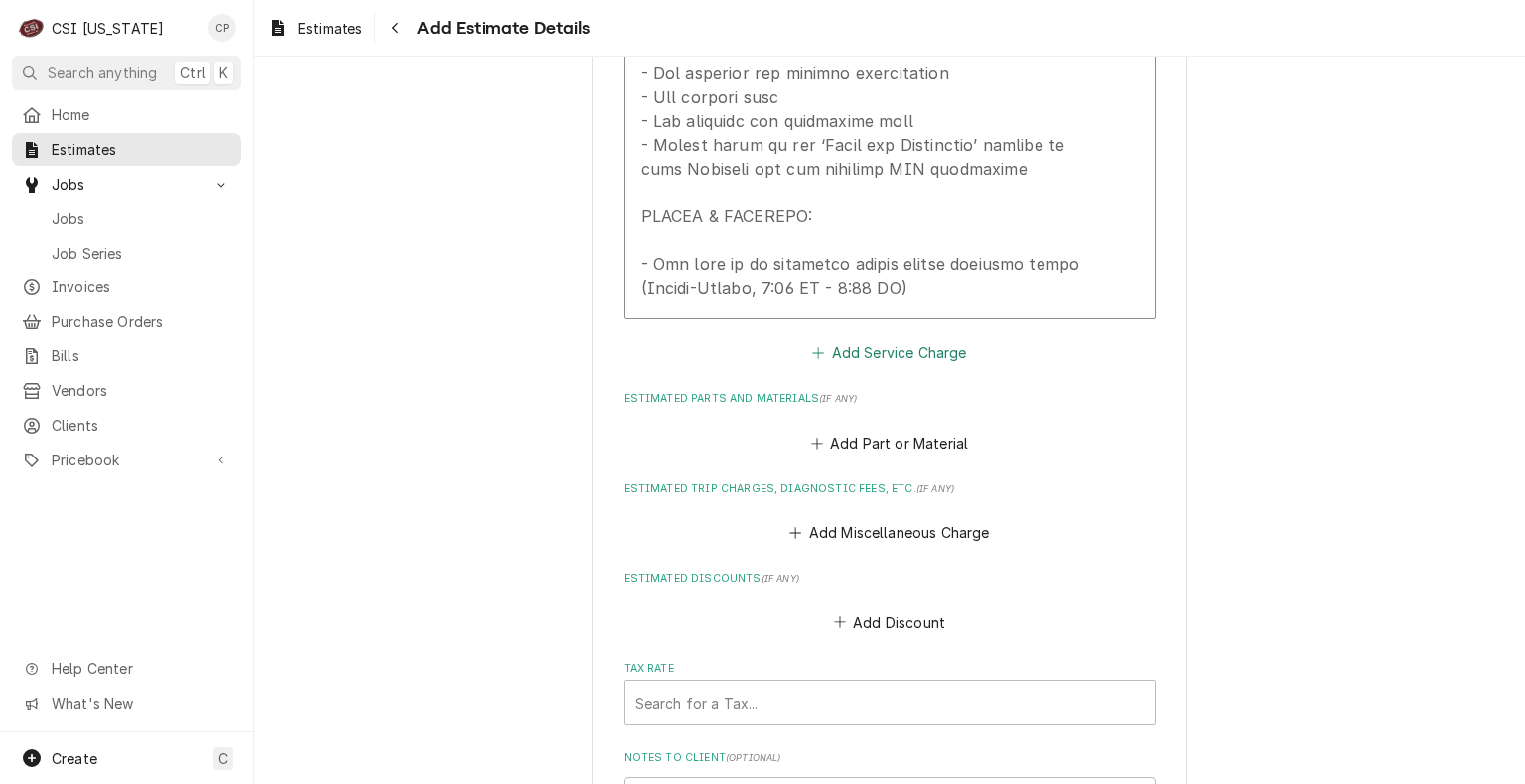 click on "Add Service Charge" at bounding box center [890, 353] 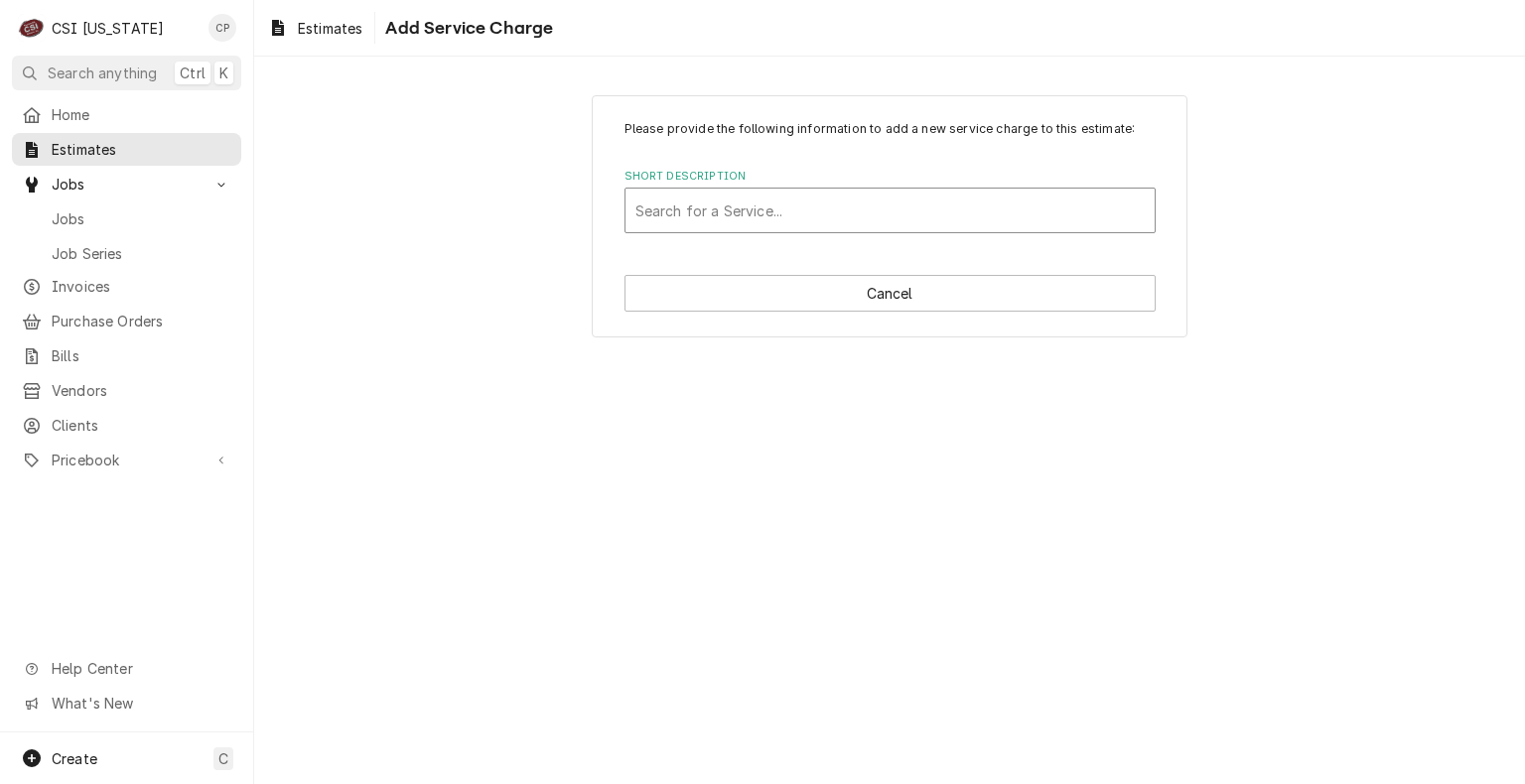 click at bounding box center (890, 210) 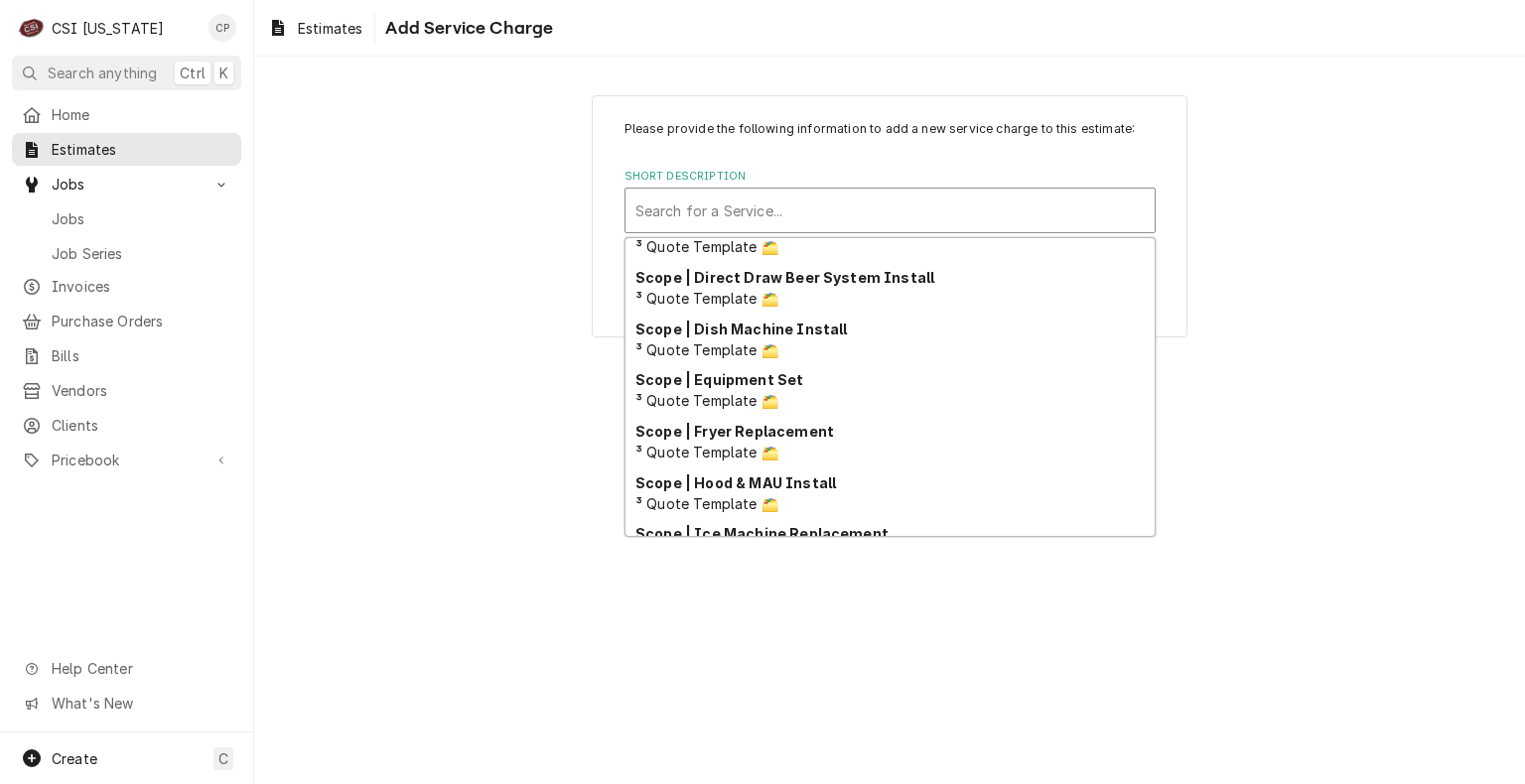 scroll, scrollTop: 1447, scrollLeft: 0, axis: vertical 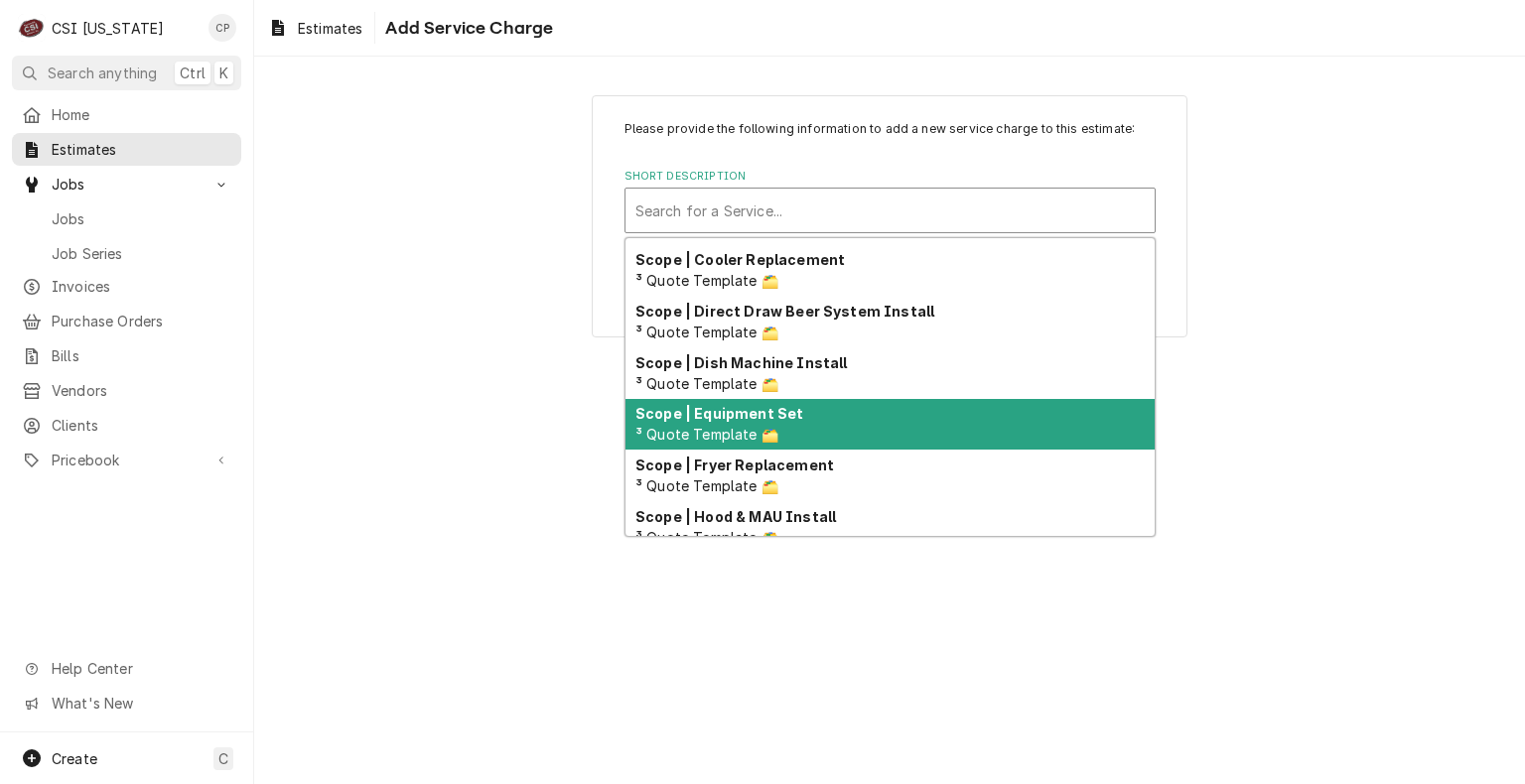 click on "Scope | Equipment Set ³ Quote Template 🗂️" at bounding box center (890, 425) 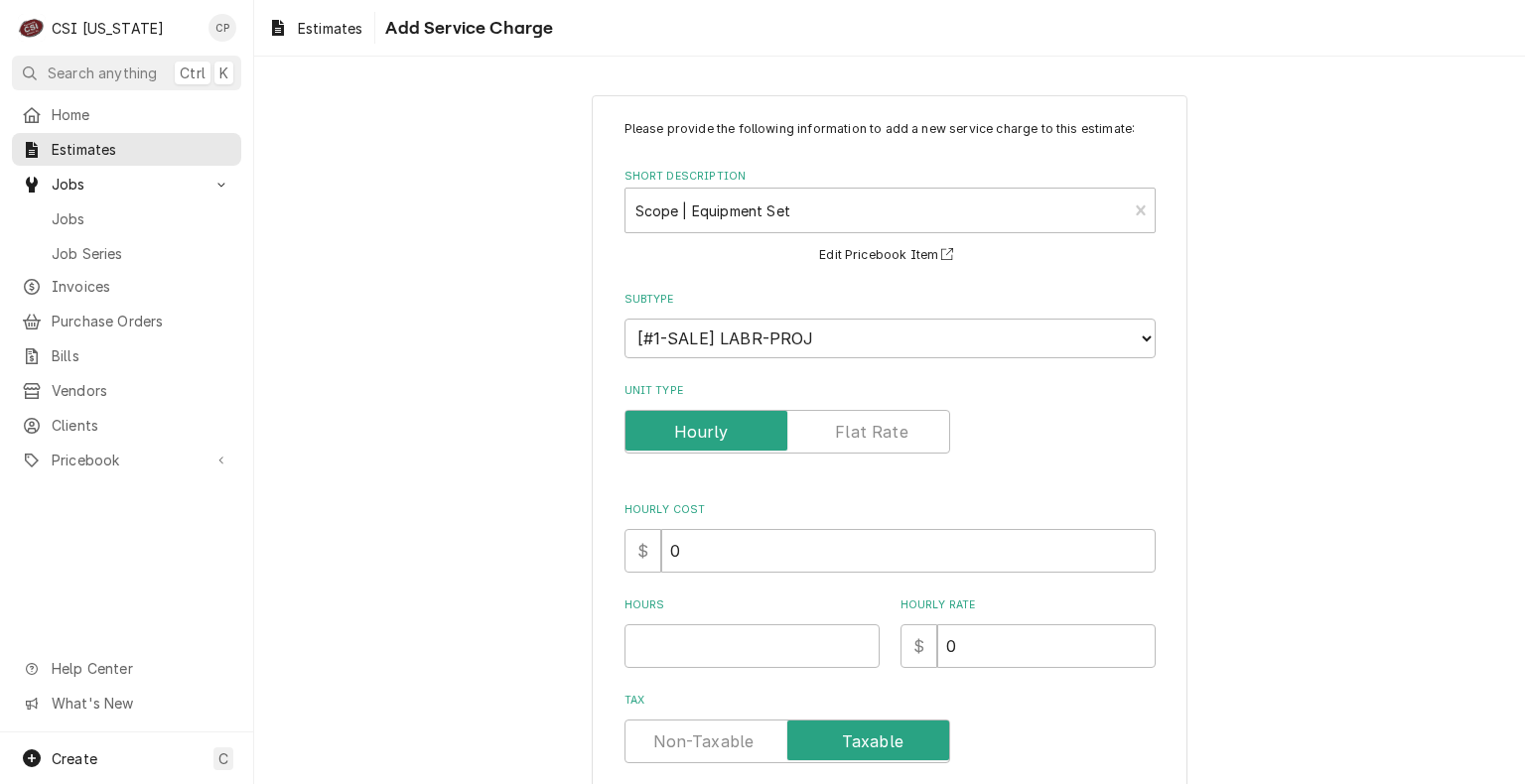 type on "x" 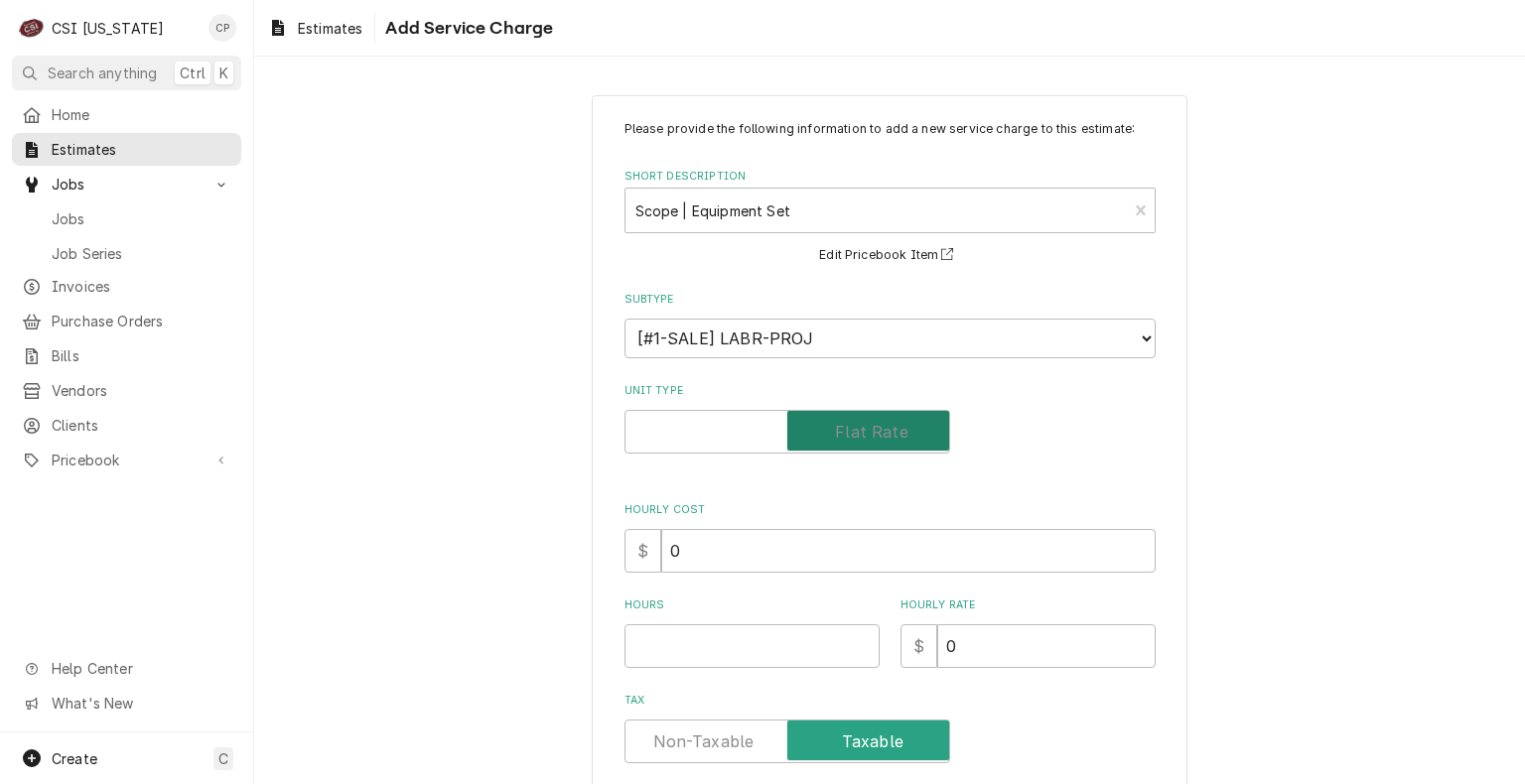 checkbox on "true" 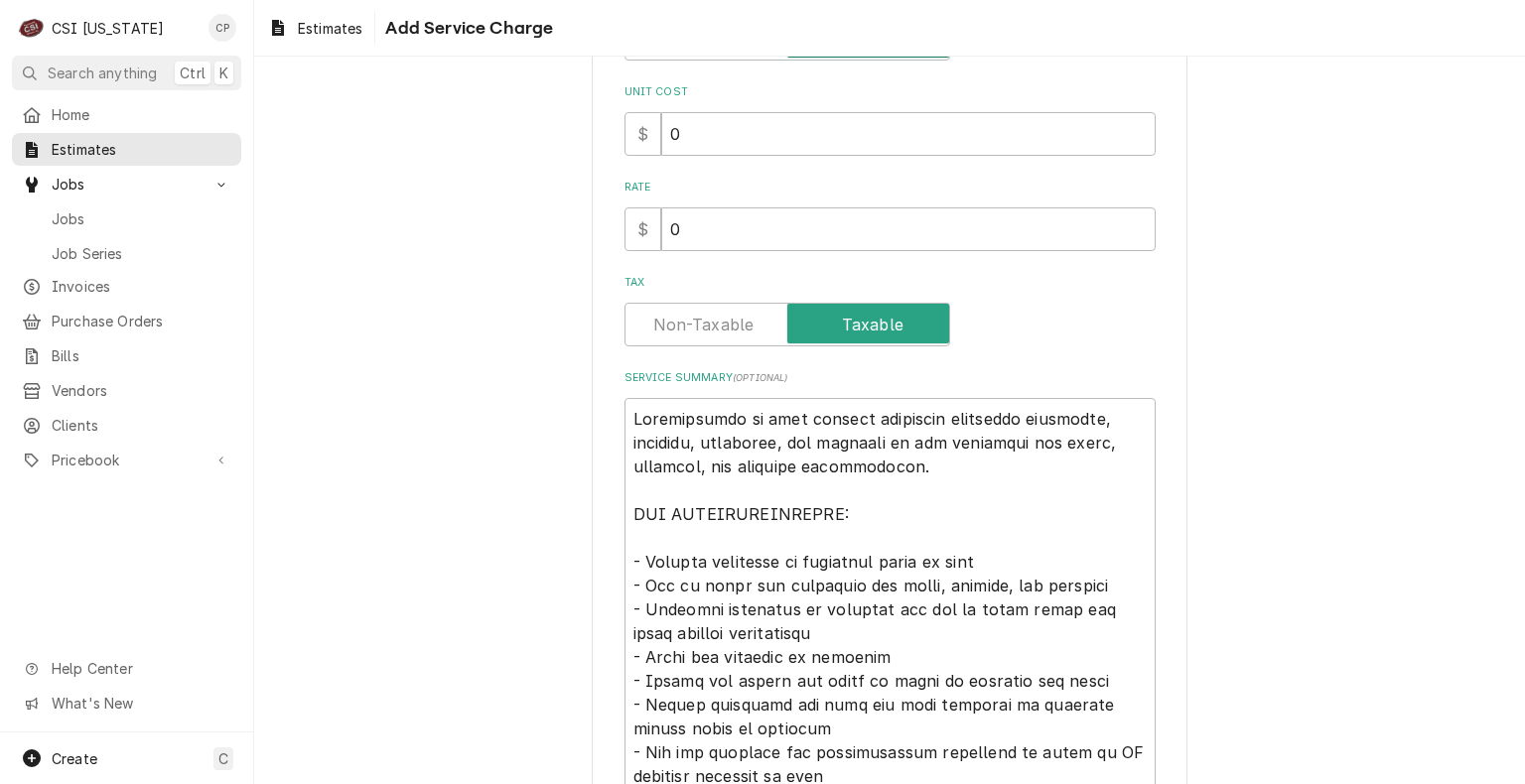 scroll, scrollTop: 397, scrollLeft: 0, axis: vertical 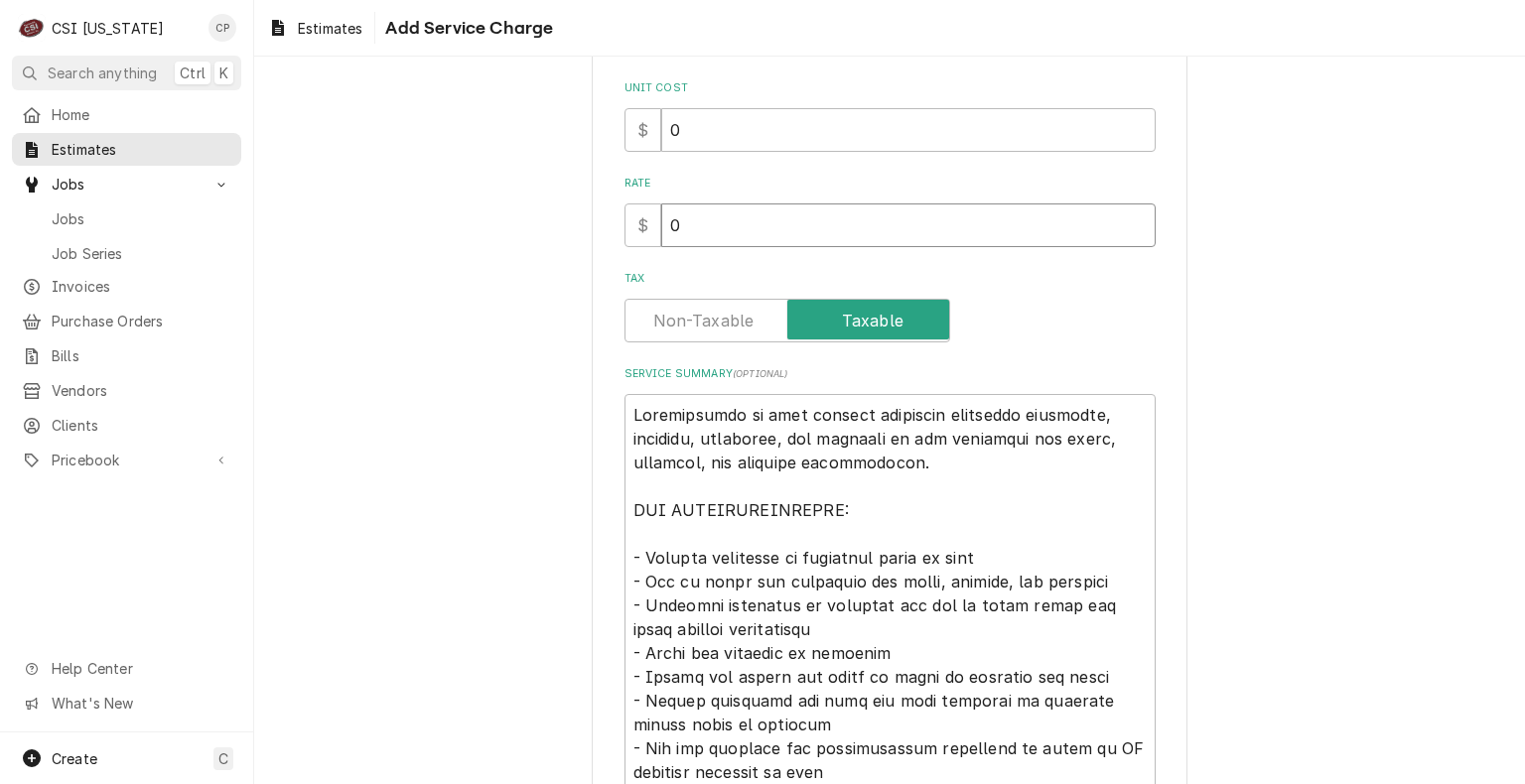 drag, startPoint x: 634, startPoint y: 223, endPoint x: 595, endPoint y: 223, distance: 39 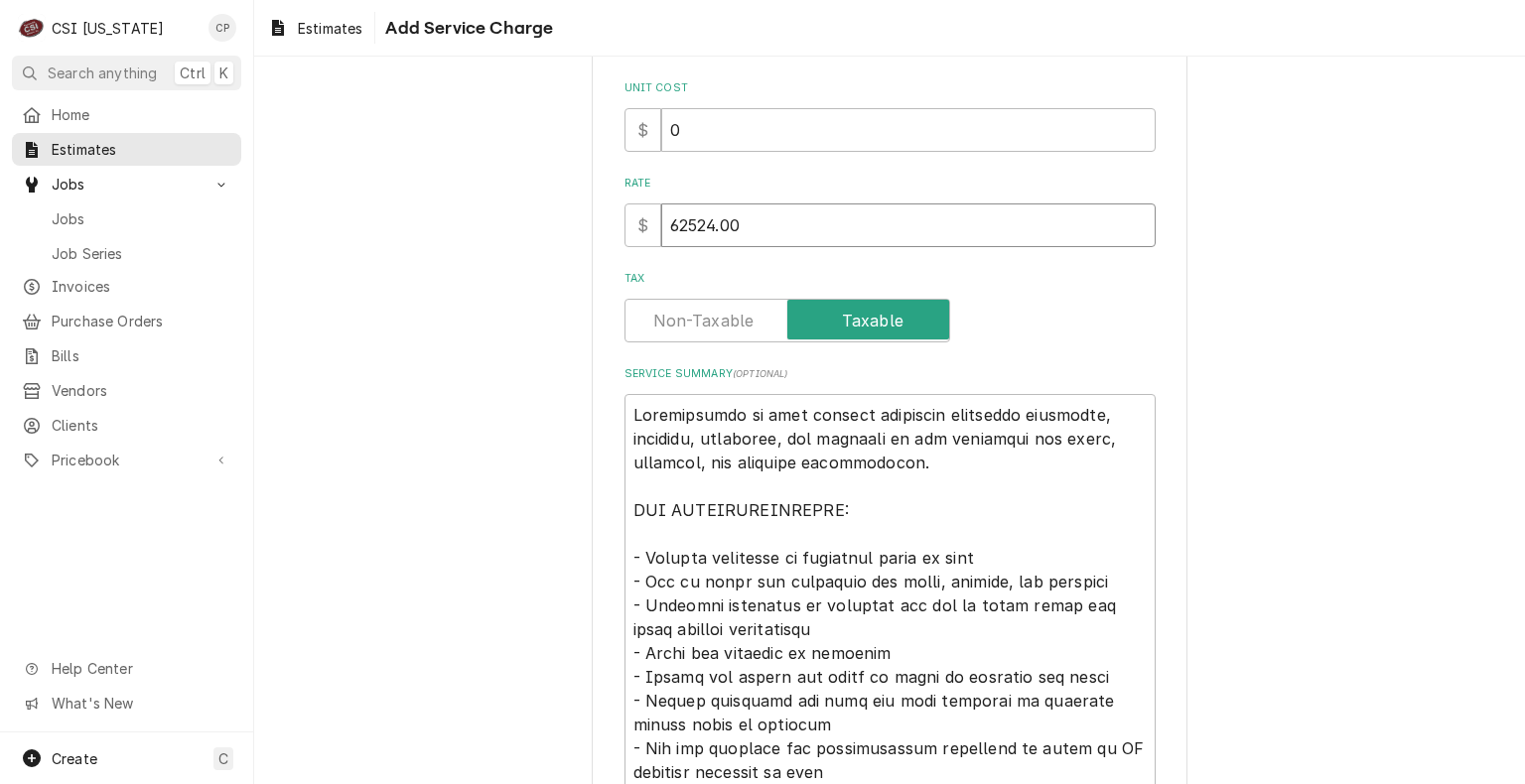 type on "x" 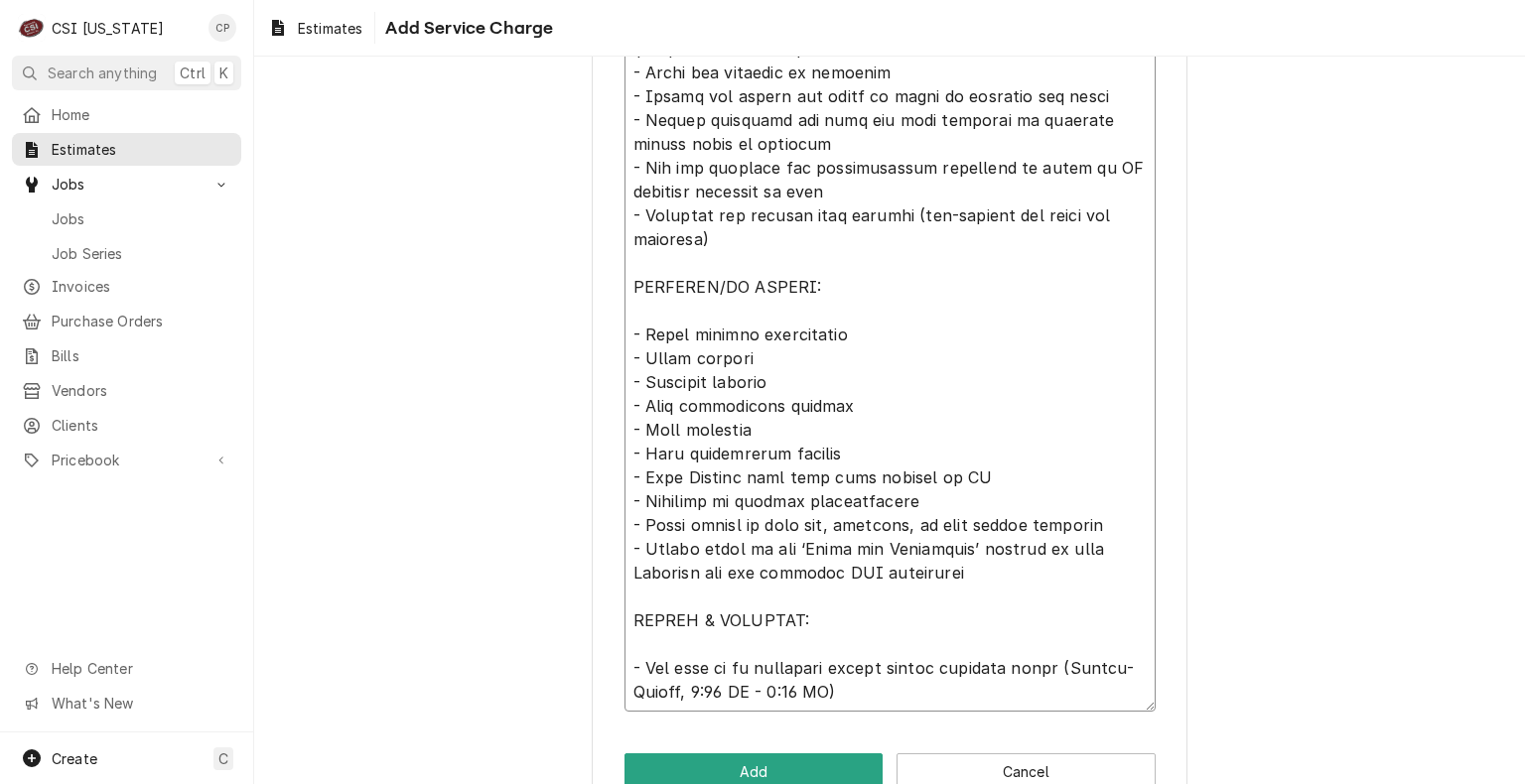 scroll, scrollTop: 1023, scrollLeft: 0, axis: vertical 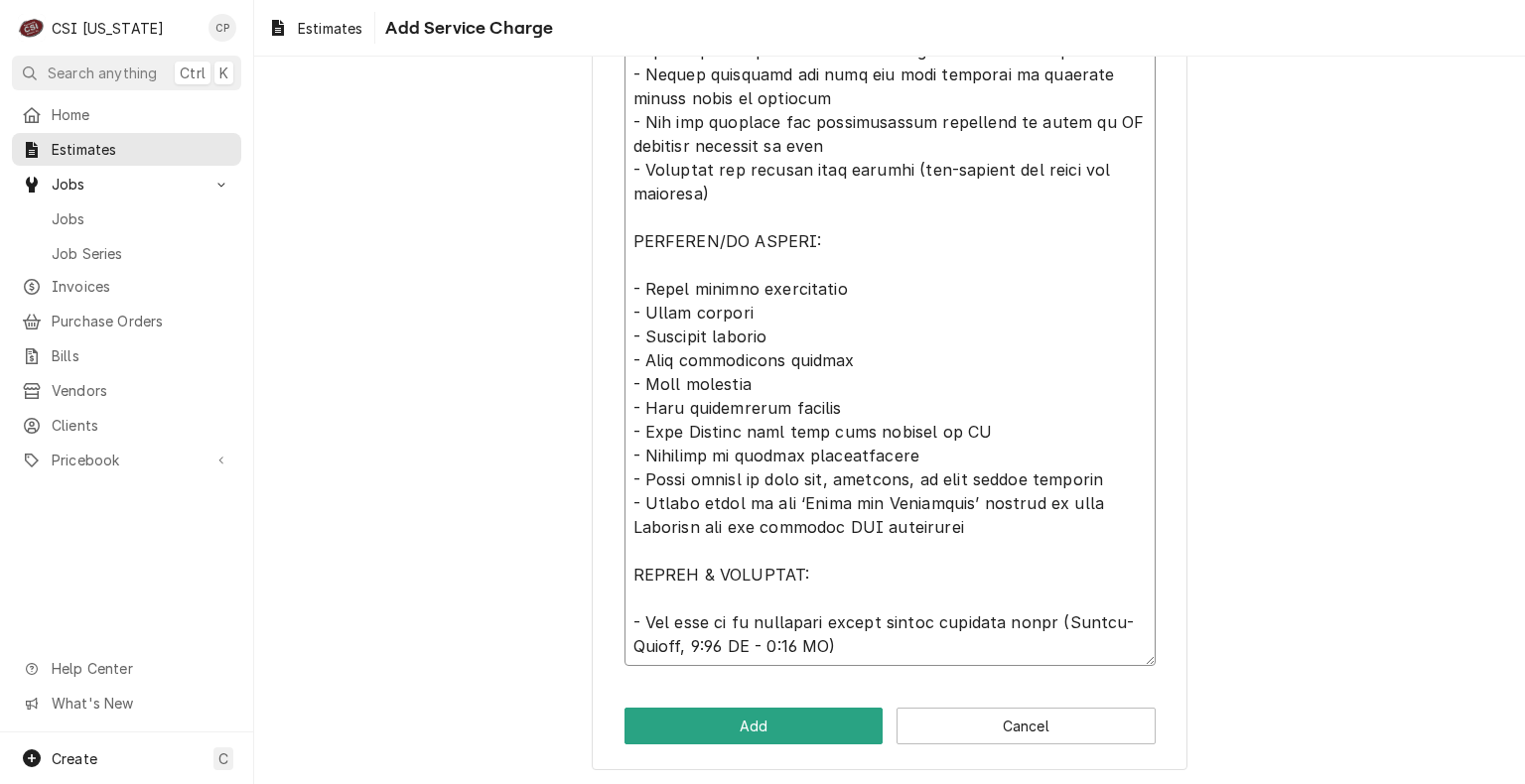 drag, startPoint x: 622, startPoint y: 409, endPoint x: 995, endPoint y: 831, distance: 563.2167 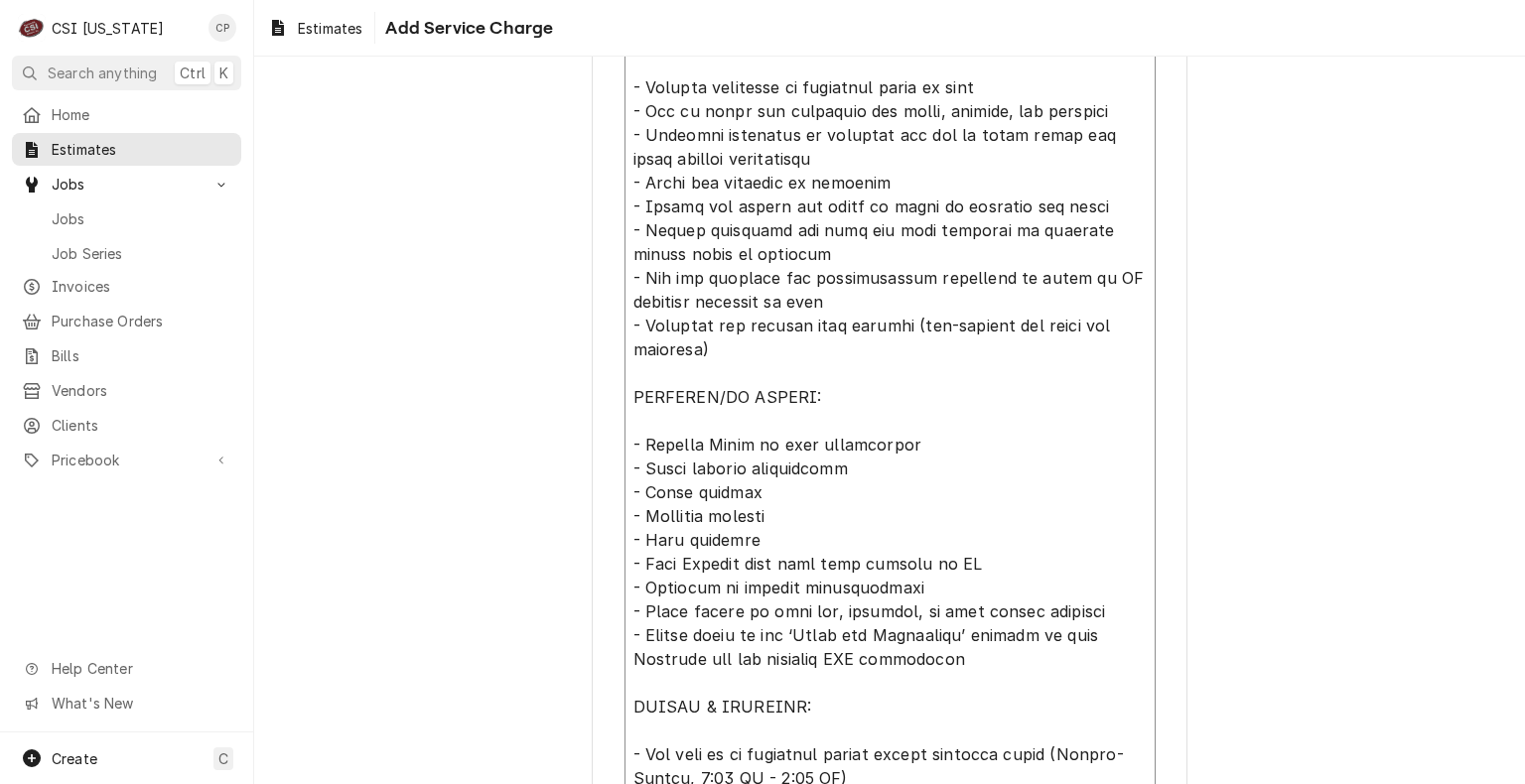 type on "x" 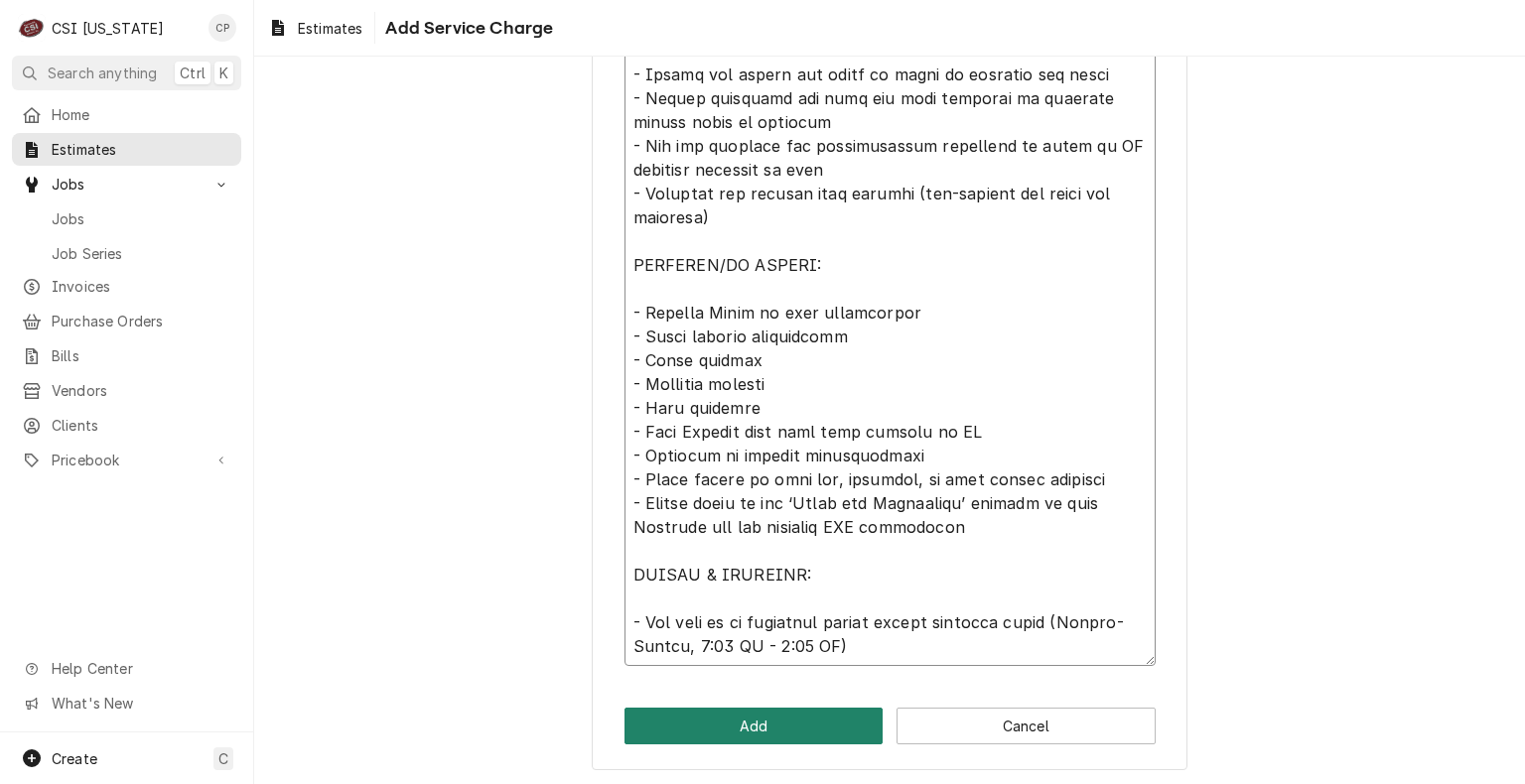 type on "Installation of food service equipment including receiving, assembly, placement, and securing of all equipment per plans, drawings, and schedule requirements.
CSI RESPONSIBILITIES:
- Receive equipment on dedicated truck on site
- Set in place all equipment per plans, drawing, and schedule
- Assemble equipment as required and set in place ready for final utility connections
- Erect all shelving as required
- Secure all tables and sinks to walls as required and caulk
- Supply materials and hang all wall shelving on properly backed walls as required
- Put all shipping and manufacturing materials in owner or GC provided dumpster on site
- Assemble and install food shields (pre-drilled and ready for assembly)
EXCLUDED/BY OTHERS:
- Exhaust Hoods or fire suppression
- Final utility connections
- Field welding
- Beverage systems
- Wall flashing
- Dish Machine pant legs duct install by MC
- Drilling or counter modifications
- Field wiring of drop ins, controls, or food shield lighting
- Please refer to the ‘Ter..." 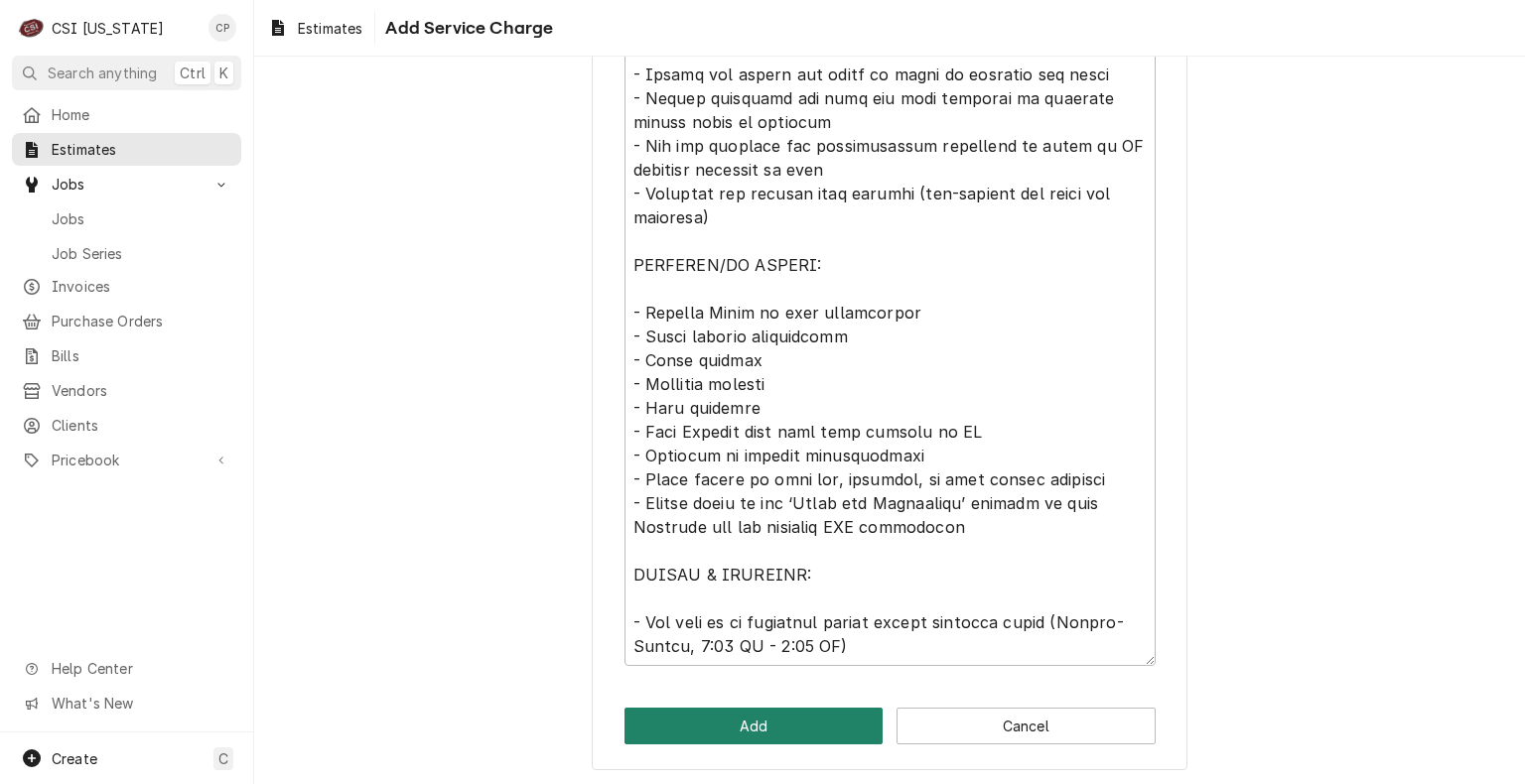 click on "Add" at bounding box center [754, 725] 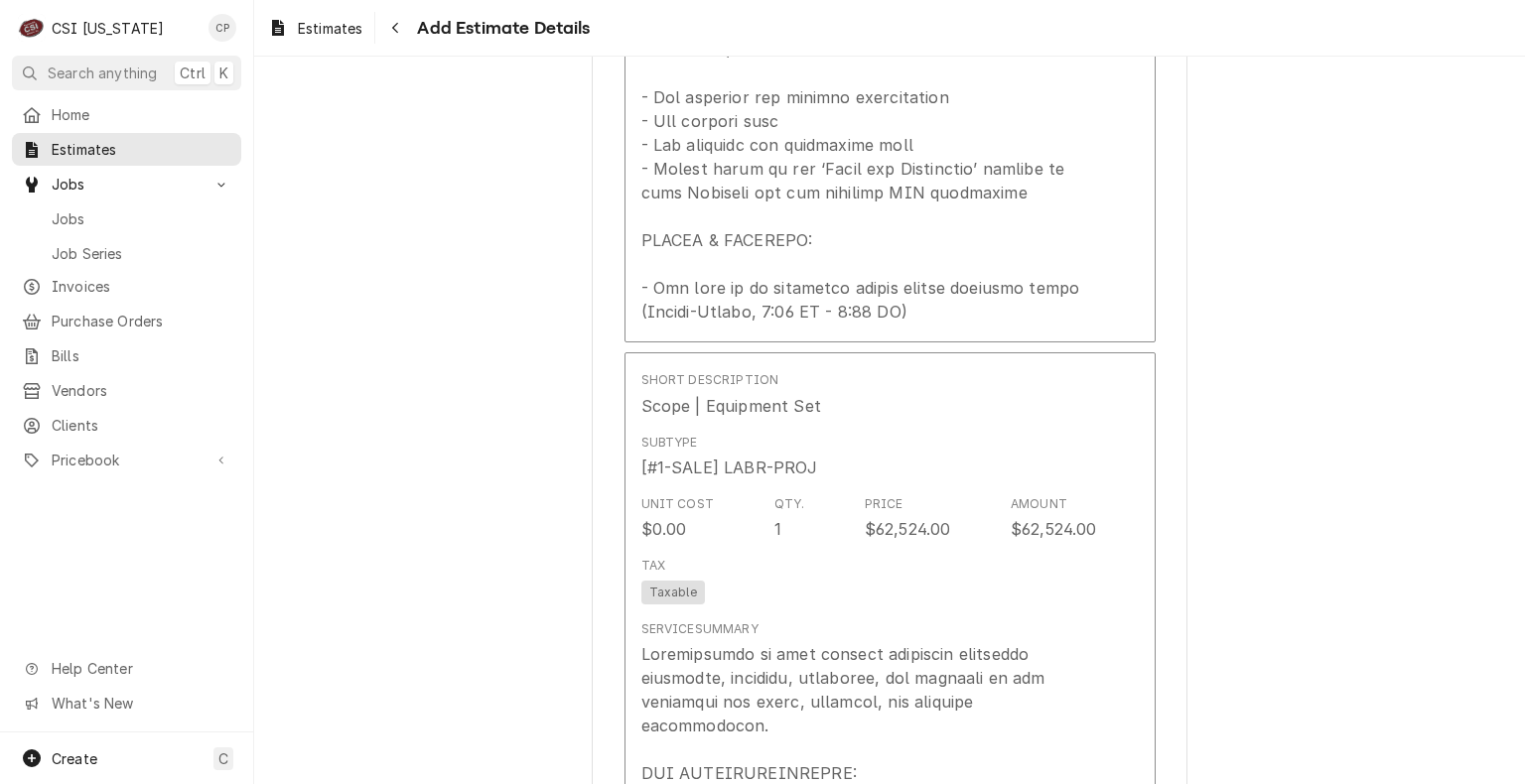 scroll, scrollTop: 2734, scrollLeft: 0, axis: vertical 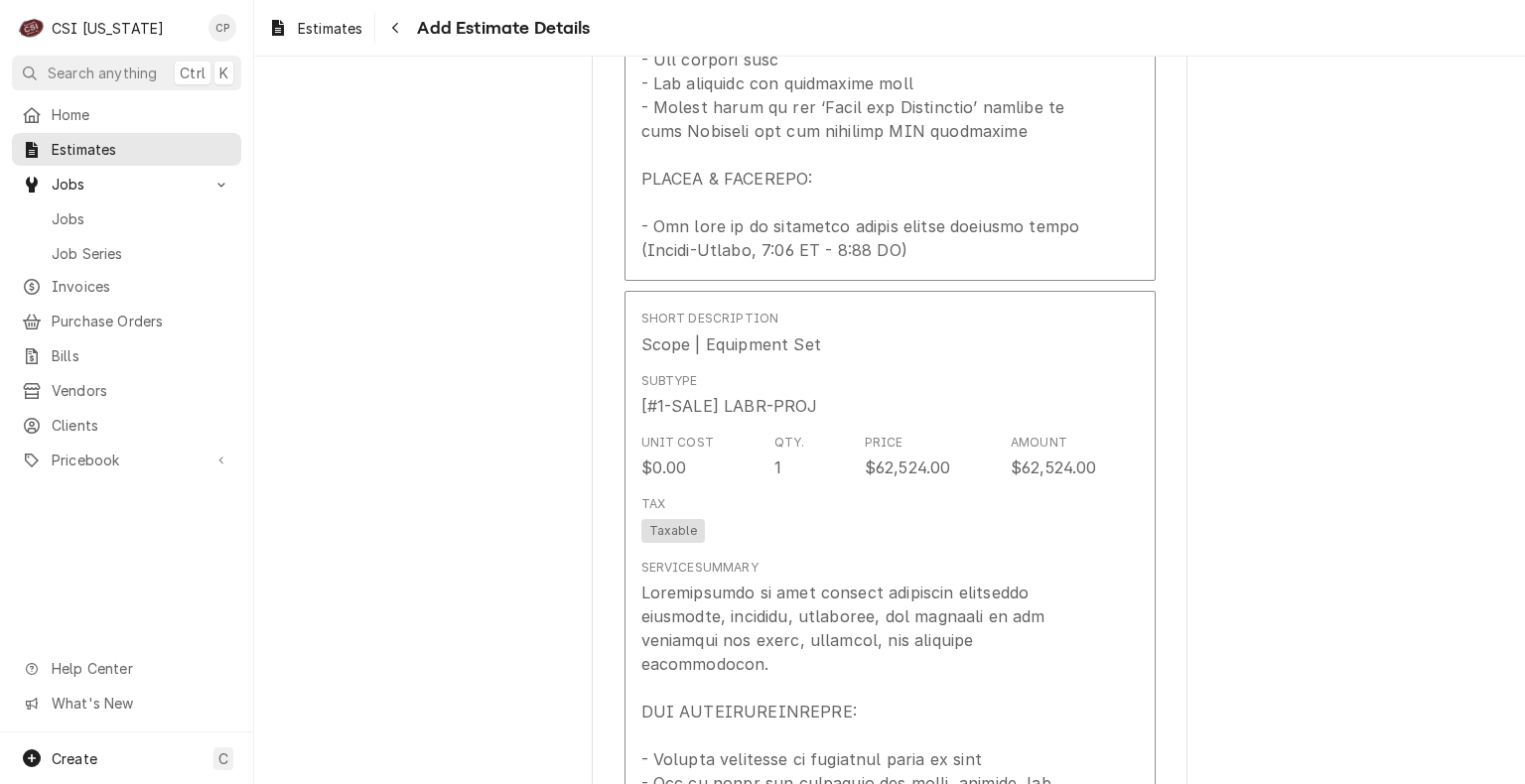 type on "x" 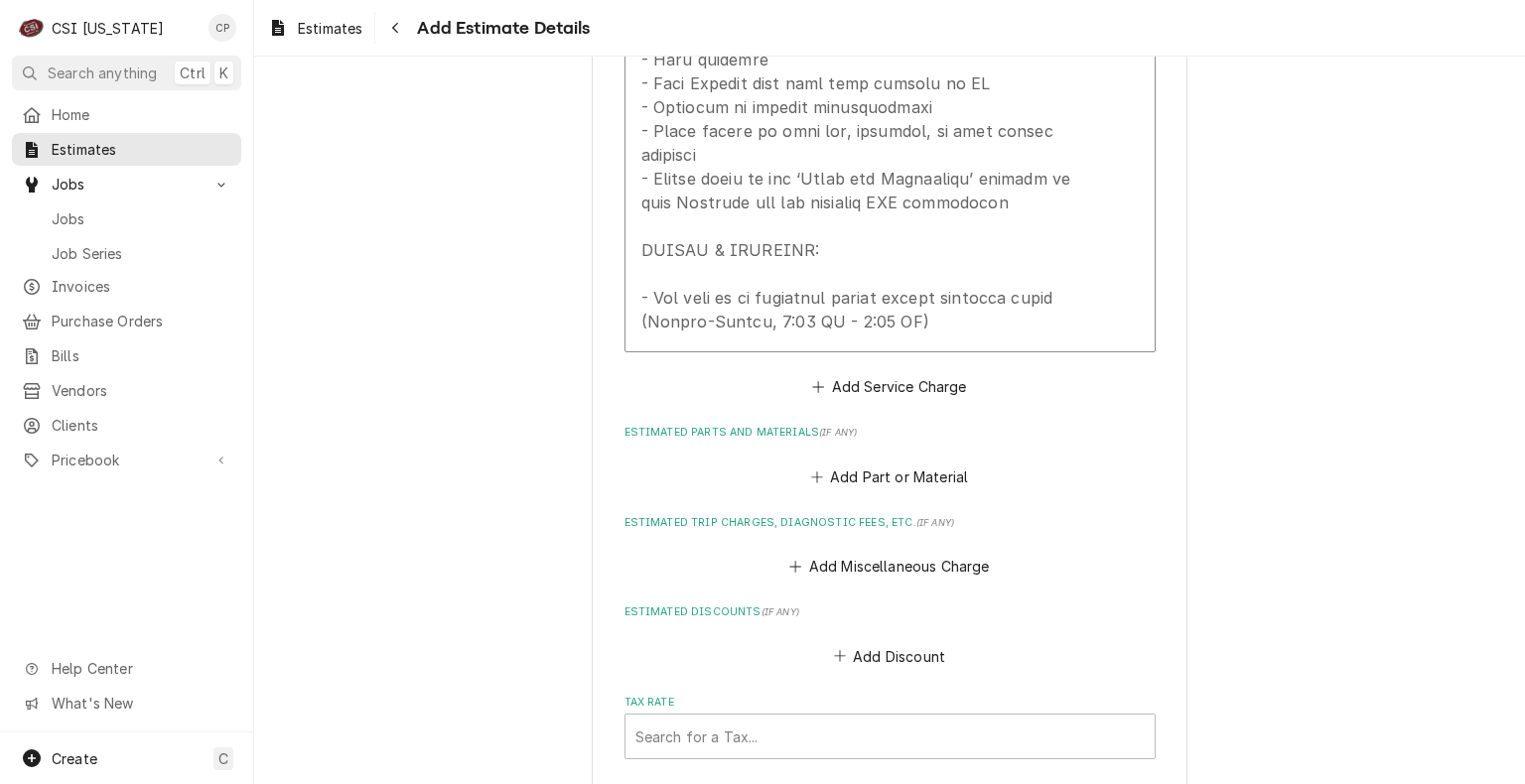 scroll, scrollTop: 4024, scrollLeft: 0, axis: vertical 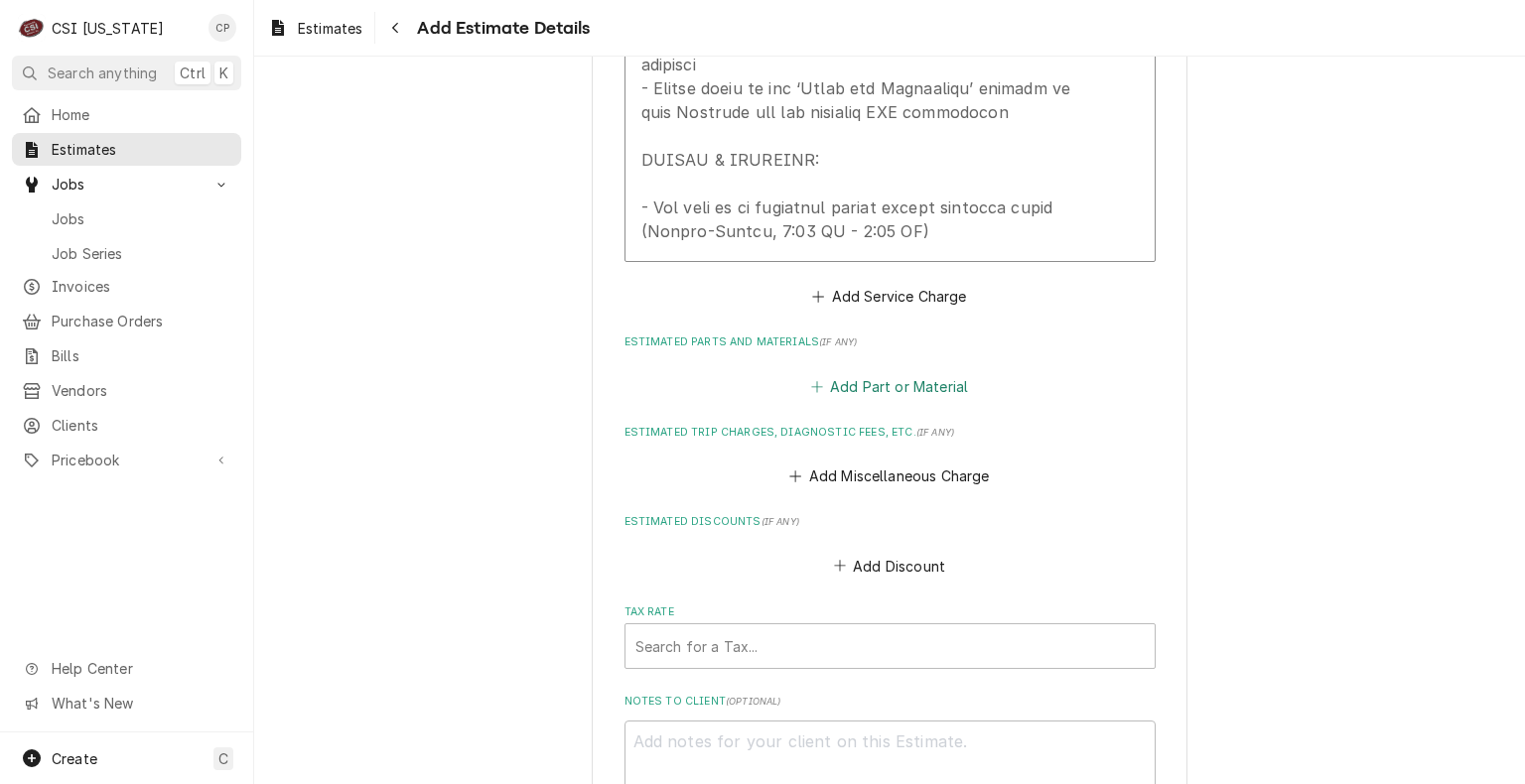 click on "Add Part or Material" at bounding box center (889, 386) 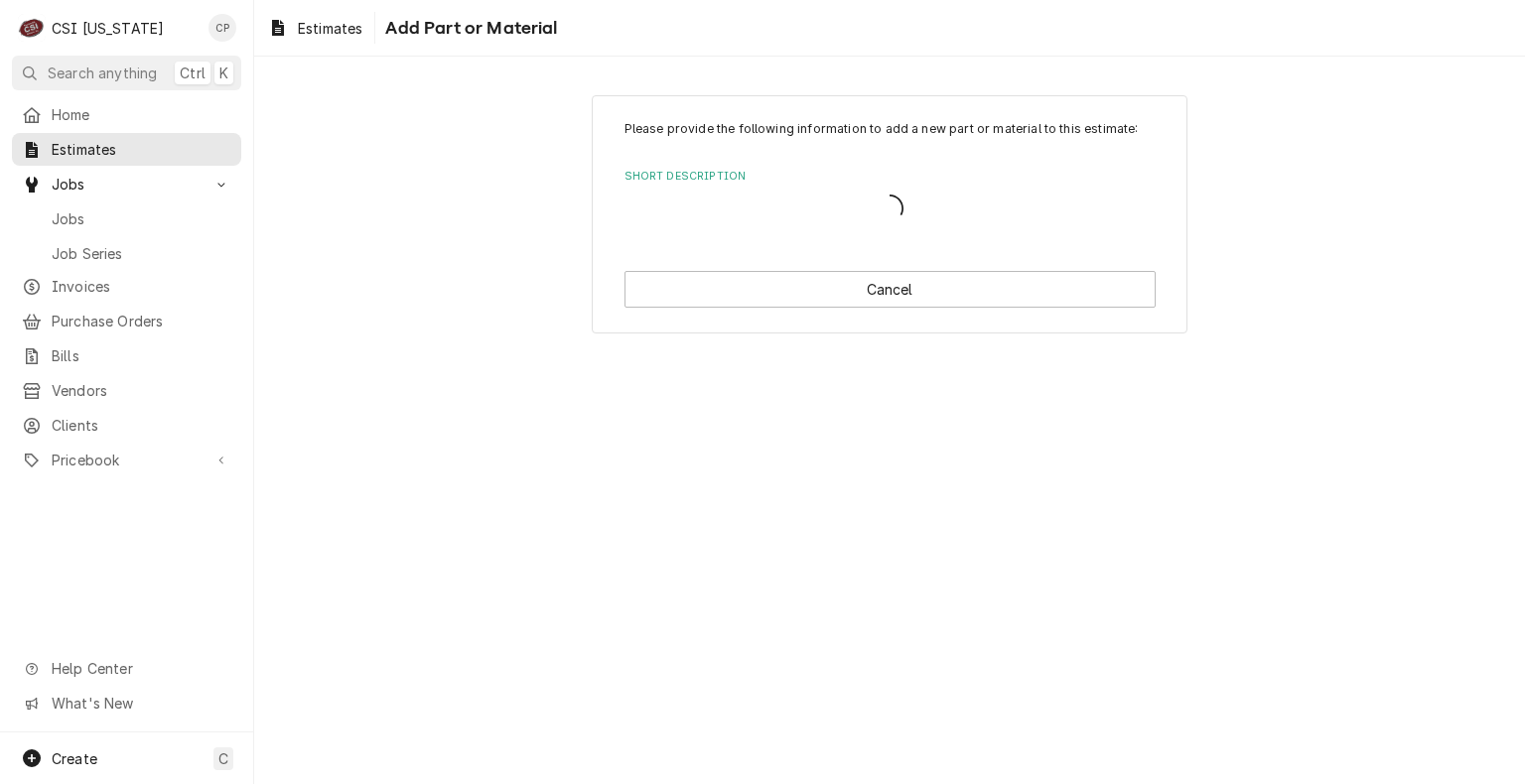 scroll, scrollTop: 0, scrollLeft: 0, axis: both 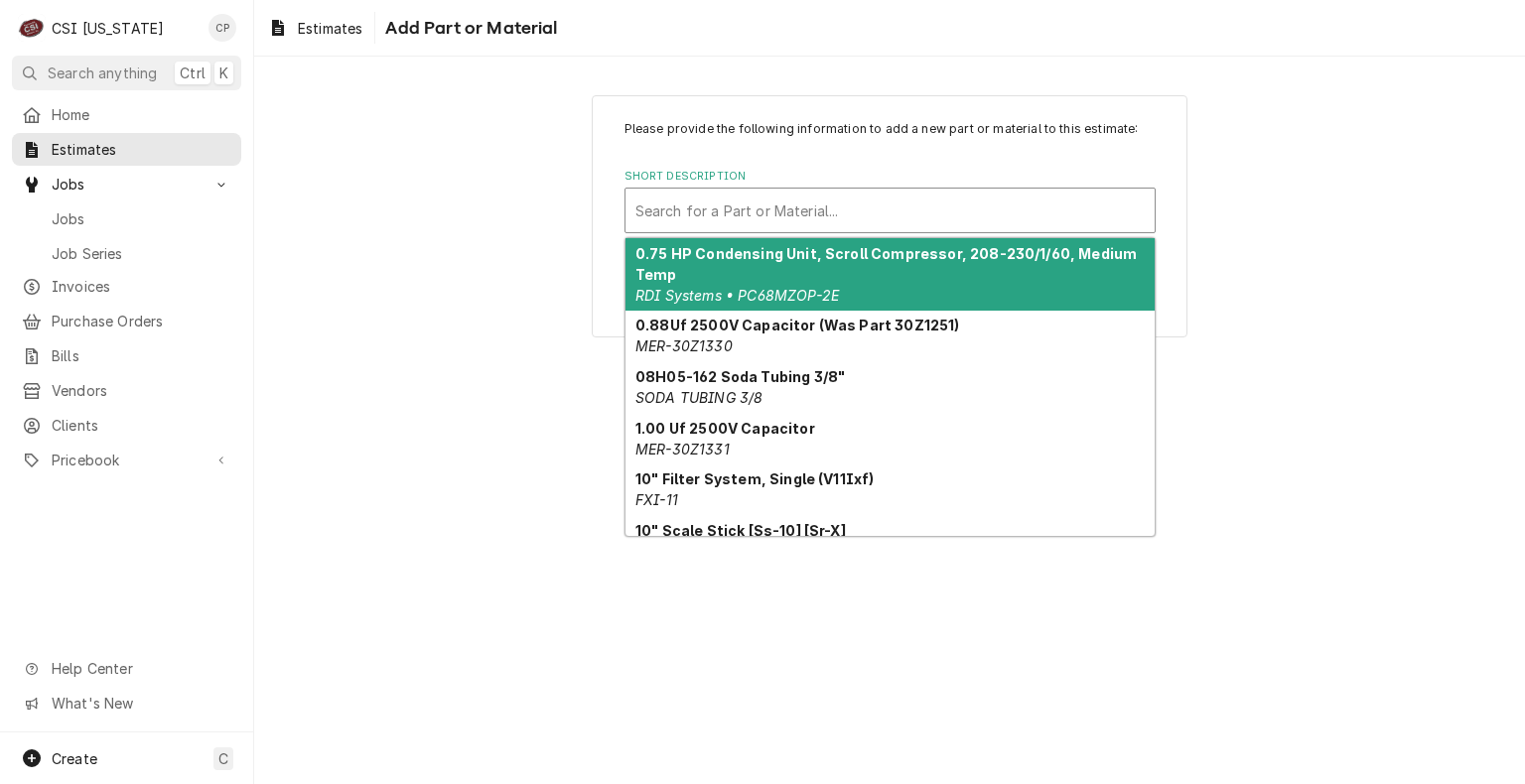 drag, startPoint x: 752, startPoint y: 214, endPoint x: 746, endPoint y: 204, distance: 11.661904 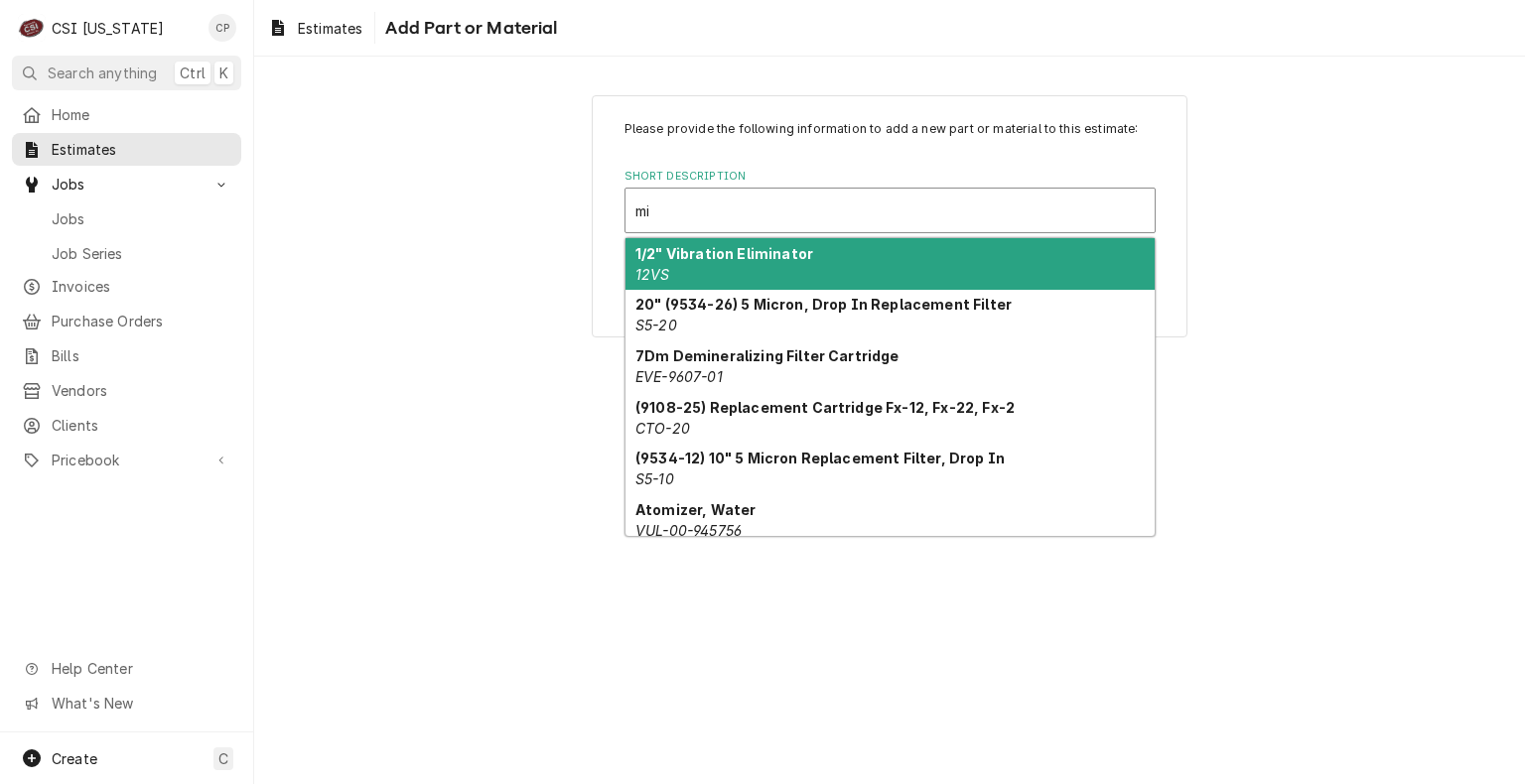 type on "mis" 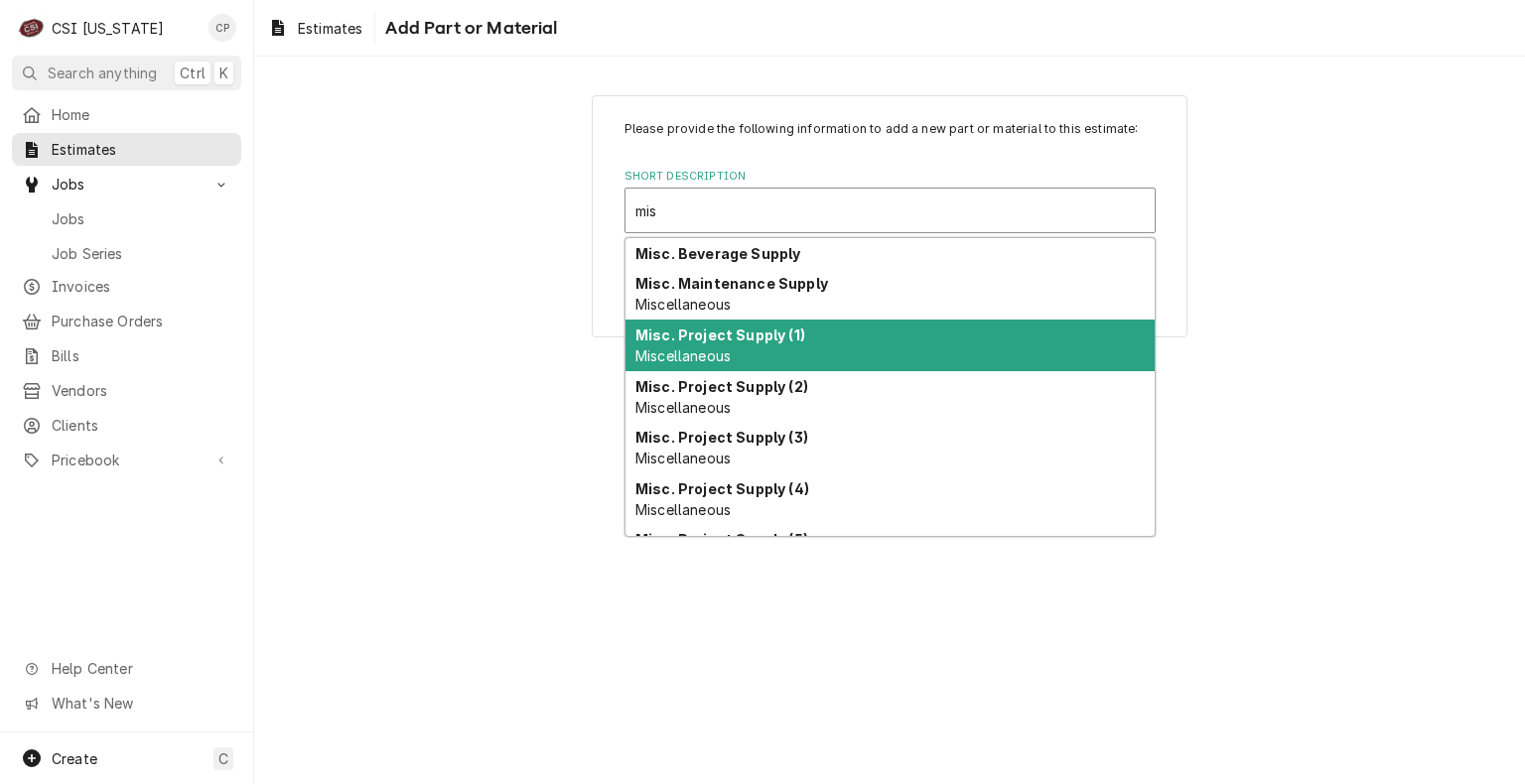 click on "Misc. Project Supply (1) Miscellaneous" at bounding box center (890, 345) 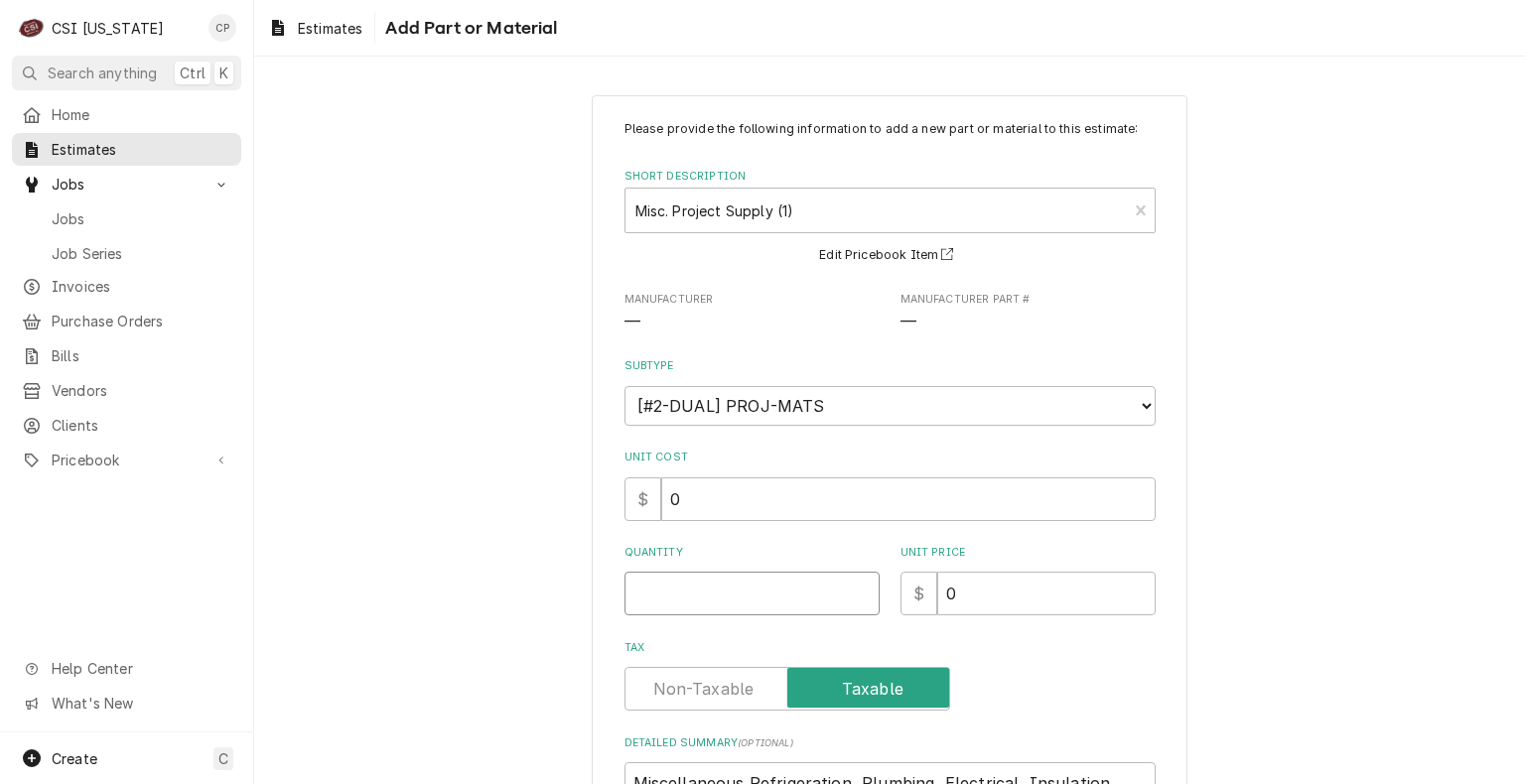 click on "Quantity" at bounding box center (752, 593) 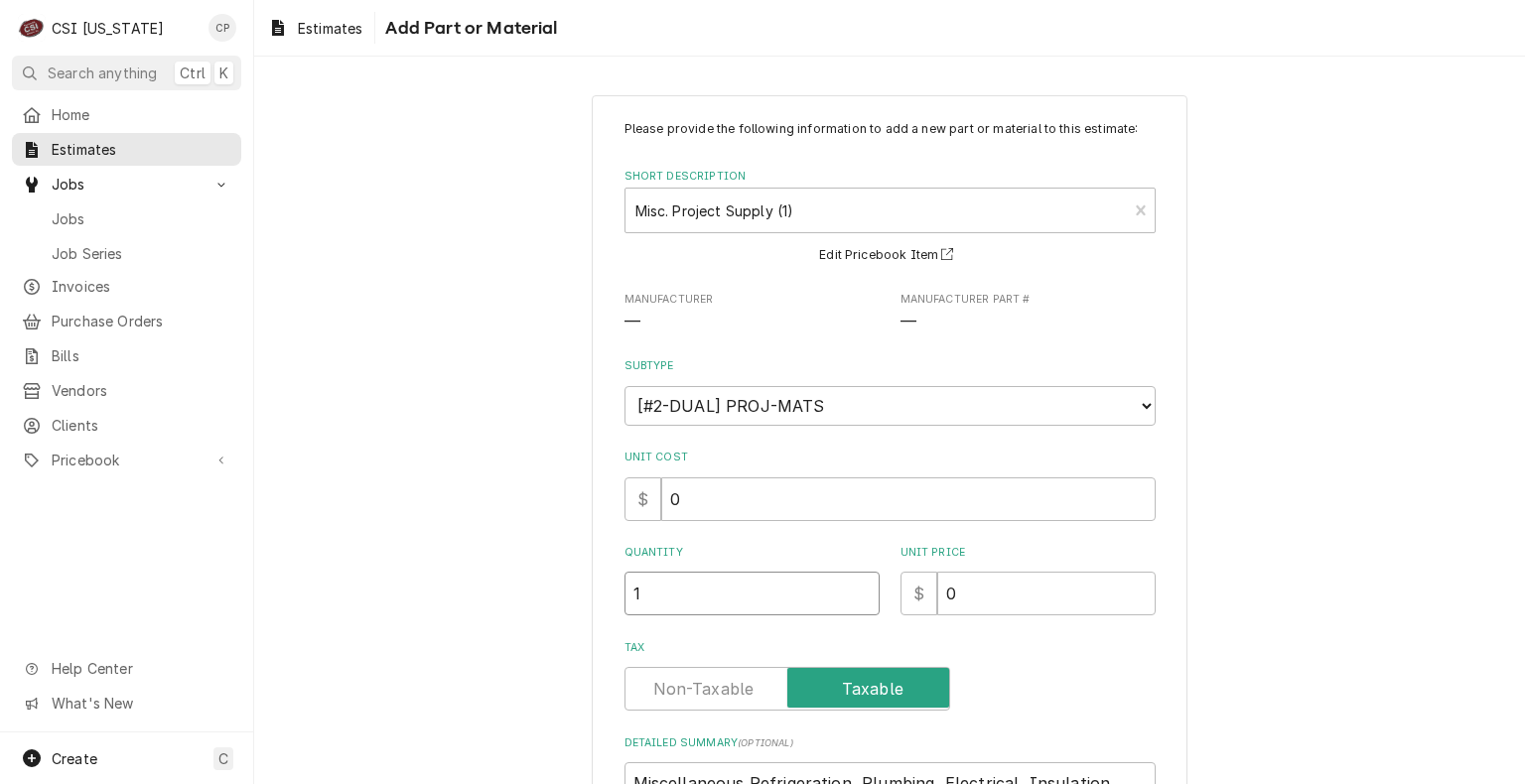 type on "x" 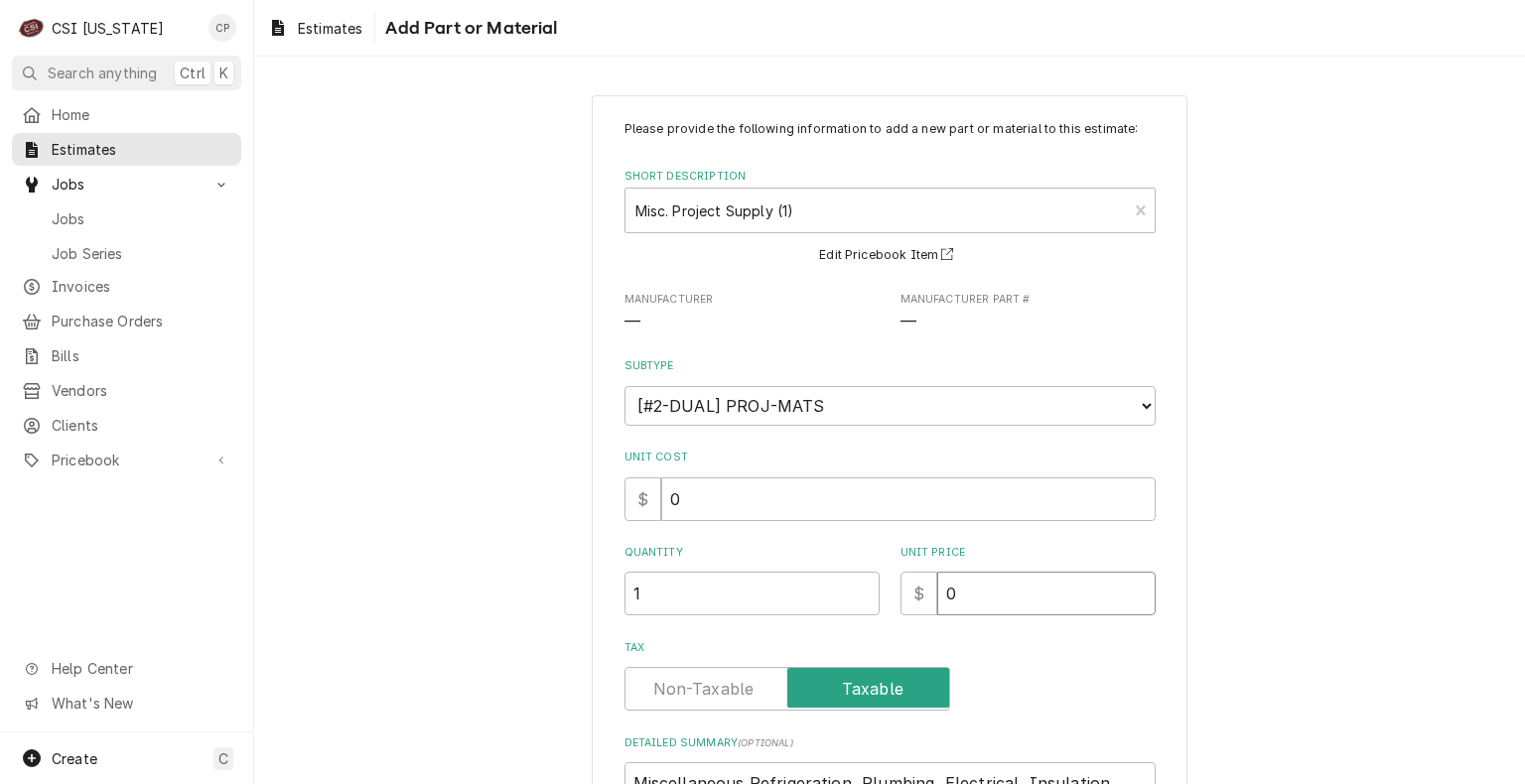 drag, startPoint x: 960, startPoint y: 598, endPoint x: 916, endPoint y: 590, distance: 44.72136 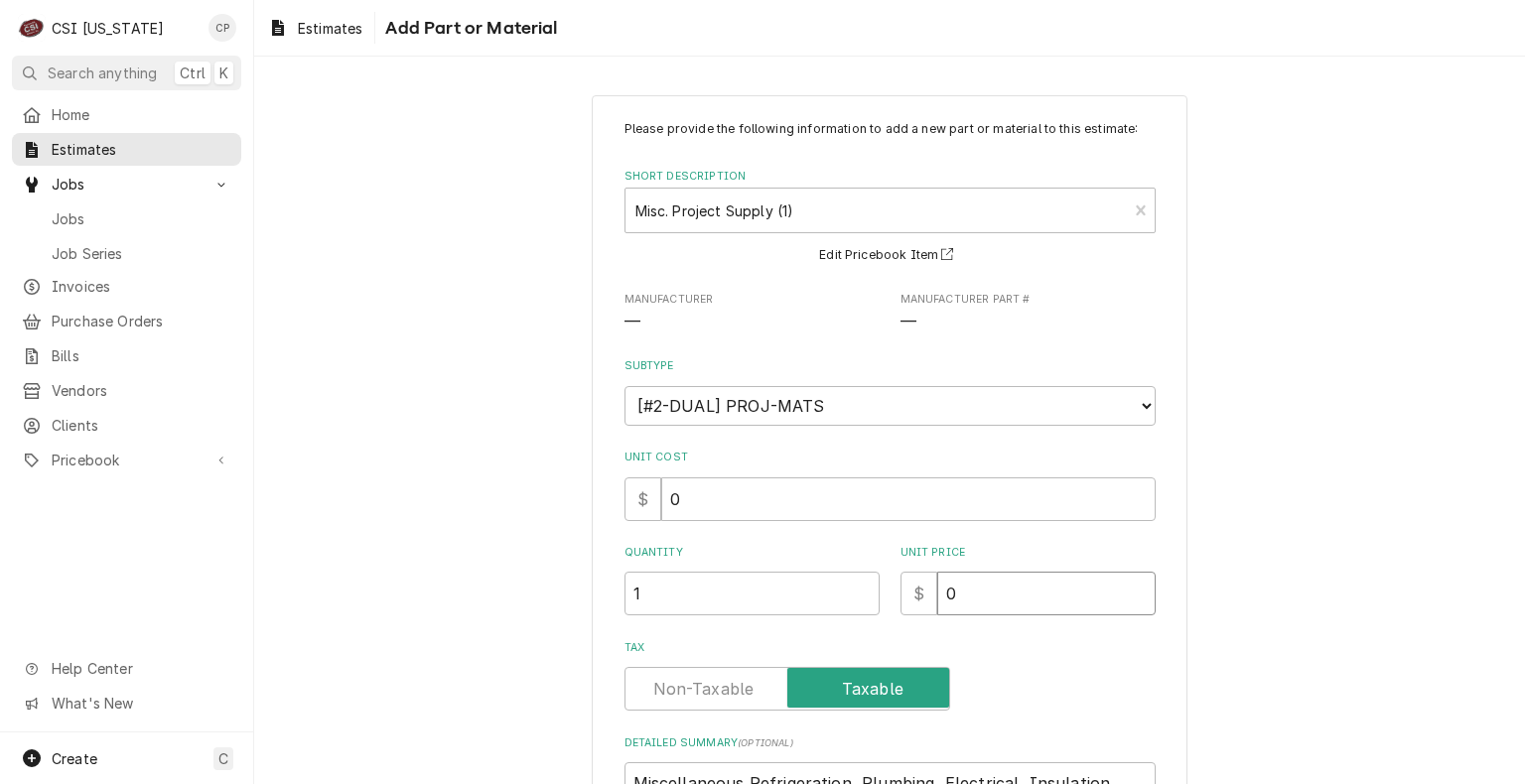paste on "5641.7" 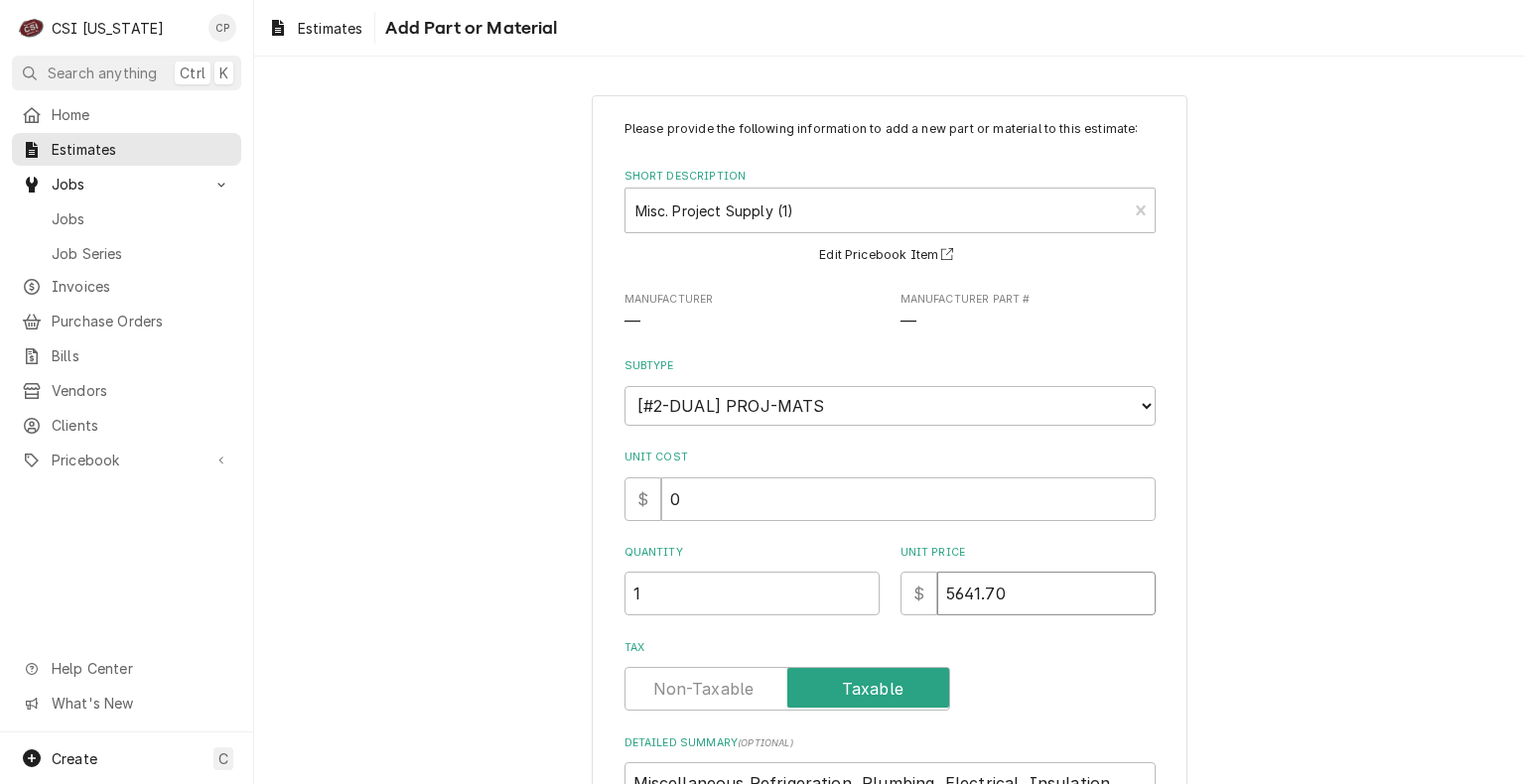 type on "x" 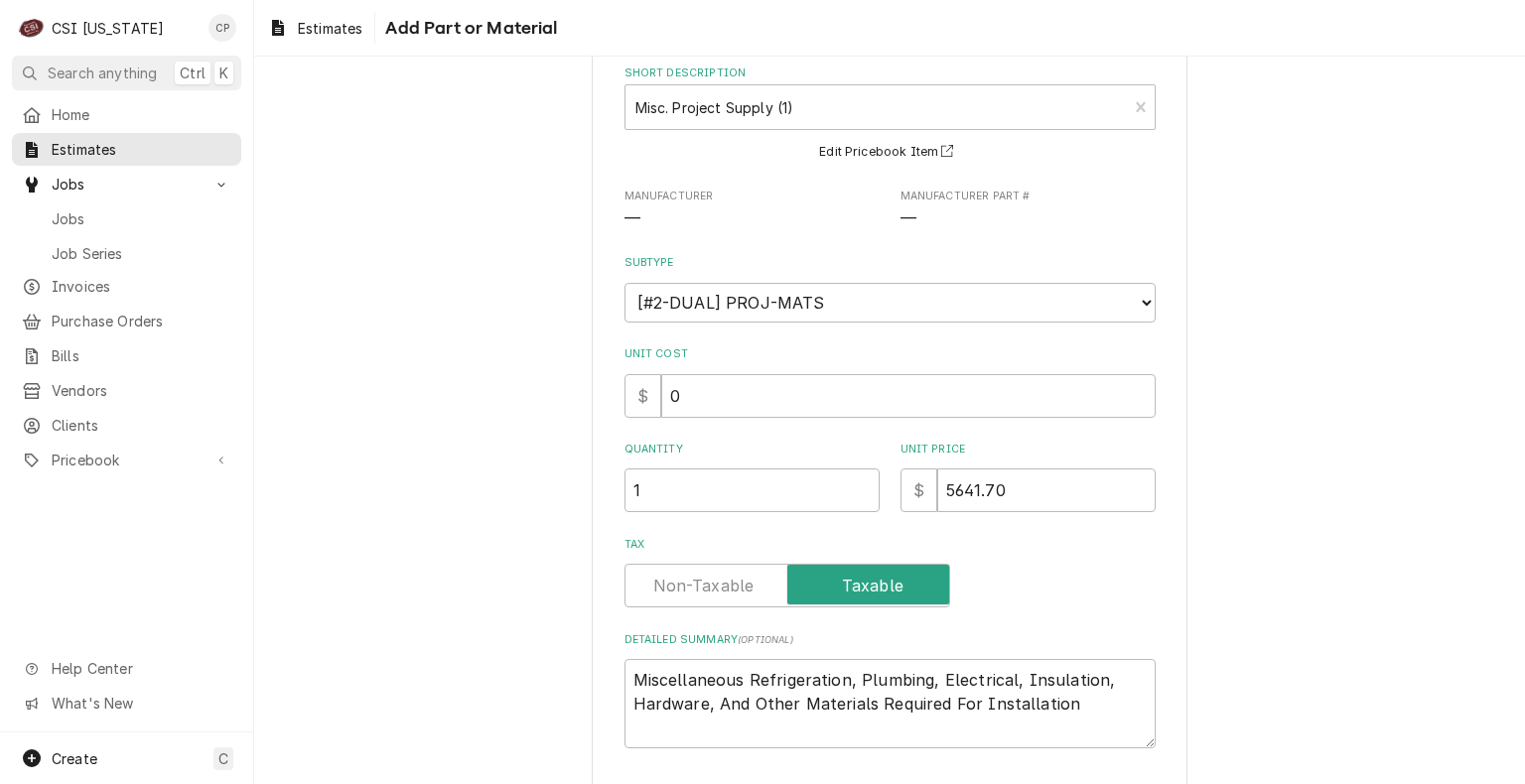scroll, scrollTop: 185, scrollLeft: 0, axis: vertical 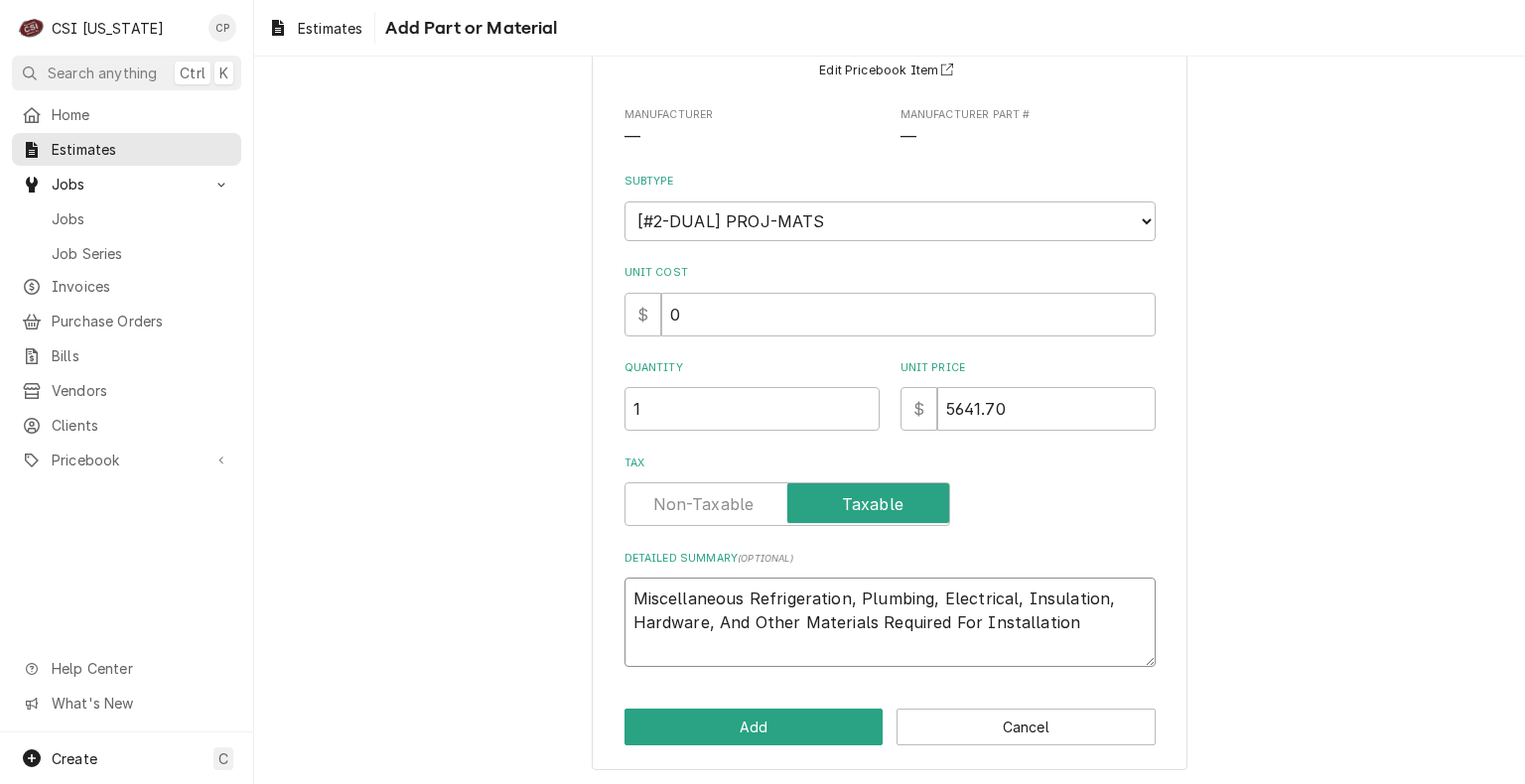 click on "Miscellaneous Refrigeration, Plumbing, Electrical, Insulation, Hardware, And Other Materials Required For Installation" at bounding box center (890, 622) 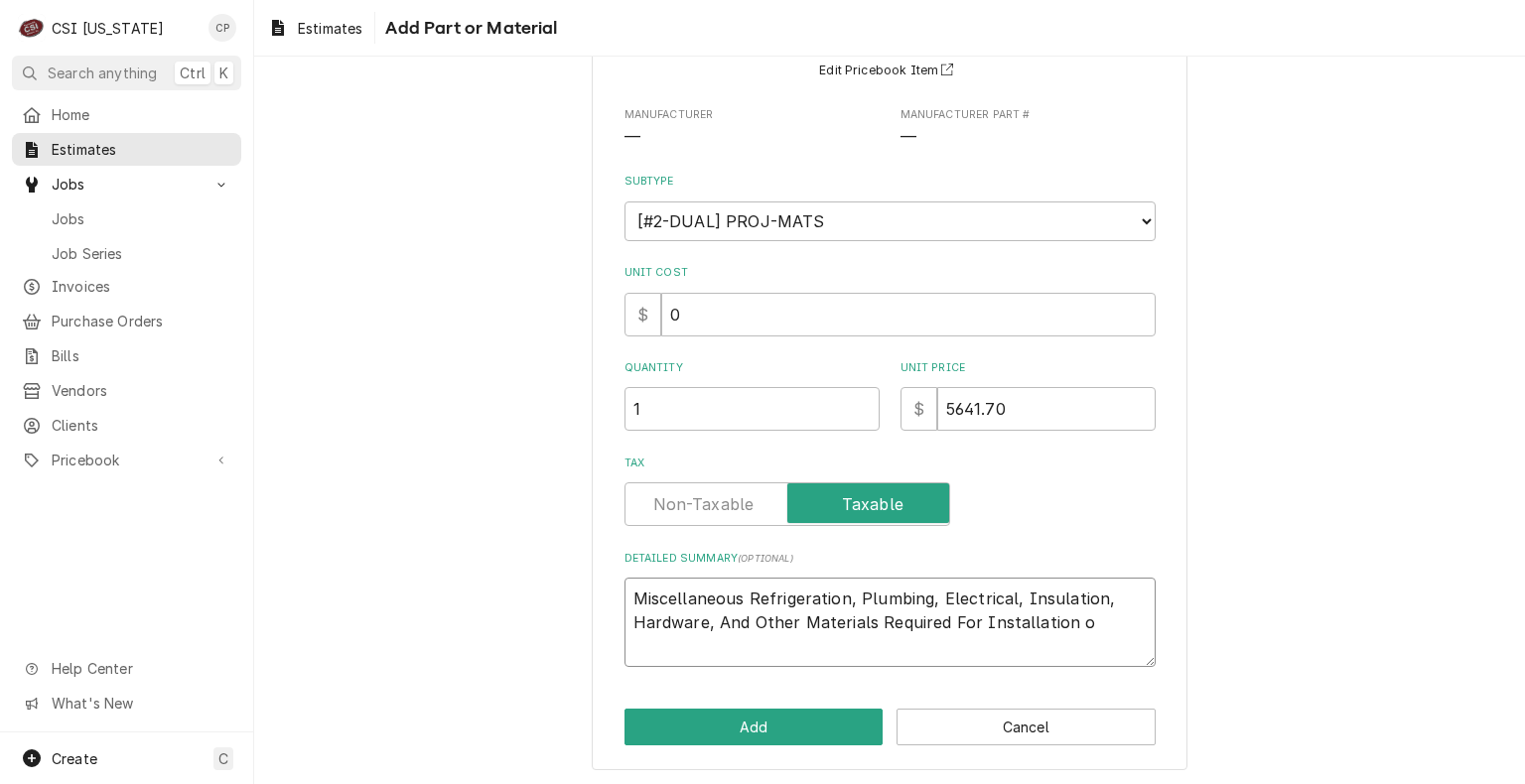 type on "x" 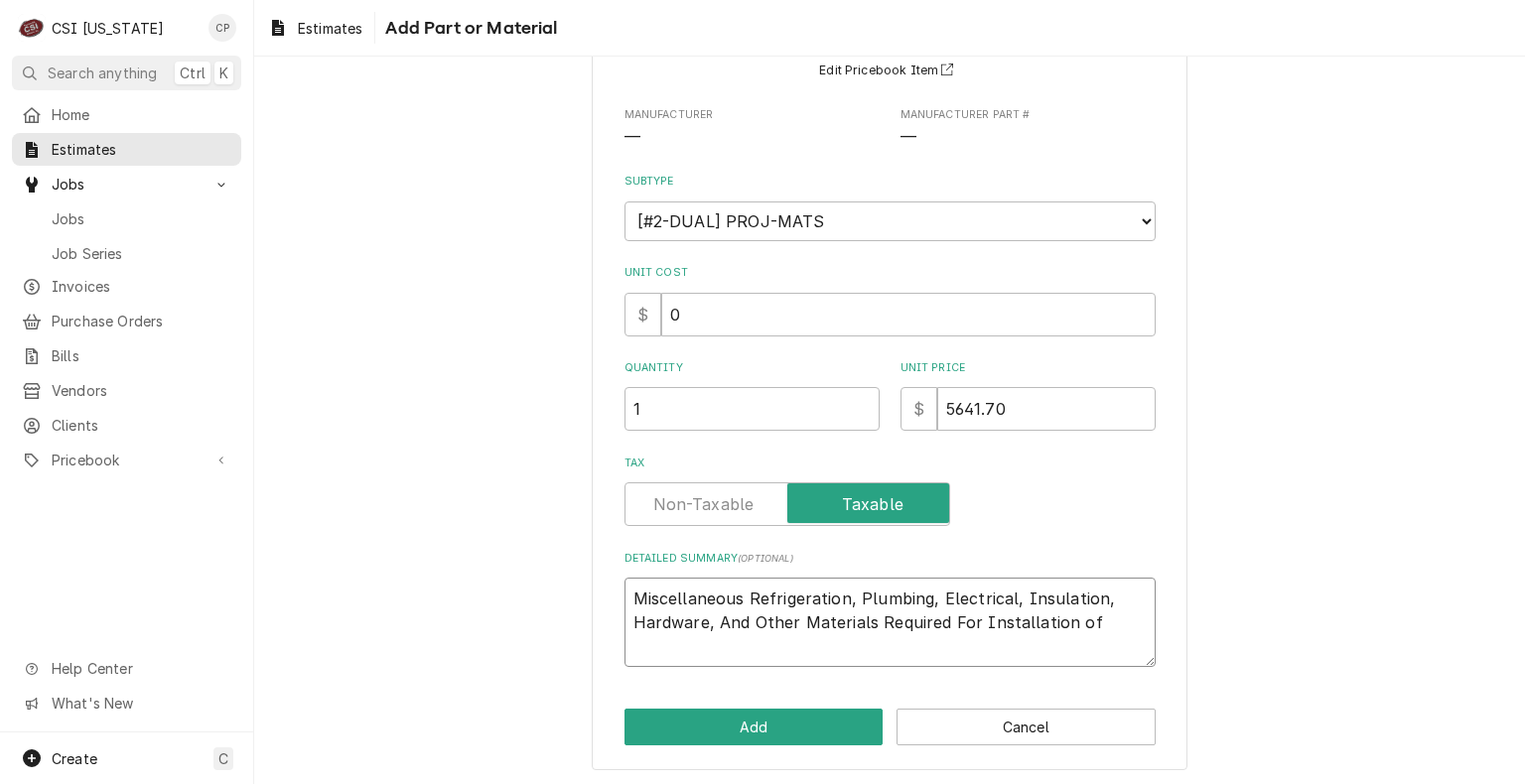type on "Miscellaneous Refrigeration, Plumbing, Electrical, Insulation, Hardware, And Other Materials Required For Installation of" 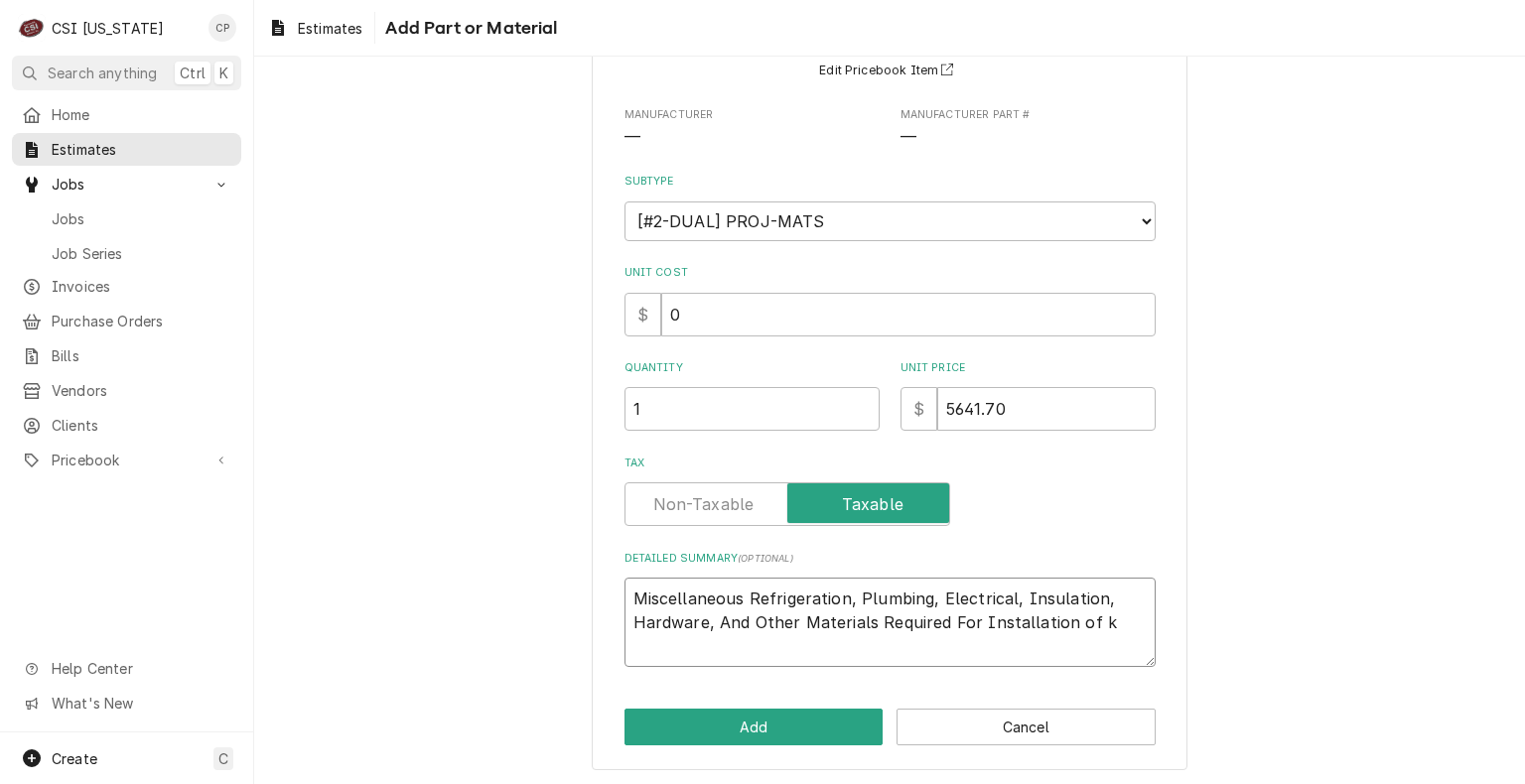 type on "x" 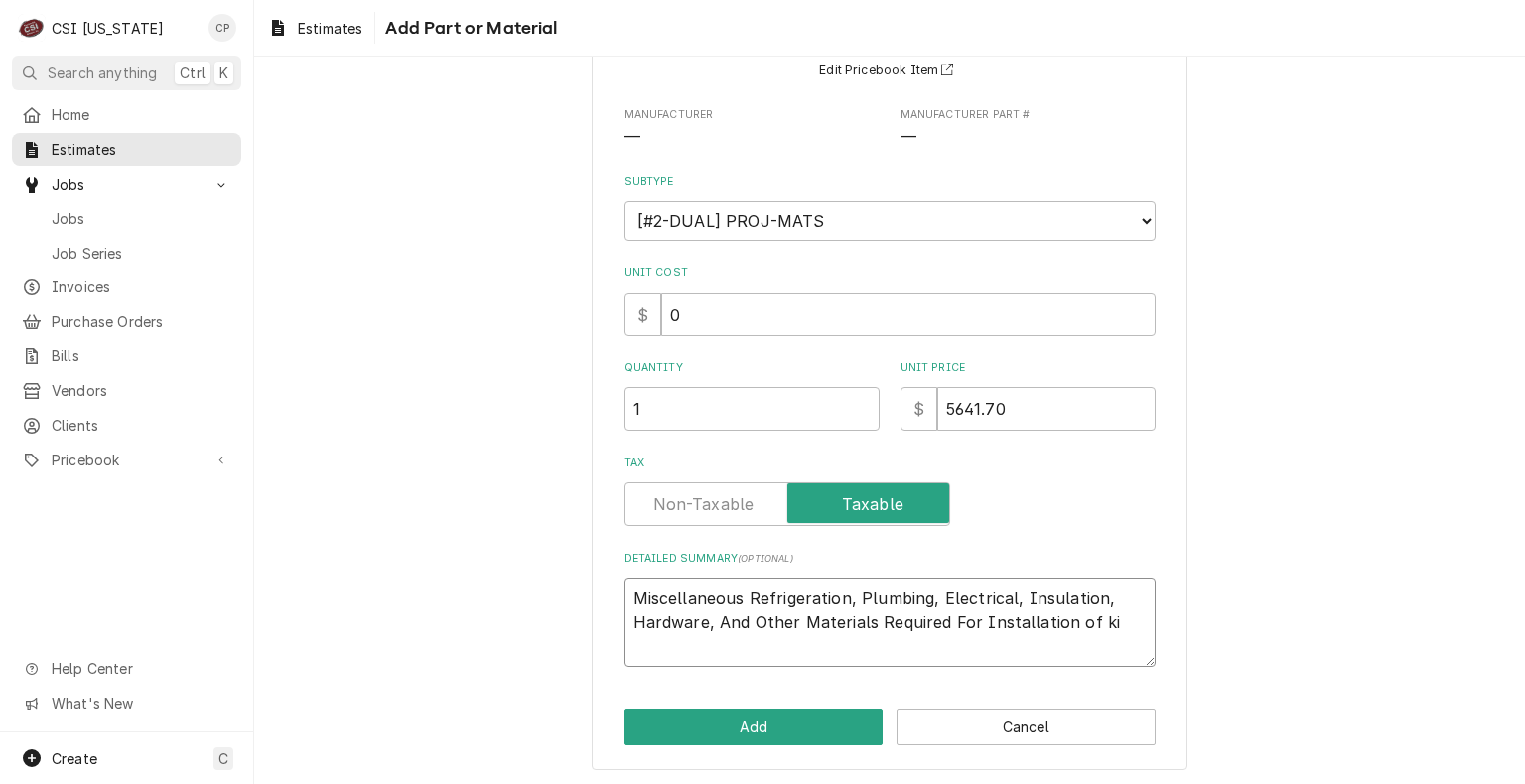 type on "x" 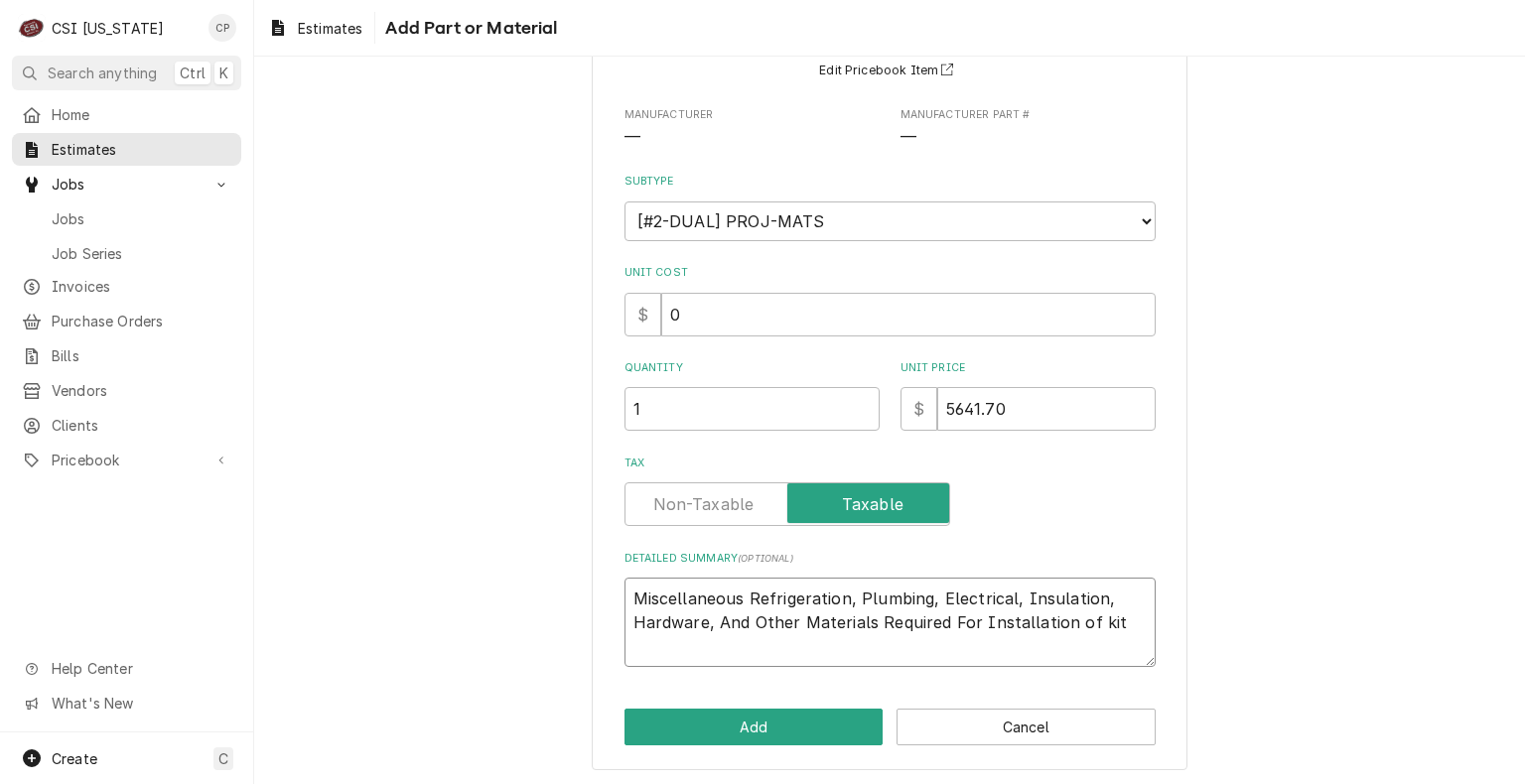 type on "x" 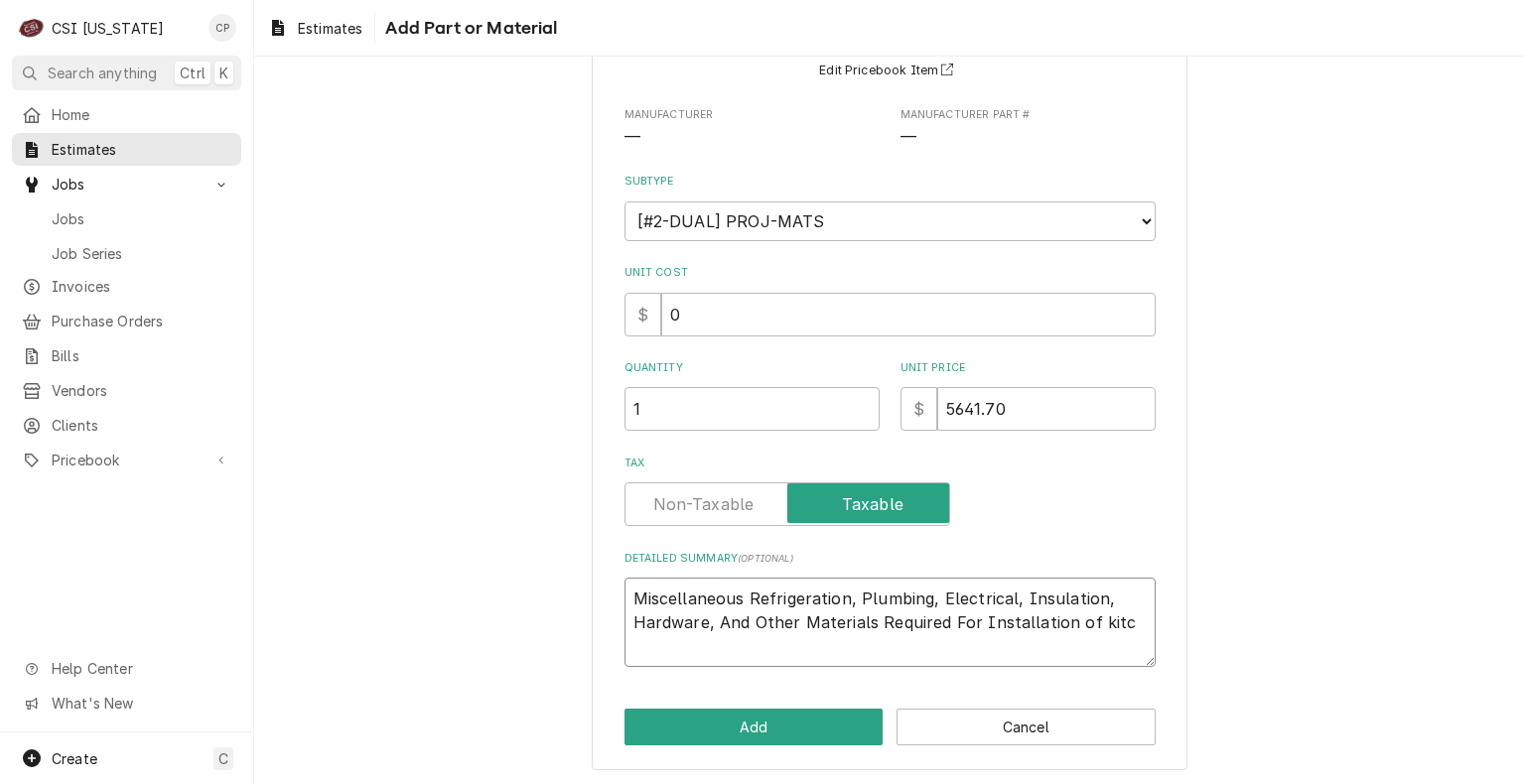 type on "x" 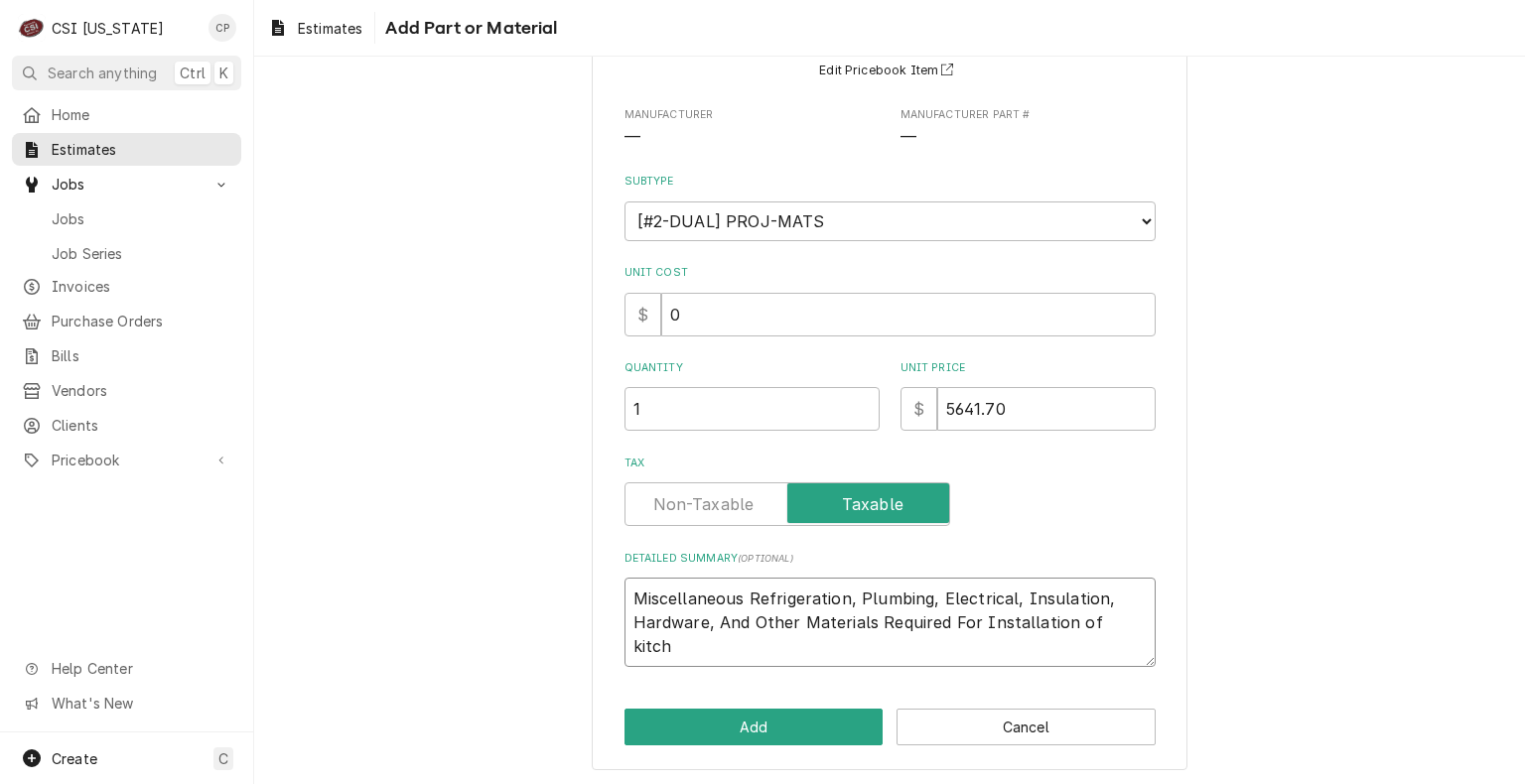 type on "x" 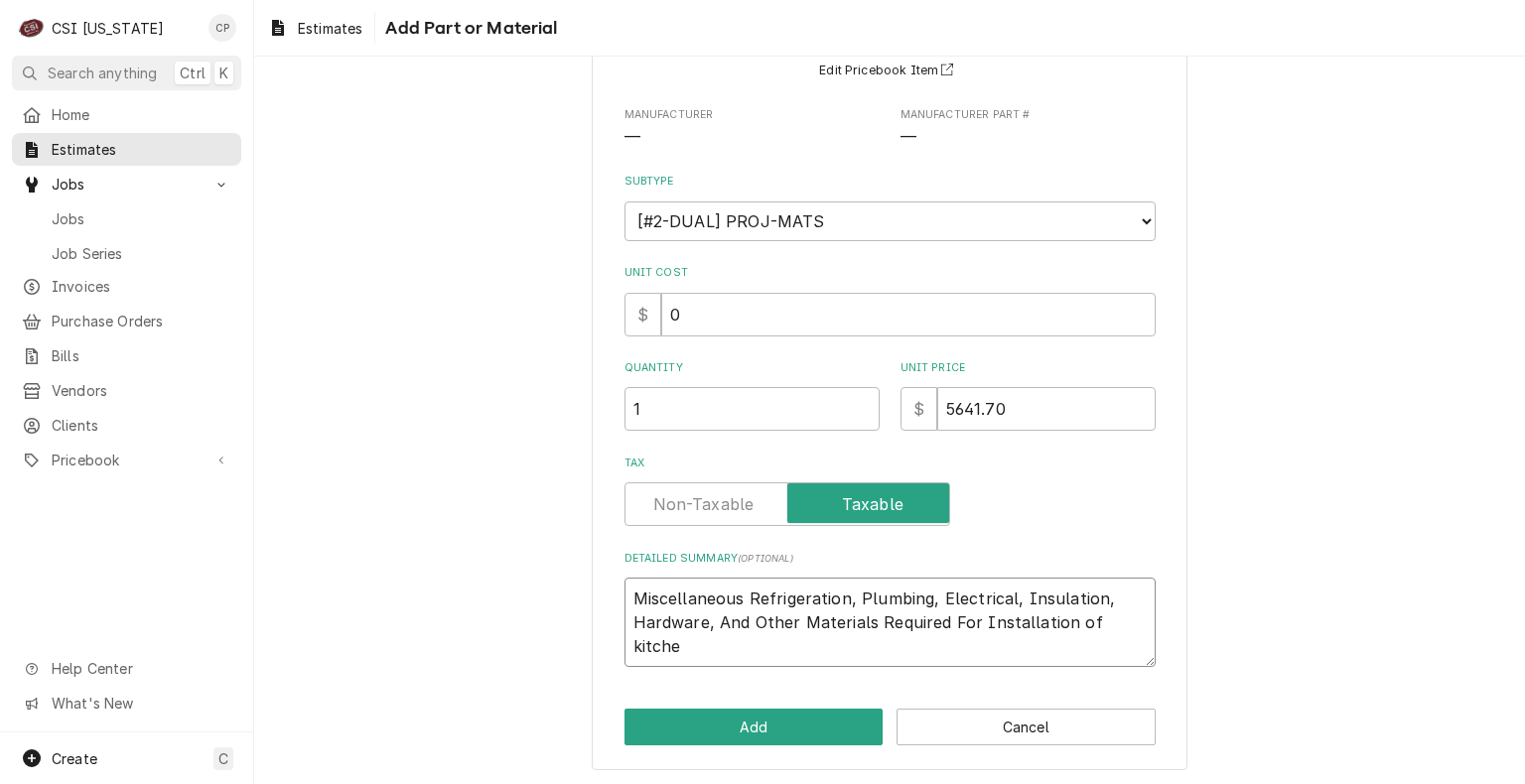 type on "x" 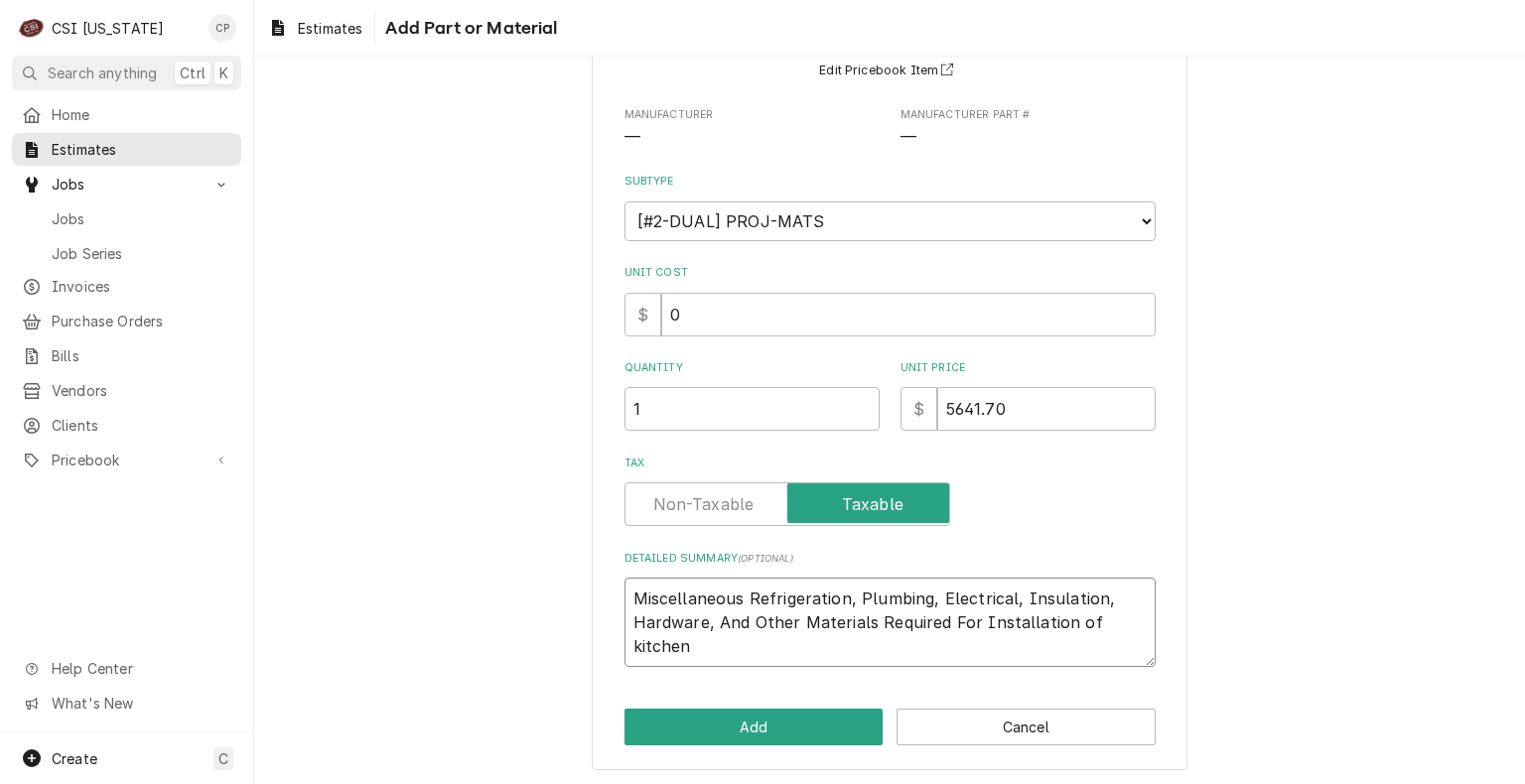 type on "x" 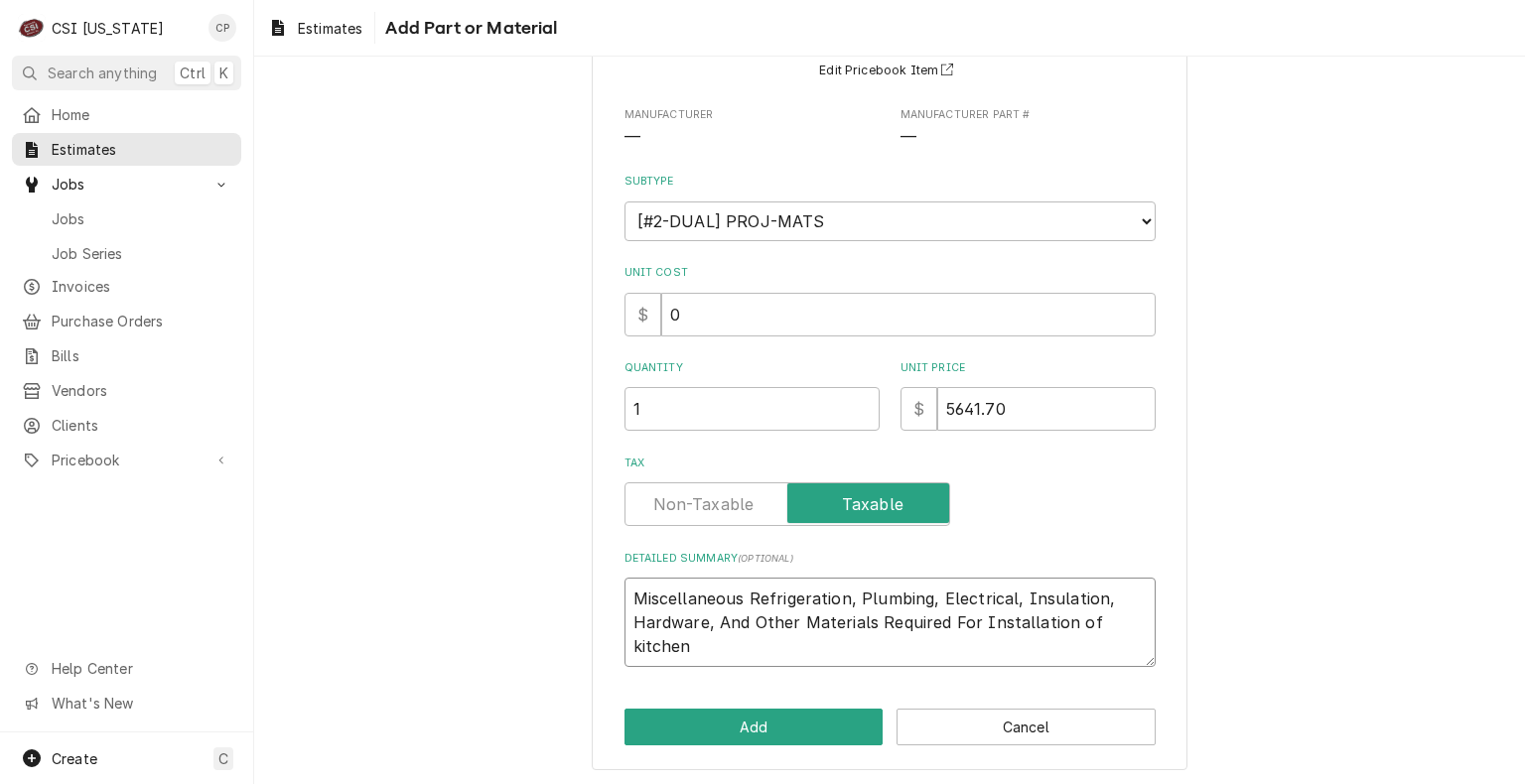 type on "x" 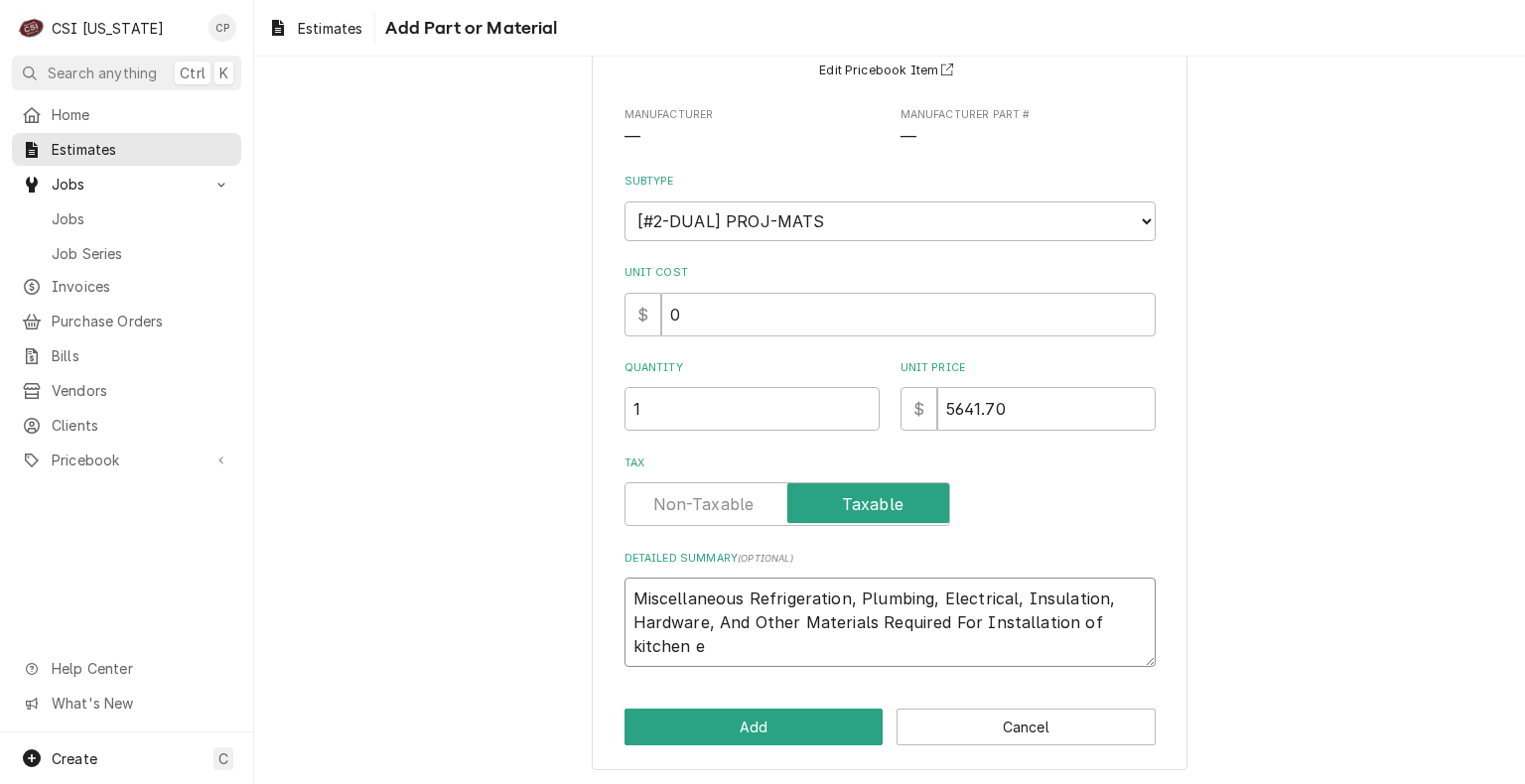 type on "x" 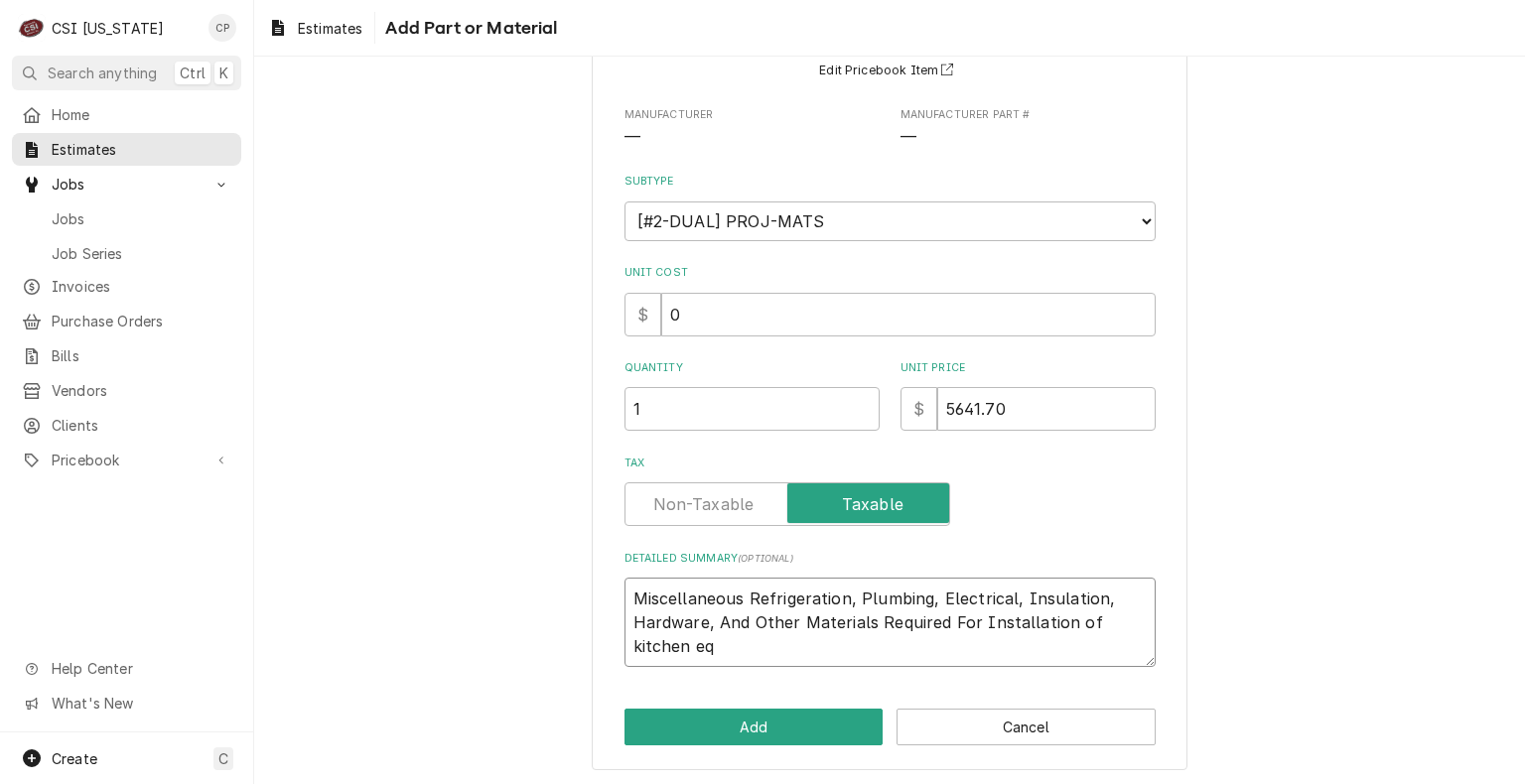 type on "x" 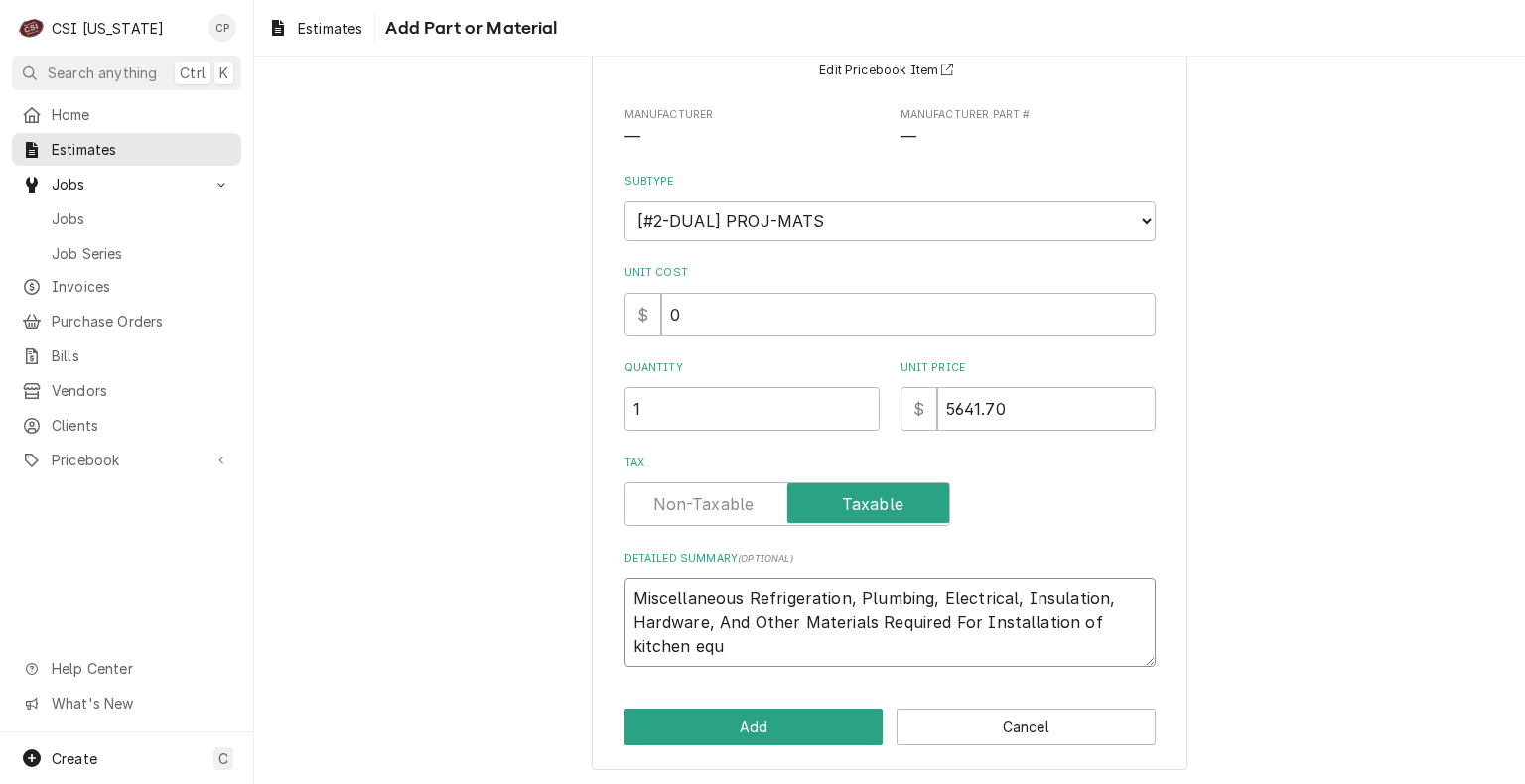 type on "x" 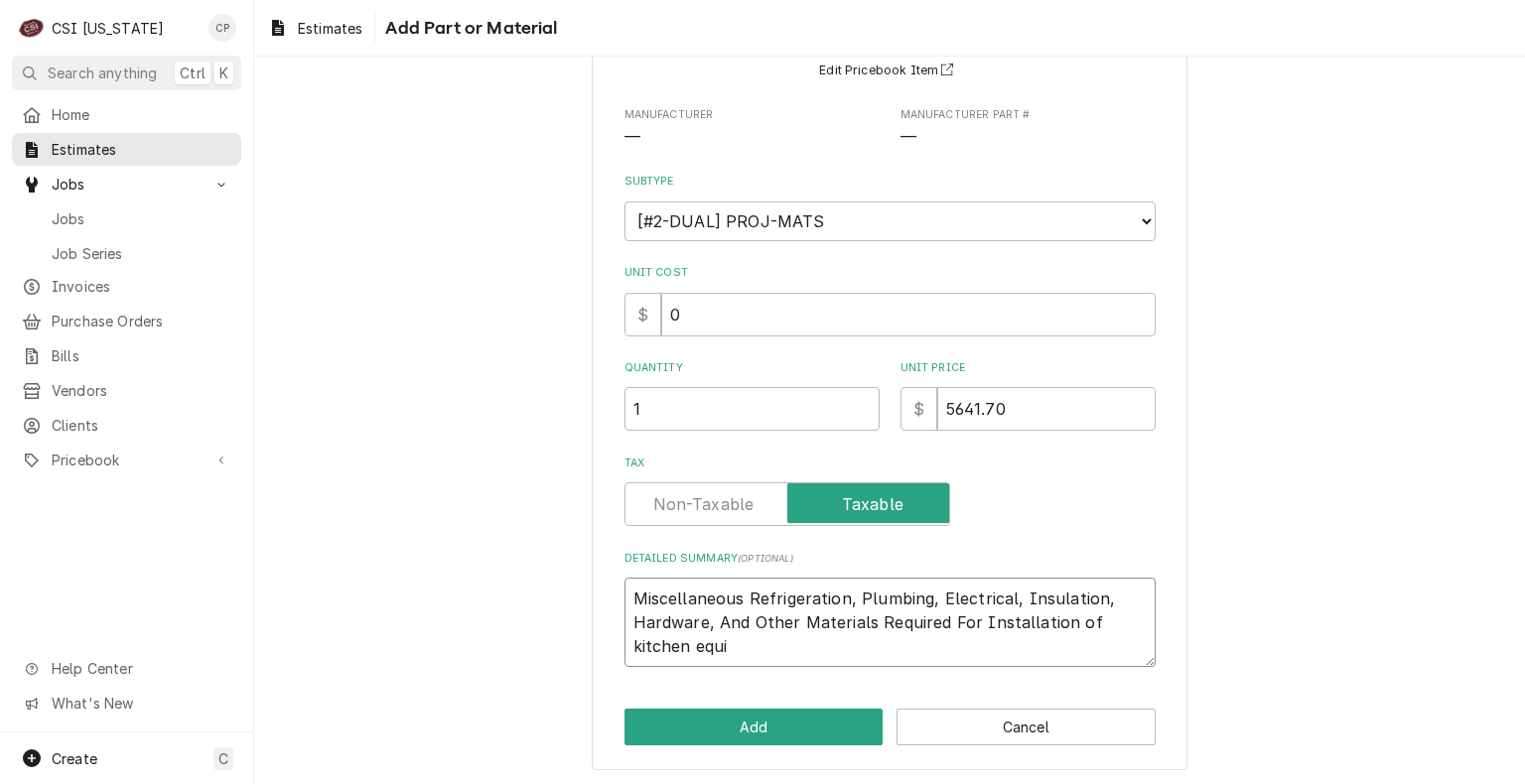 type on "x" 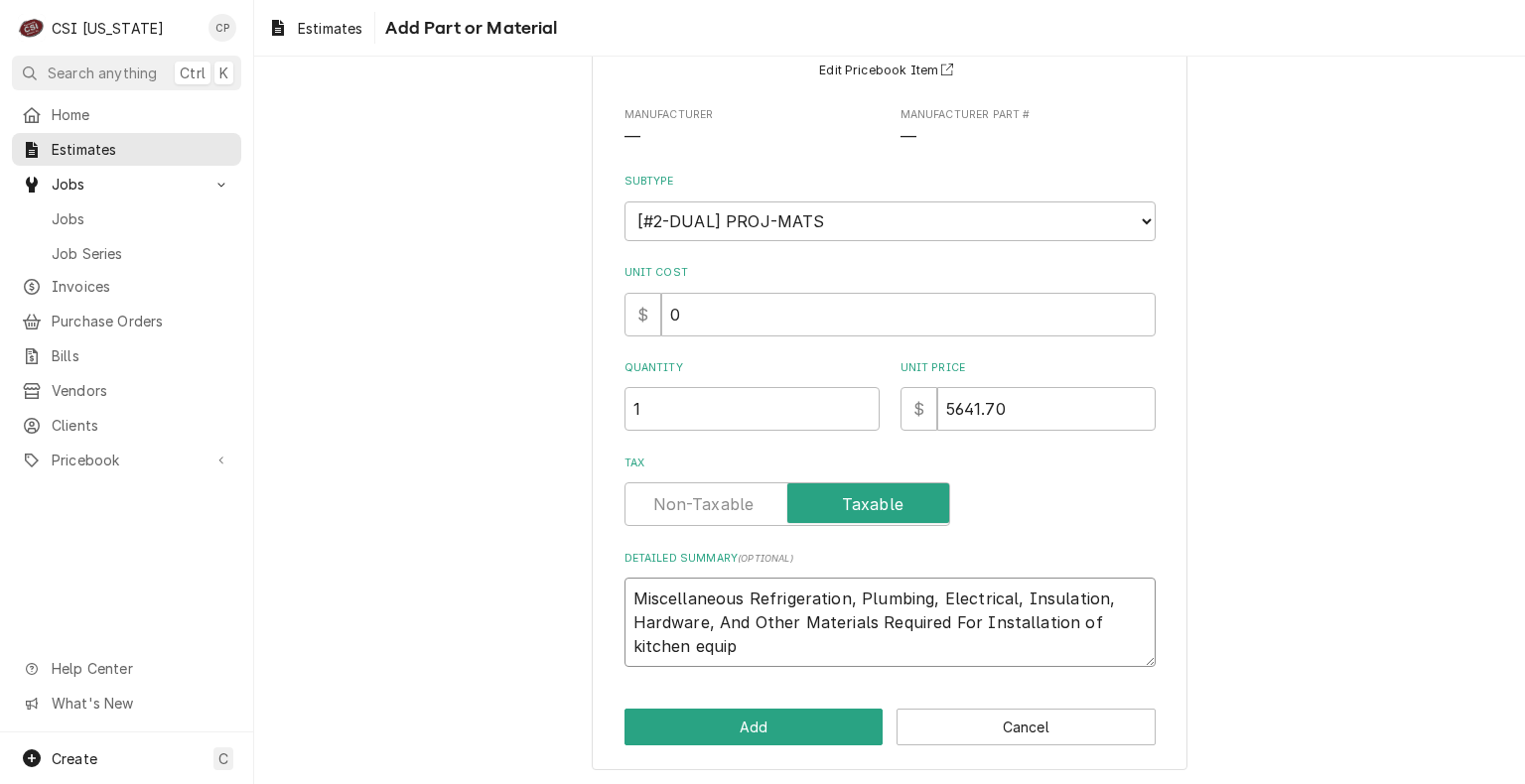 type on "x" 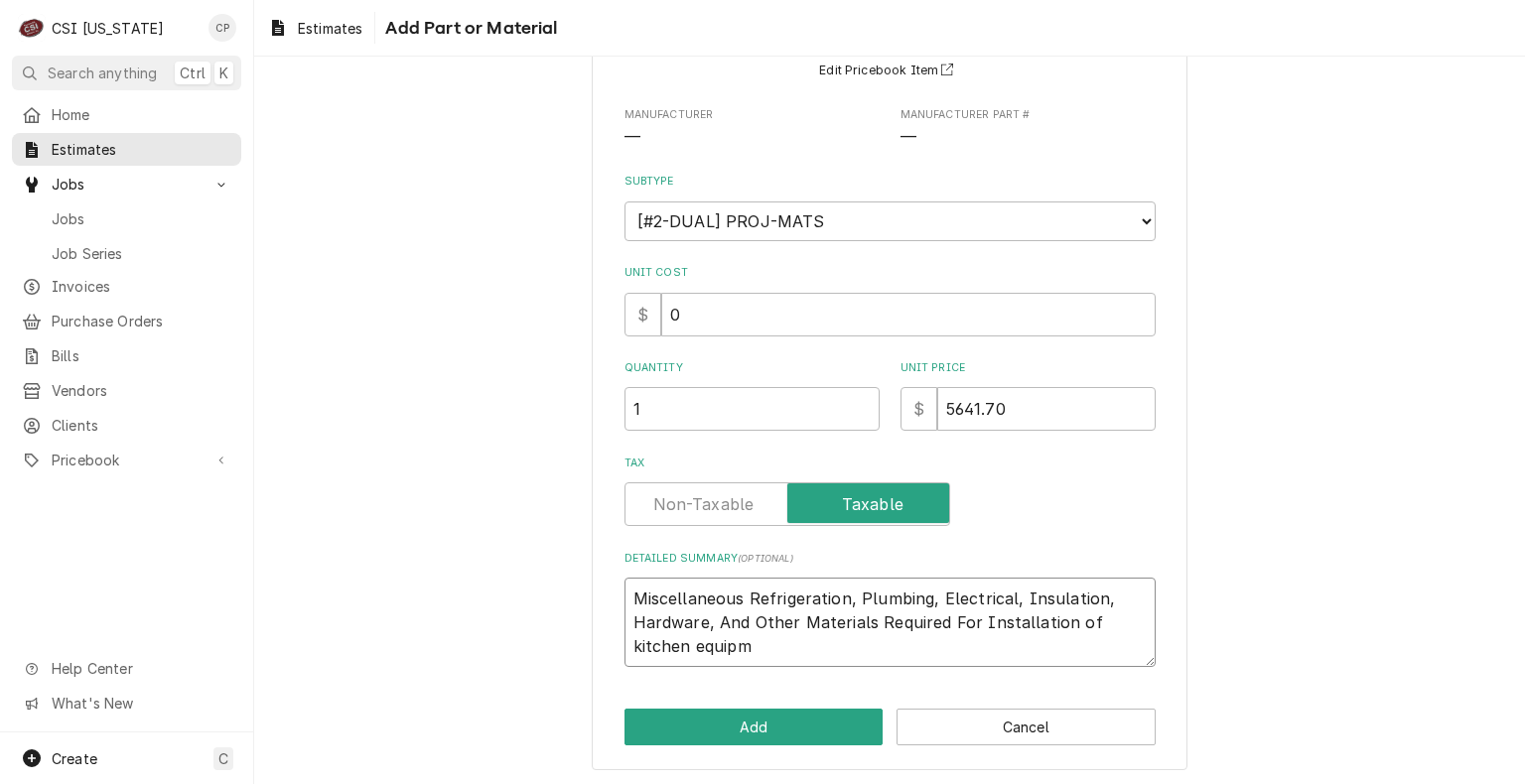 type on "x" 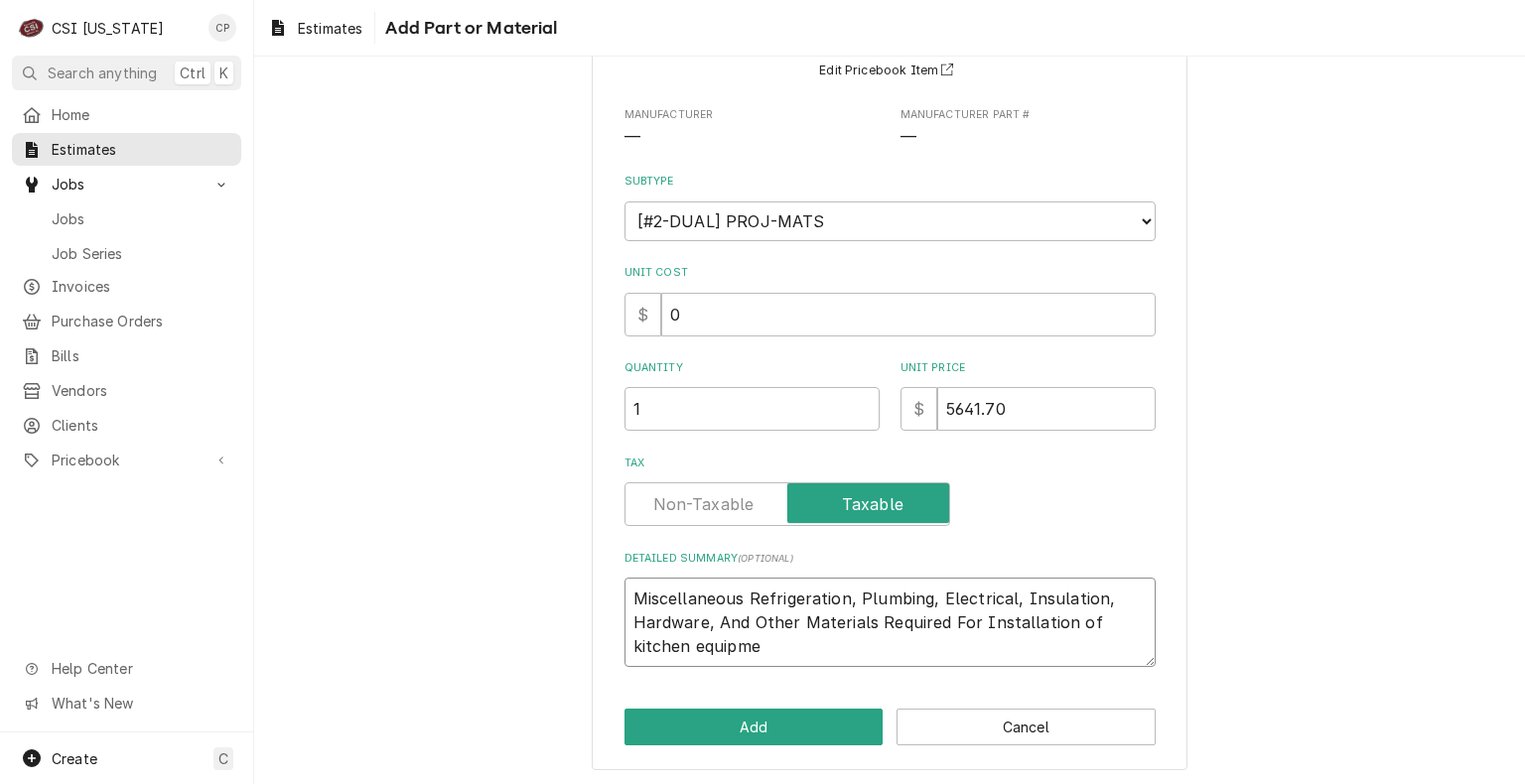 type on "x" 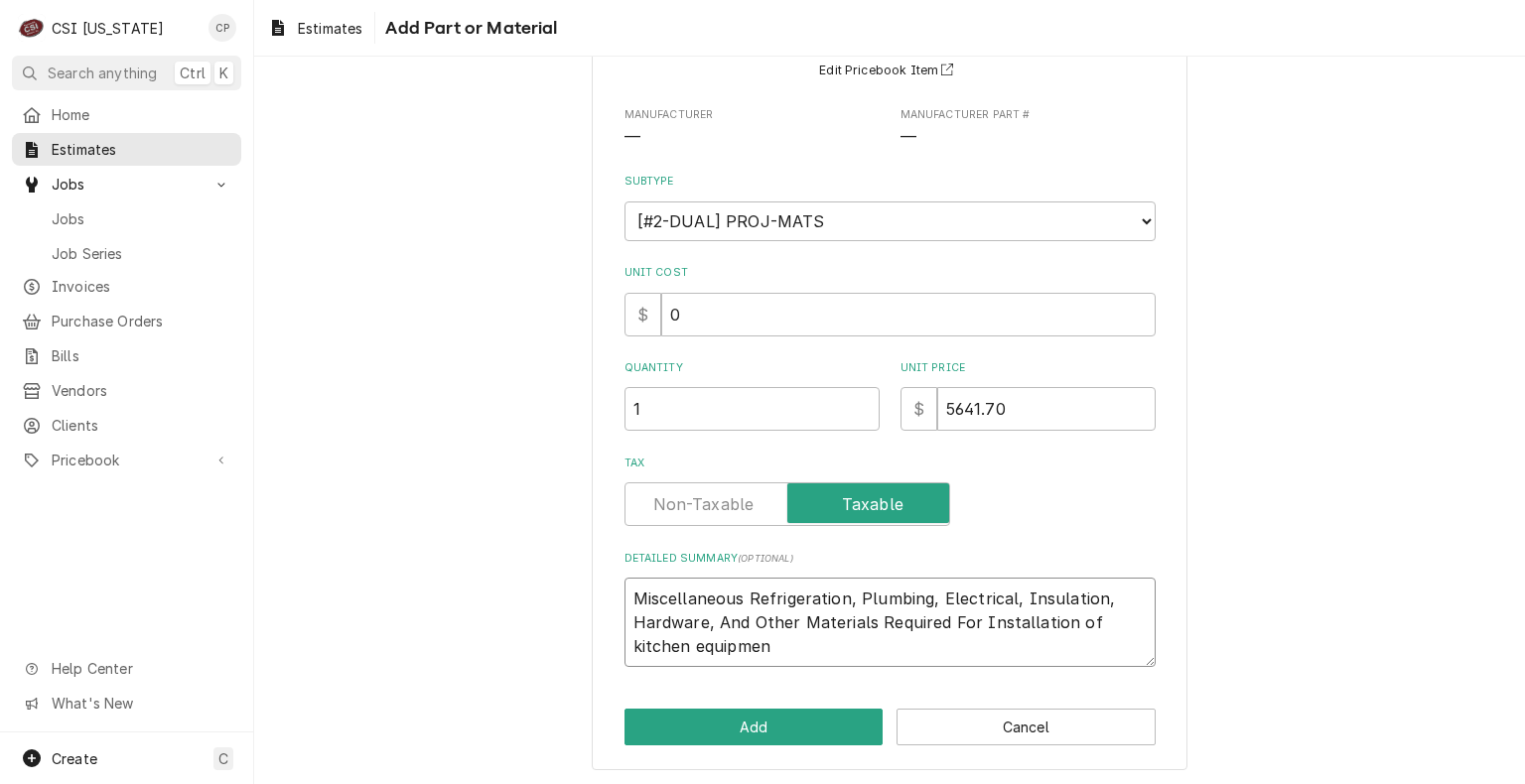 type on "x" 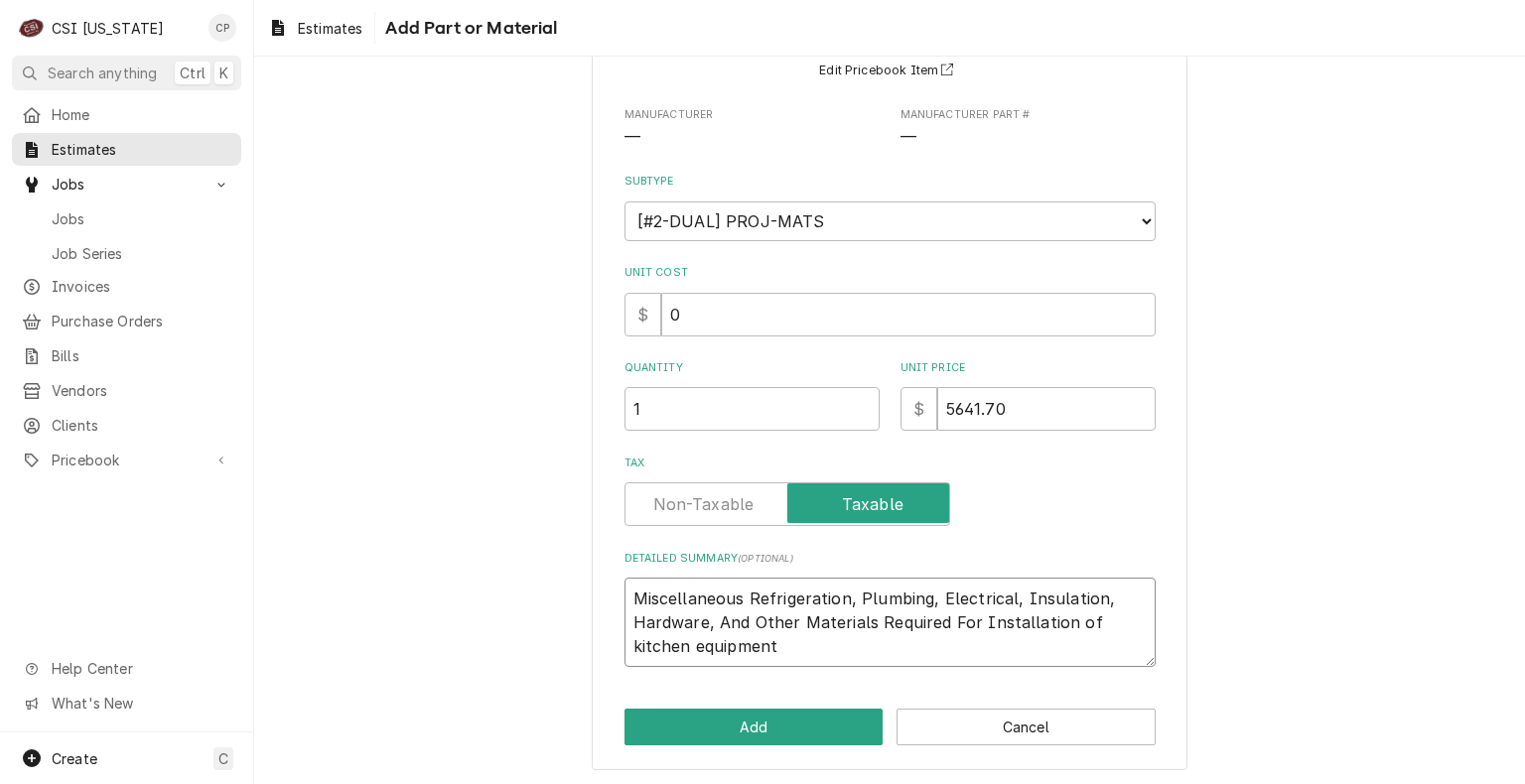 type on "x" 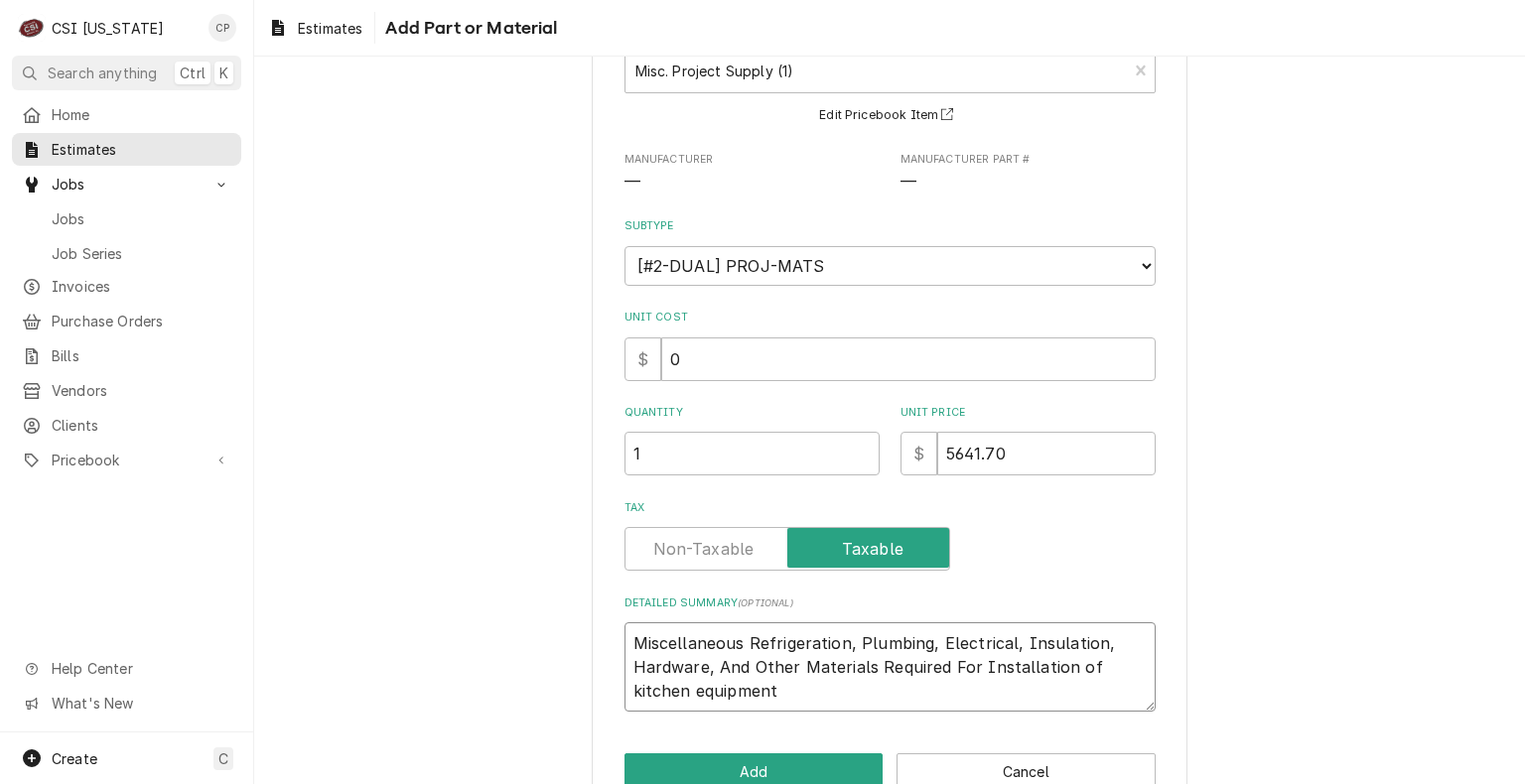 scroll, scrollTop: 185, scrollLeft: 0, axis: vertical 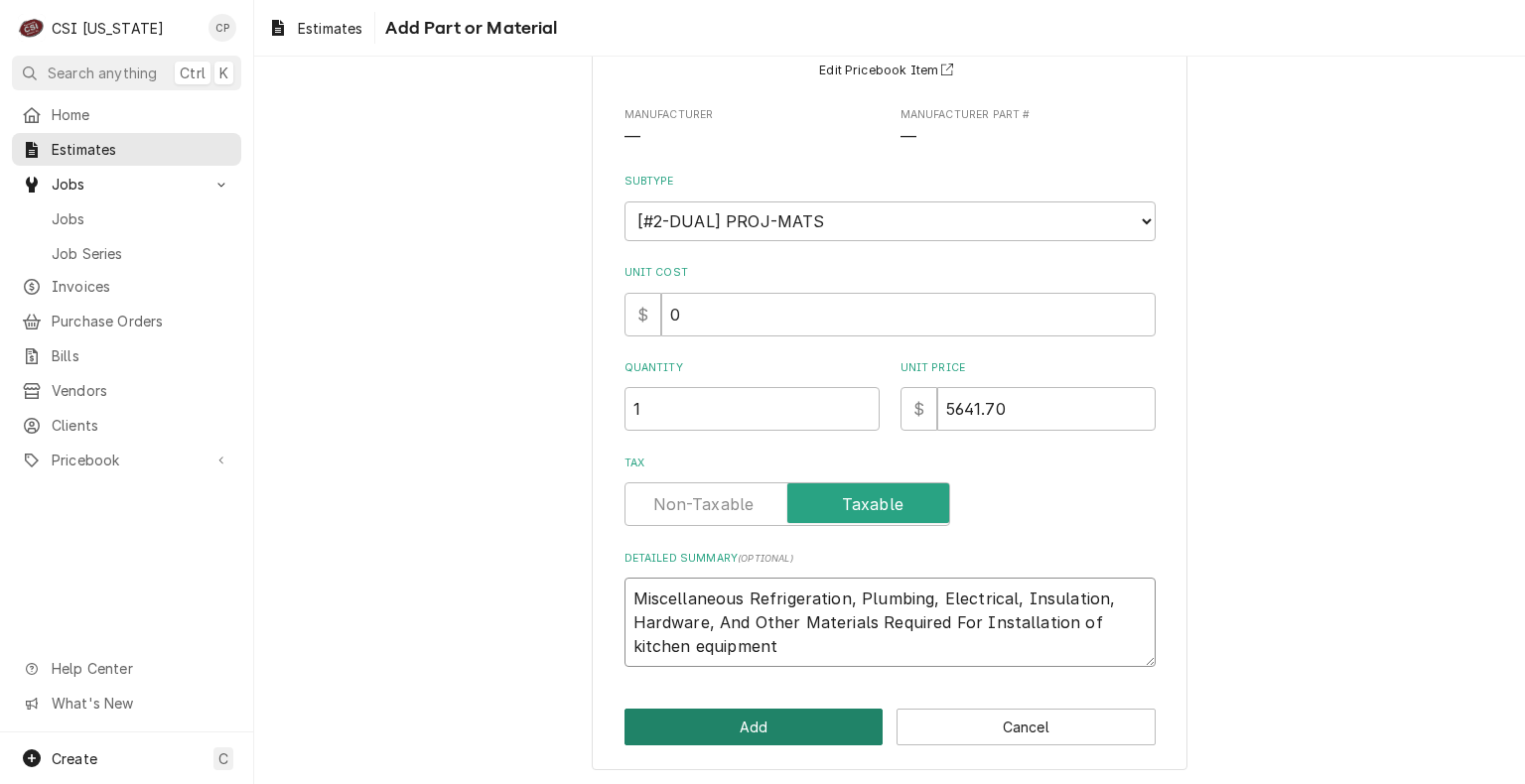 type on "Miscellaneous Refrigeration, Plumbing, Electrical, Insulation, Hardware, And Other Materials Required For Installation of kitchen equipment" 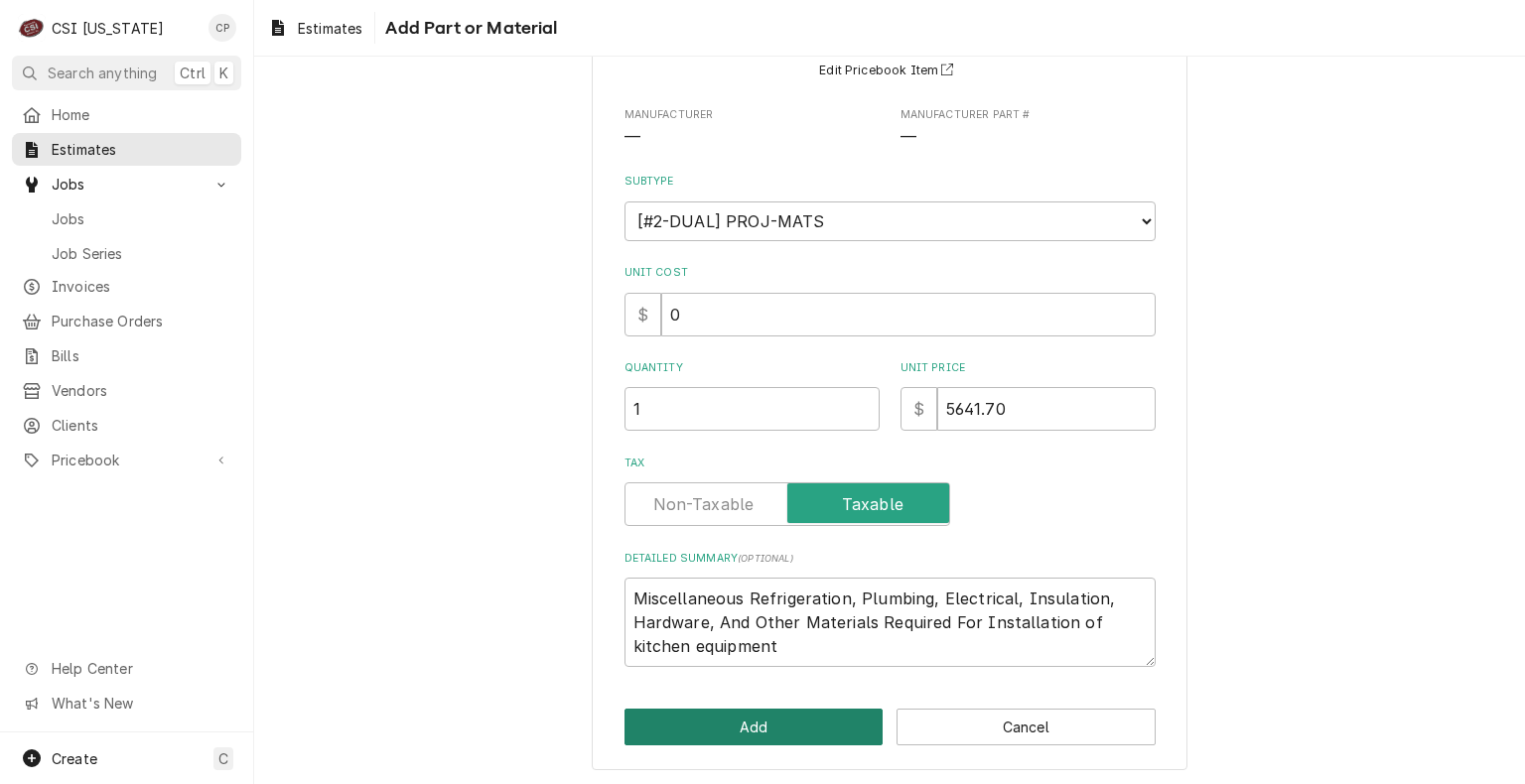 click on "Add" at bounding box center [754, 726] 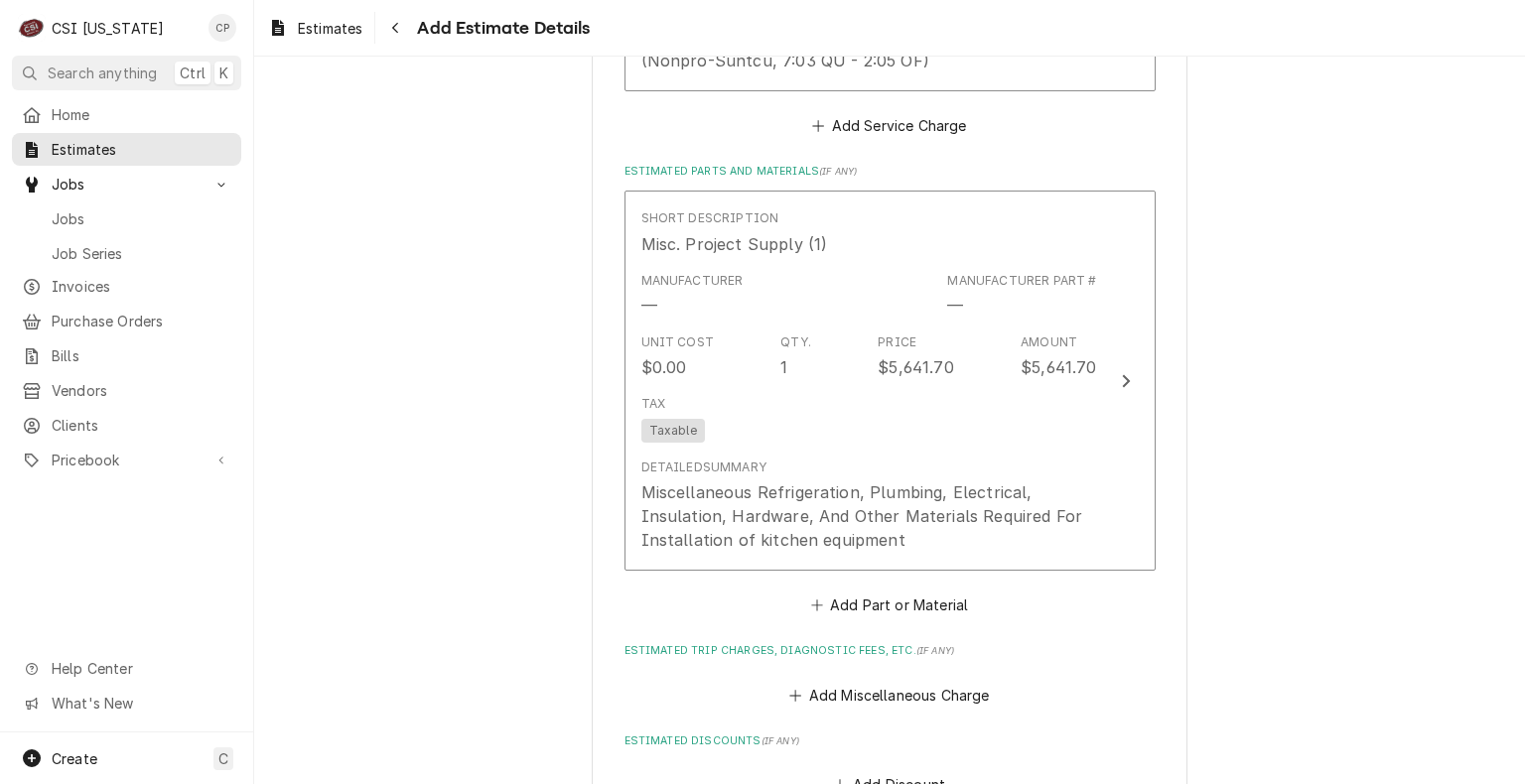 scroll, scrollTop: 4195, scrollLeft: 0, axis: vertical 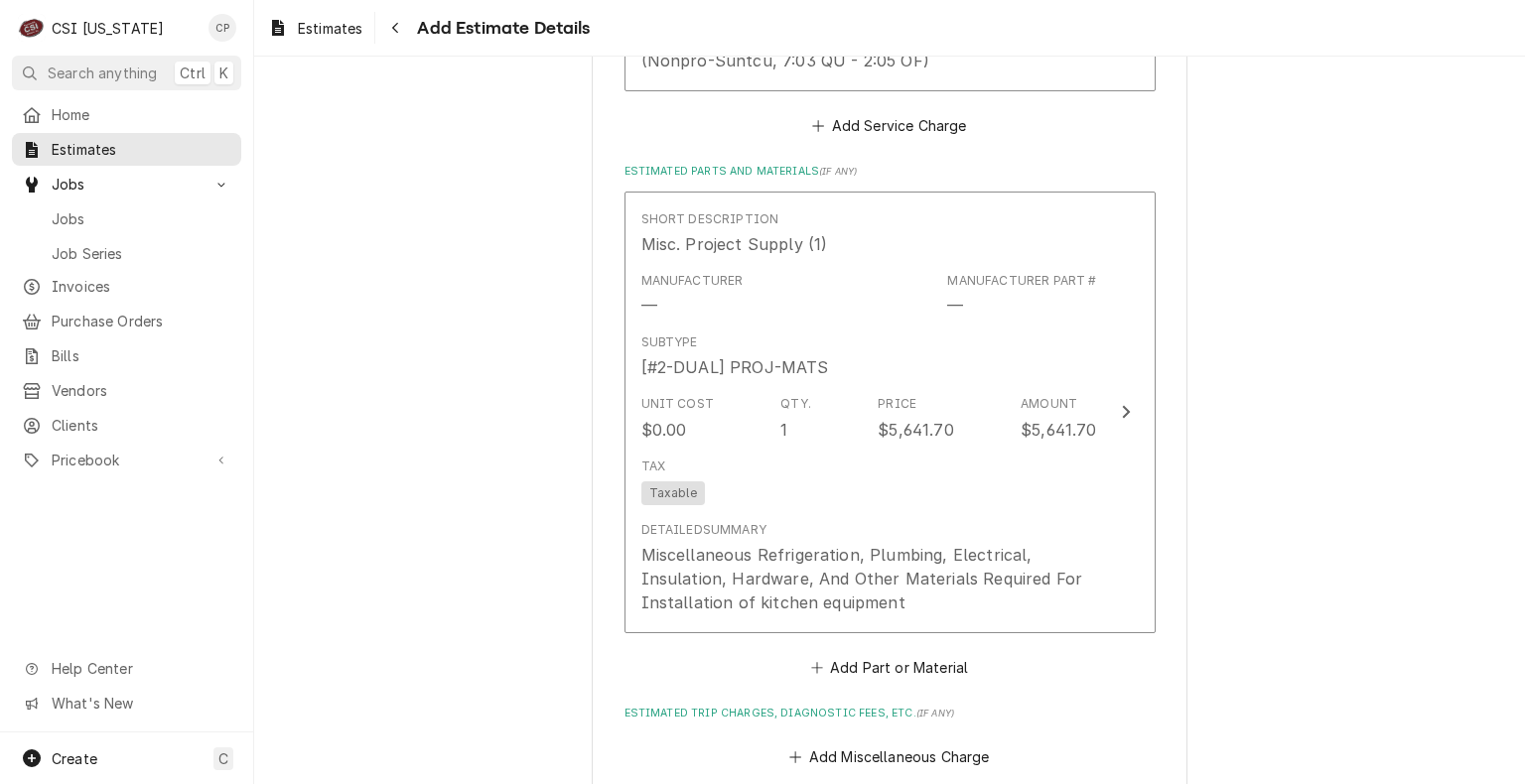 type on "x" 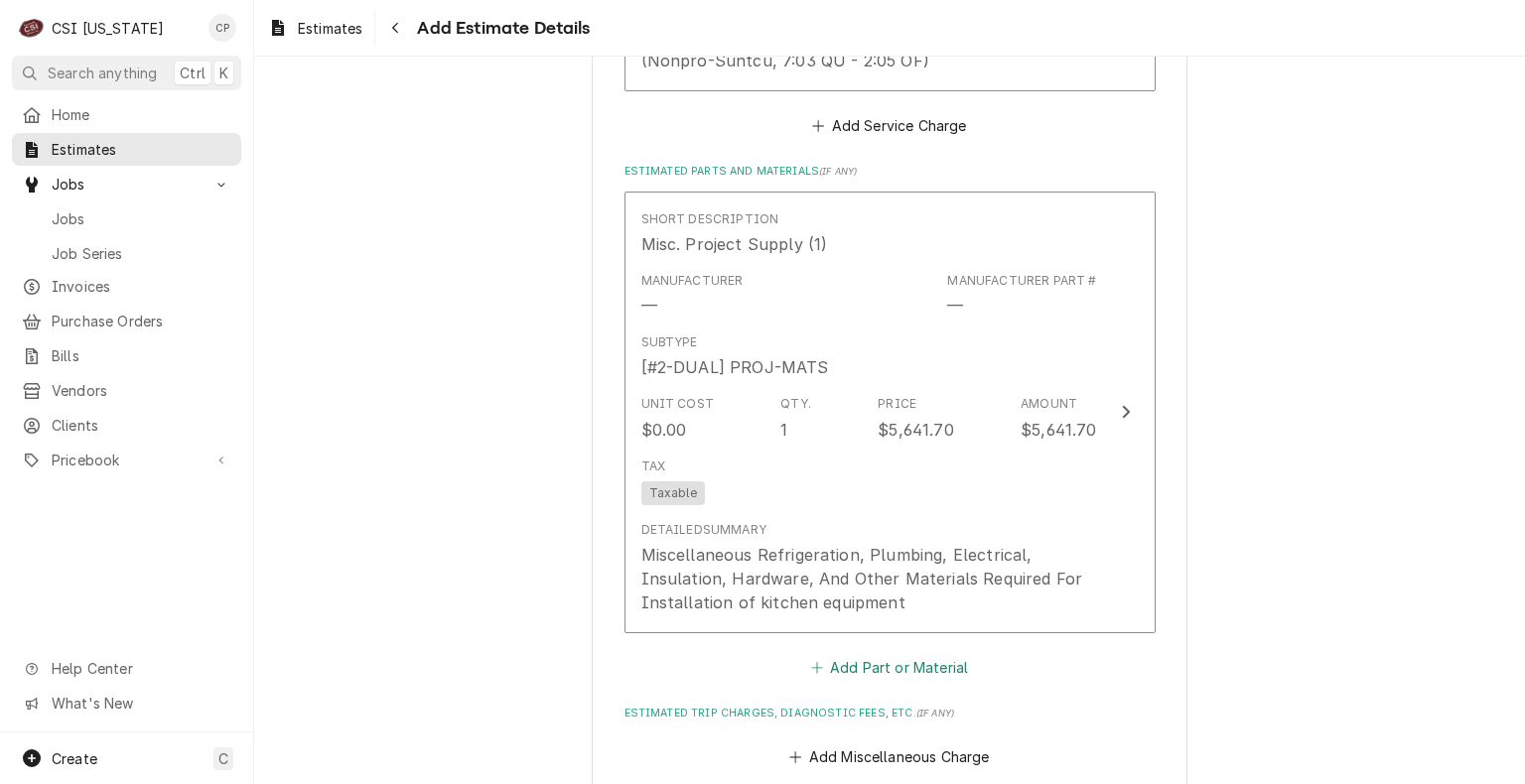 click on "Add Part or Material" at bounding box center (889, 667) 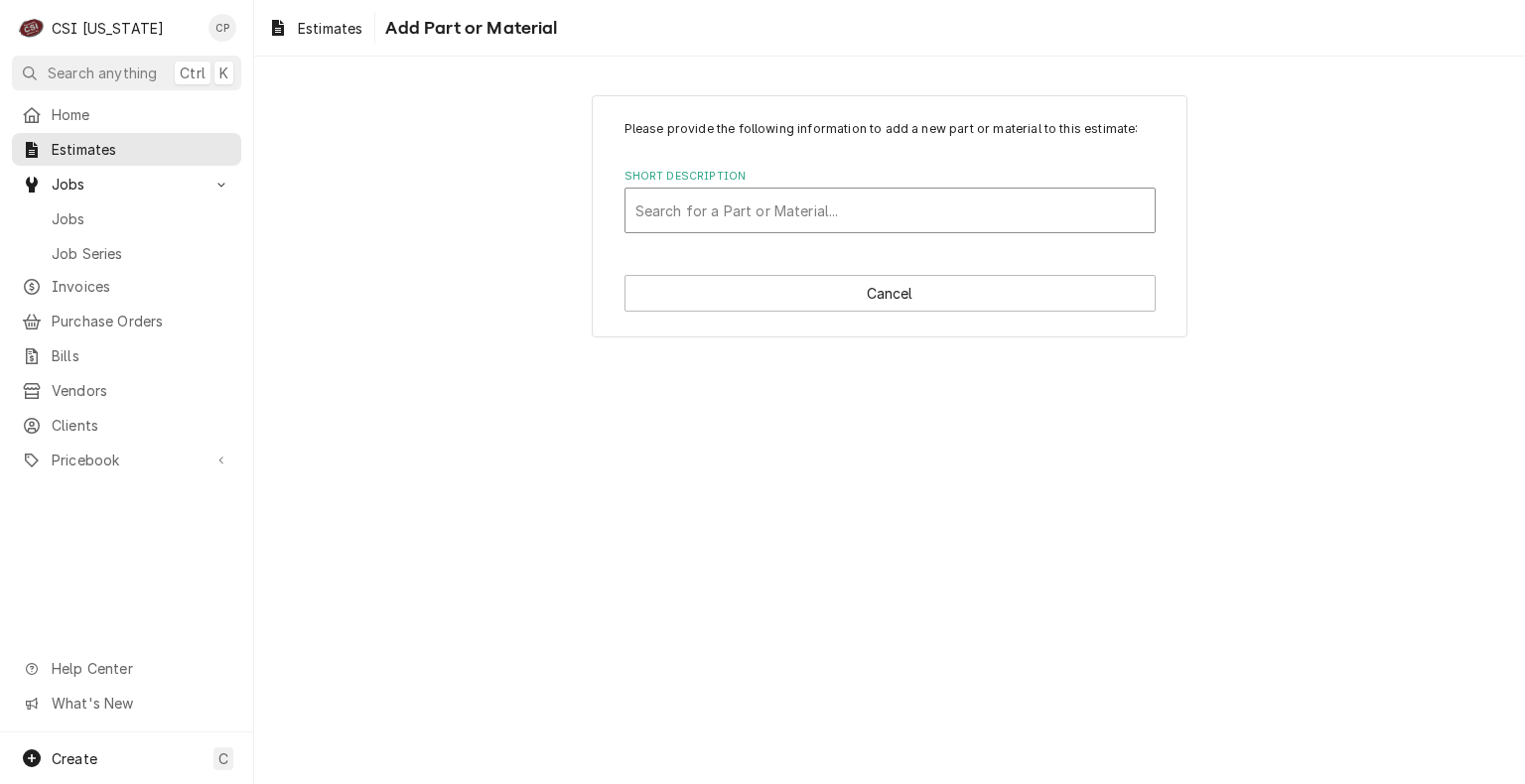 click at bounding box center [890, 210] 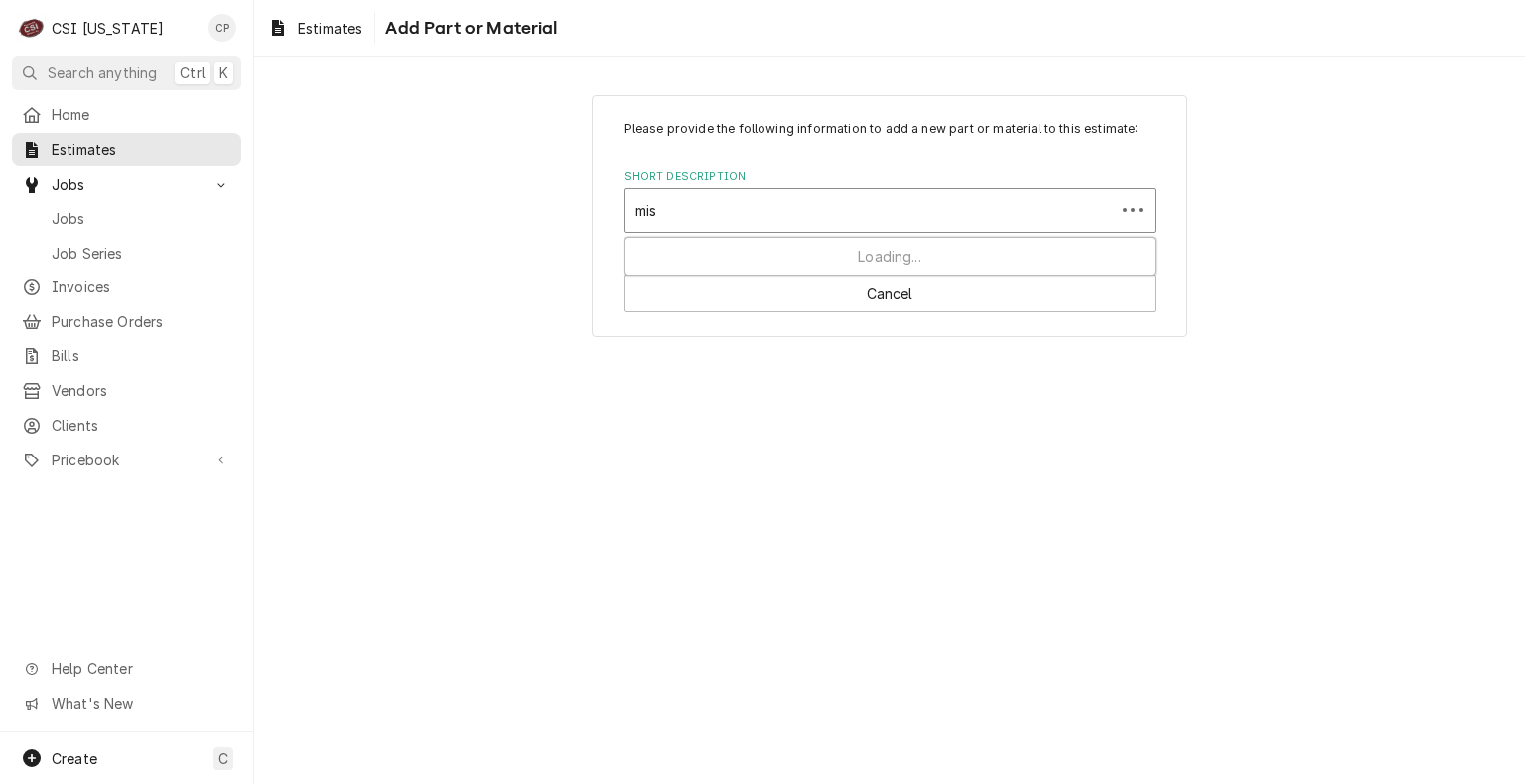 type on "misc" 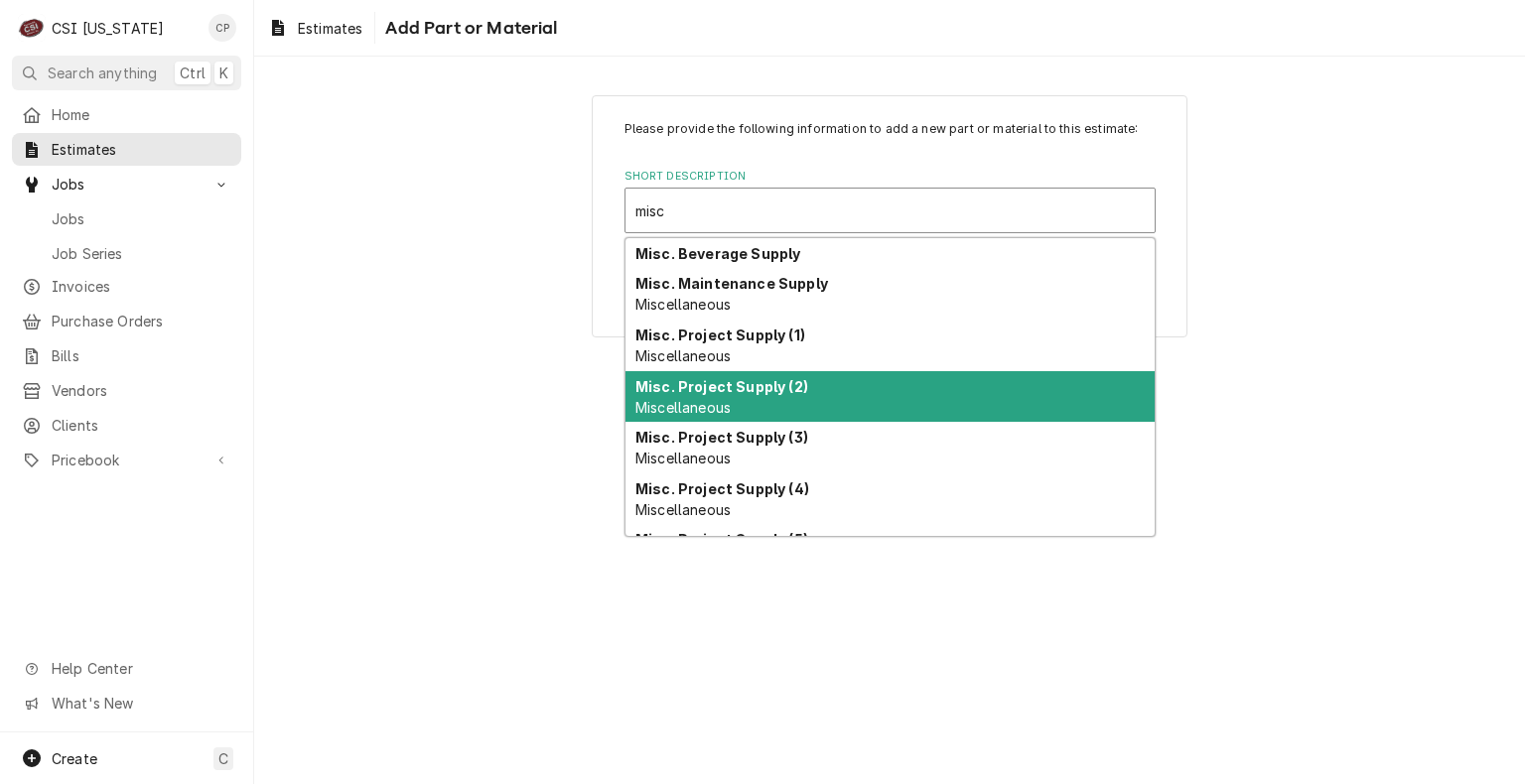 click on "Misc. Project Supply (2) Miscellaneous" at bounding box center (890, 397) 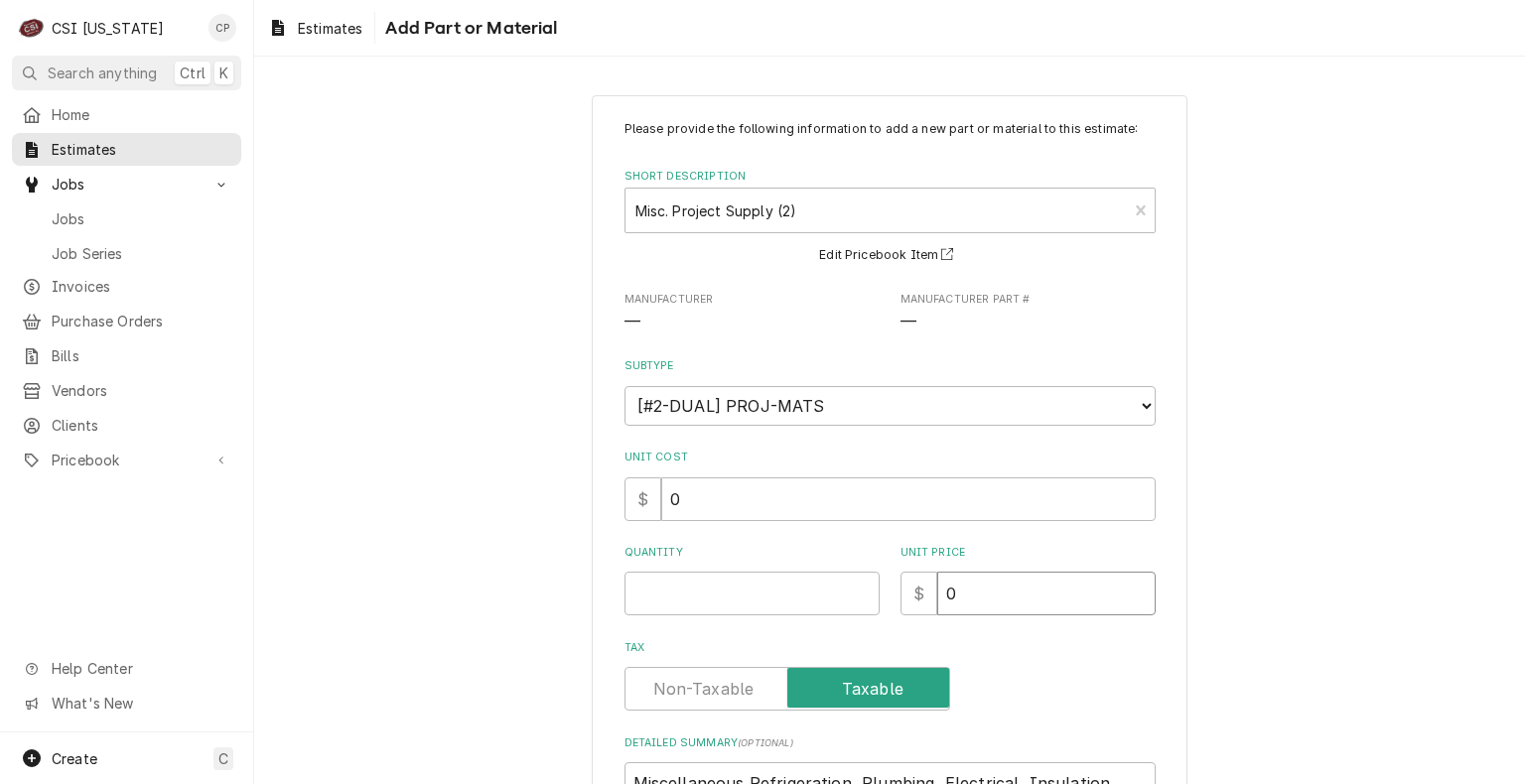 drag, startPoint x: 969, startPoint y: 588, endPoint x: 881, endPoint y: 601, distance: 88.95504 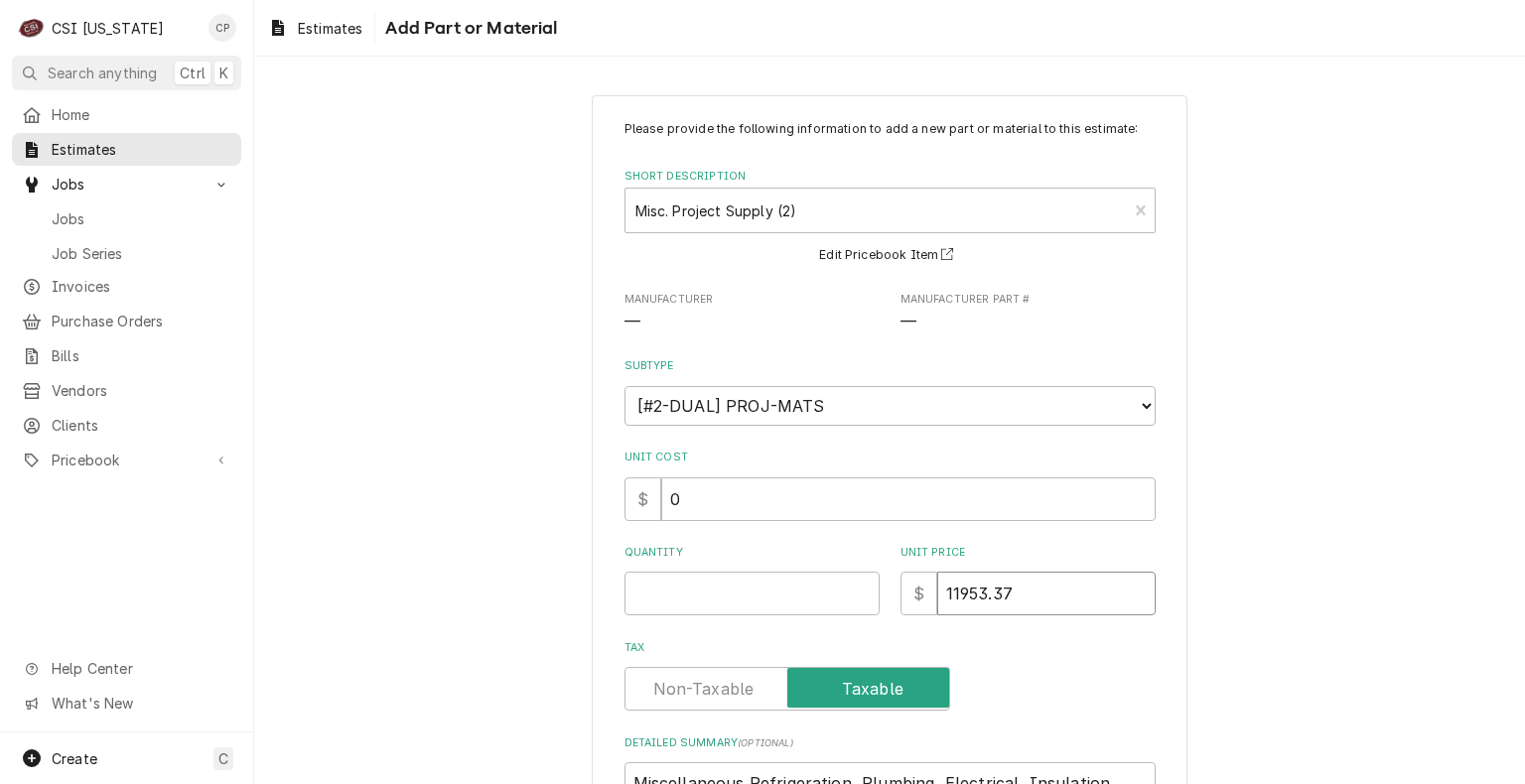 type on "x" 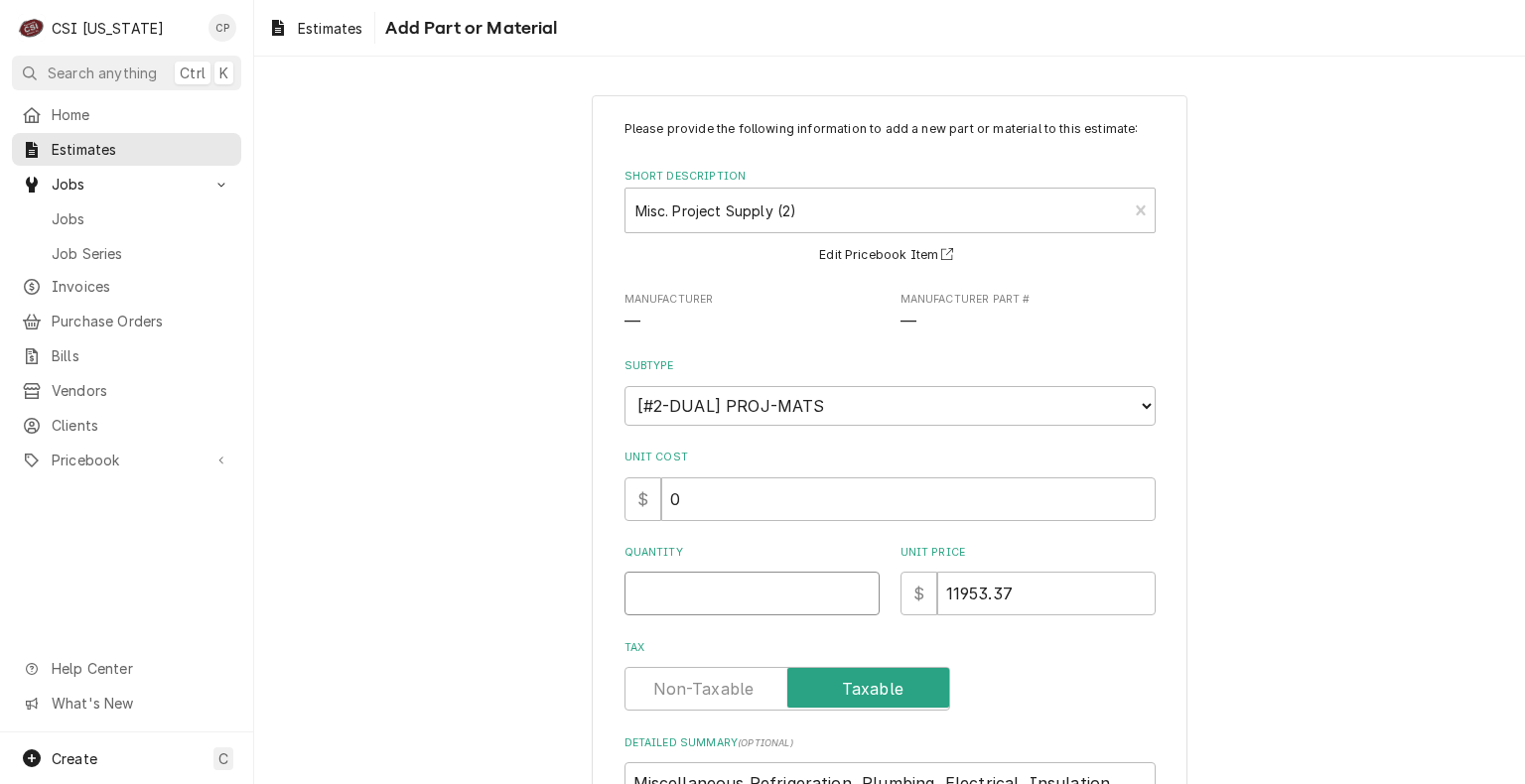 click on "Quantity" at bounding box center [752, 593] 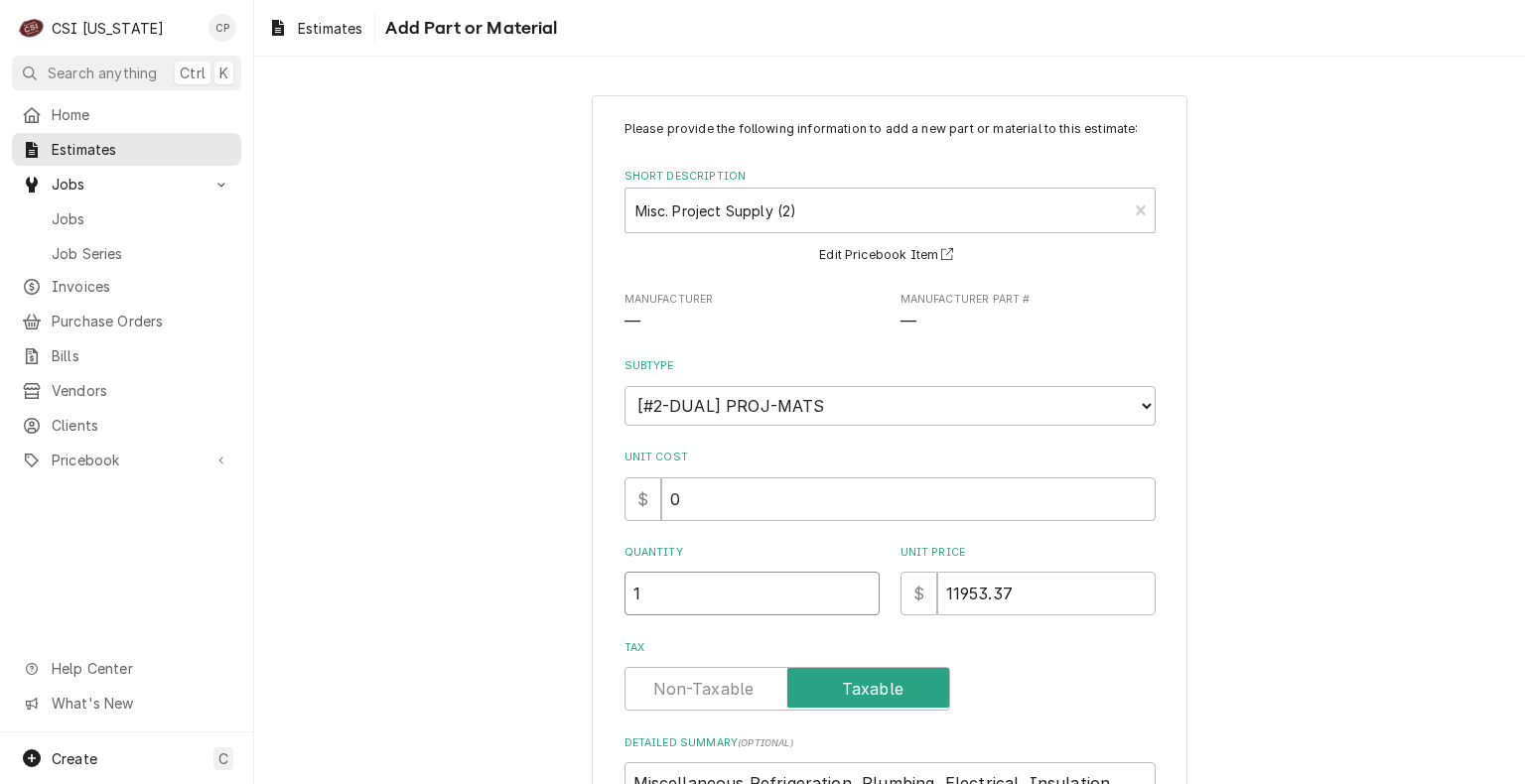 type on "x" 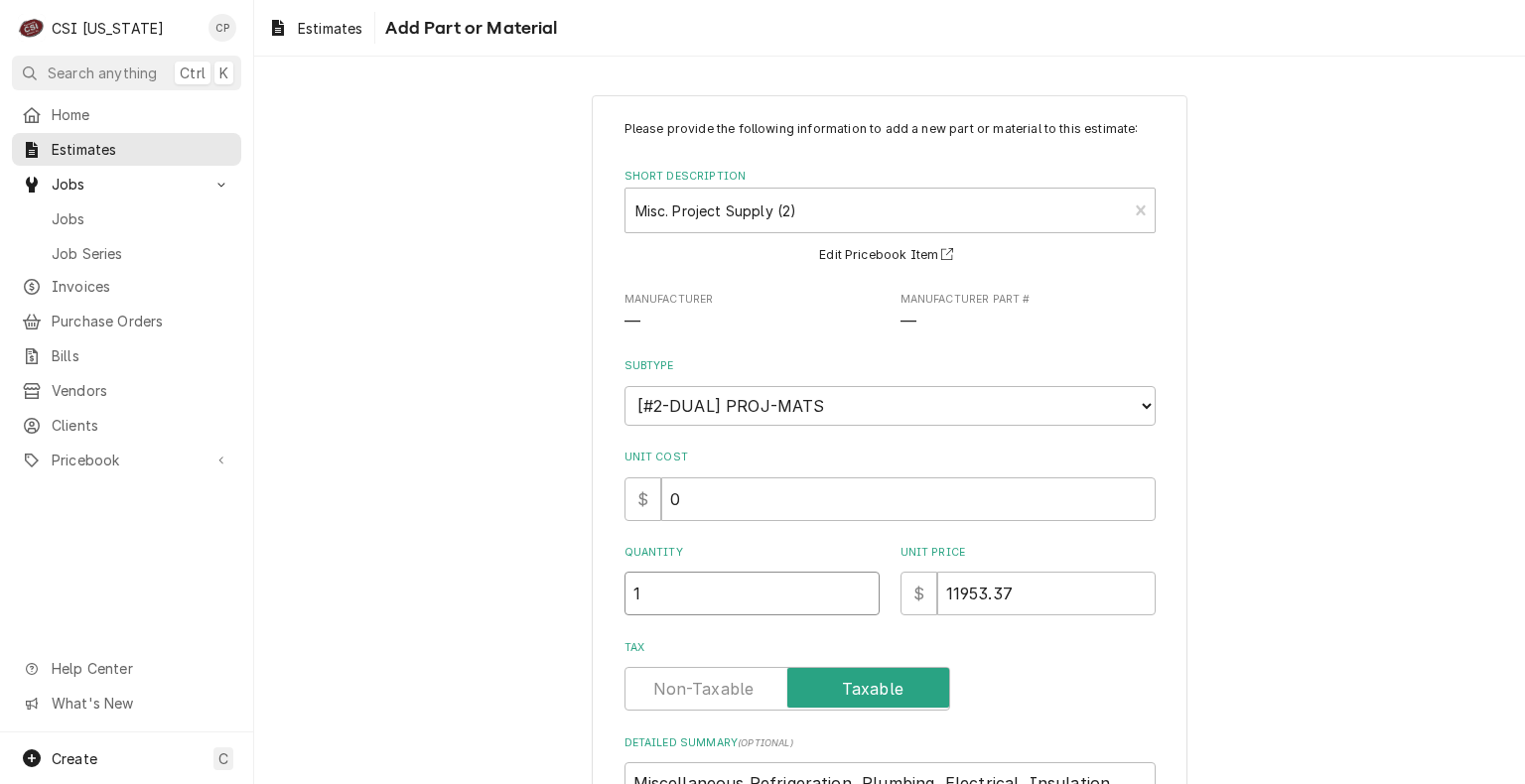 type on "1" 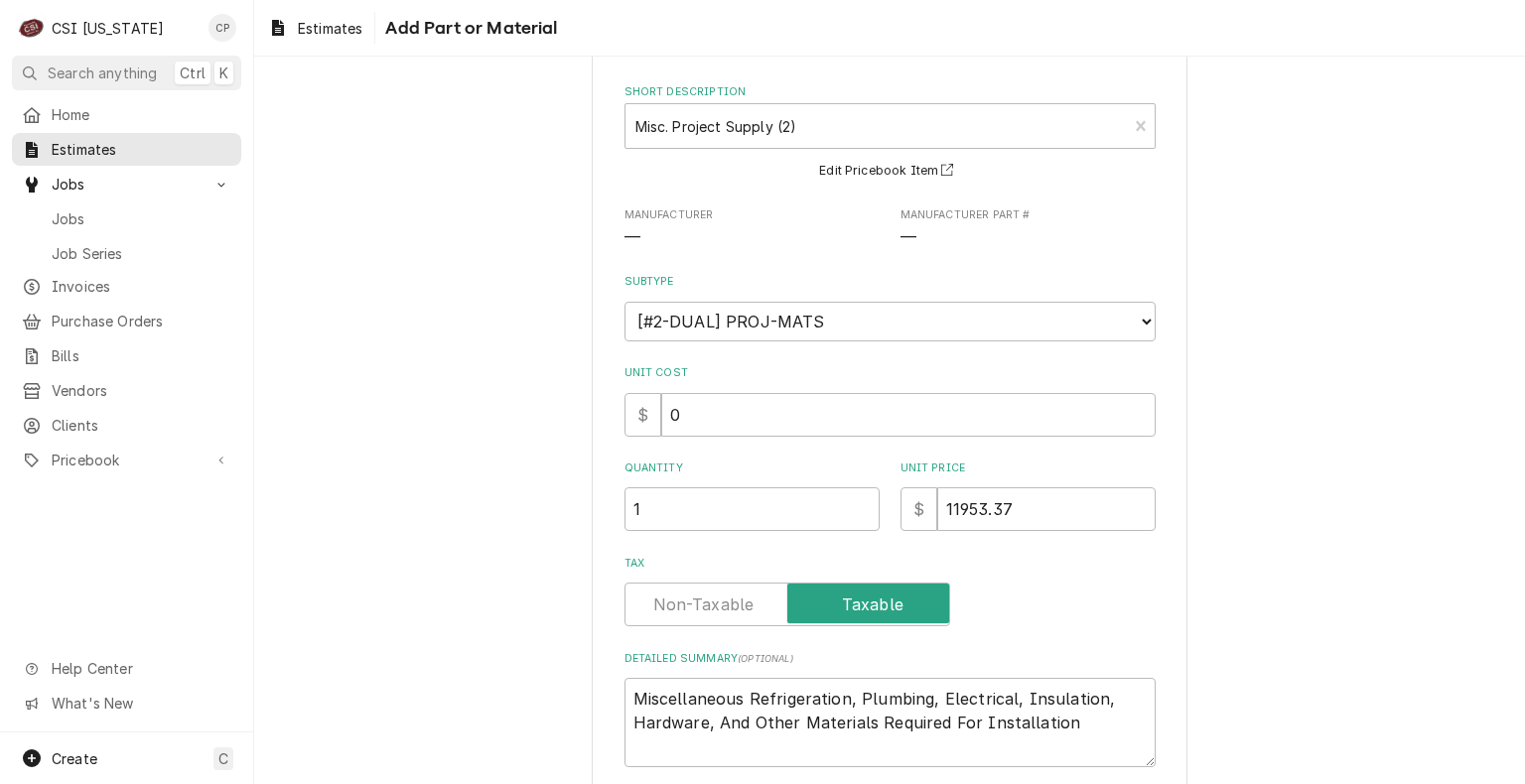 scroll, scrollTop: 185, scrollLeft: 0, axis: vertical 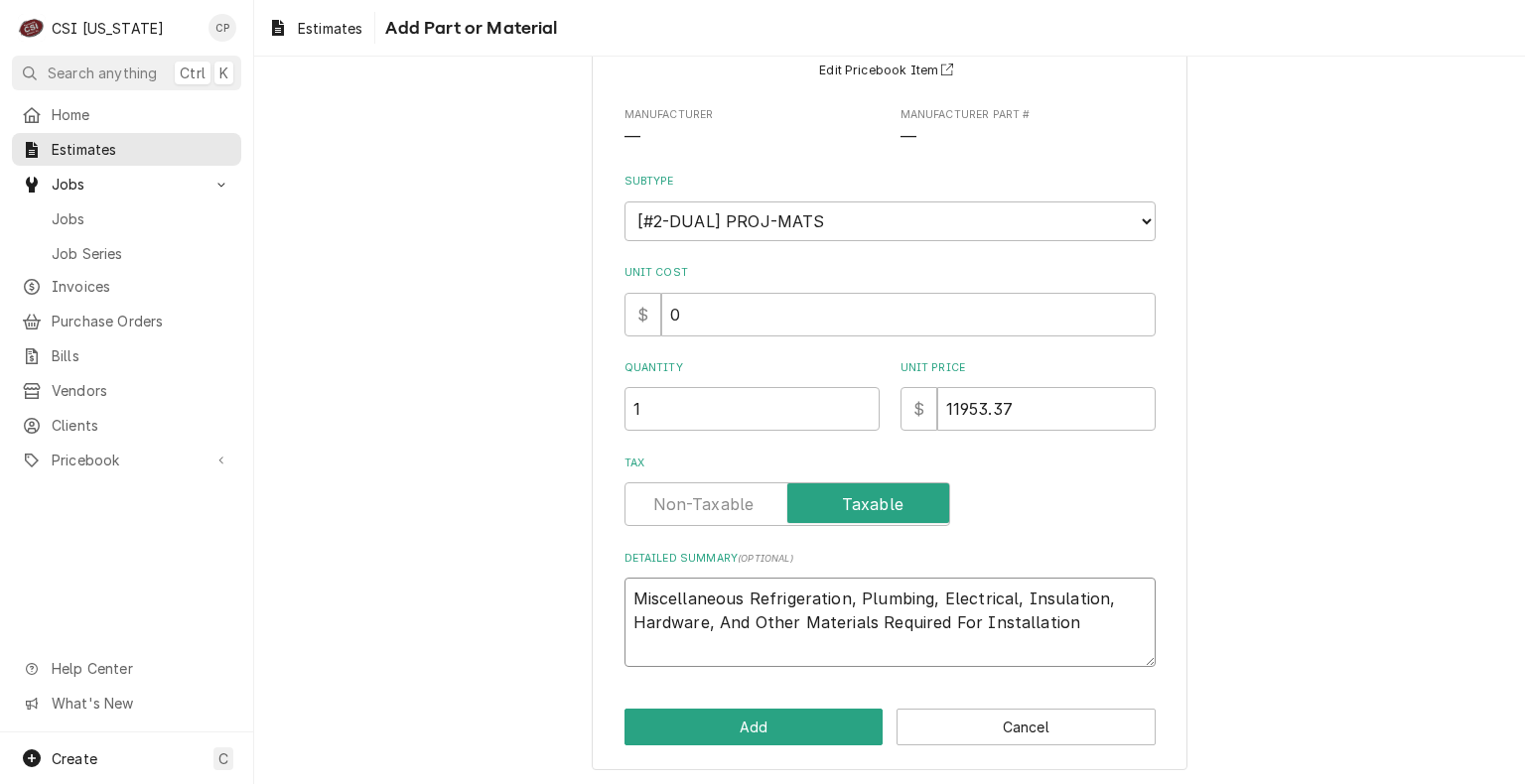 click on "Miscellaneous Refrigeration, Plumbing, Electrical, Insulation, Hardware, And Other Materials Required For Installation" at bounding box center (890, 622) 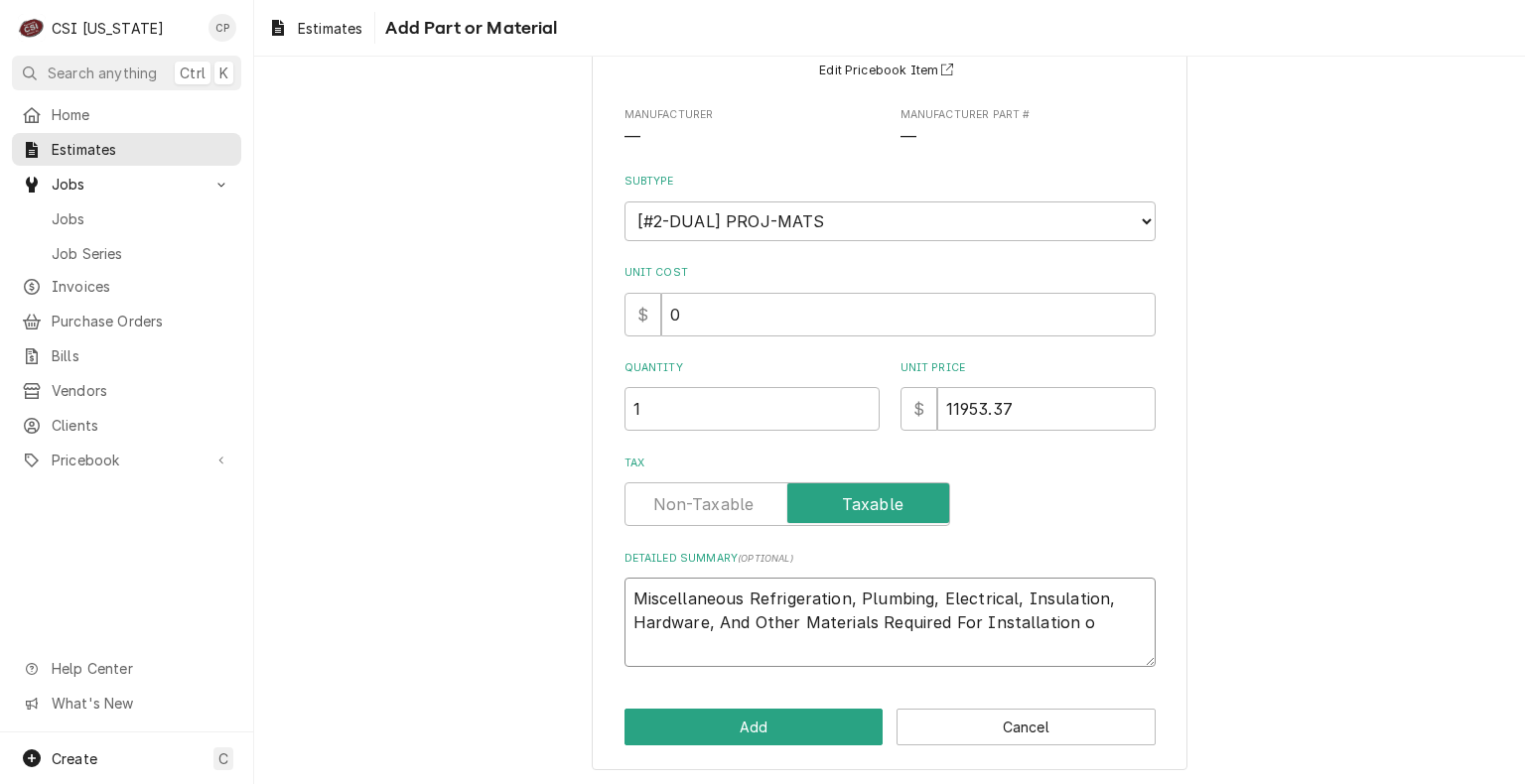 type on "x" 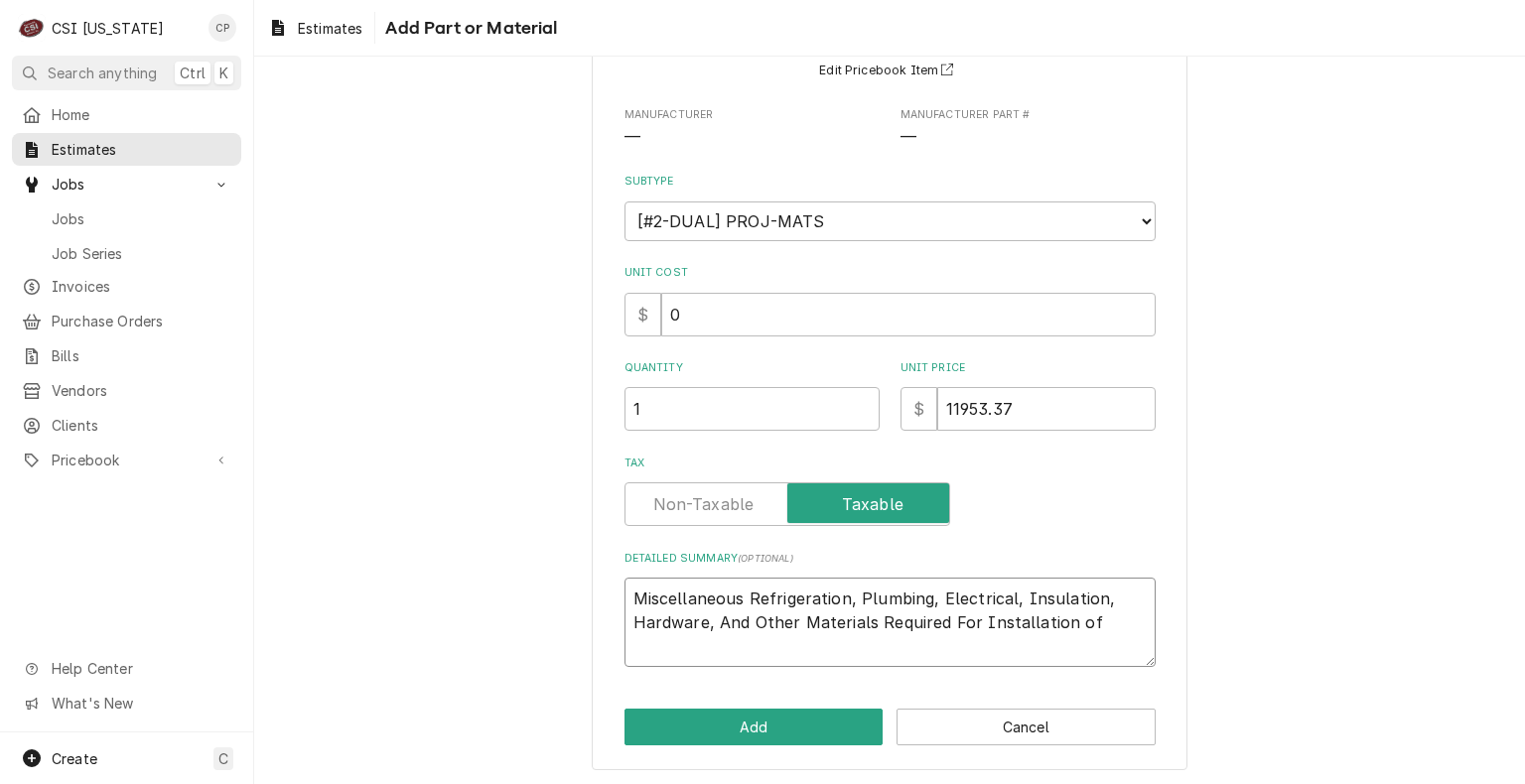 type on "x" 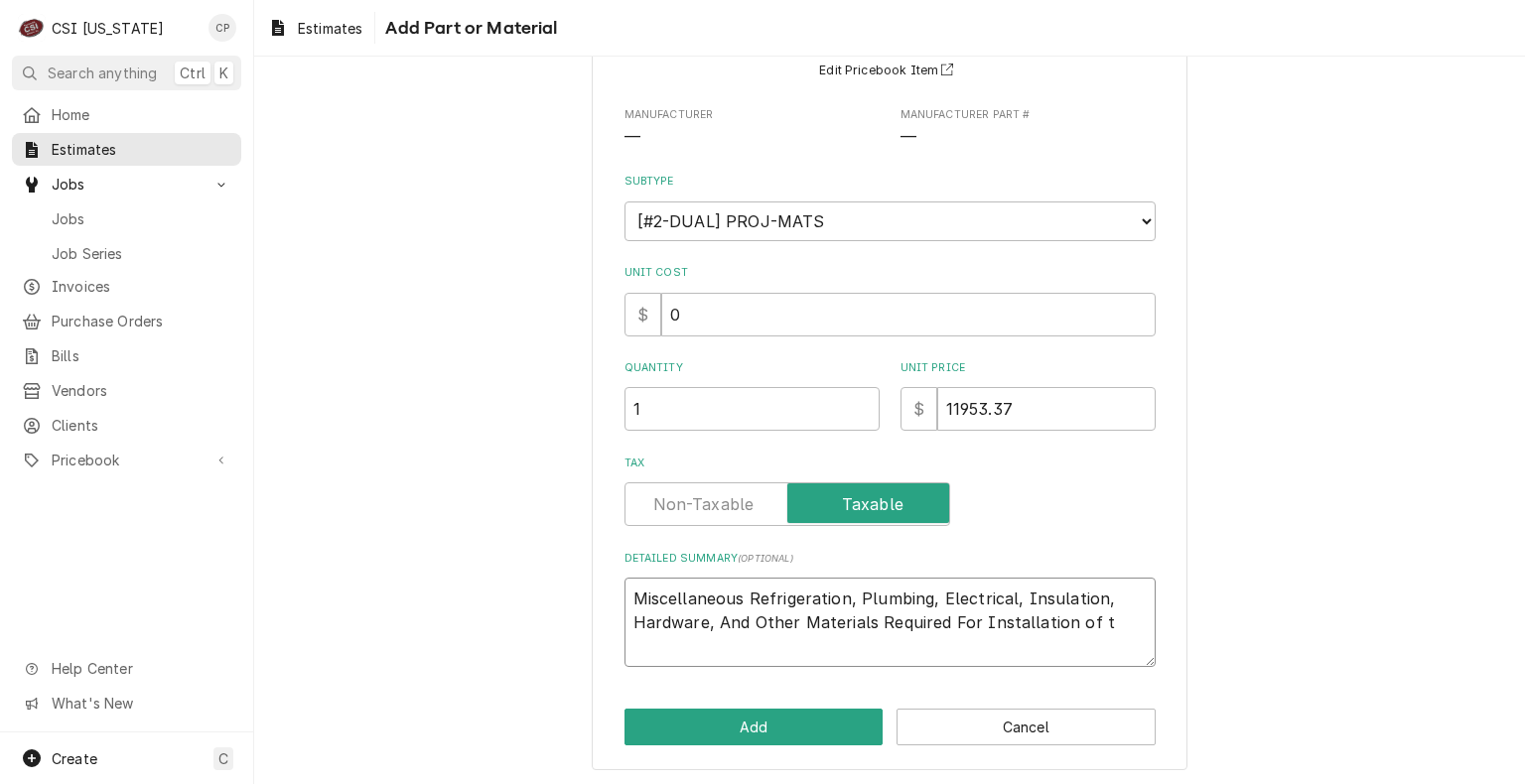 type on "x" 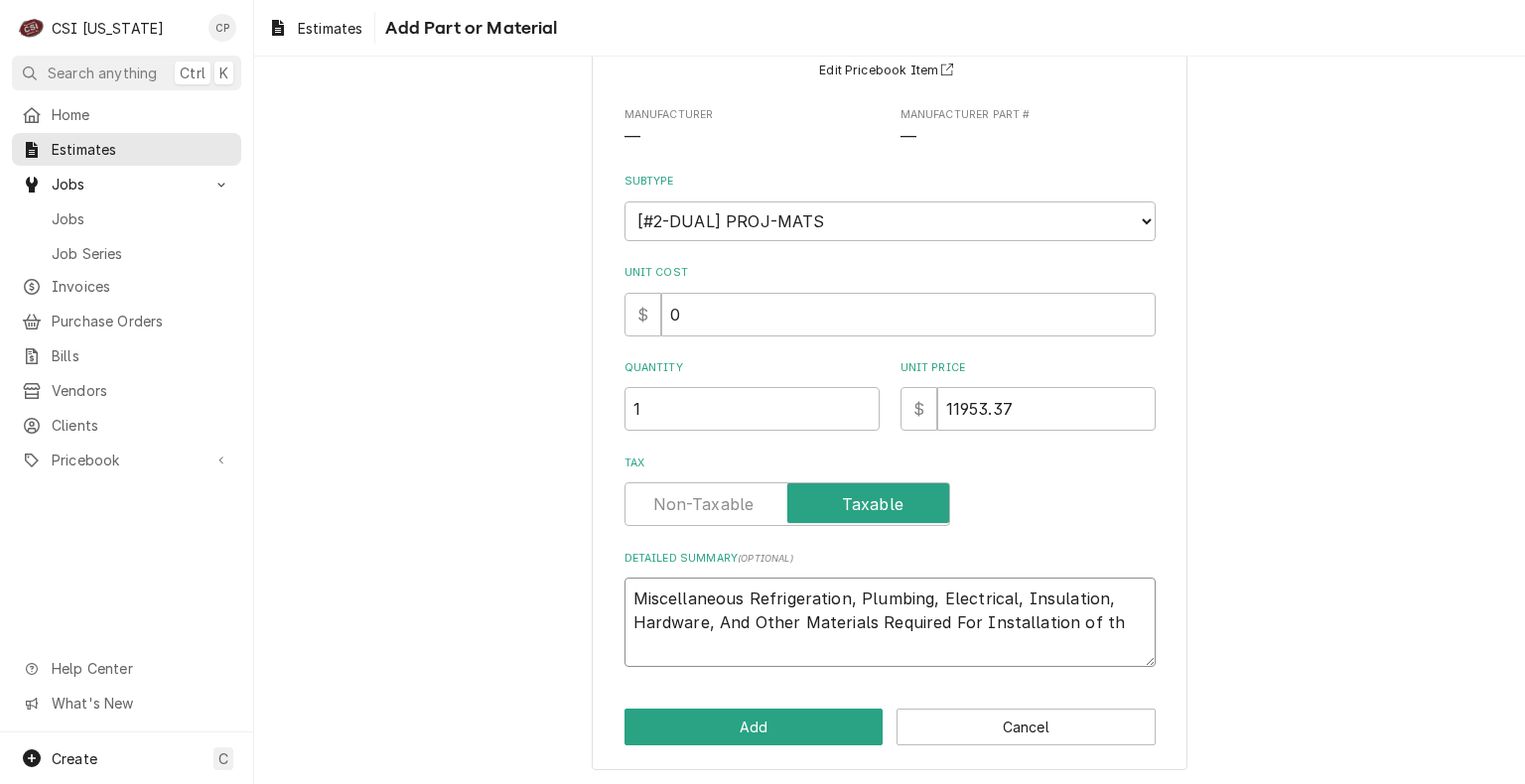 type on "x" 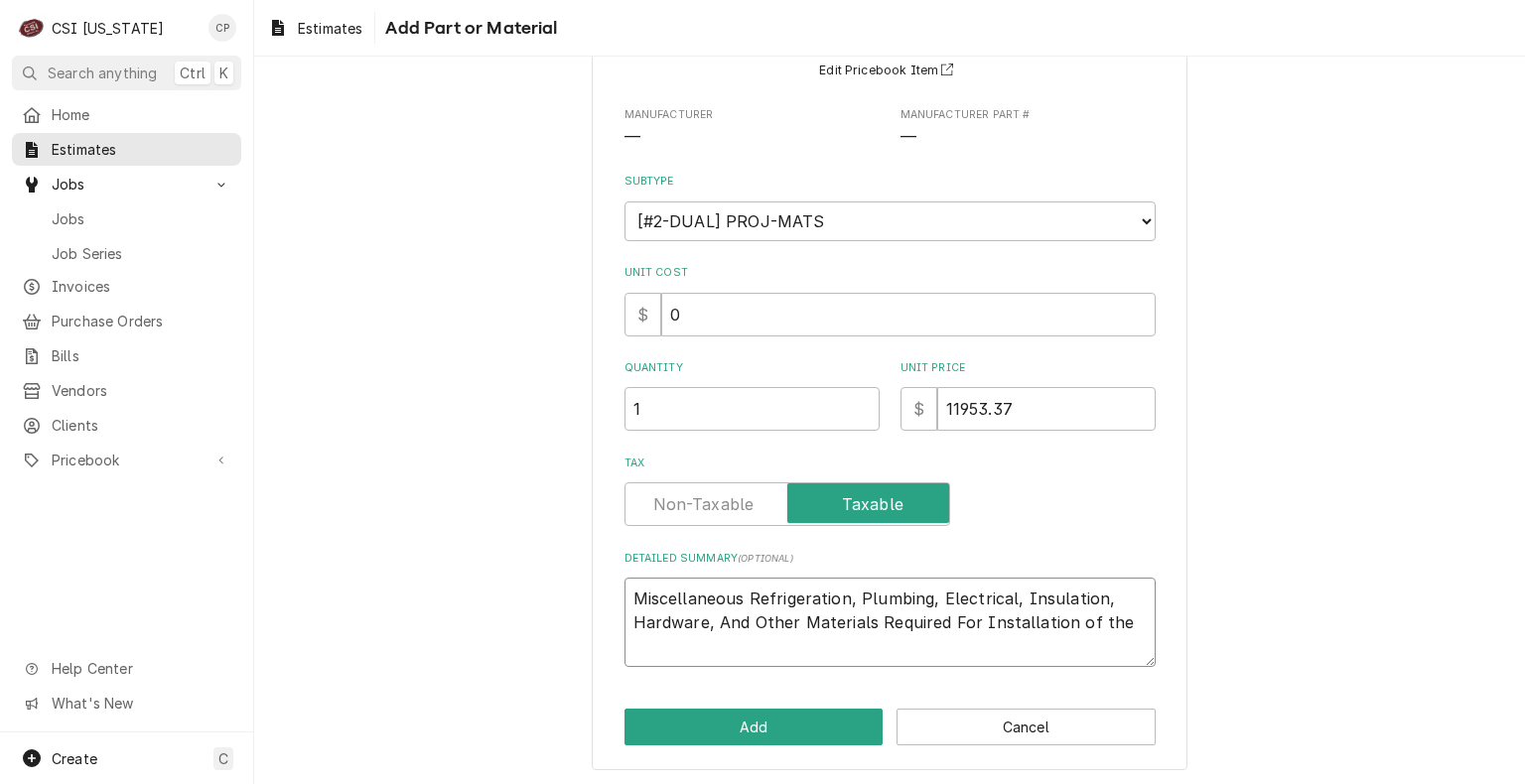 type on "x" 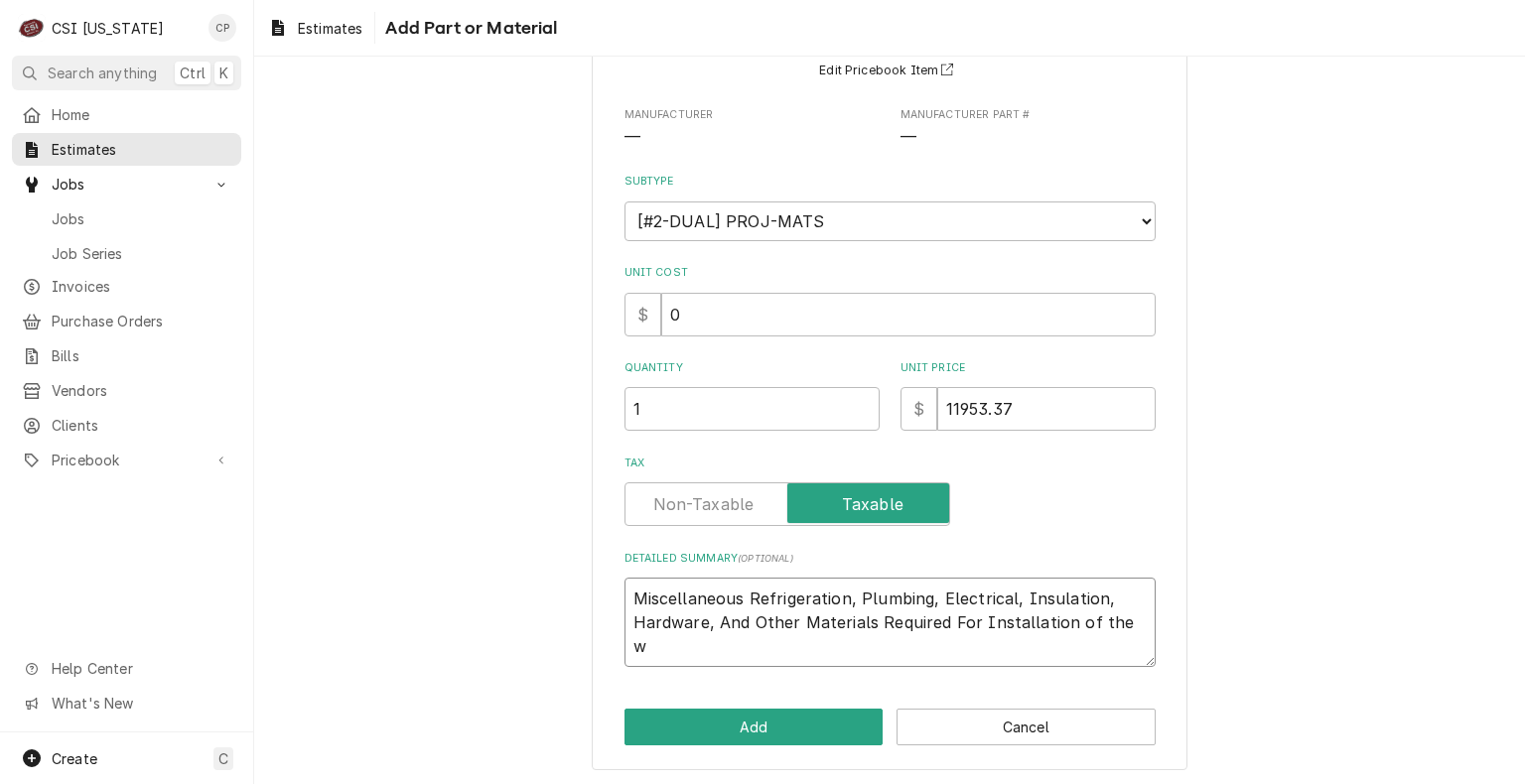 type on "x" 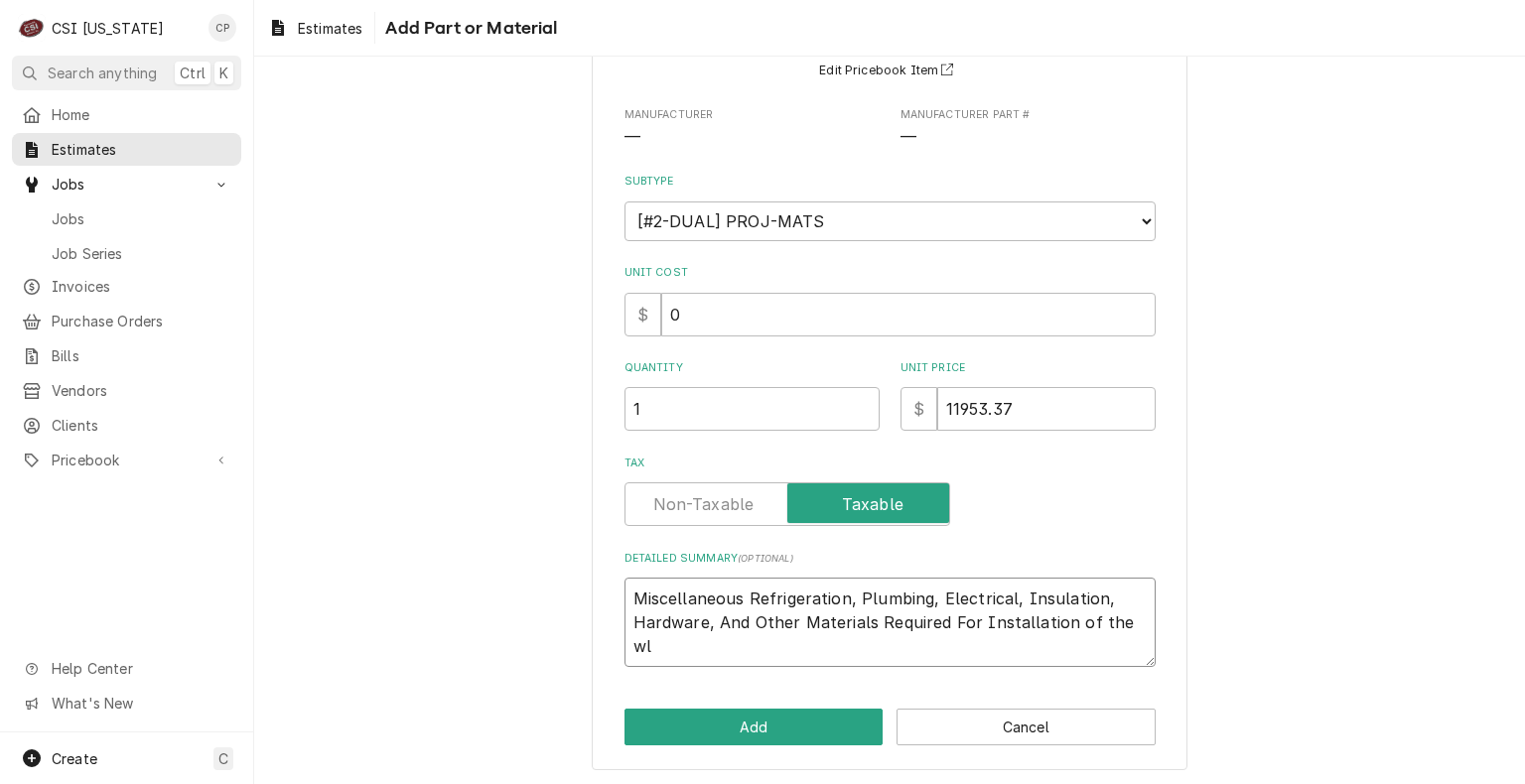 type on "x" 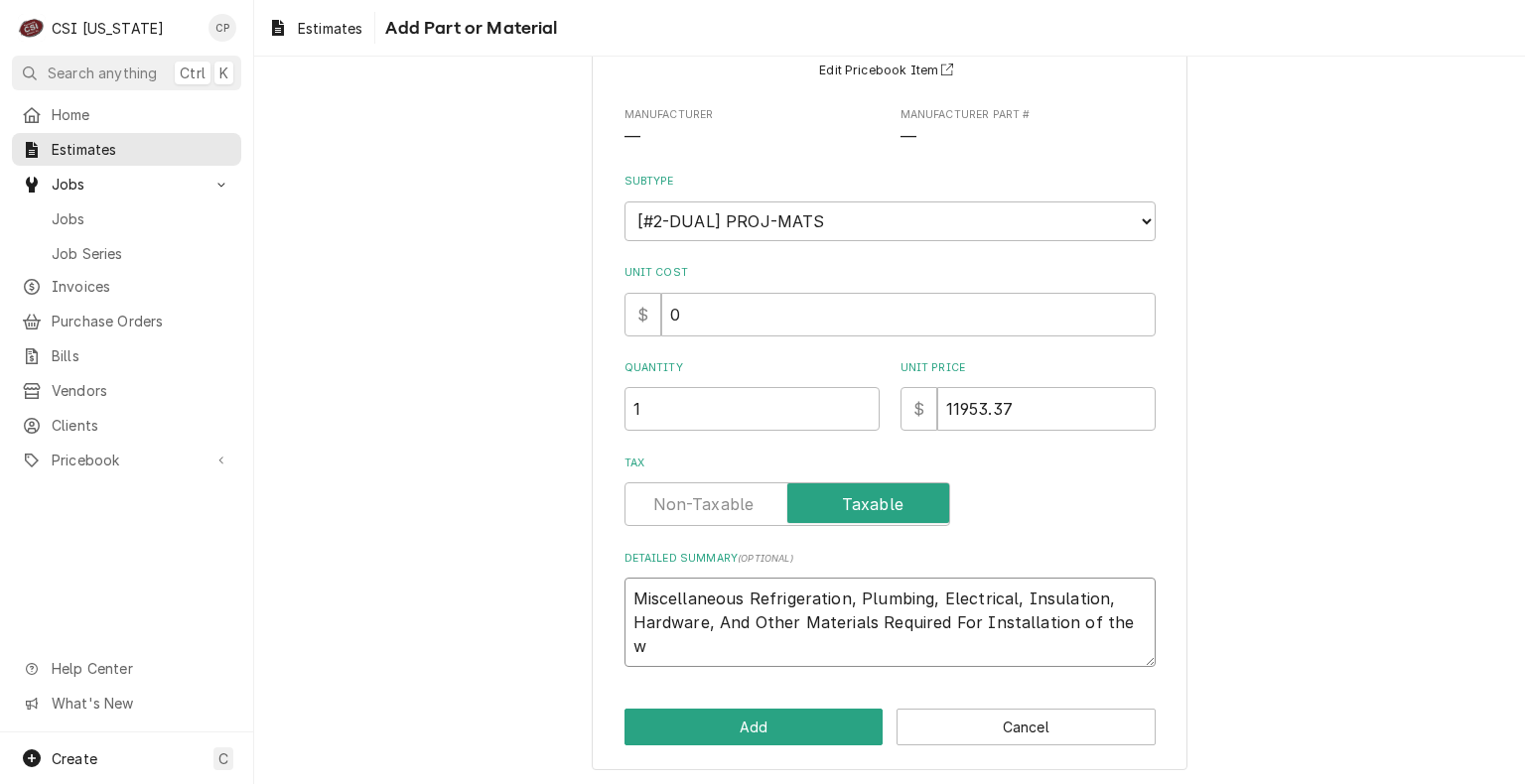 type on "x" 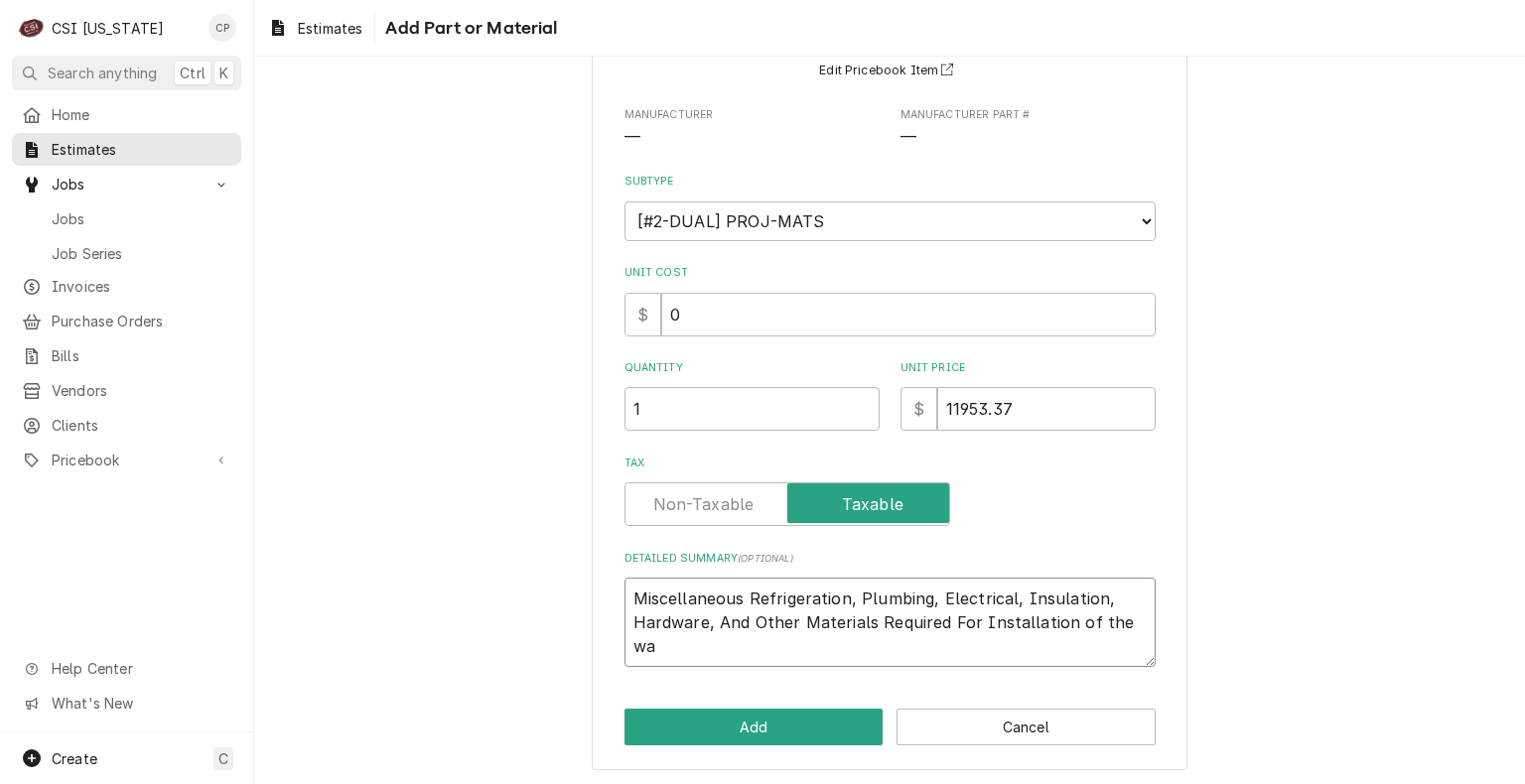 type on "x" 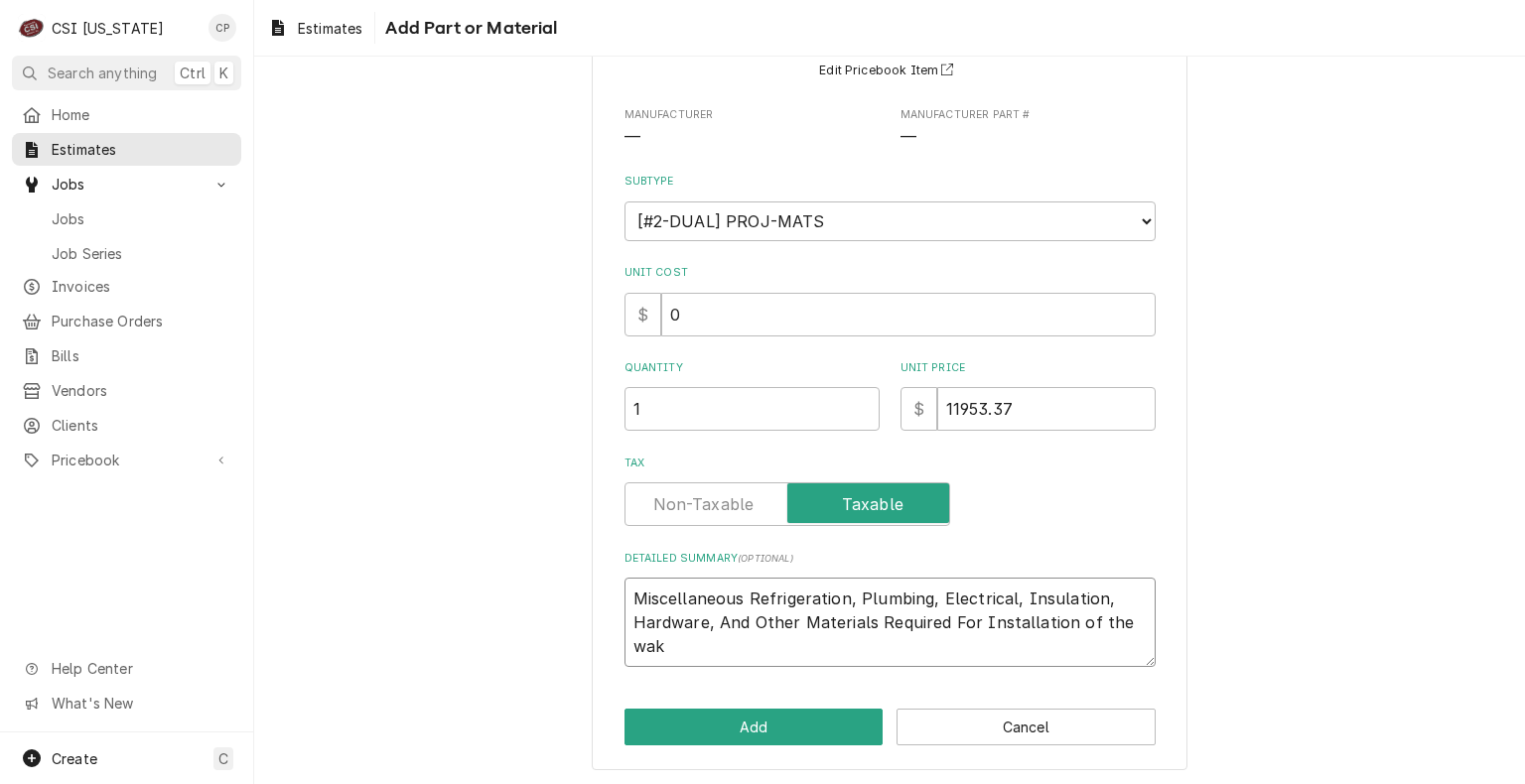type on "x" 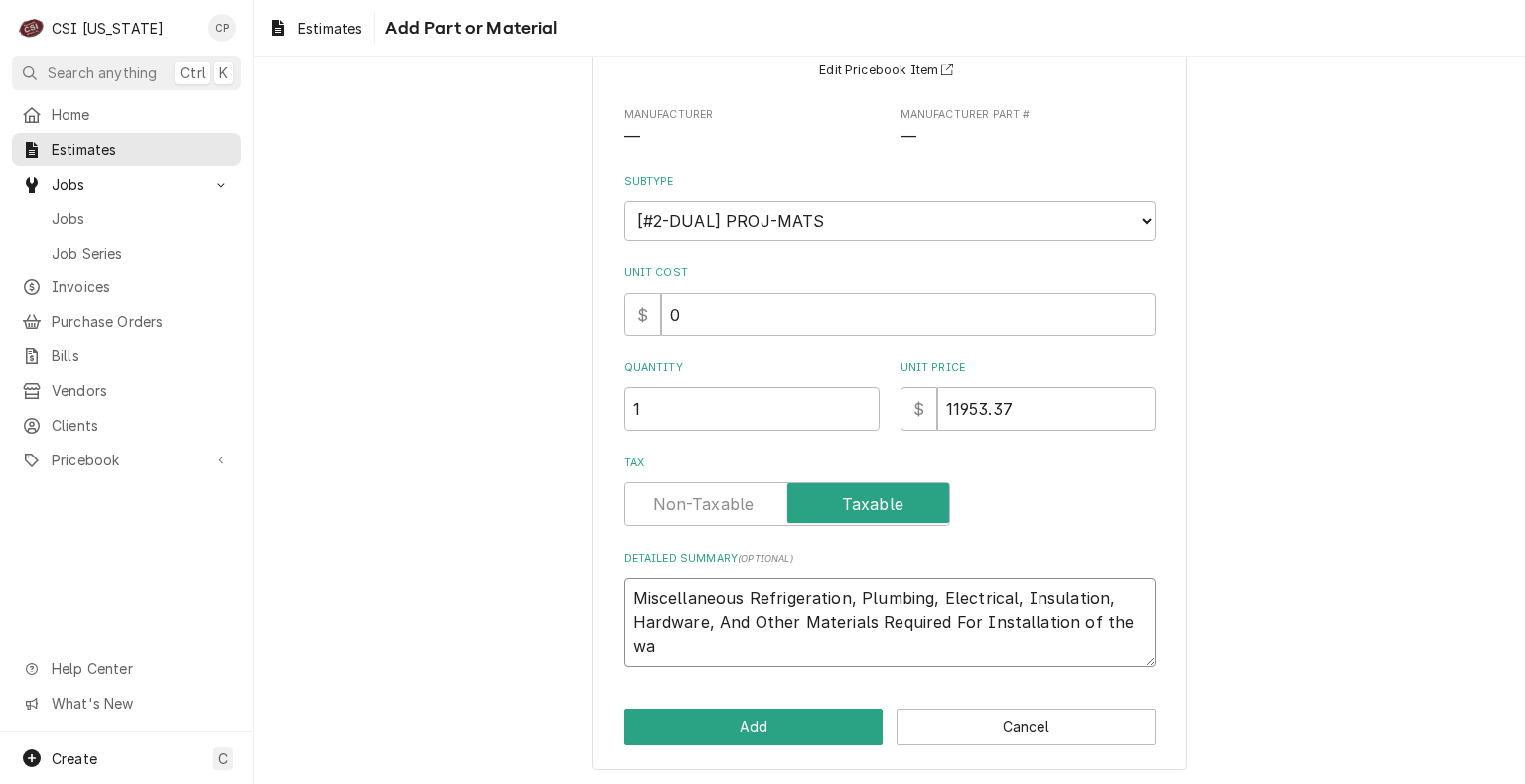 type on "x" 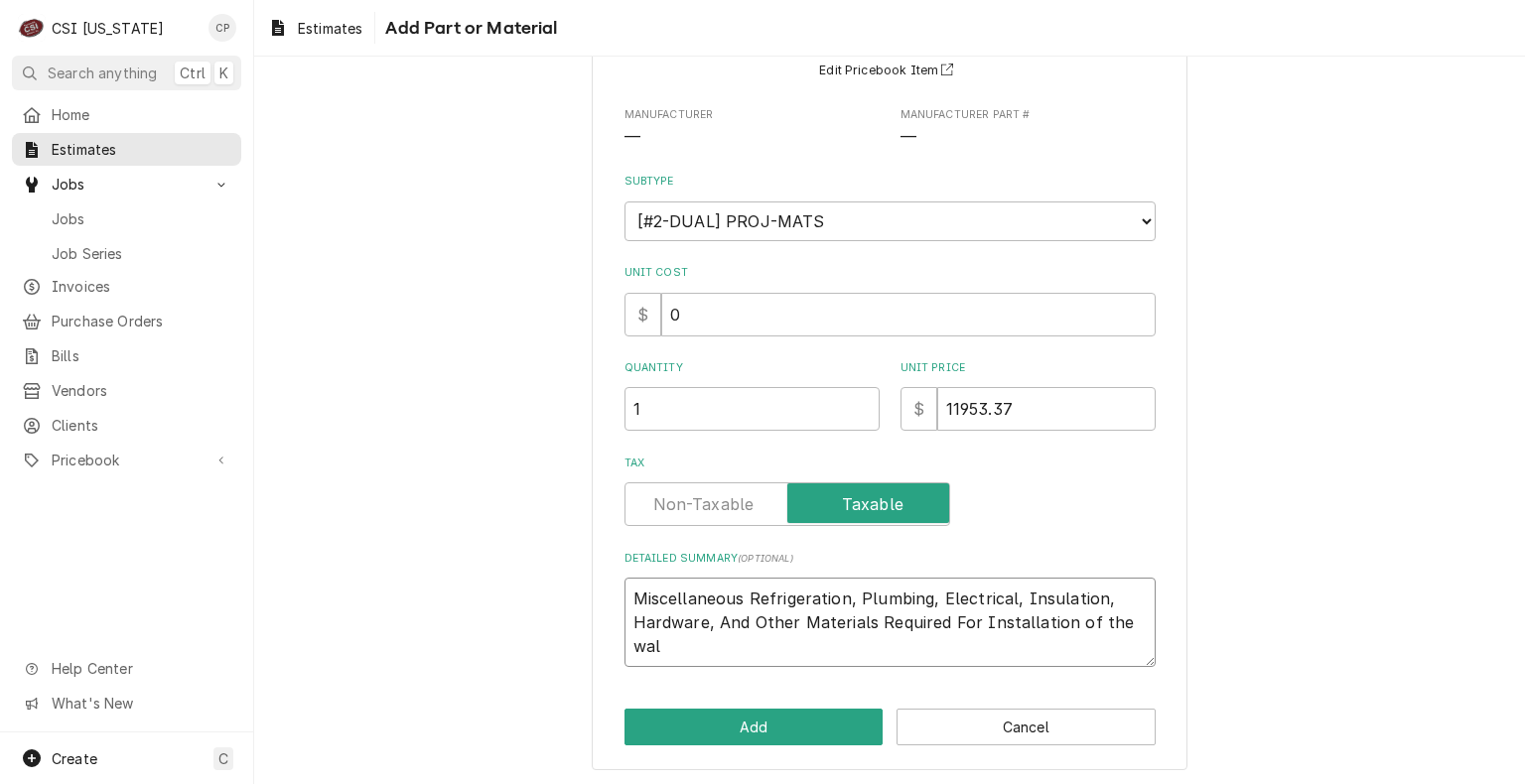 type on "x" 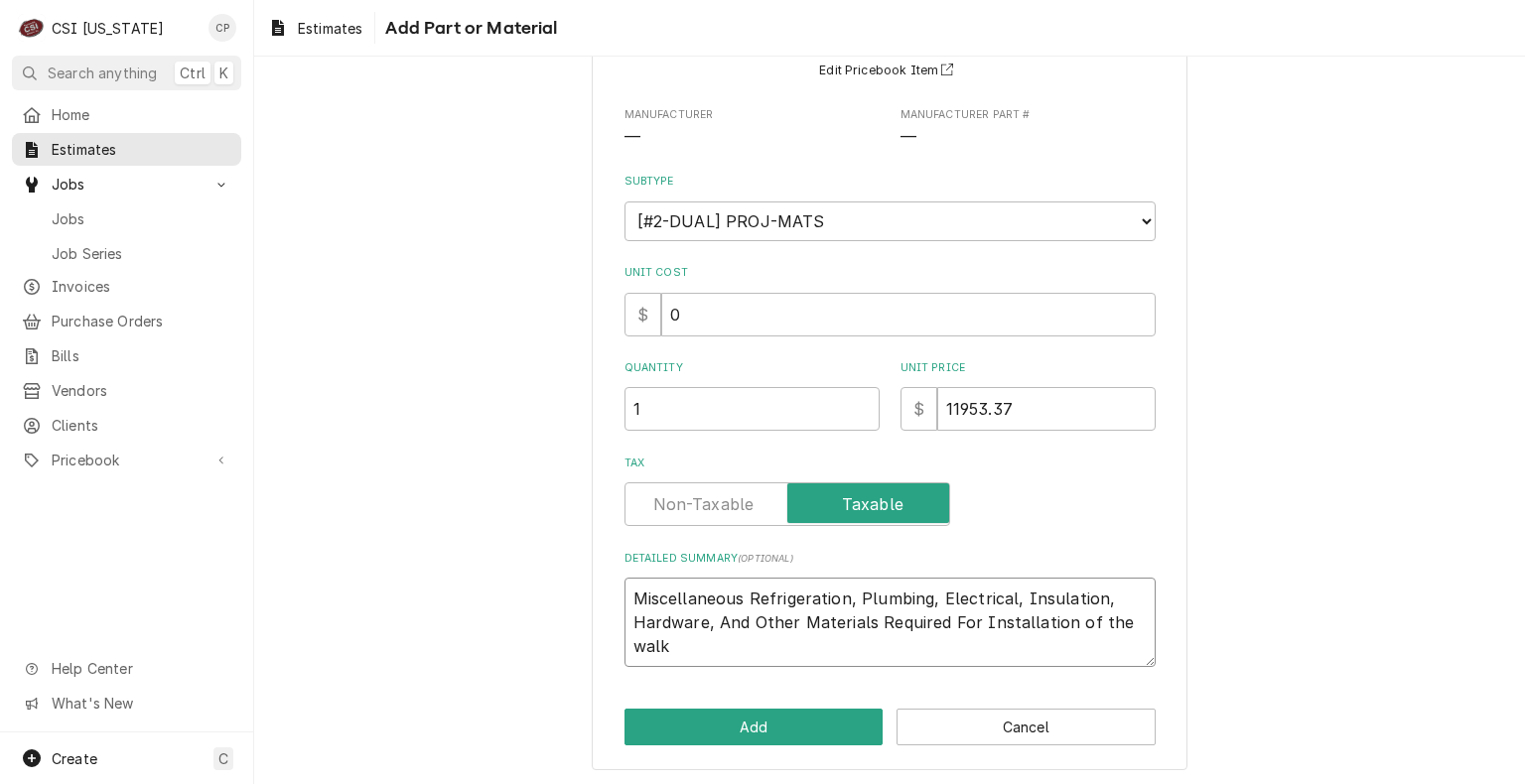 type on "x" 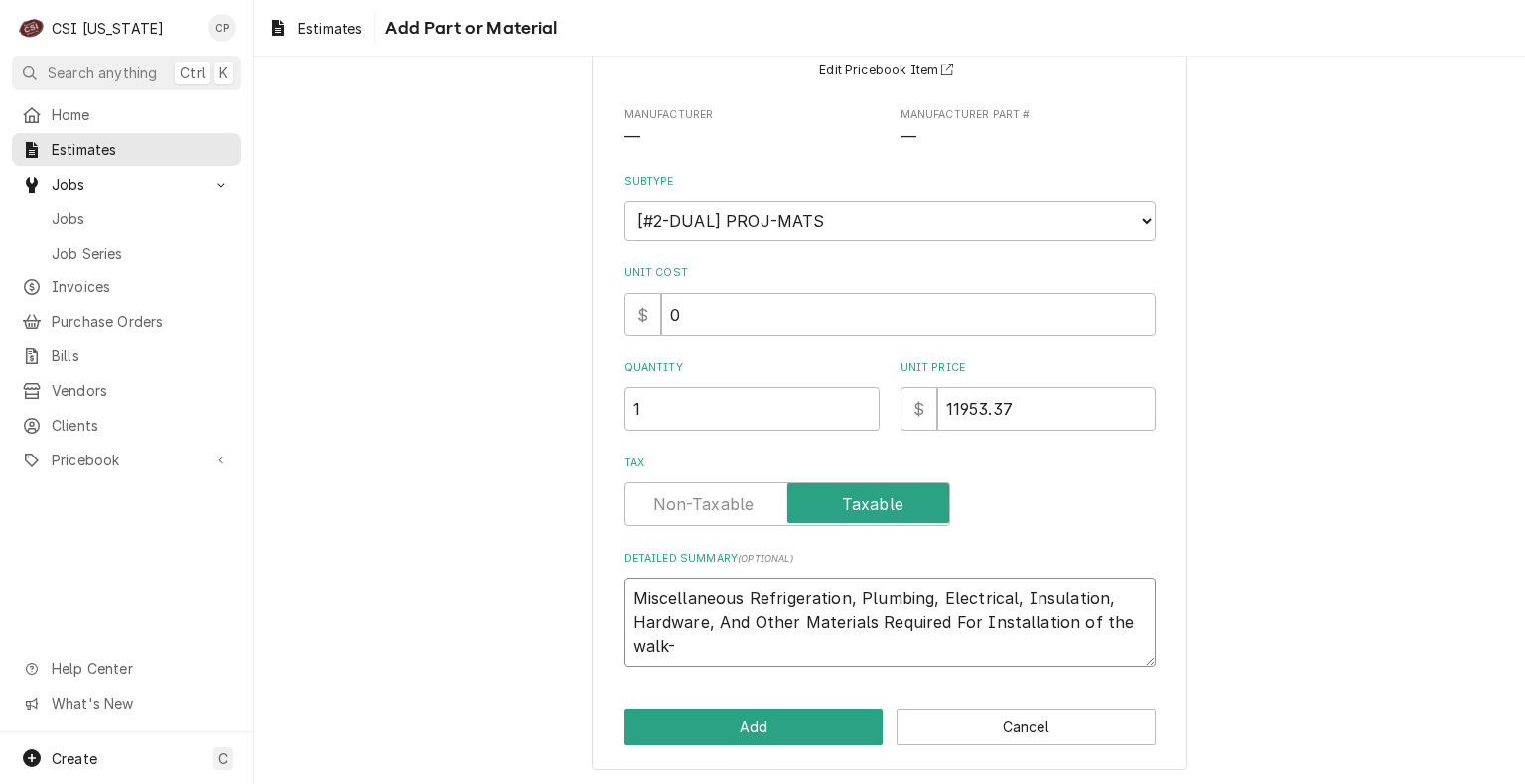 type on "x" 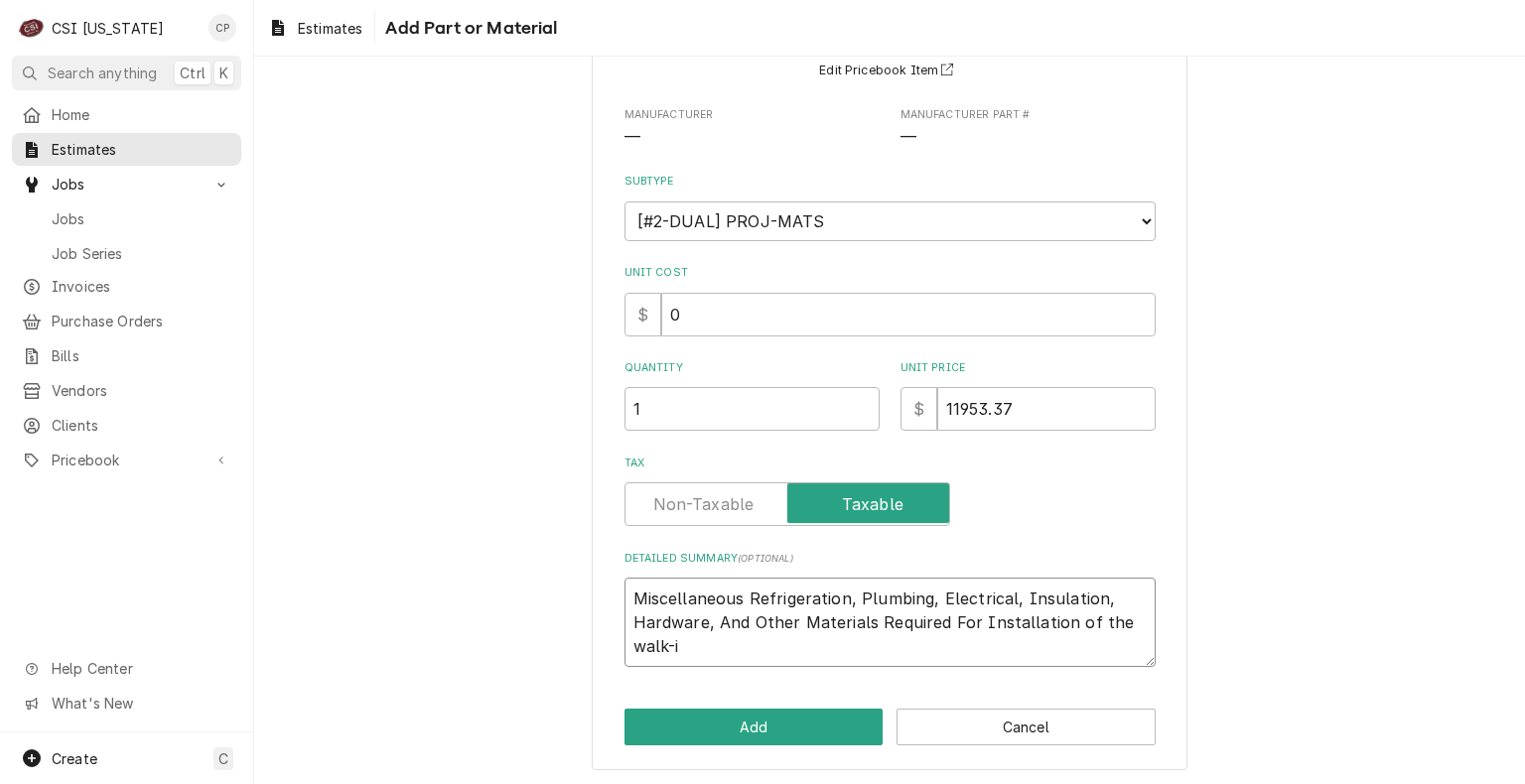 type on "x" 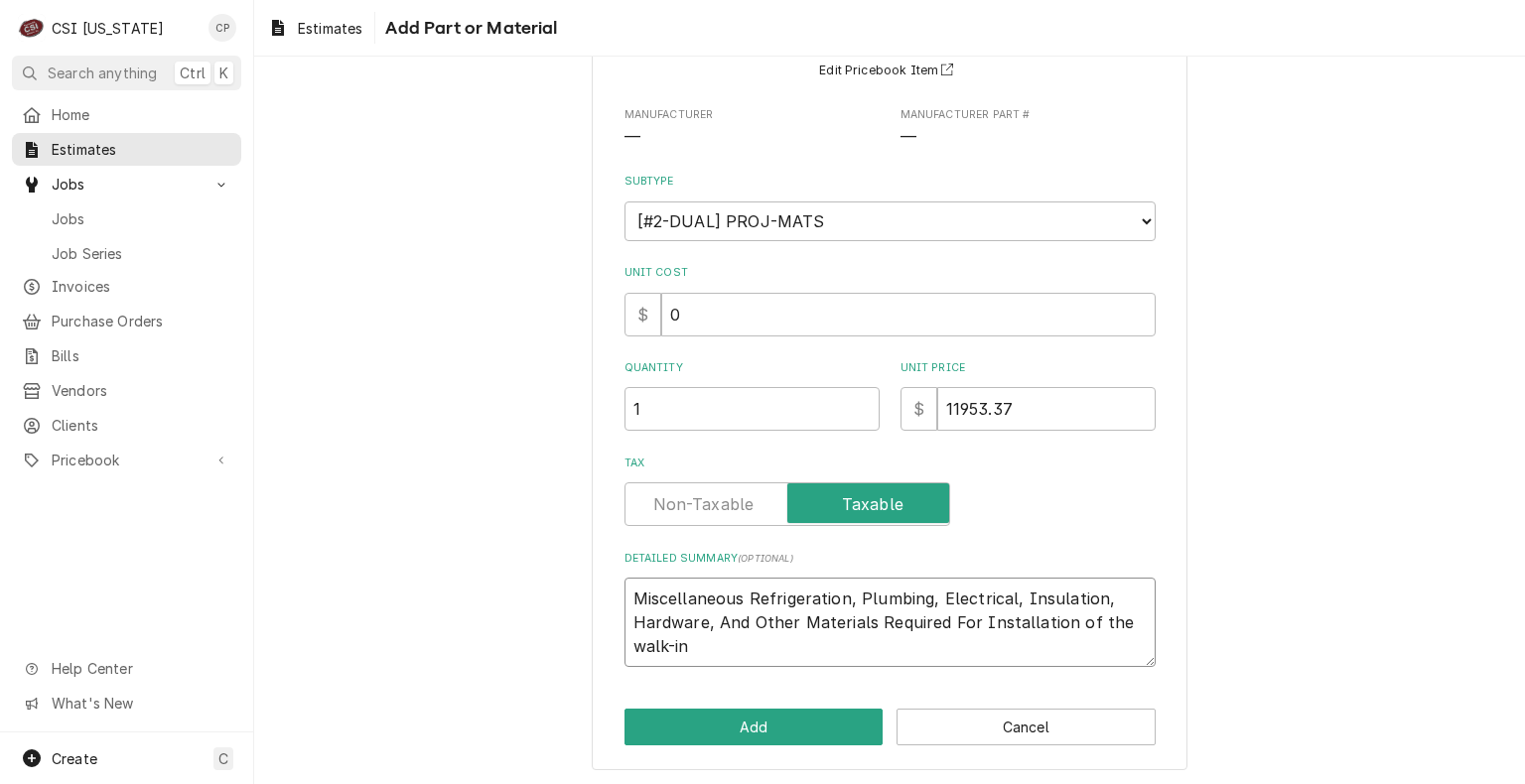 type on "x" 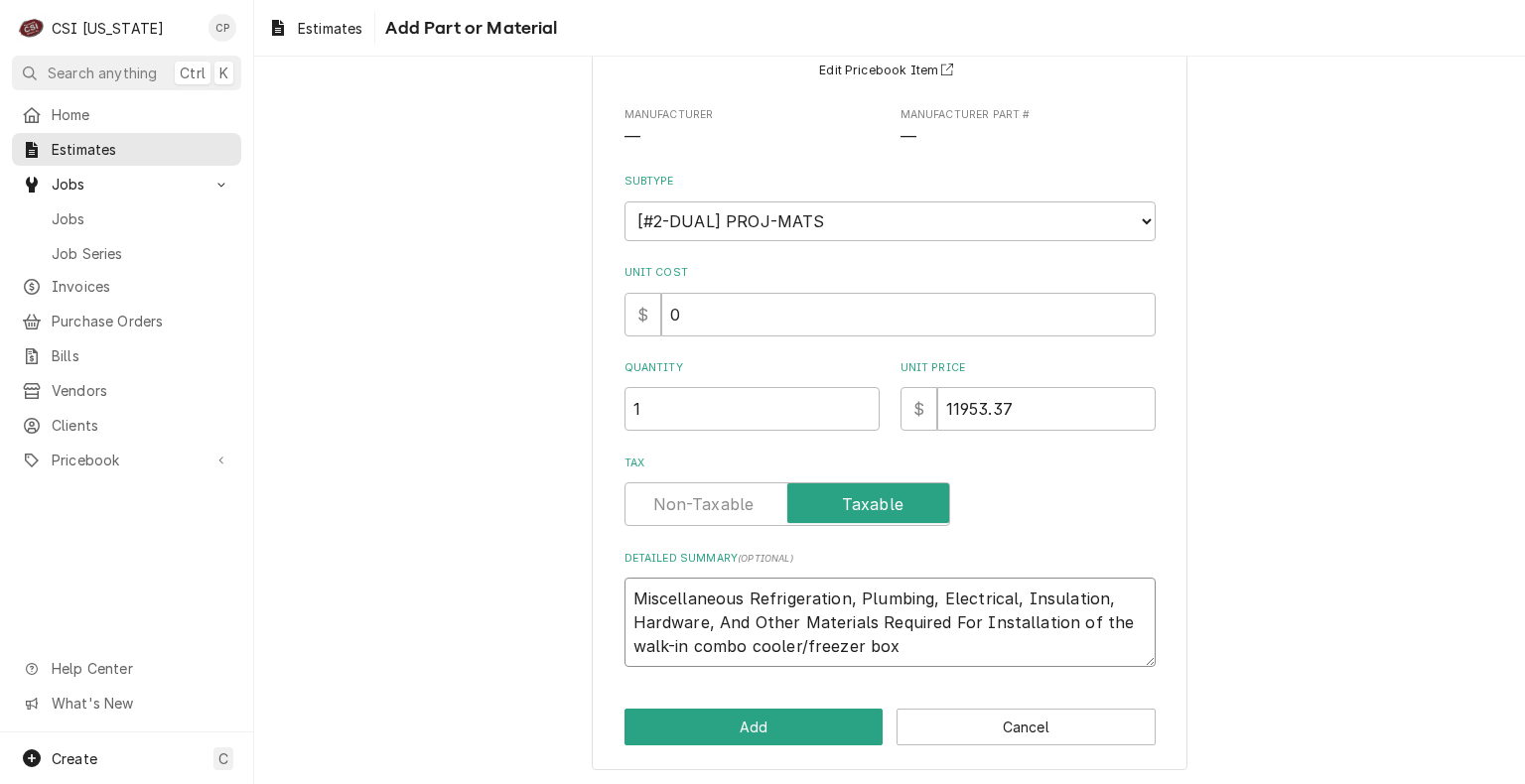 type on "x" 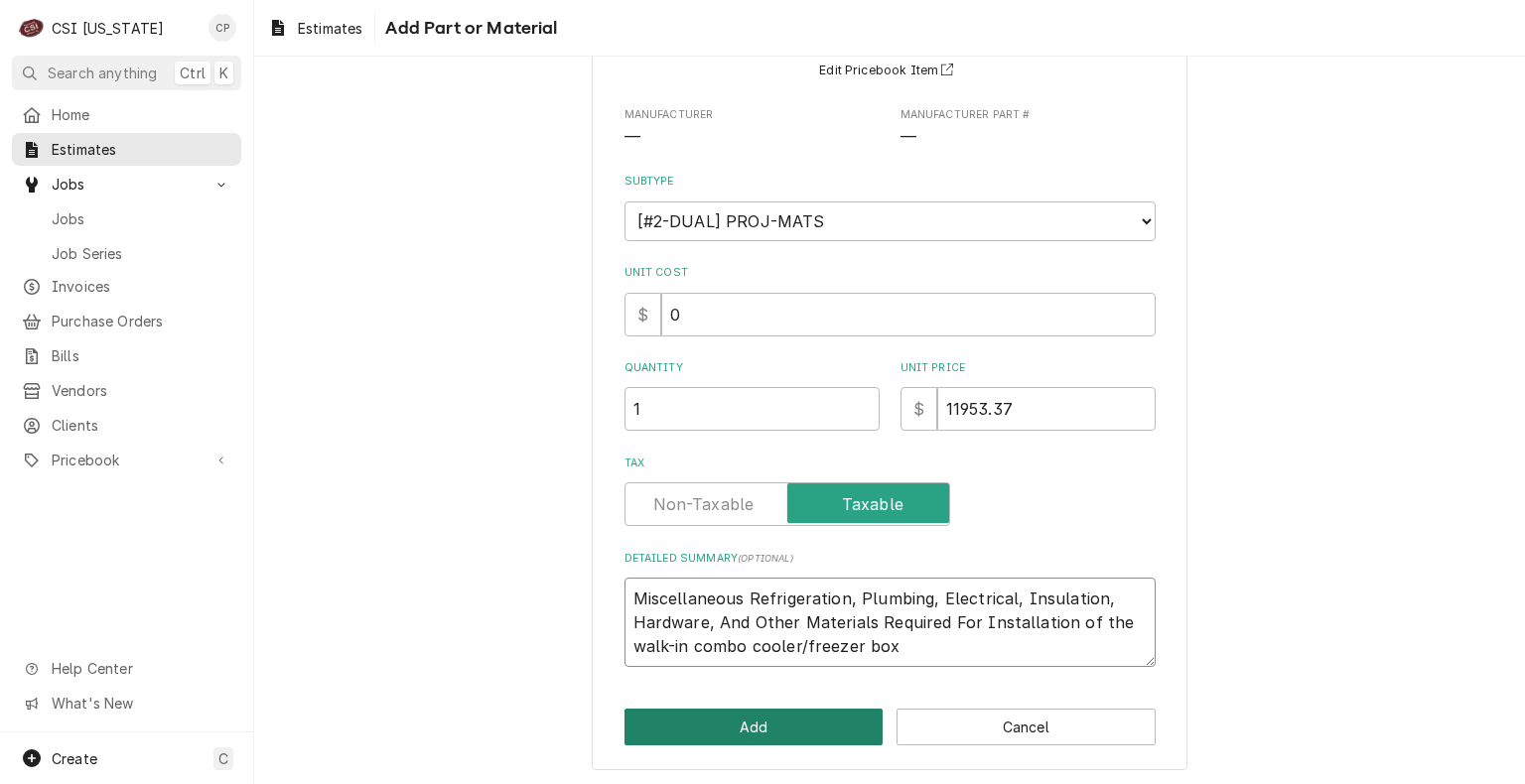 type on "Miscellaneous Refrigeration, Plumbing, Electrical, Insulation, Hardware, And Other Materials Required For Installation of the walk-in combo cooler/freezer box" 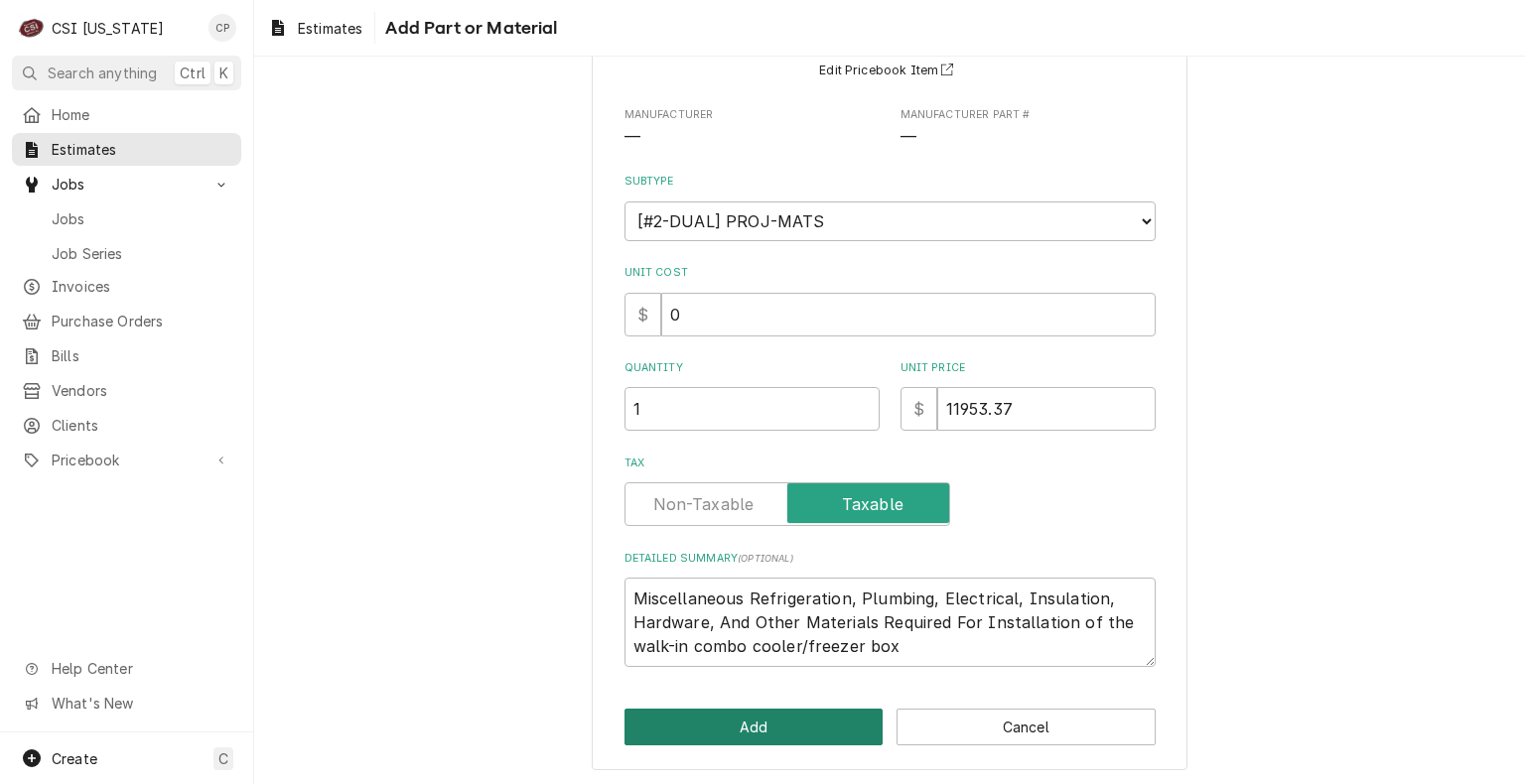 click on "Add" at bounding box center [754, 726] 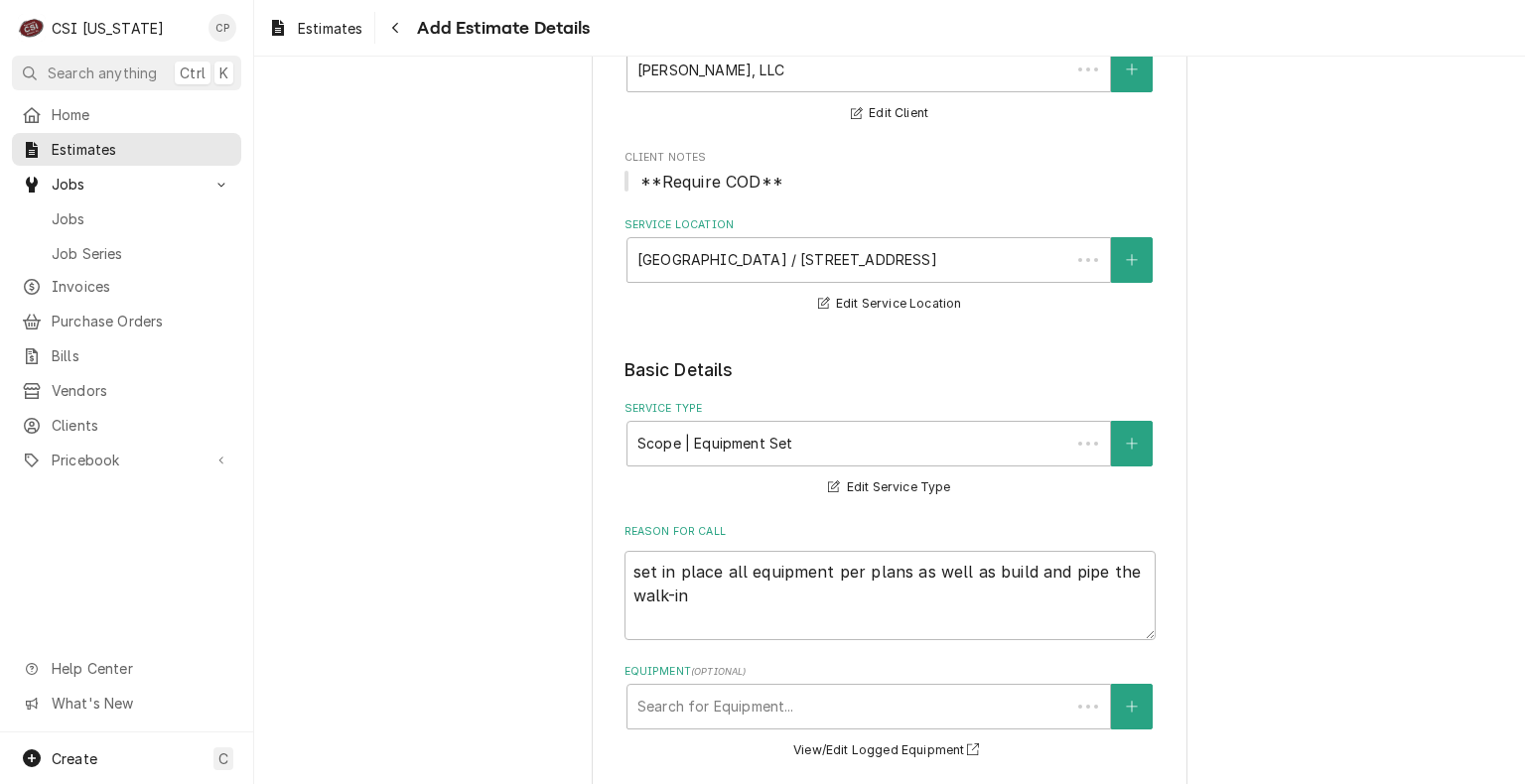 scroll, scrollTop: 4426, scrollLeft: 0, axis: vertical 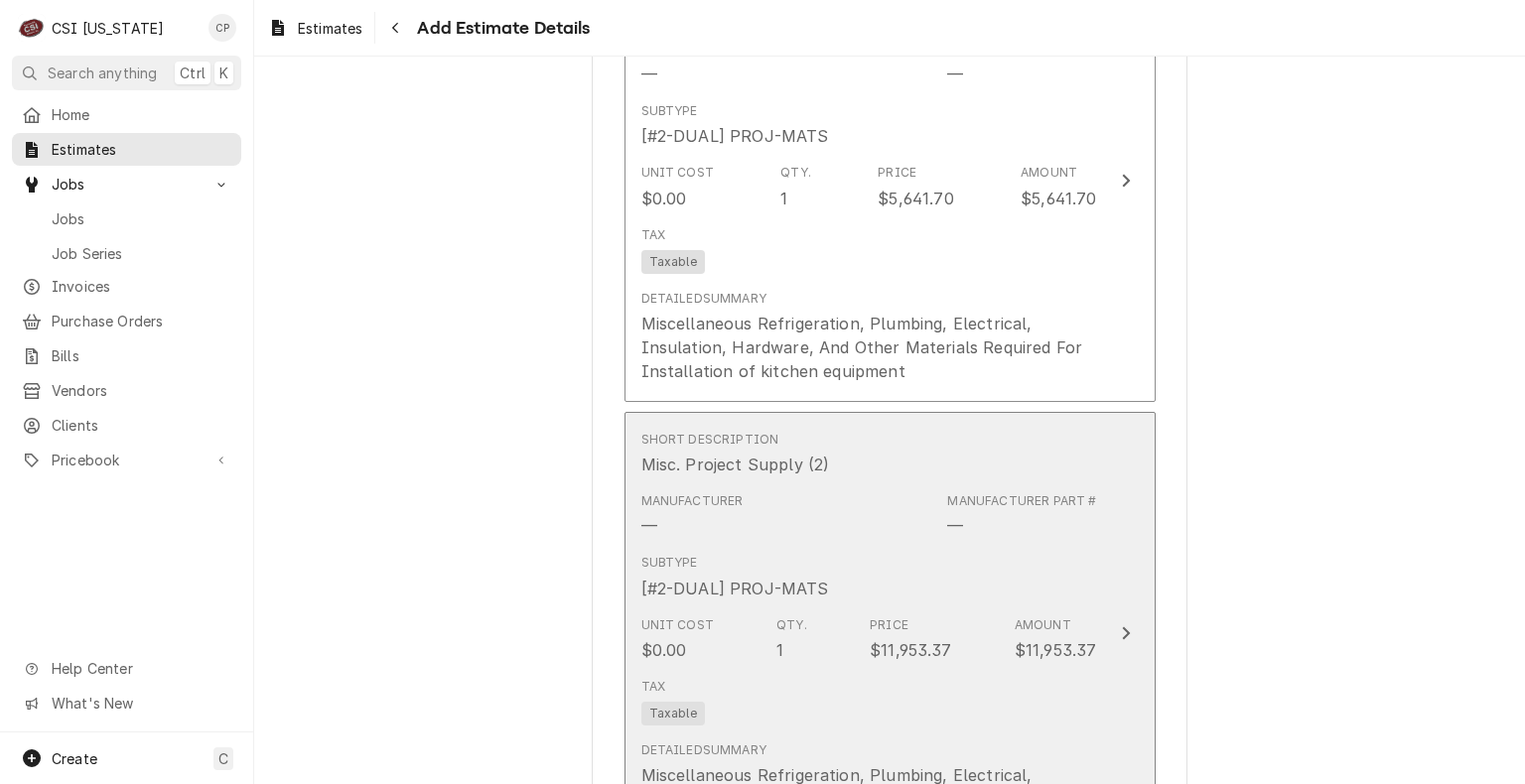 type on "x" 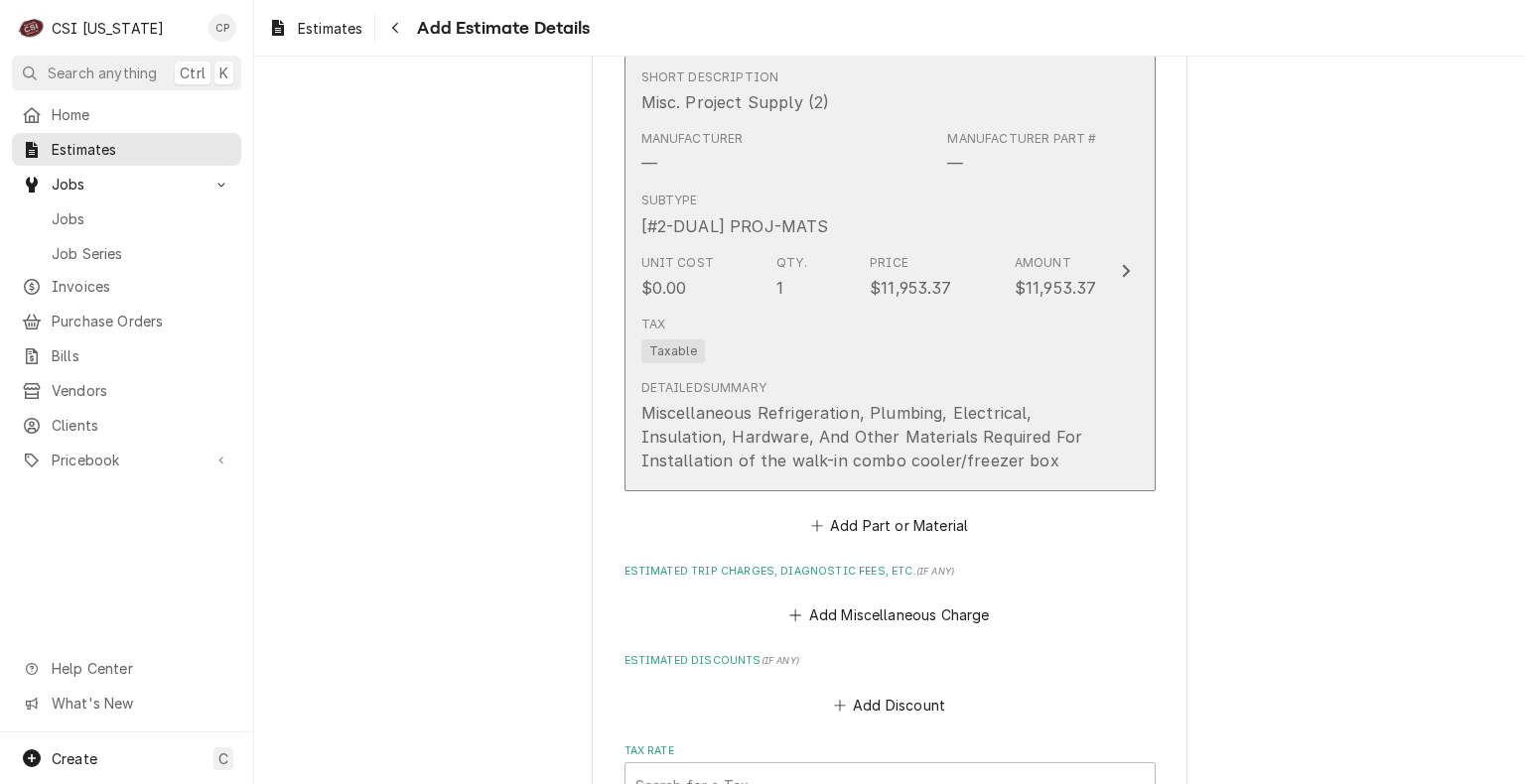 scroll, scrollTop: 4823, scrollLeft: 0, axis: vertical 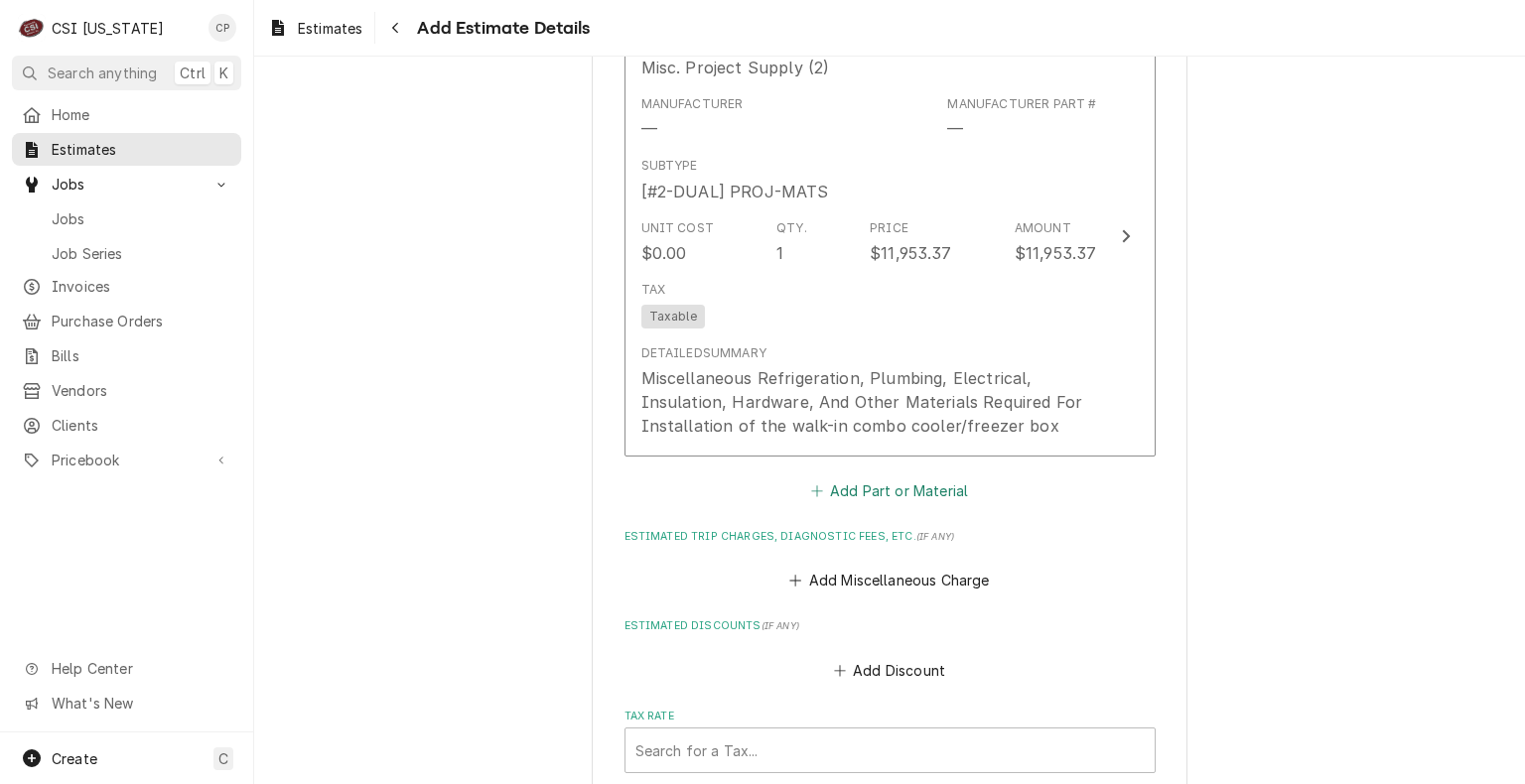 click on "Add Part or Material" at bounding box center (889, 491) 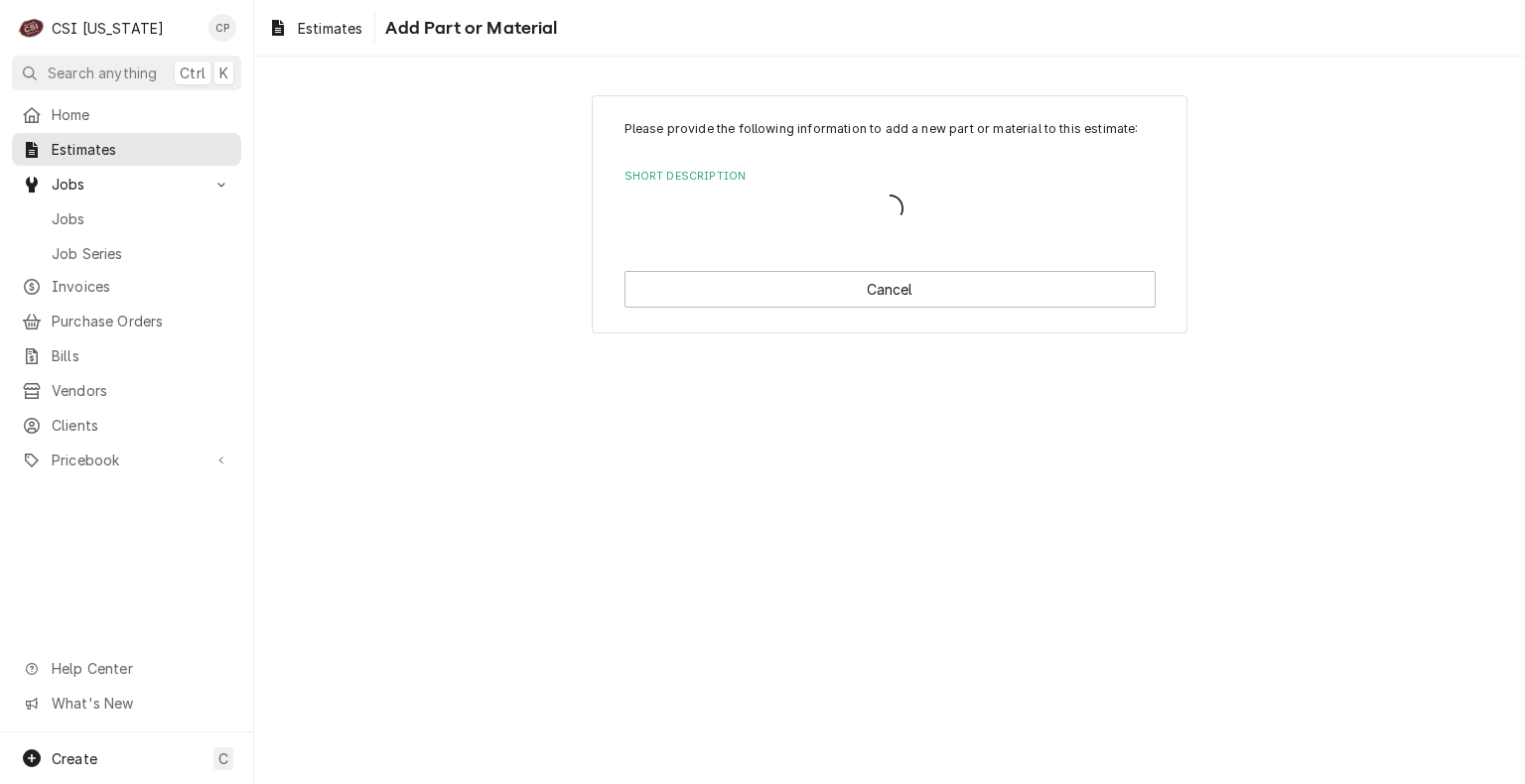 scroll, scrollTop: 0, scrollLeft: 0, axis: both 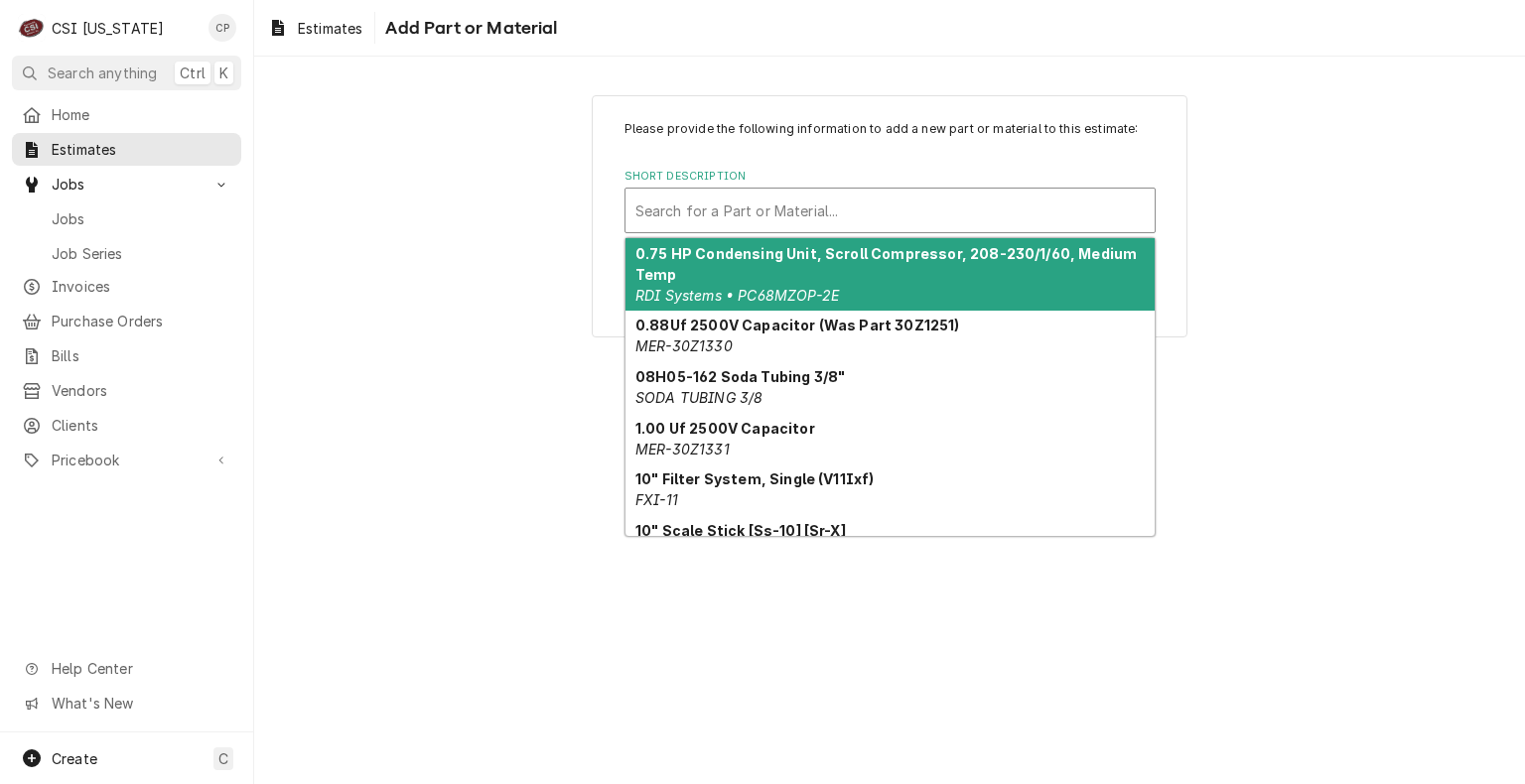 click at bounding box center [890, 210] 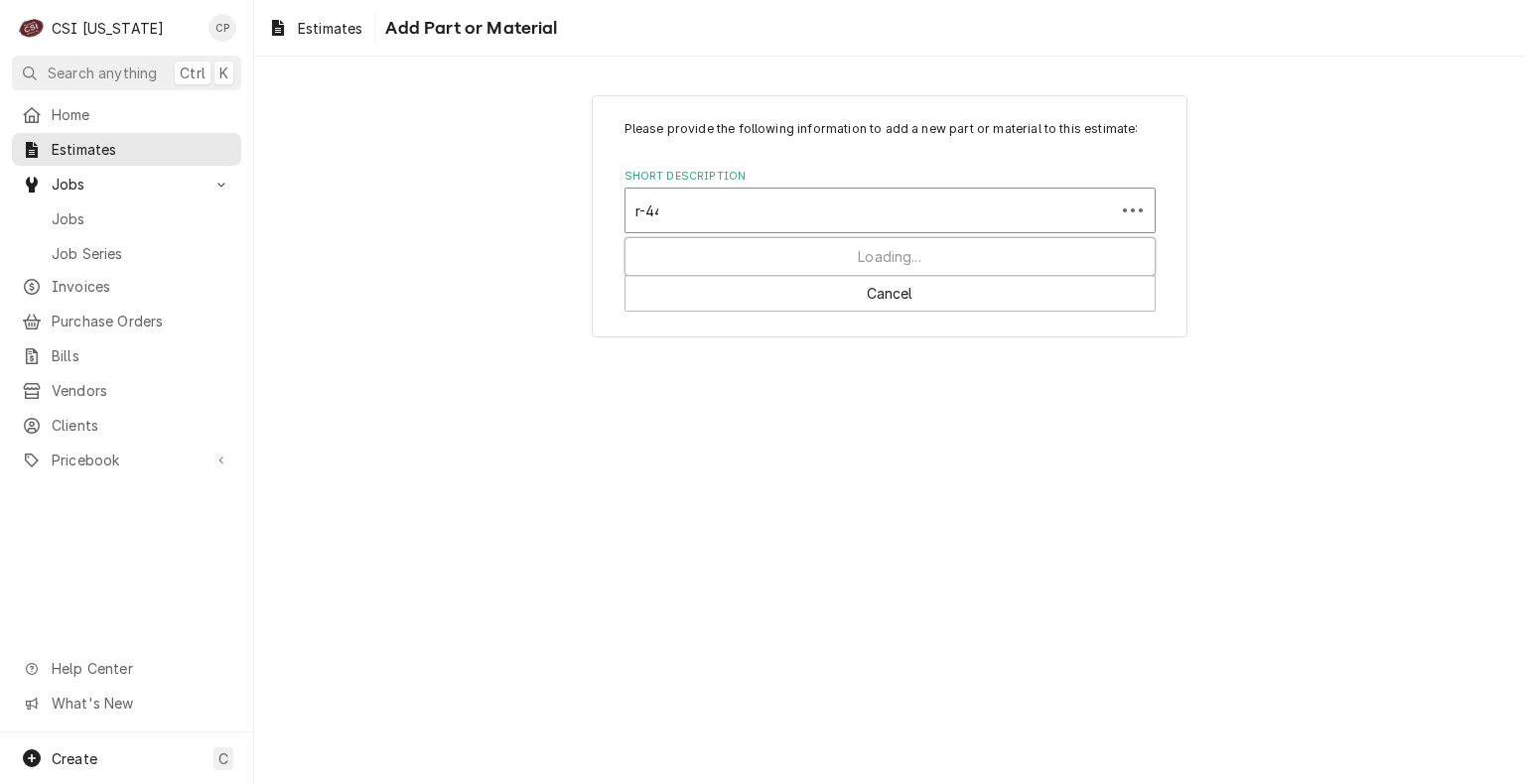 type on "r-448" 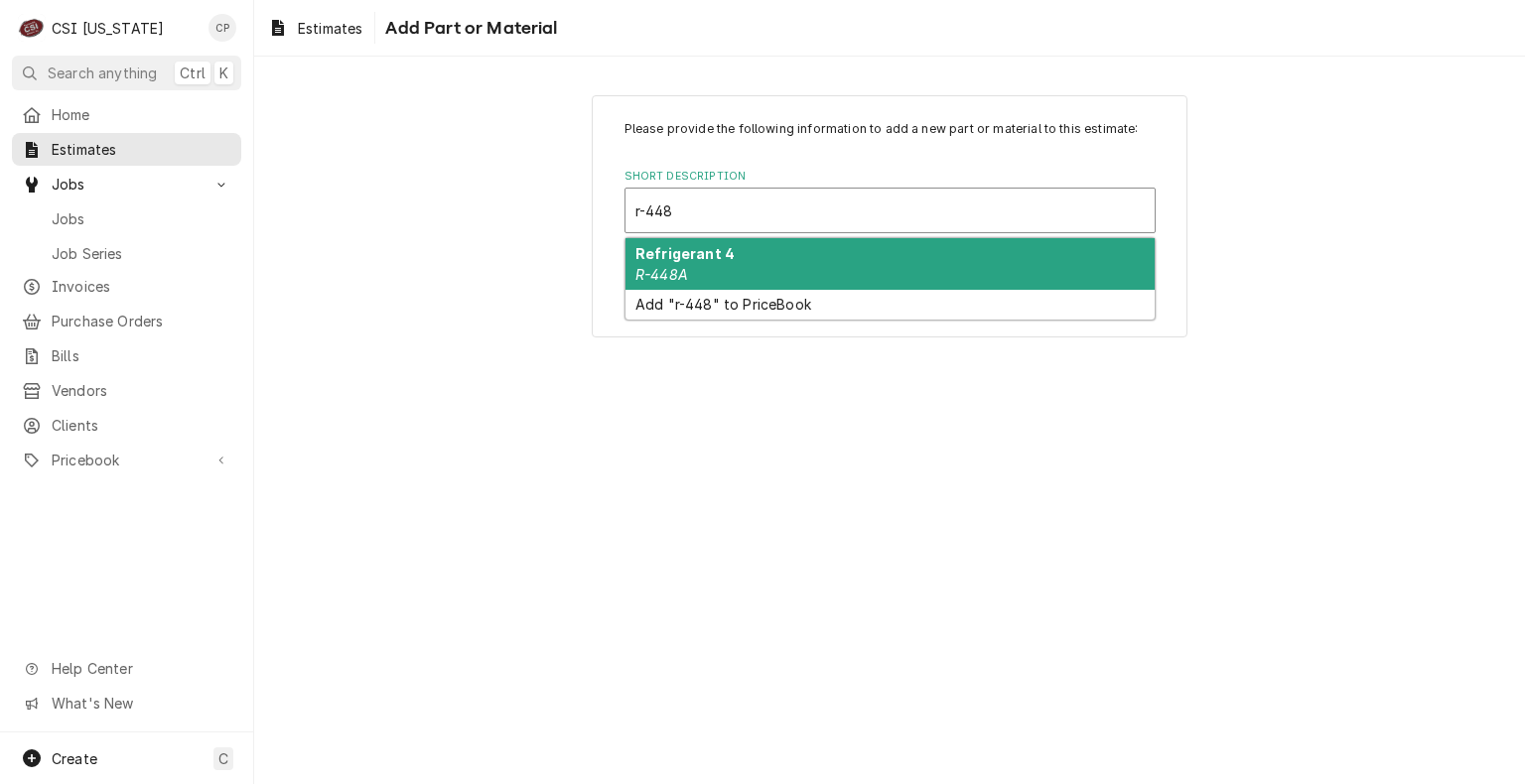 click on "Refrigerant 4 R-448A" at bounding box center [890, 264] 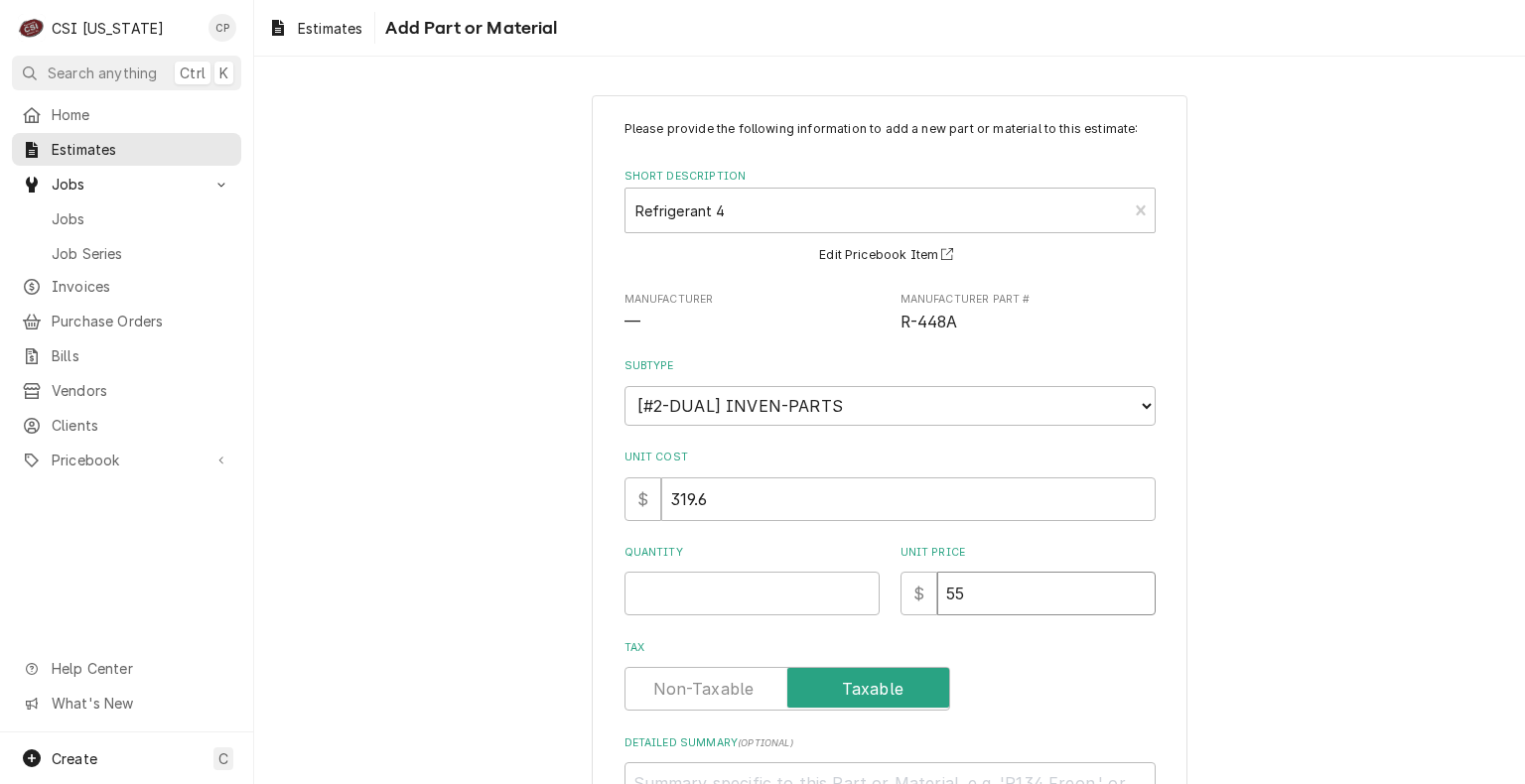 drag, startPoint x: 975, startPoint y: 593, endPoint x: 906, endPoint y: 605, distance: 70.035705 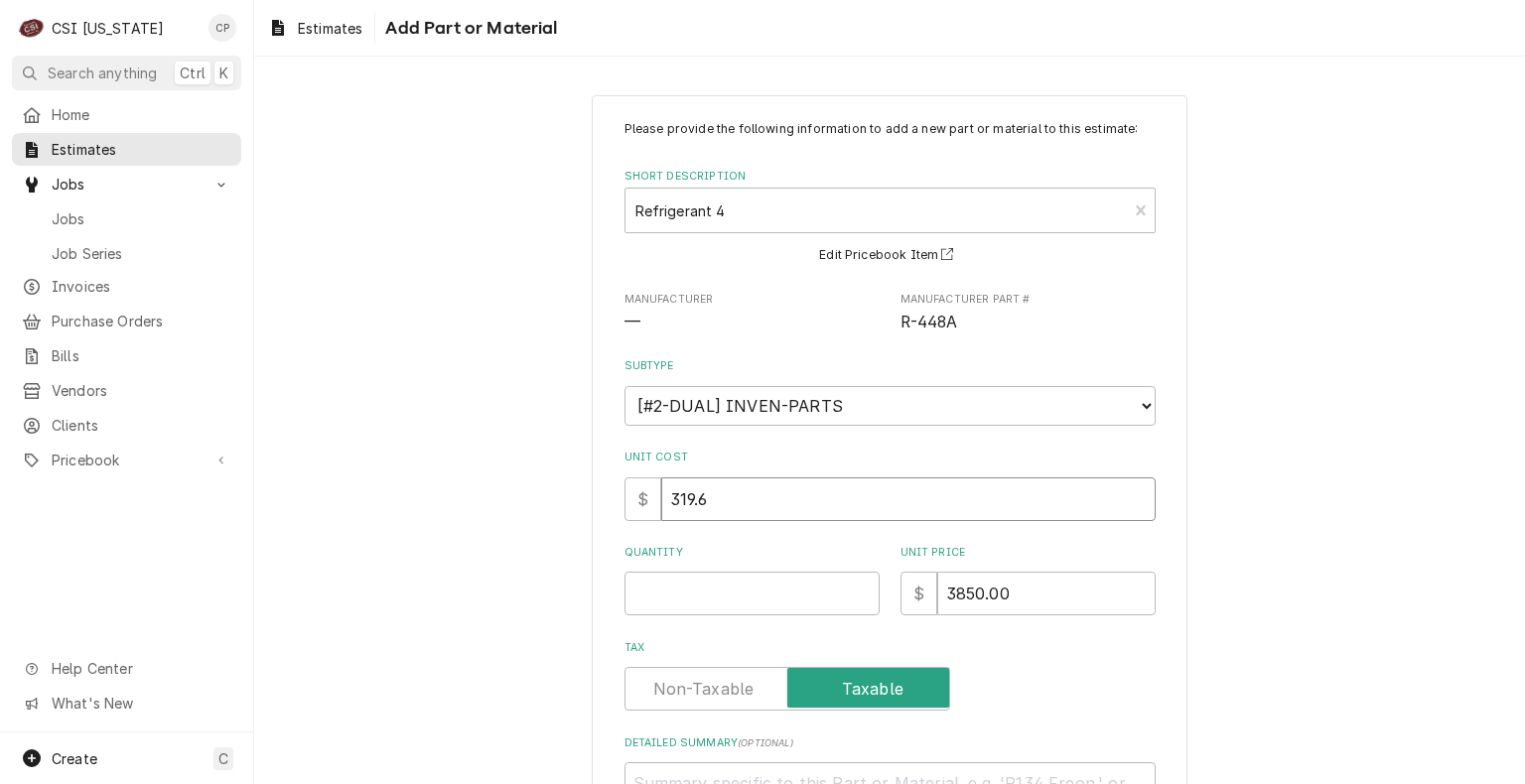 drag, startPoint x: 704, startPoint y: 498, endPoint x: 598, endPoint y: 507, distance: 106.38139 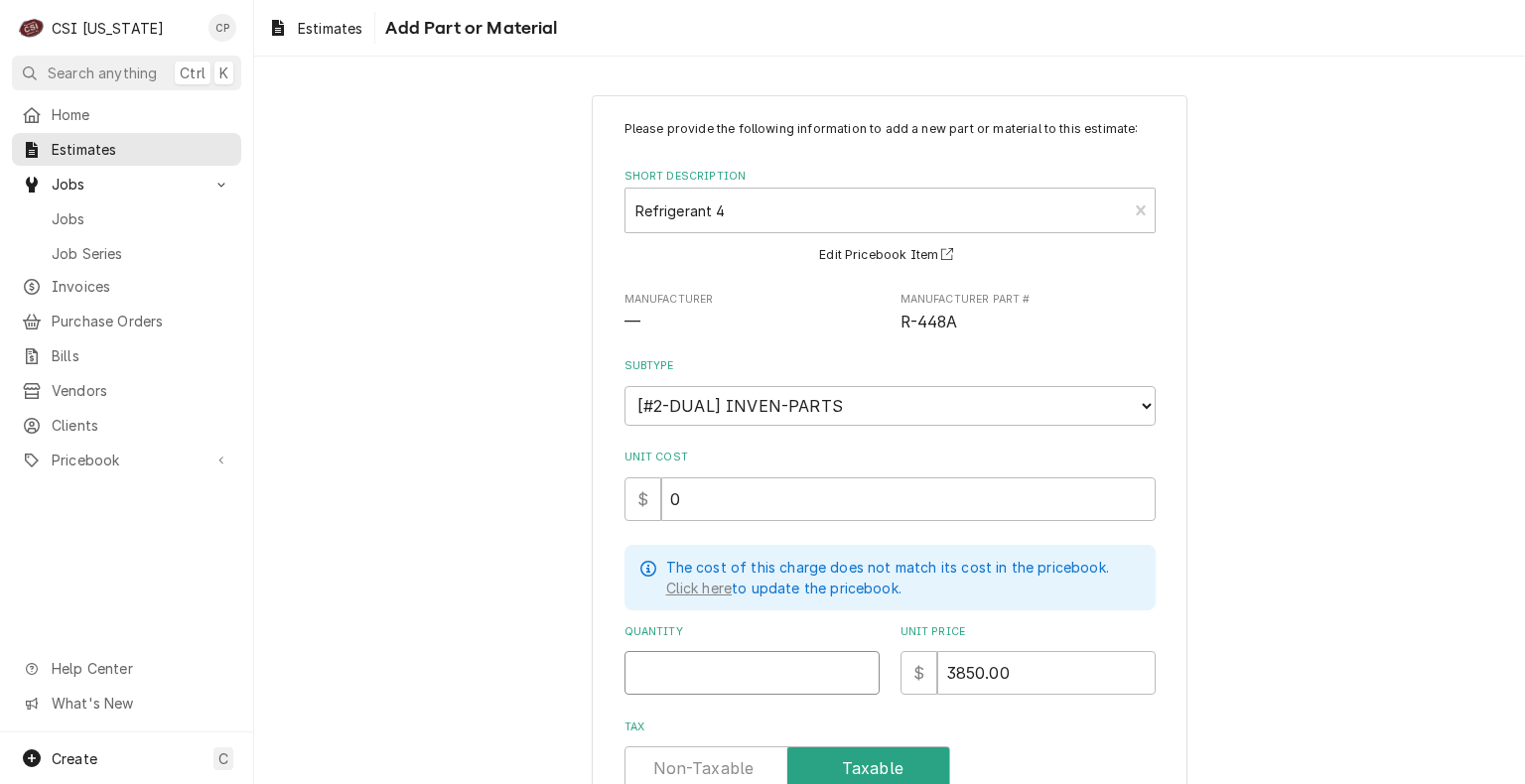 click on "Quantity" at bounding box center [752, 673] 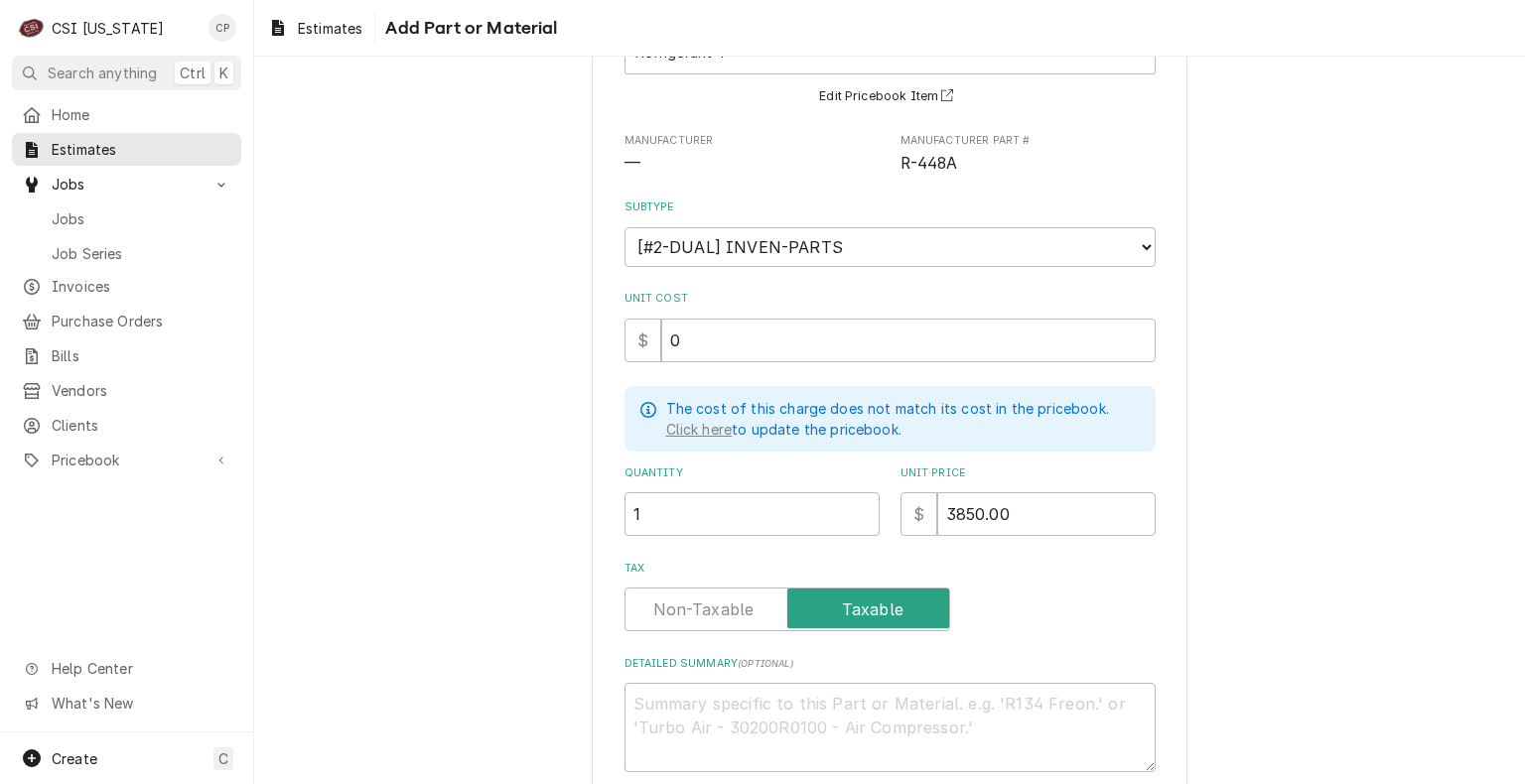 scroll, scrollTop: 262, scrollLeft: 0, axis: vertical 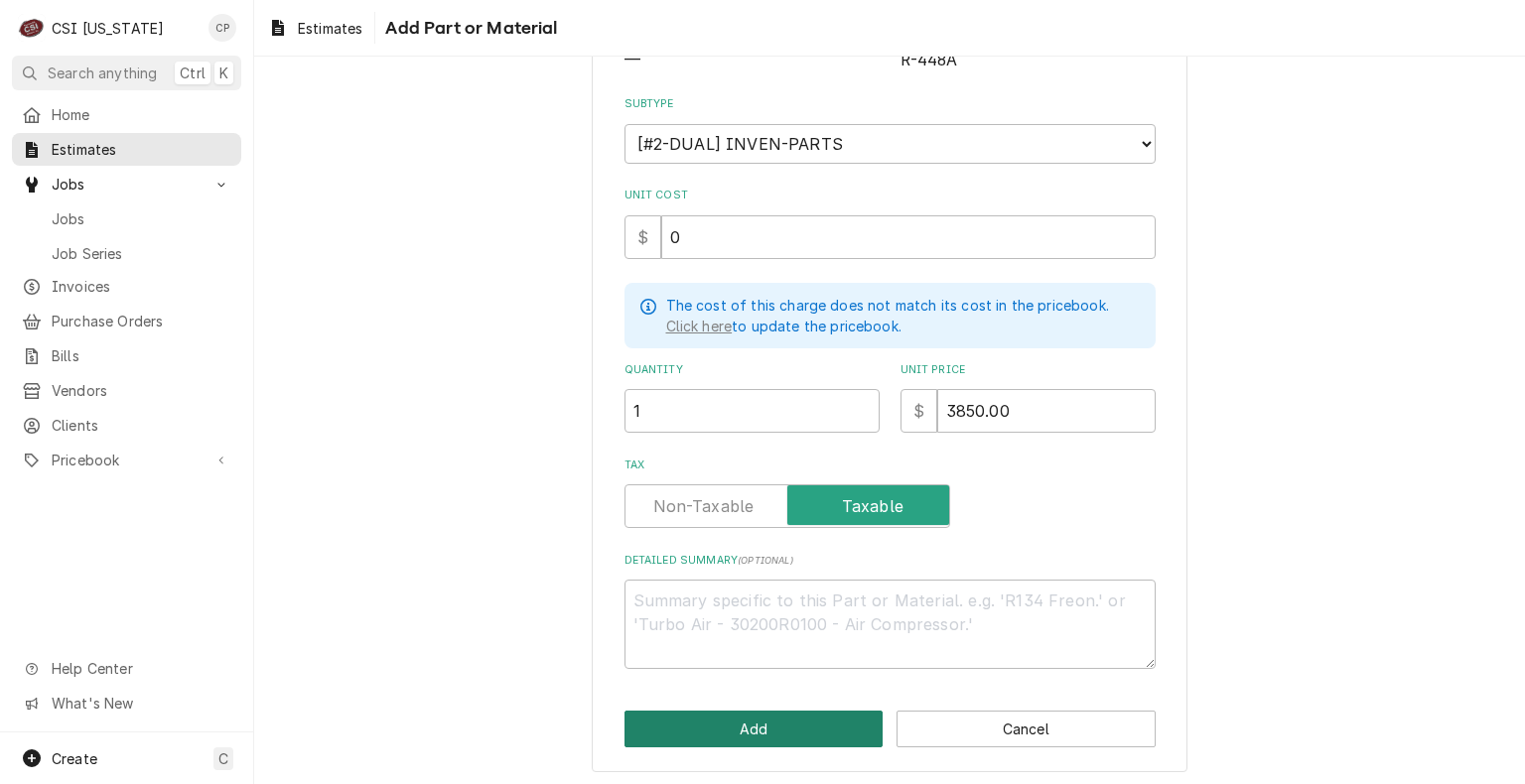 click on "Add" at bounding box center [754, 728] 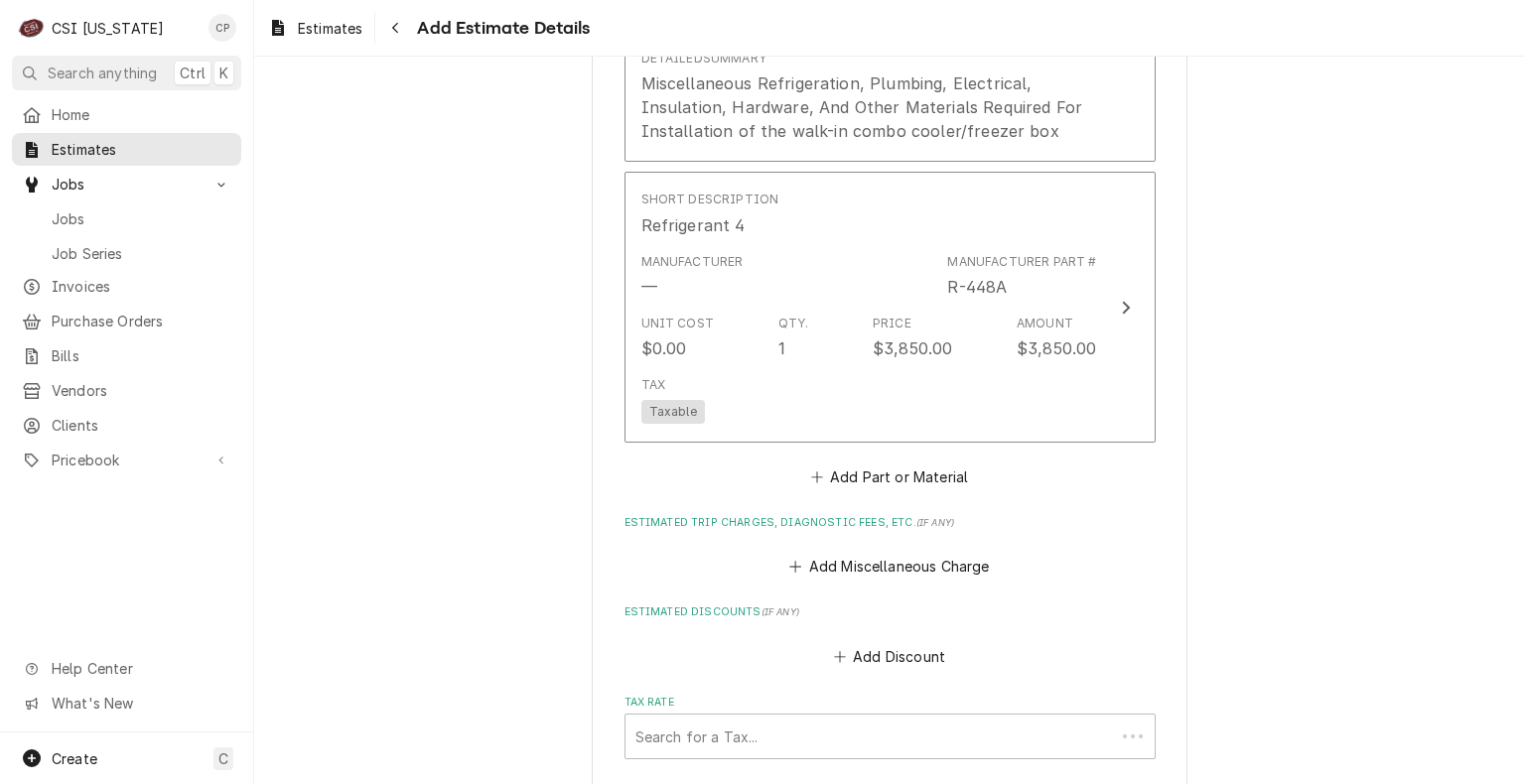scroll, scrollTop: 5056, scrollLeft: 0, axis: vertical 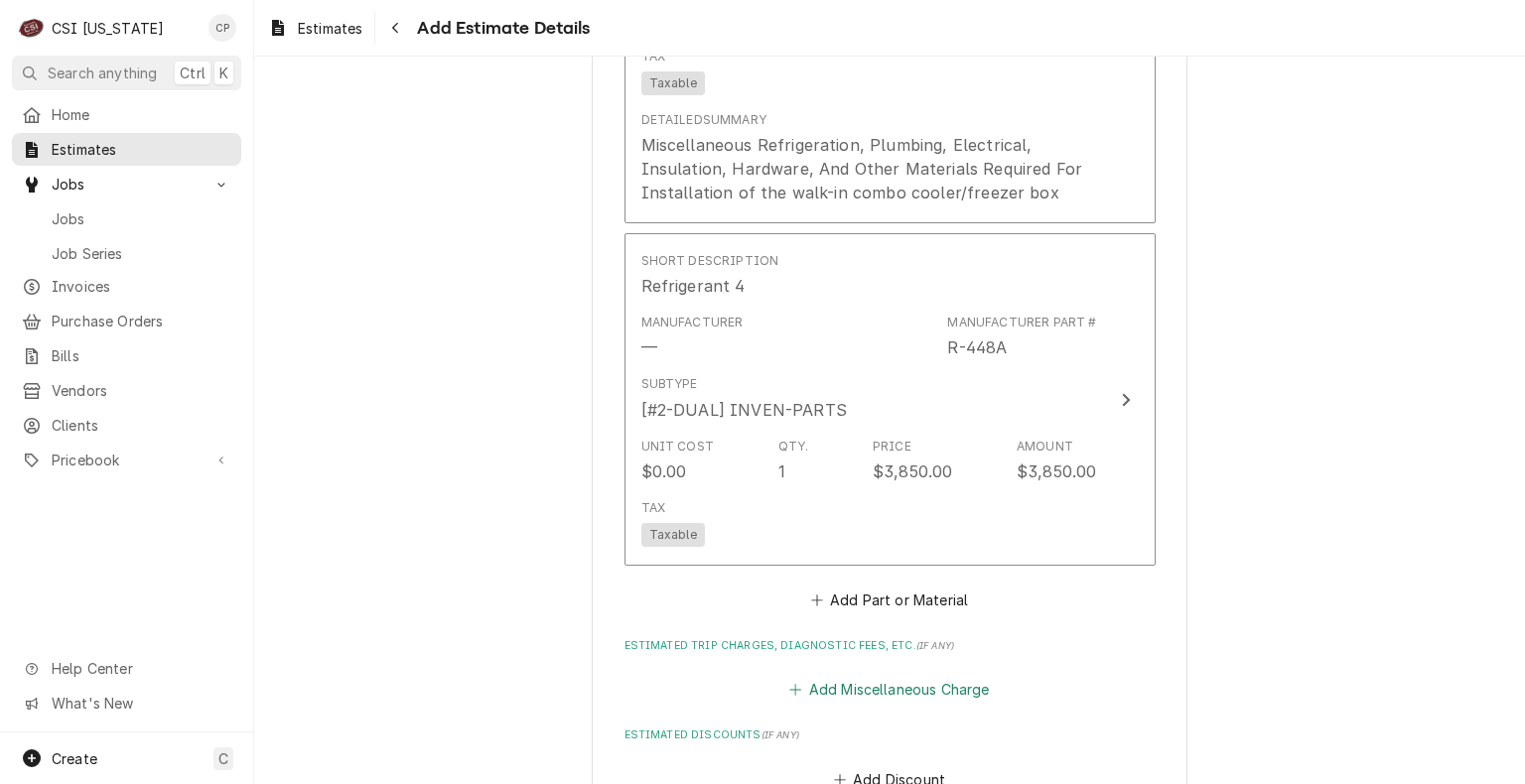 click on "Add Miscellaneous Charge" at bounding box center [890, 690] 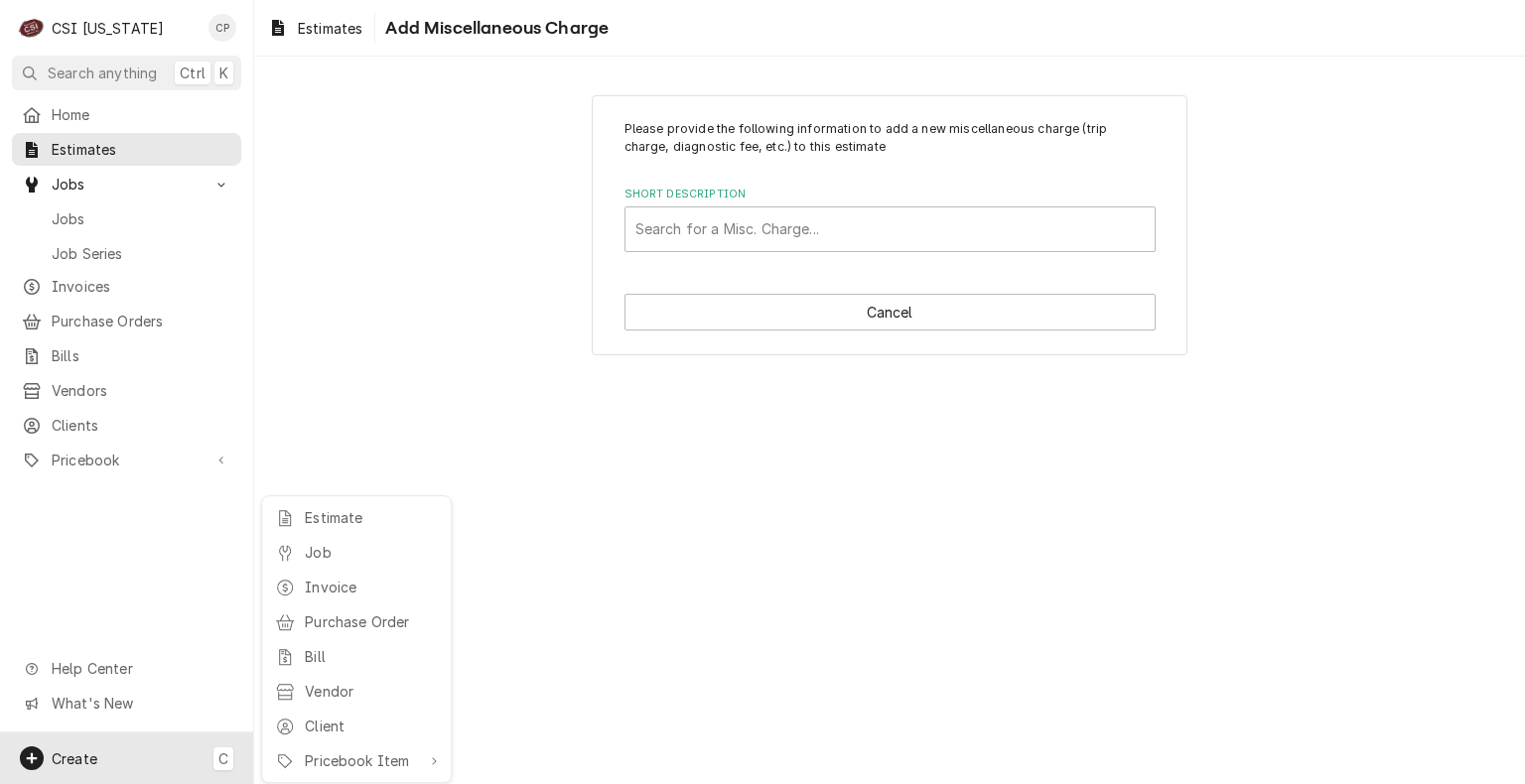 click on "C CSI Kentucky CP Search anything Ctrl K Home Estimates Jobs Jobs Job Series Invoices Purchase Orders Bills Vendors Clients Pricebook Services Parts & Materials Miscellaneous Discounts Tax Rates Help Center What's New Create C Estimates   Add Miscellaneous Charge Please provide the following information to add a new miscellaneous charge (trip charge, diagnostic fee, etc.) to this estimate Short Description Search for a Misc. Charge... Cancel
x Estimate Job Invoice Purchase Order Bill Vendor Client Pricebook Item" at bounding box center [762, 392] 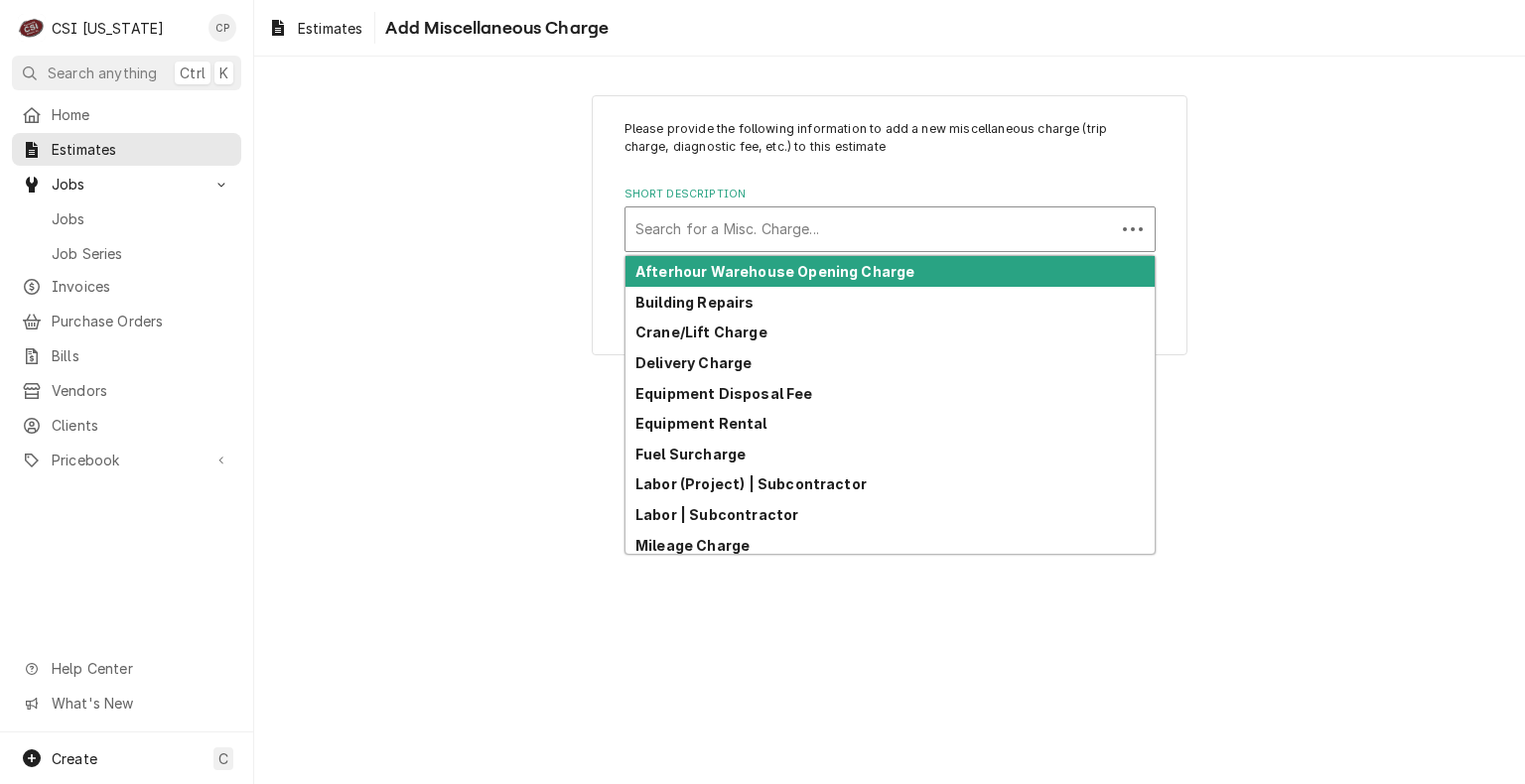 click at bounding box center [870, 229] 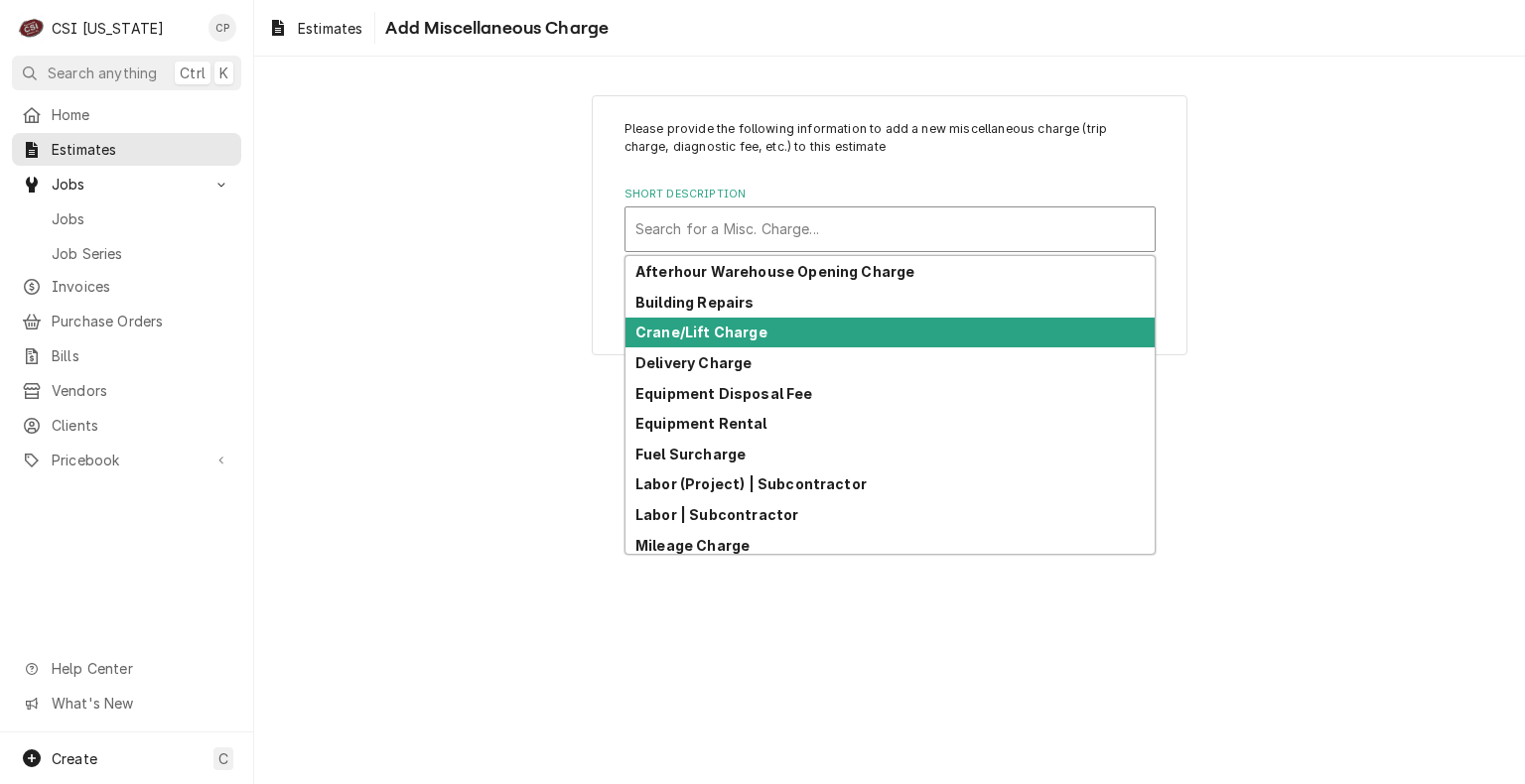 click on "Crane/Lift Charge" at bounding box center [701, 331] 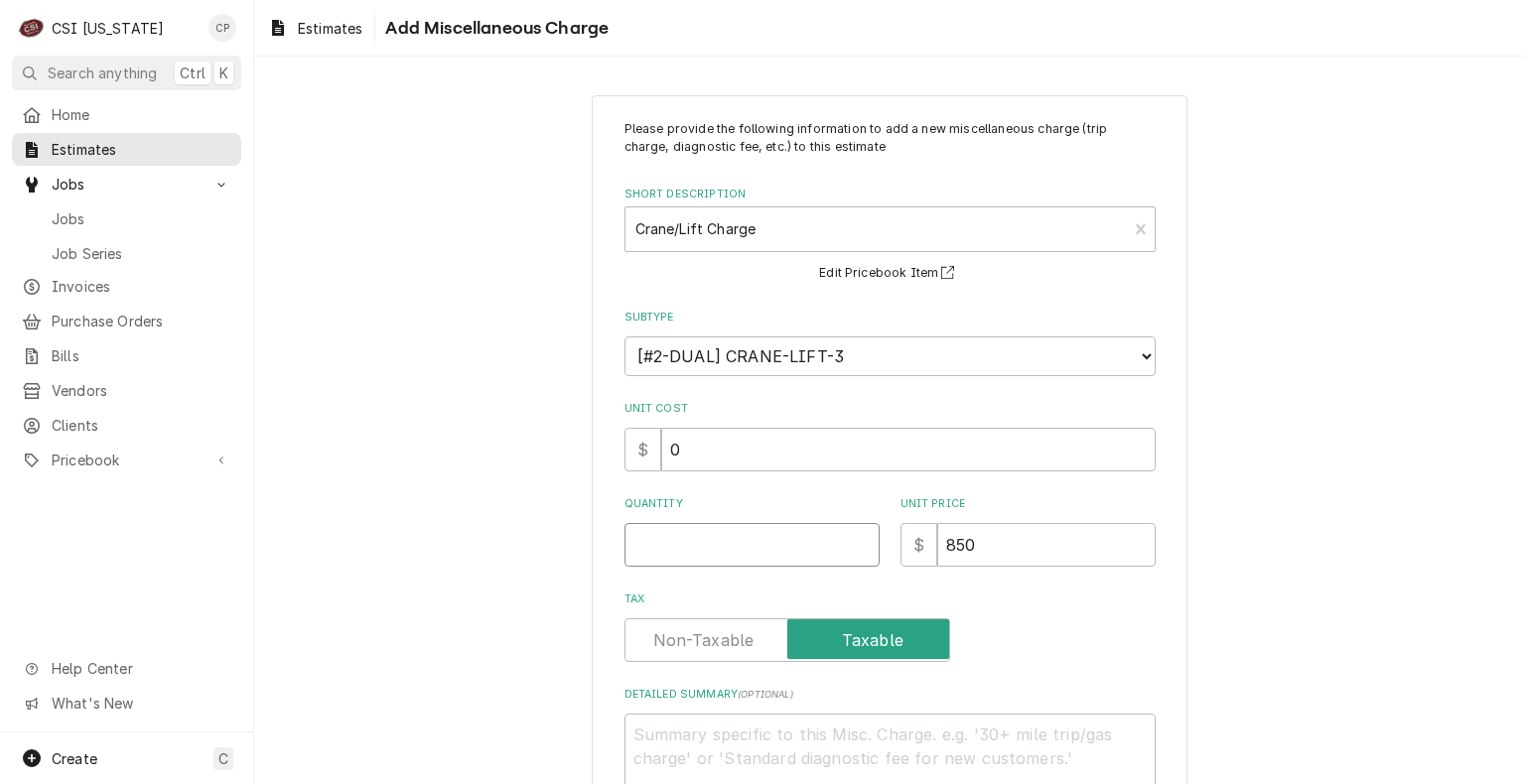 click on "Quantity" at bounding box center [752, 545] 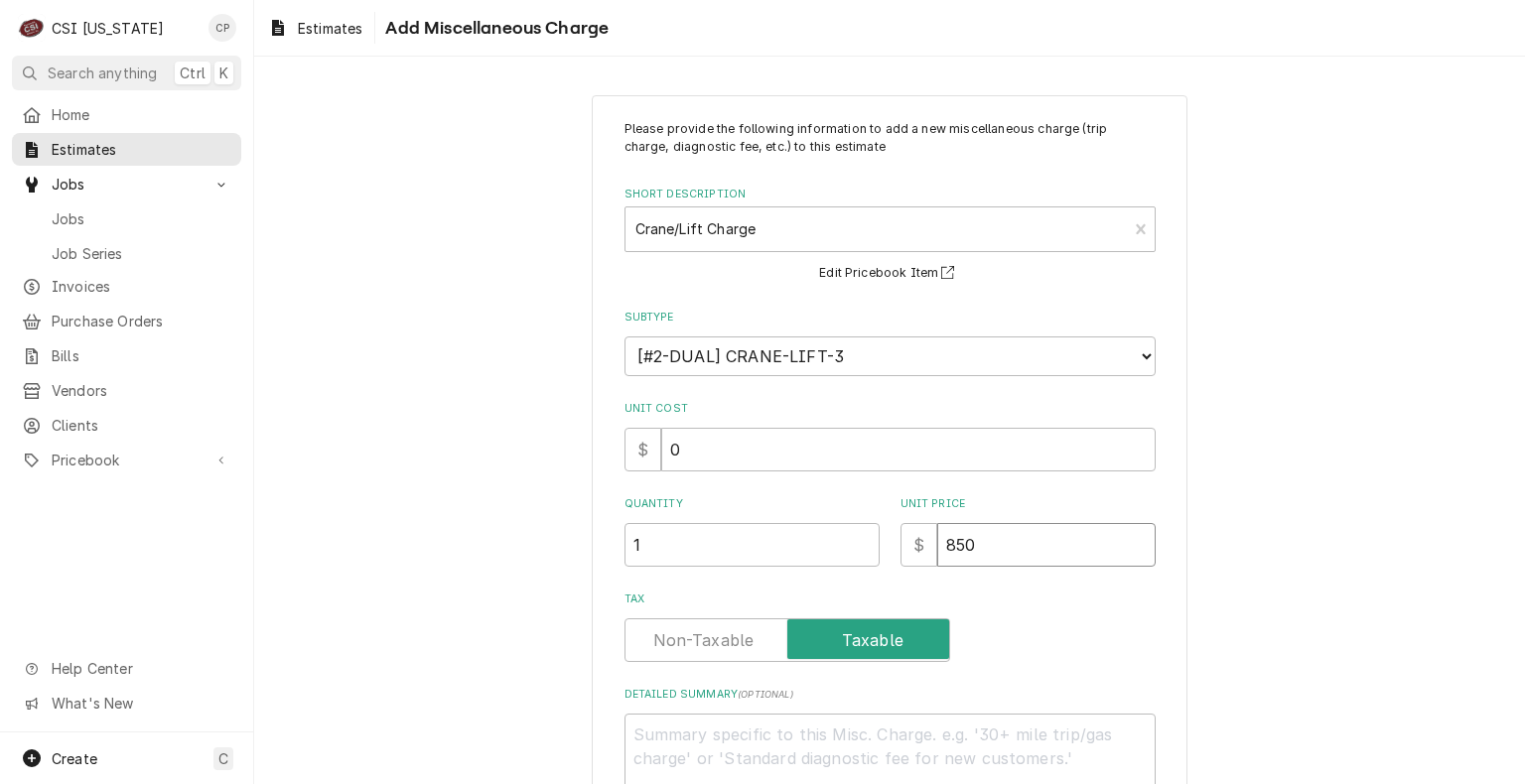 paste on "1540.0" 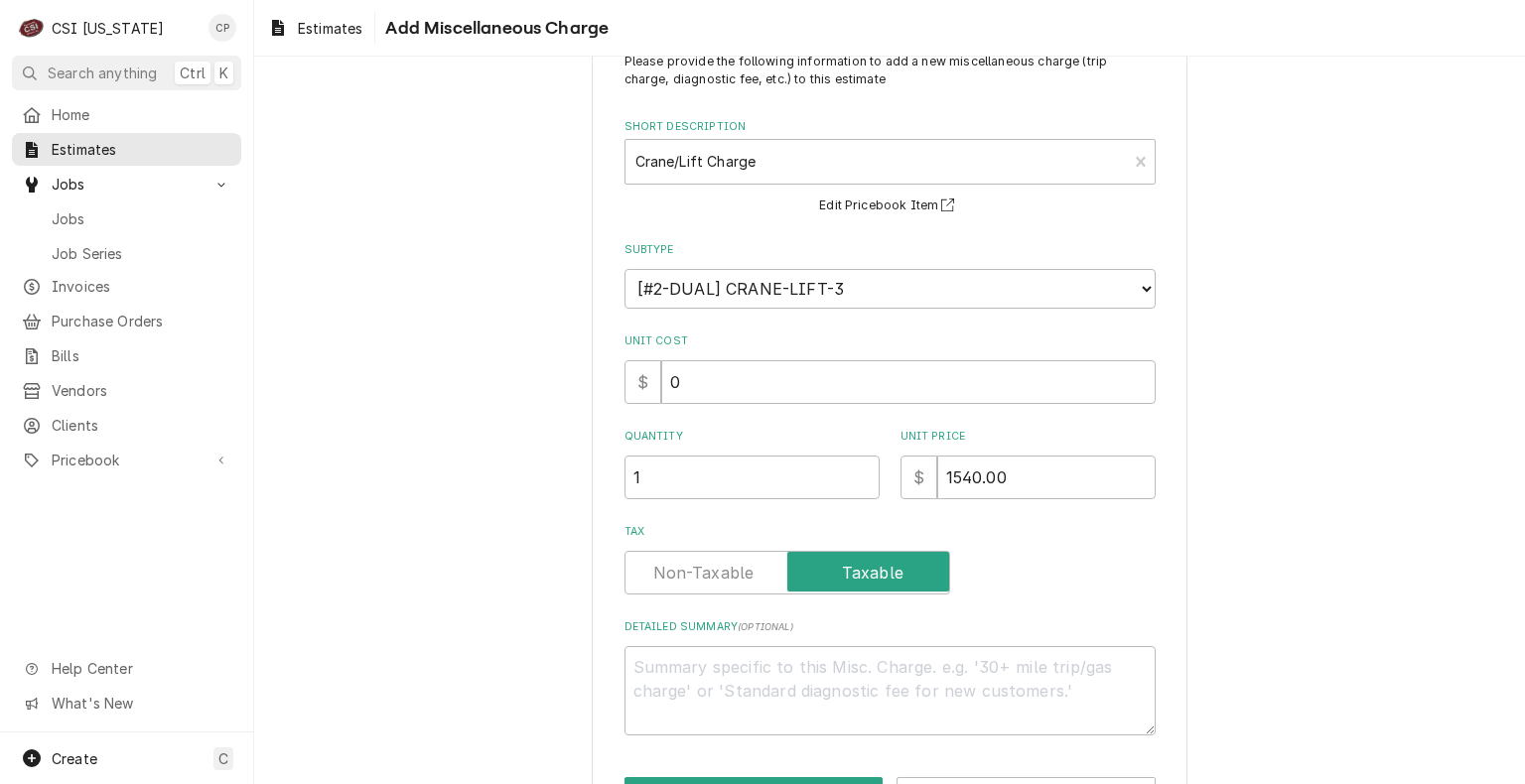 scroll, scrollTop: 136, scrollLeft: 0, axis: vertical 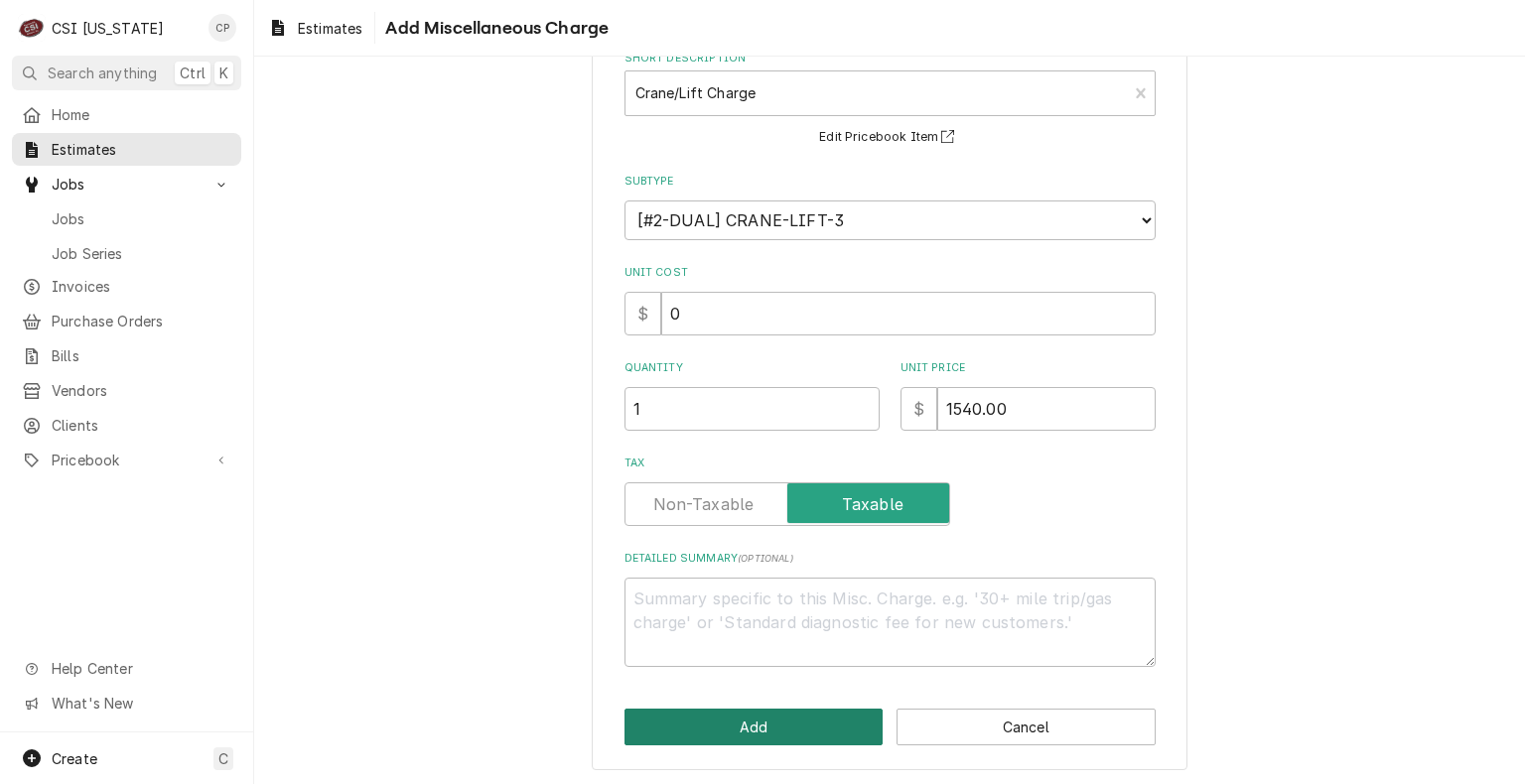 click on "Add" at bounding box center [754, 726] 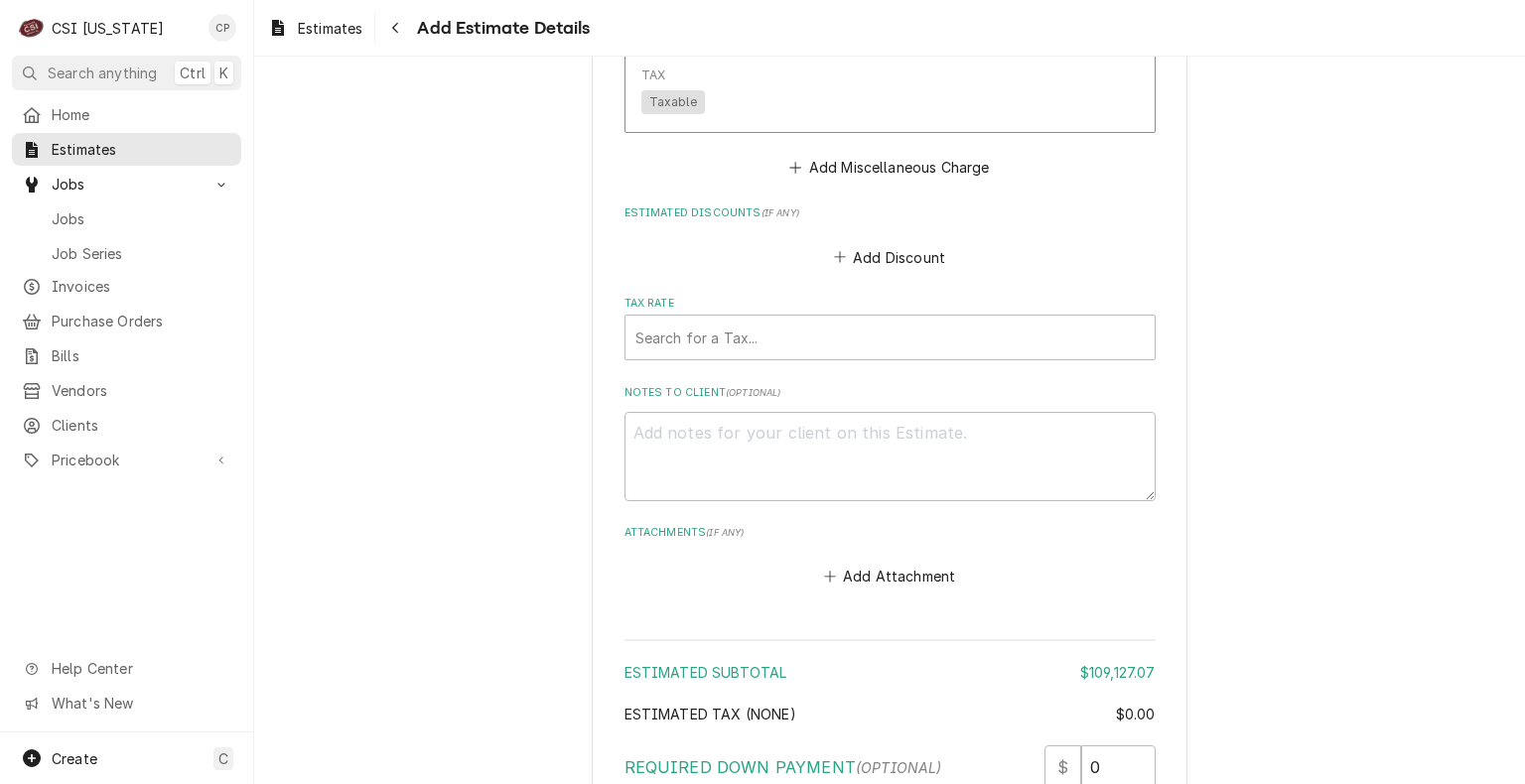 scroll, scrollTop: 5909, scrollLeft: 0, axis: vertical 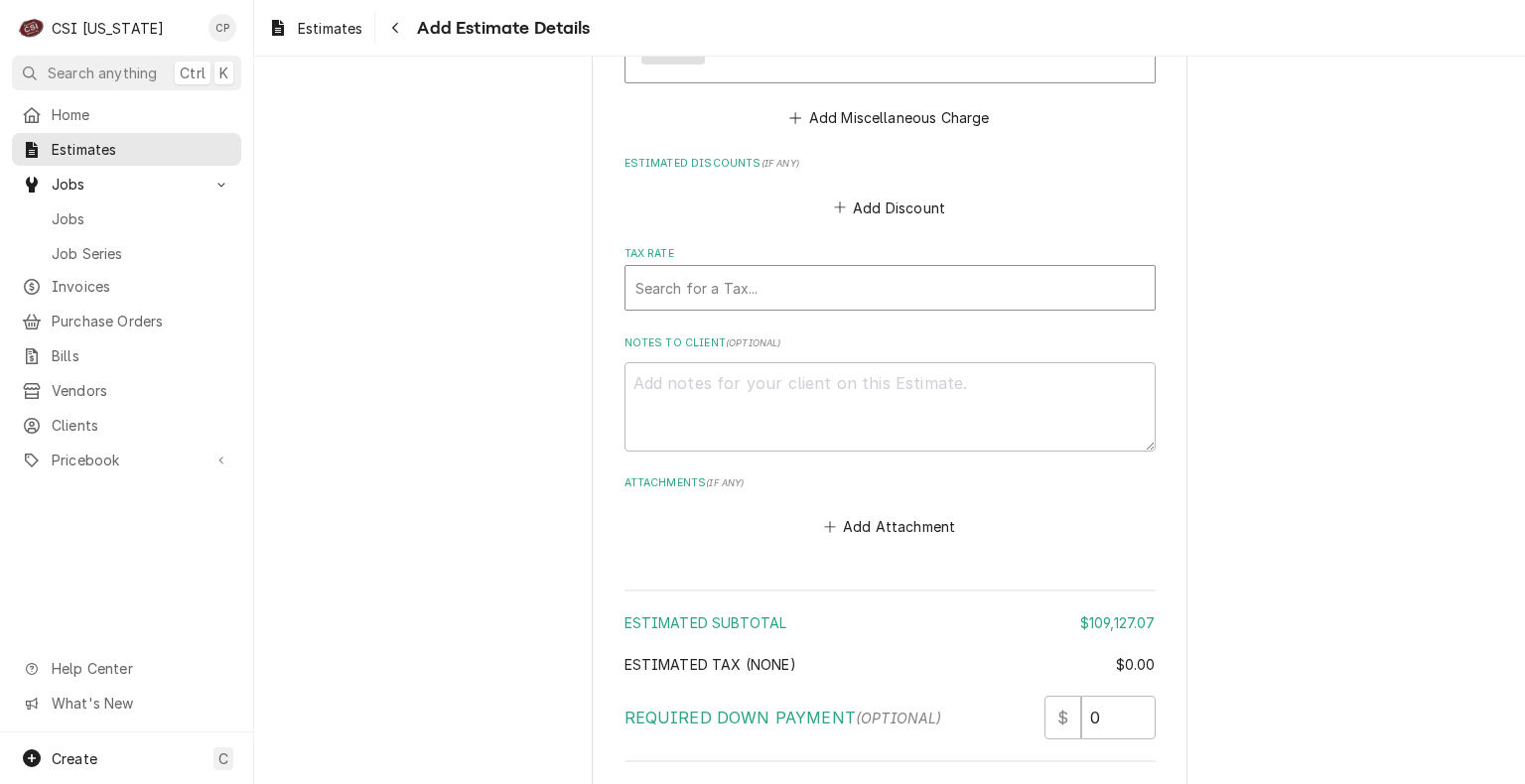 click at bounding box center (890, 288) 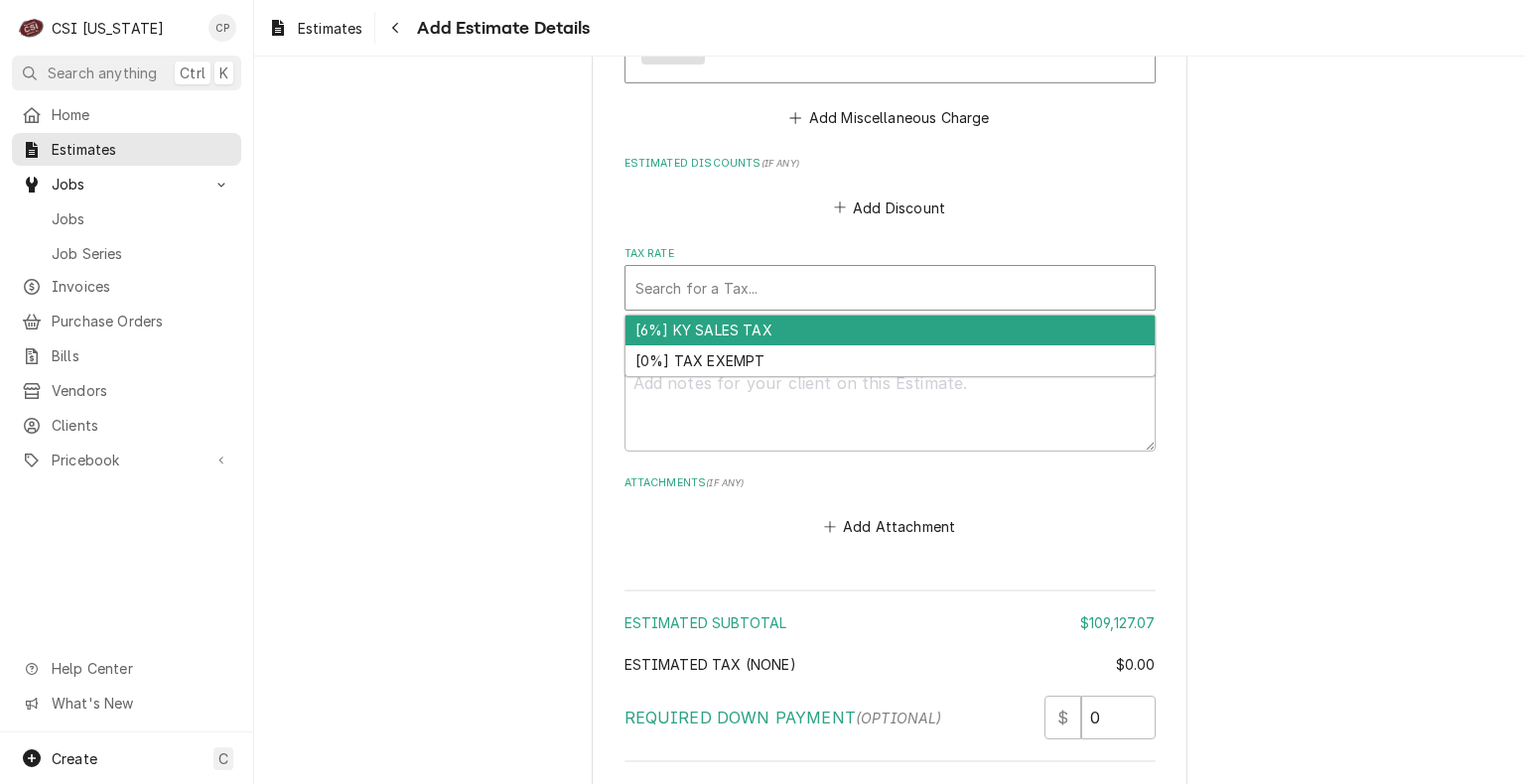 click on "[6%] KY SALES TAX" at bounding box center (890, 330) 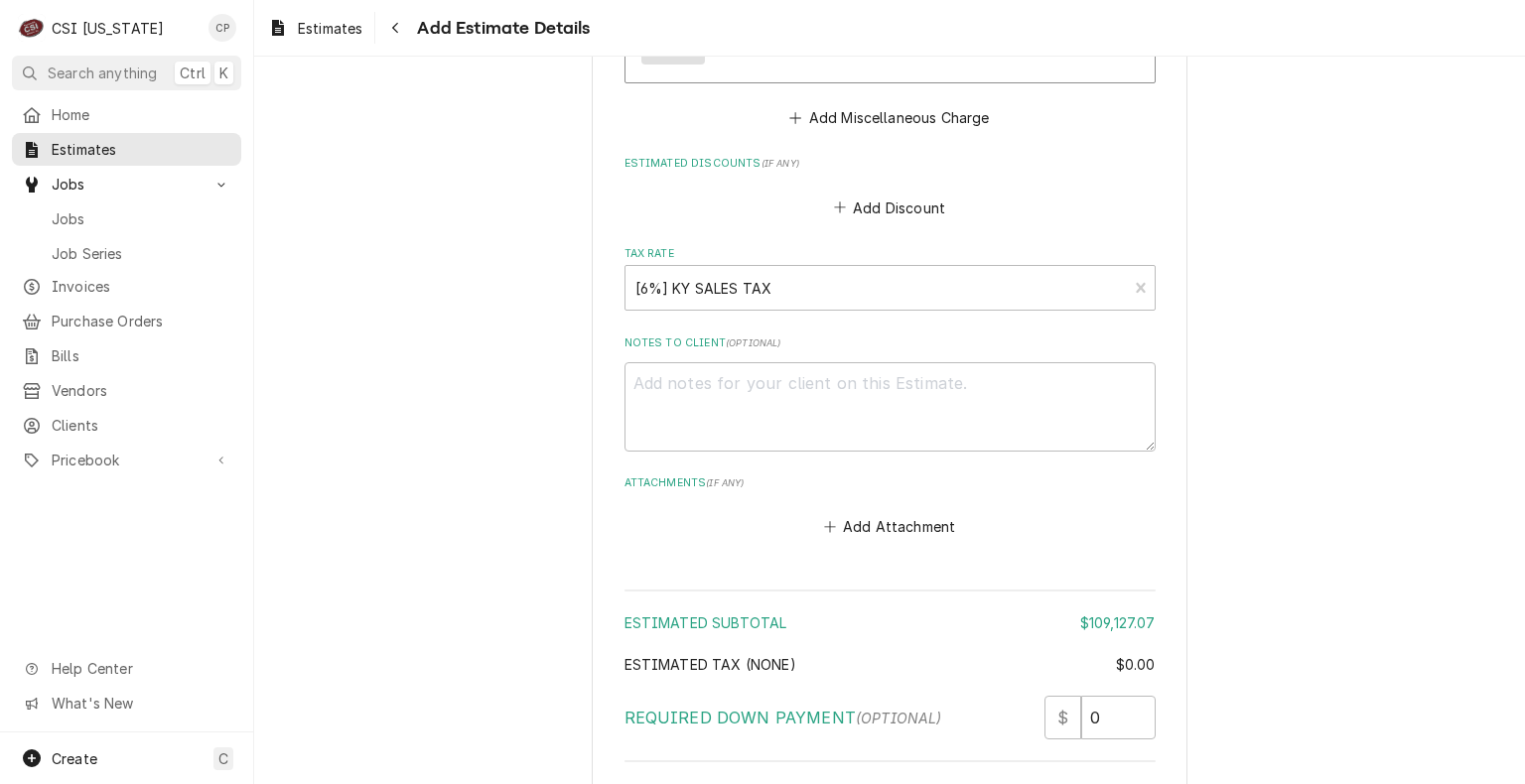 click on "Please provide the following information to create your estimate: Client Details Client BOELTER, LLC ² COD 💵 Edit Client Client Notes **Require COD** Service Location Bardstown High School / 400 N 5th St, Bardstown, KY 40004 Edit Service Location Basic Details Service Type Scope | Equipment Set ³ Quote Template 🗂️ Edit Service Type Reason For Call set in place all equipment per plans as well as build and pipe the walk-in Equipment  ( optional ) Search for Equipment... View/Edit Logged Equipment    Labels  ( optional ) ¹ Install ⚡️ ¹ COD 💵 Billing Address Same as service location Recipient, Attention To, etc.  ( if different ) BOELTER, LLC Street Address N22 W23685 Ridgeview Pkwy West Apartment, Suite, etc. City Waukesha State/Province WI Postal Code 53188-1013 Issue Date 2025-07-28 Expiration Date 2025-08-25 Charge Details Estimated Service Charges Short Description Scope | Walk In Cooler/Freezer Install Subtype [#1-SALE] LABR-PROJ Unit Cost $0.00 Qty. 1 Price $23,618.00 Amount $23,618.00 1" at bounding box center [890, -2404] 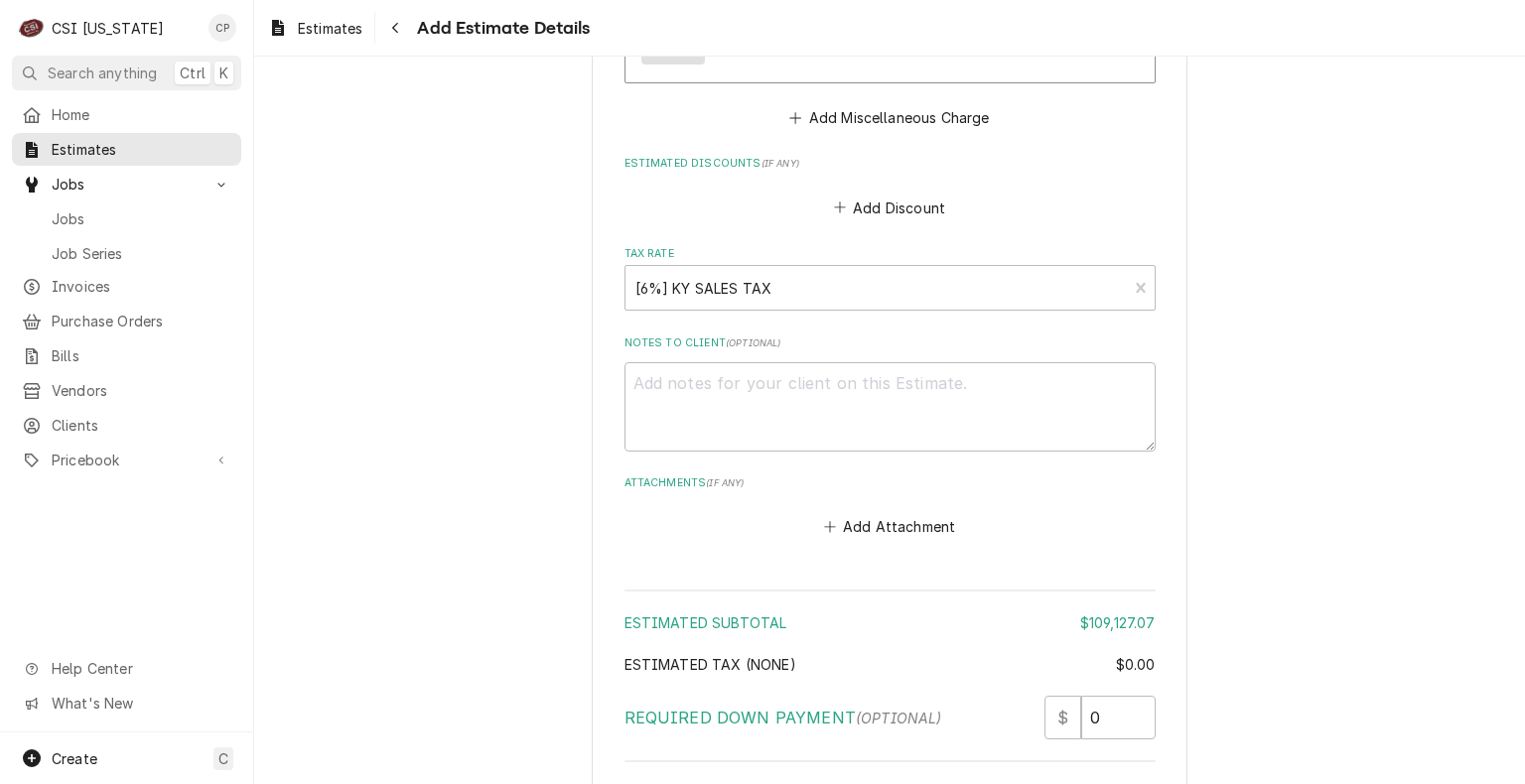 click on "Please provide the following information to create your estimate: Client Details Client BOELTER, LLC ² COD 💵 Edit Client Client Notes **Require COD** Service Location Bardstown High School / 400 N 5th St, Bardstown, KY 40004 Edit Service Location Basic Details Service Type Scope | Equipment Set ³ Quote Template 🗂️ Edit Service Type Reason For Call set in place all equipment per plans as well as build and pipe the walk-in Equipment  ( optional ) Search for Equipment... View/Edit Logged Equipment    Labels  ( optional ) ¹ Install ⚡️ ¹ COD 💵 Billing Address Same as service location Recipient, Attention To, etc.  ( if different ) BOELTER, LLC Street Address N22 W23685 Ridgeview Pkwy West Apartment, Suite, etc. City Waukesha State/Province WI Postal Code 53188-1013 Issue Date 2025-07-28 Expiration Date 2025-08-25 Charge Details Estimated Service Charges Short Description Scope | Walk In Cooler/Freezer Install Subtype [#1-SALE] LABR-PROJ Unit Cost $0.00 Qty. 1 Price $23,618.00 Amount $23,618.00 1" at bounding box center [890, -2404] 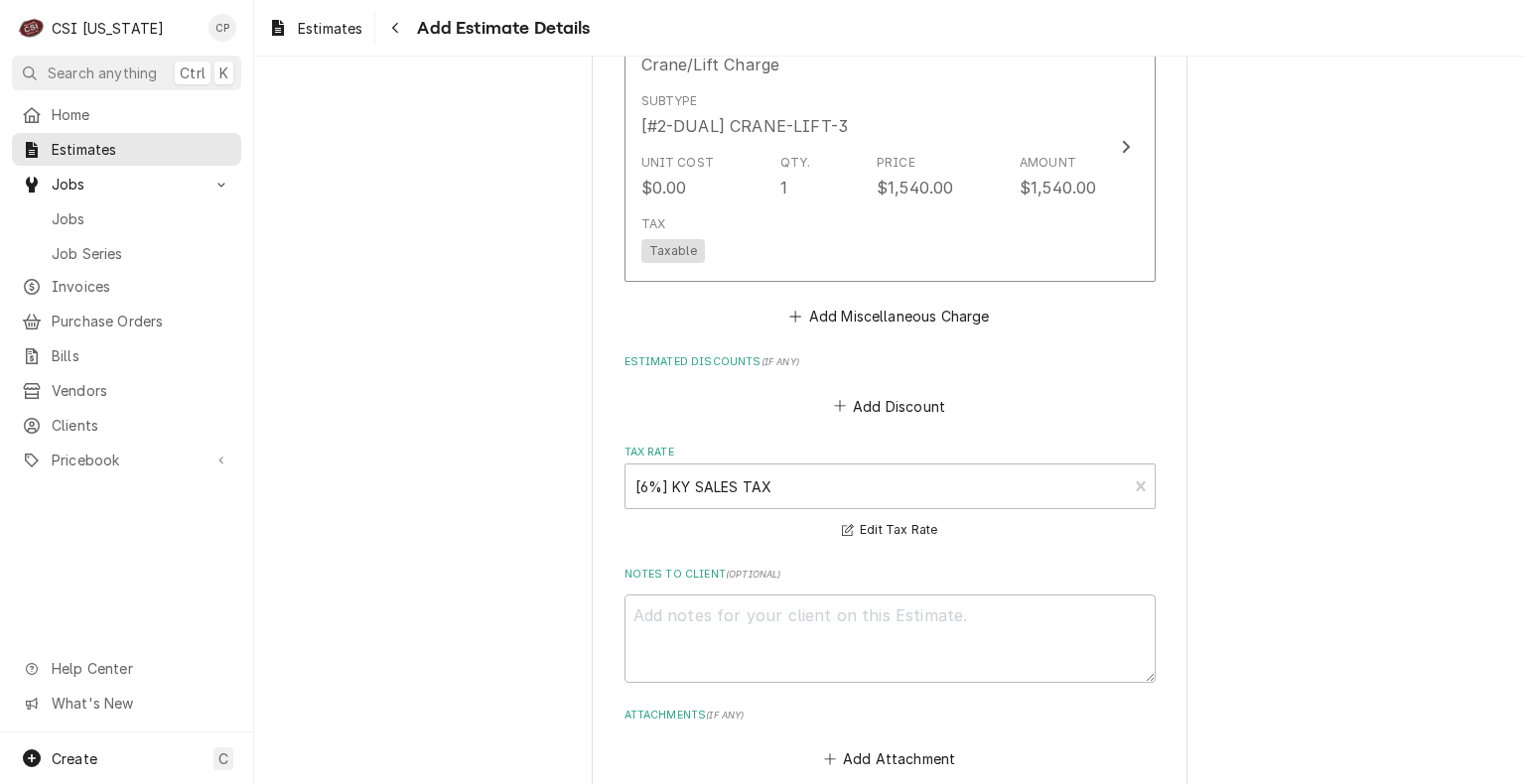 scroll, scrollTop: 5810, scrollLeft: 0, axis: vertical 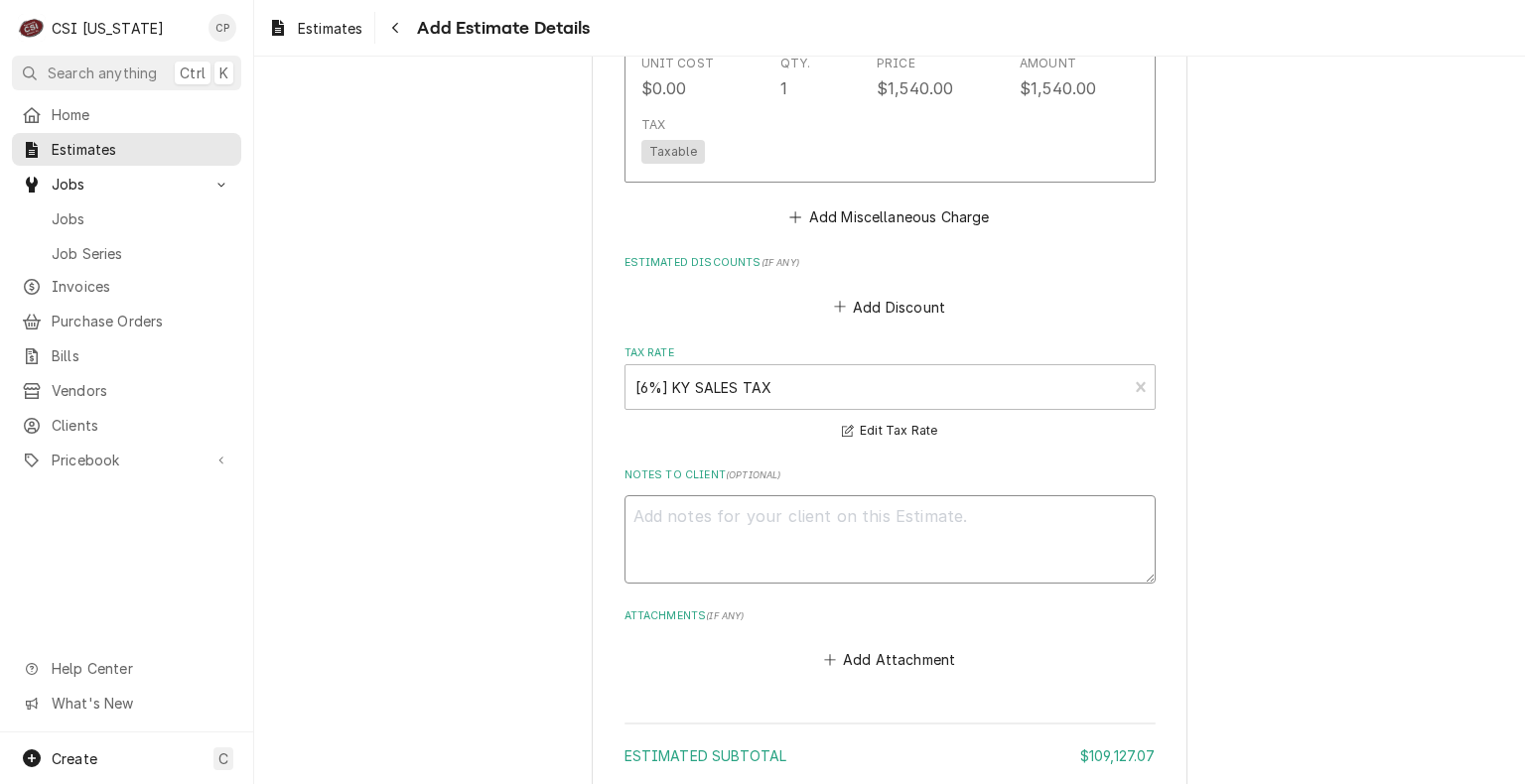 click on "Notes to Client  ( optional )" at bounding box center (890, 540) 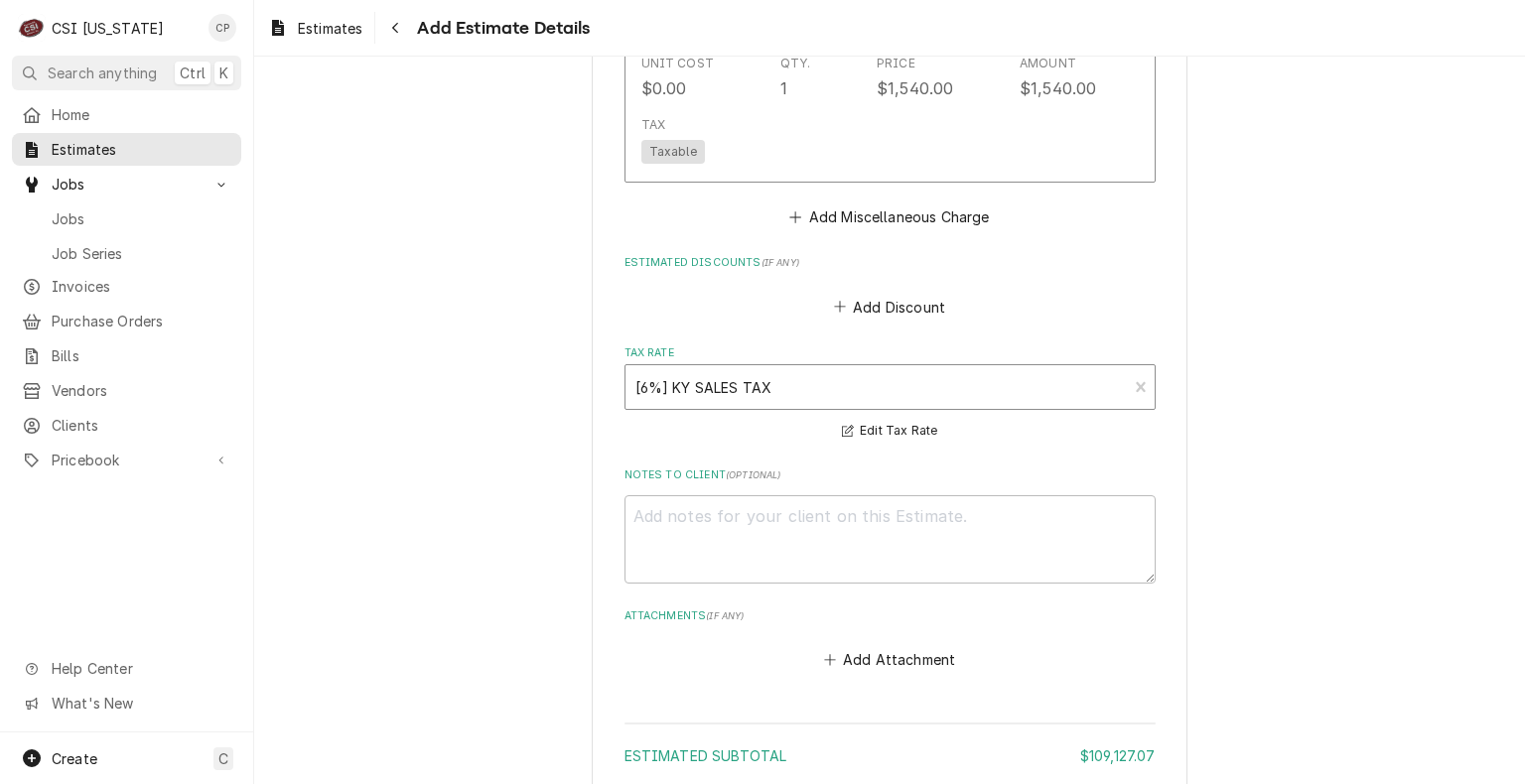 click at bounding box center (877, 387) 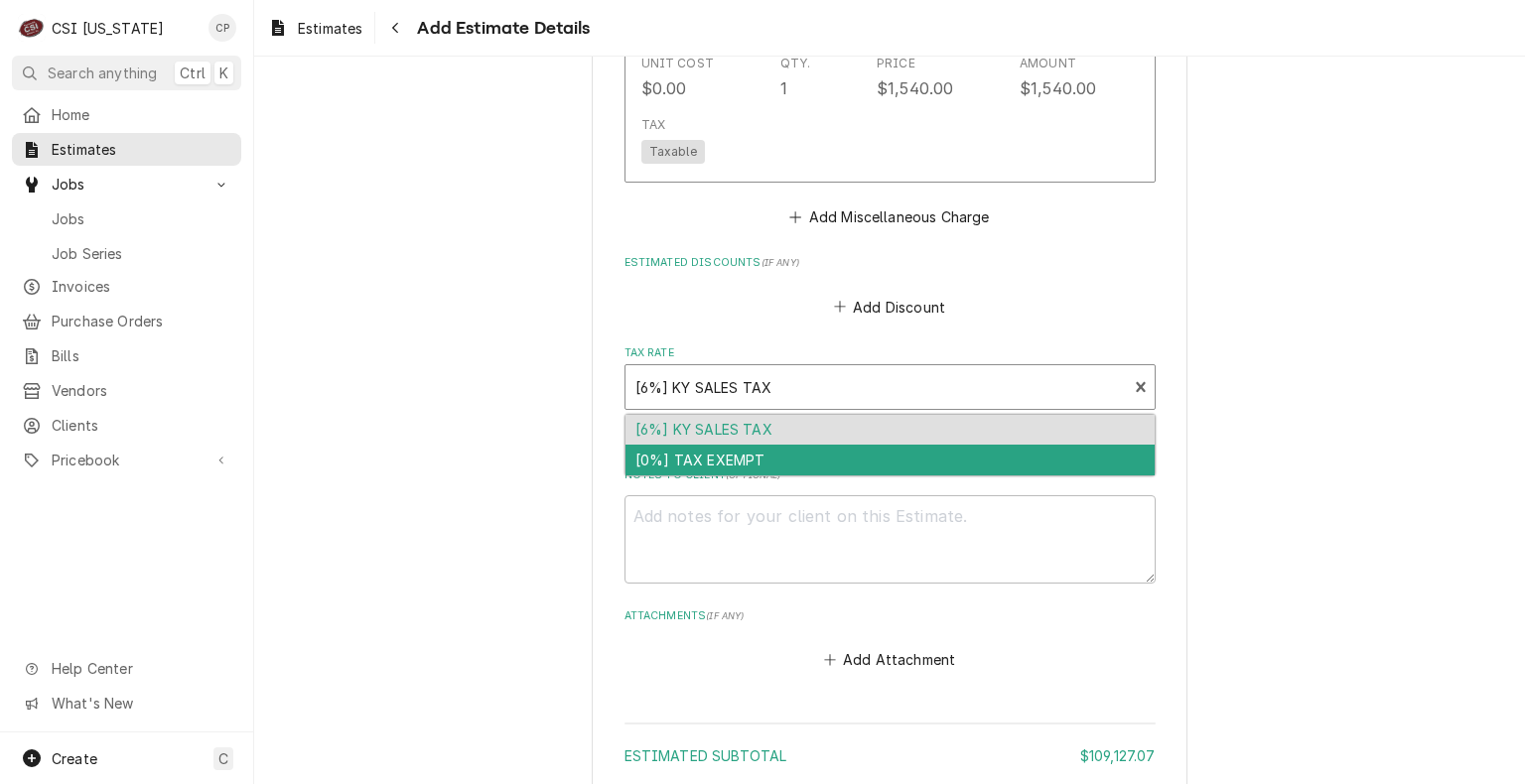 click on "[0%] TAX EXEMPT" at bounding box center [890, 459] 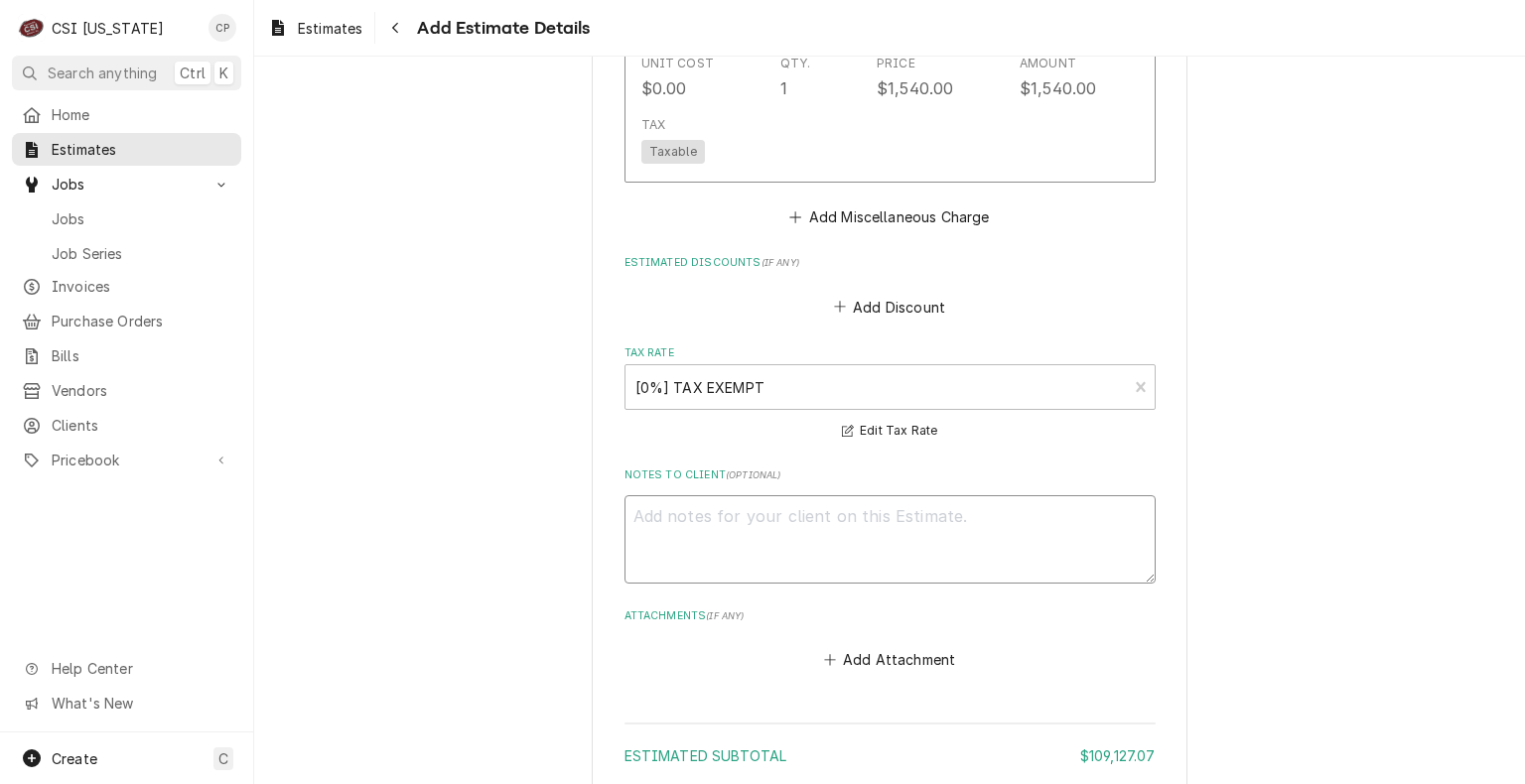 click on "Notes to Client  ( optional )" at bounding box center [890, 540] 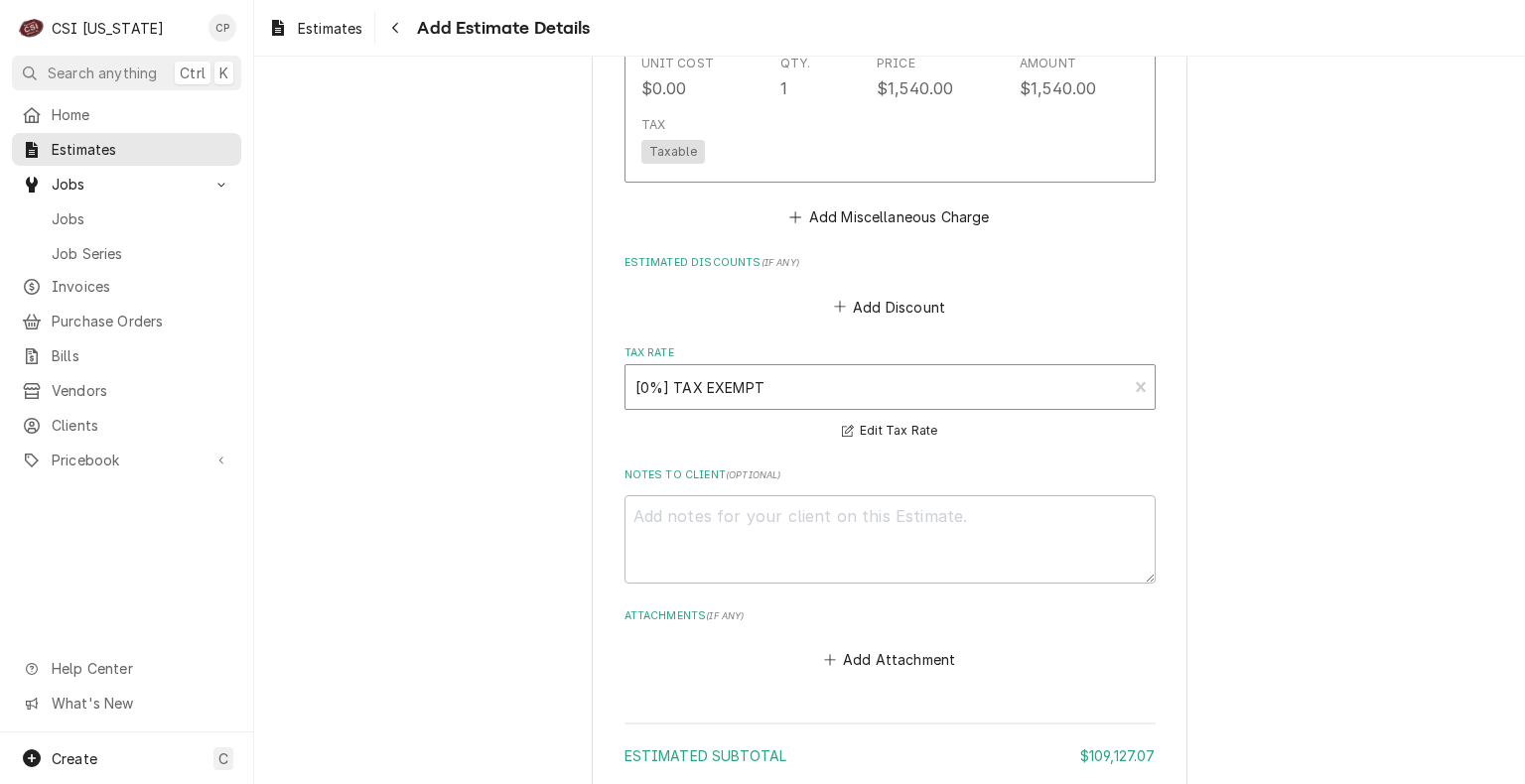 click at bounding box center (877, 387) 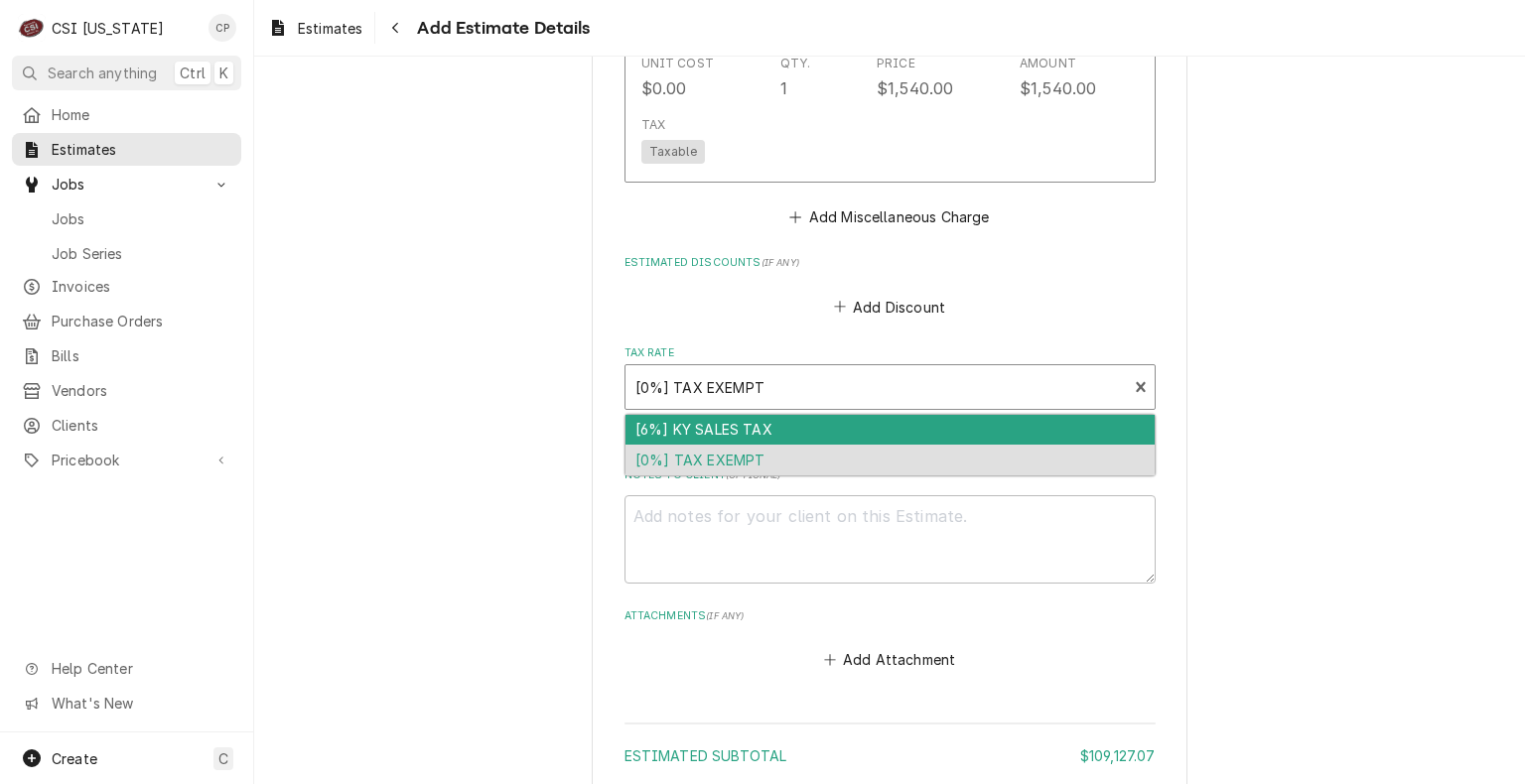 click on "[6%] KY SALES TAX" at bounding box center [890, 430] 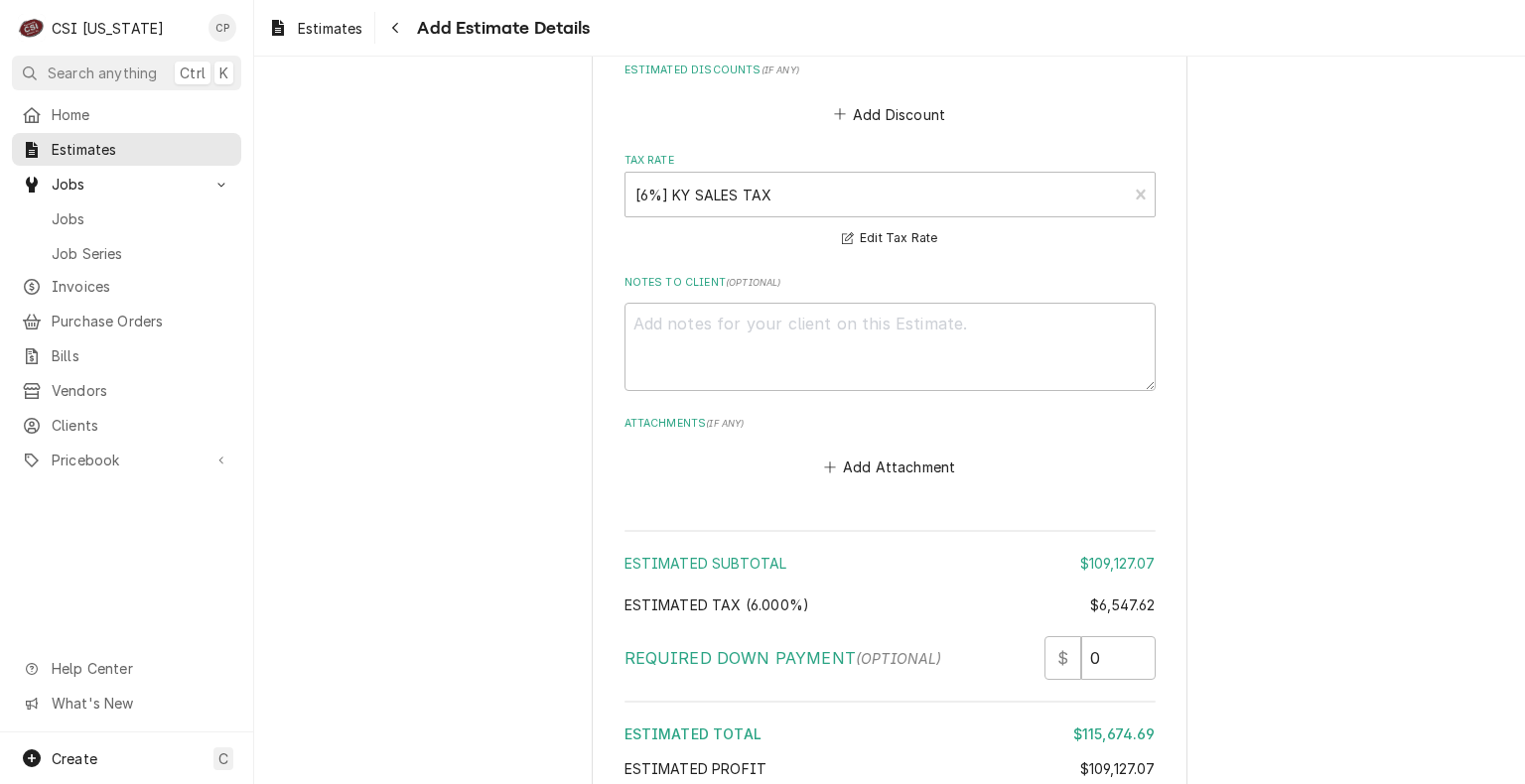 scroll, scrollTop: 6008, scrollLeft: 0, axis: vertical 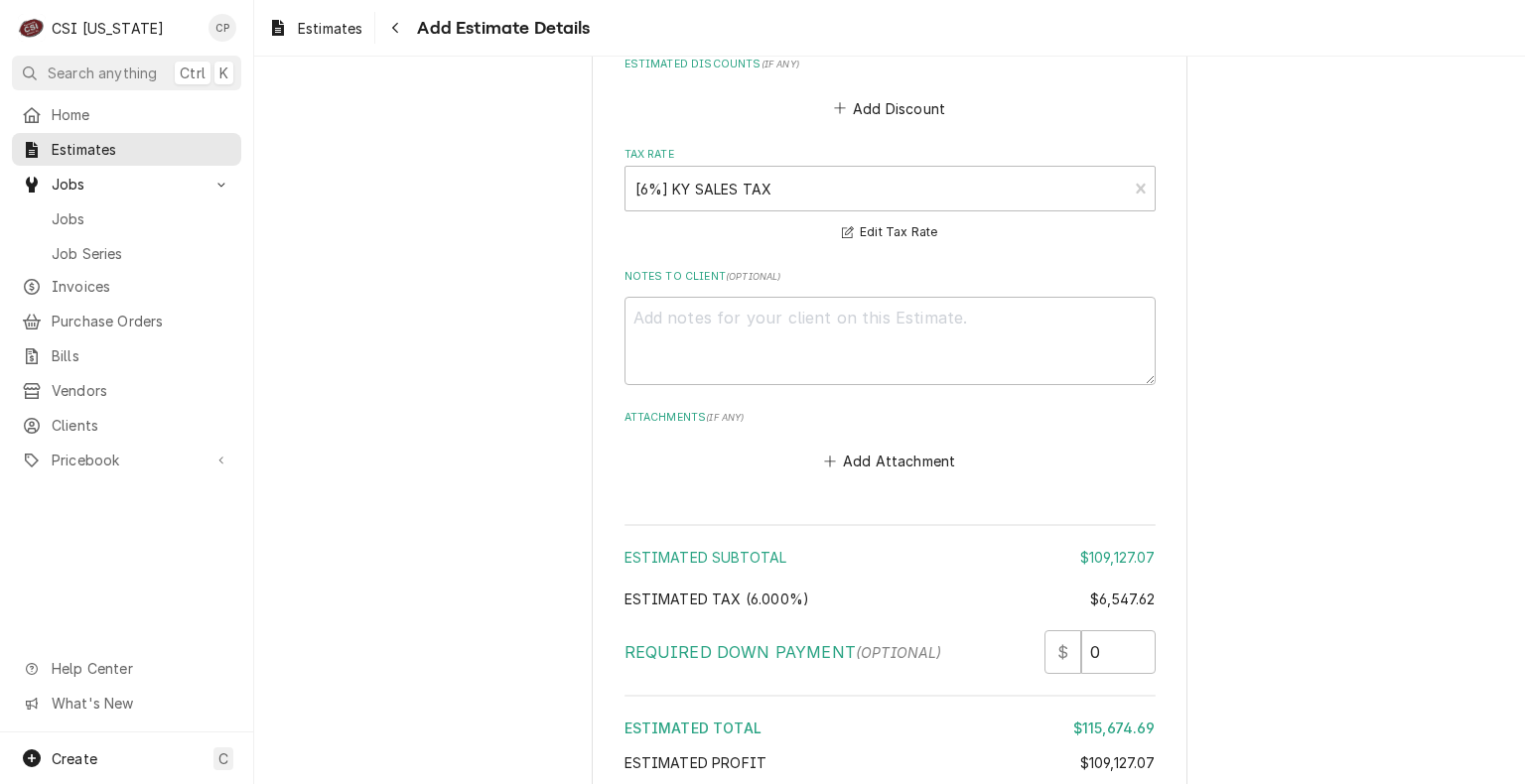 click on "Create and Send" at bounding box center (890, 847) 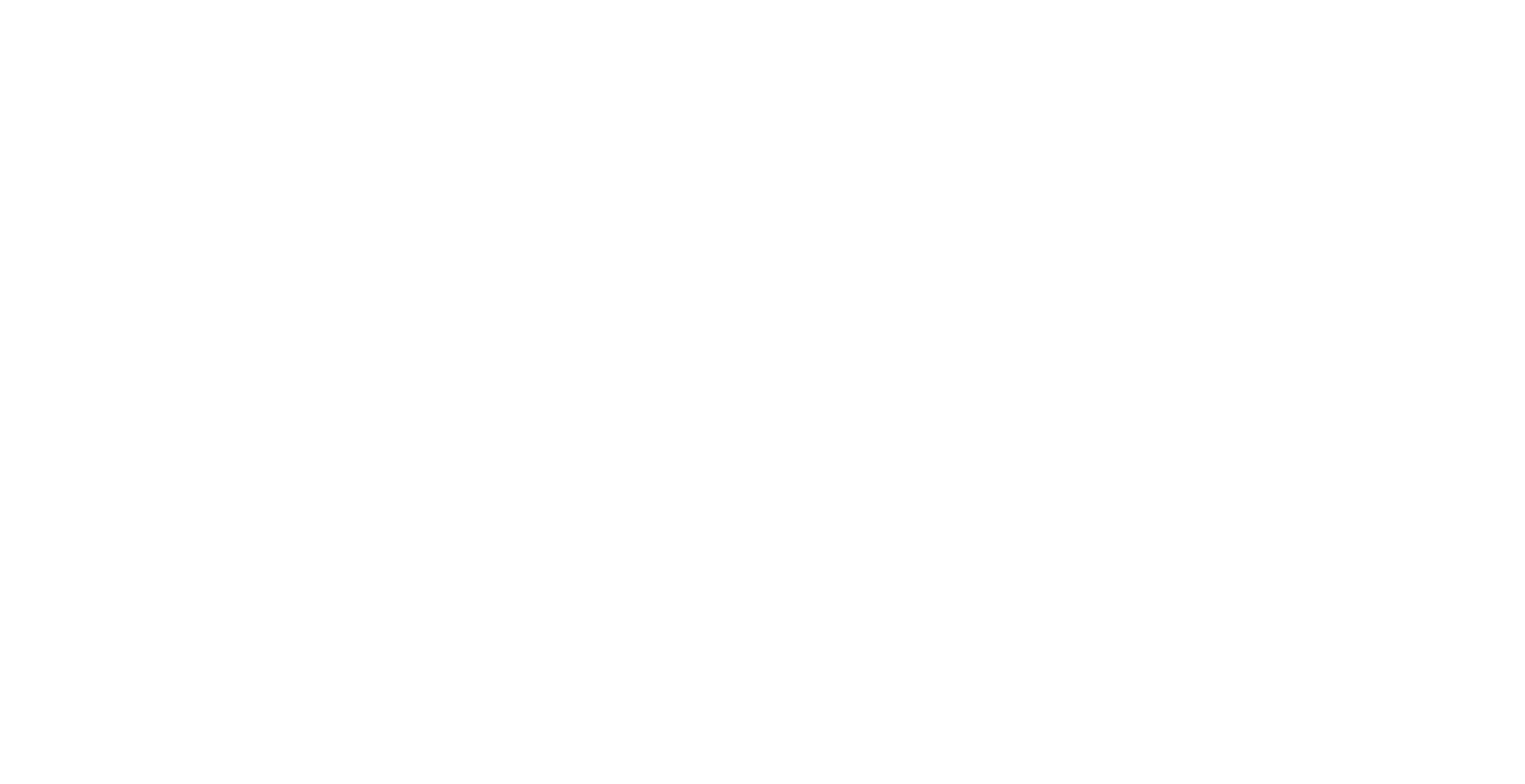 scroll, scrollTop: 0, scrollLeft: 0, axis: both 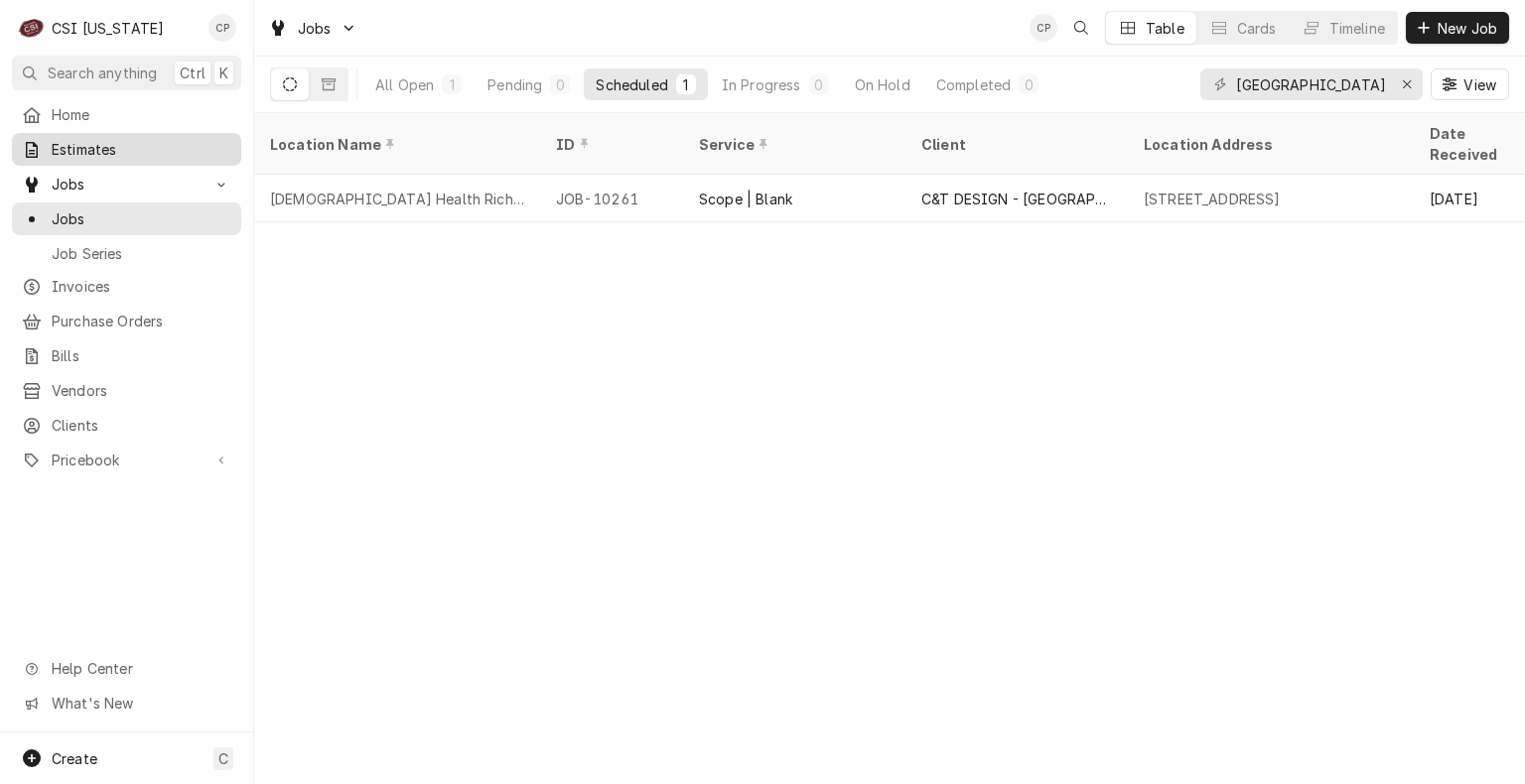 click on "Estimates" at bounding box center [141, 149] 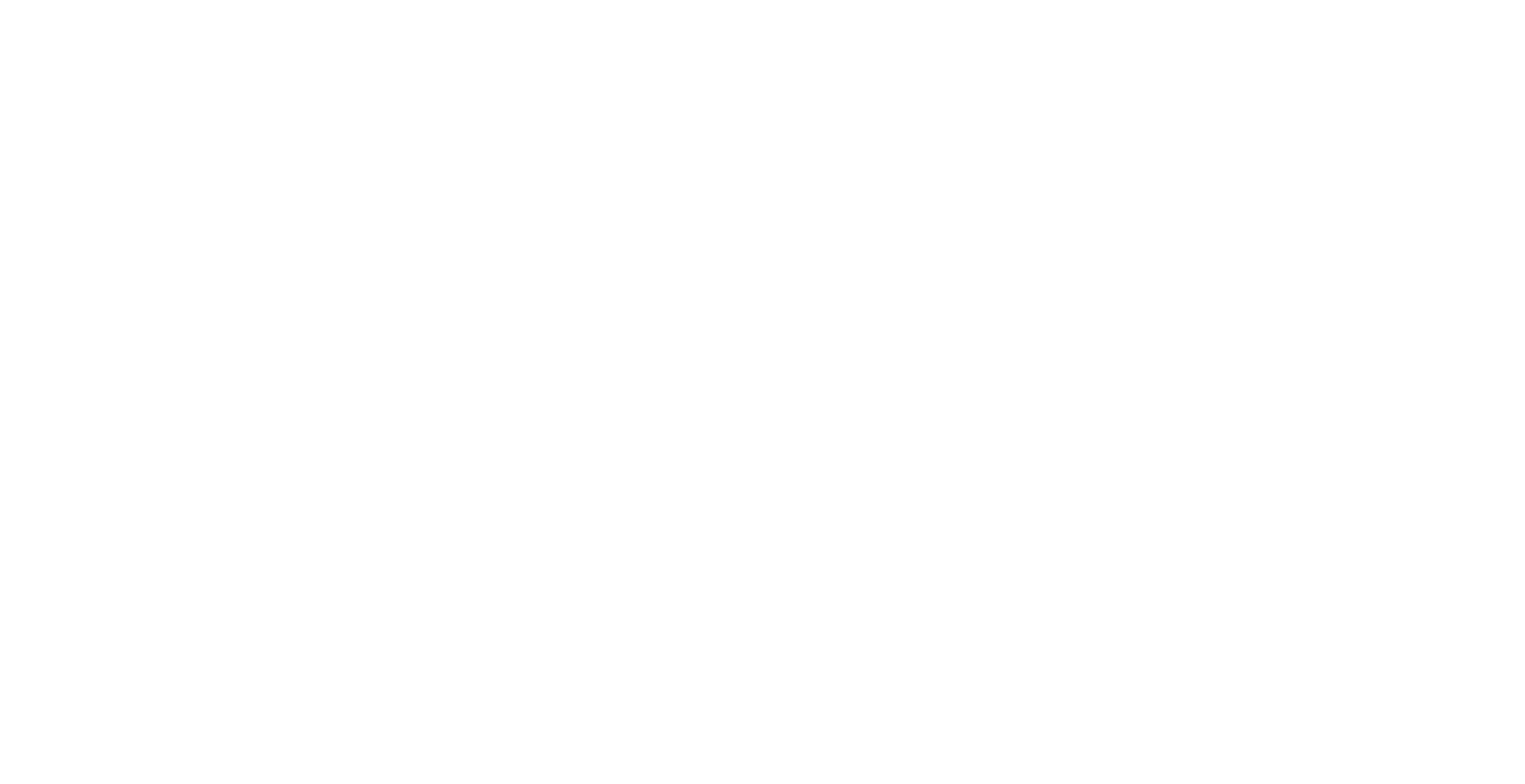 scroll, scrollTop: 0, scrollLeft: 0, axis: both 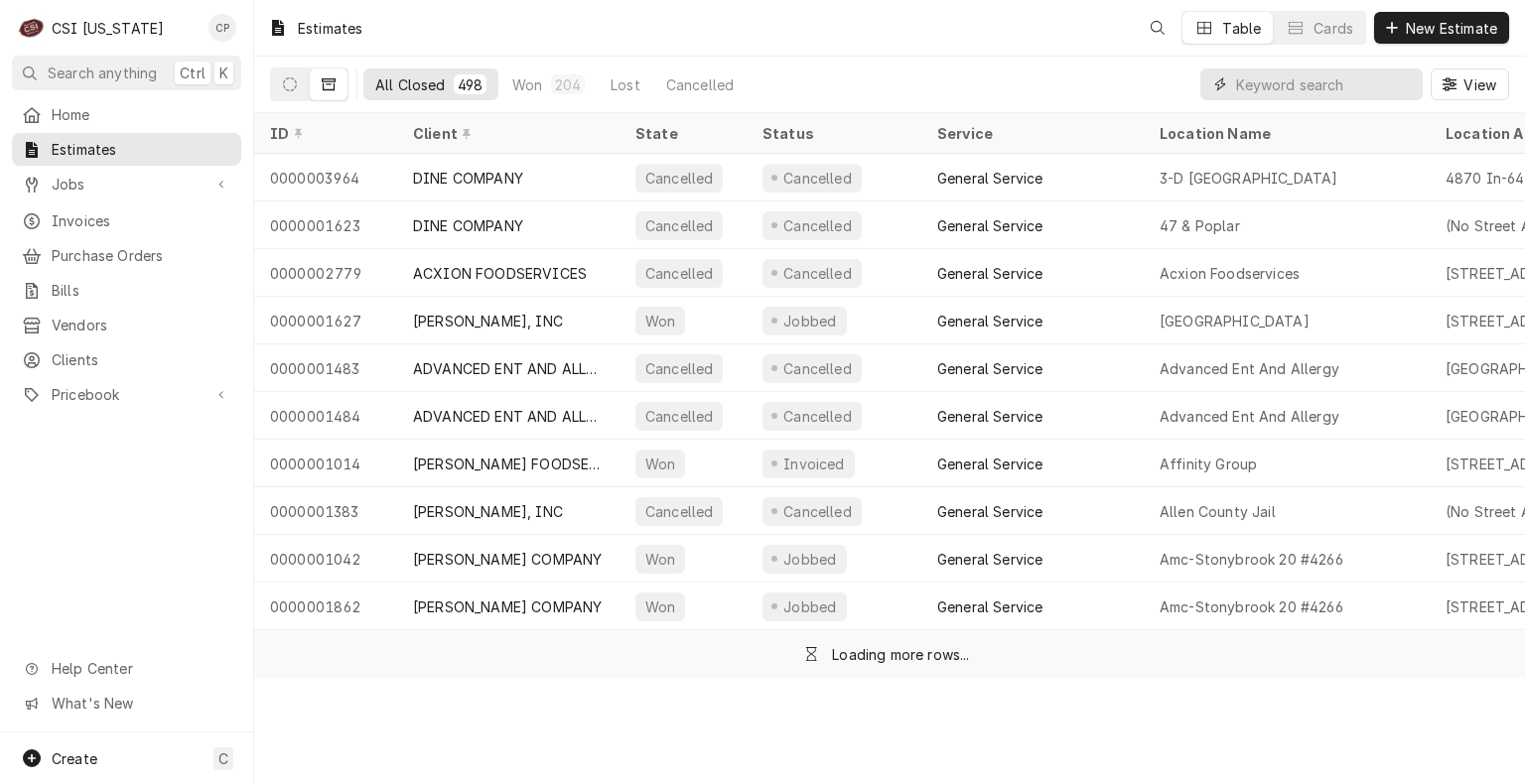 click at bounding box center (1324, 84) 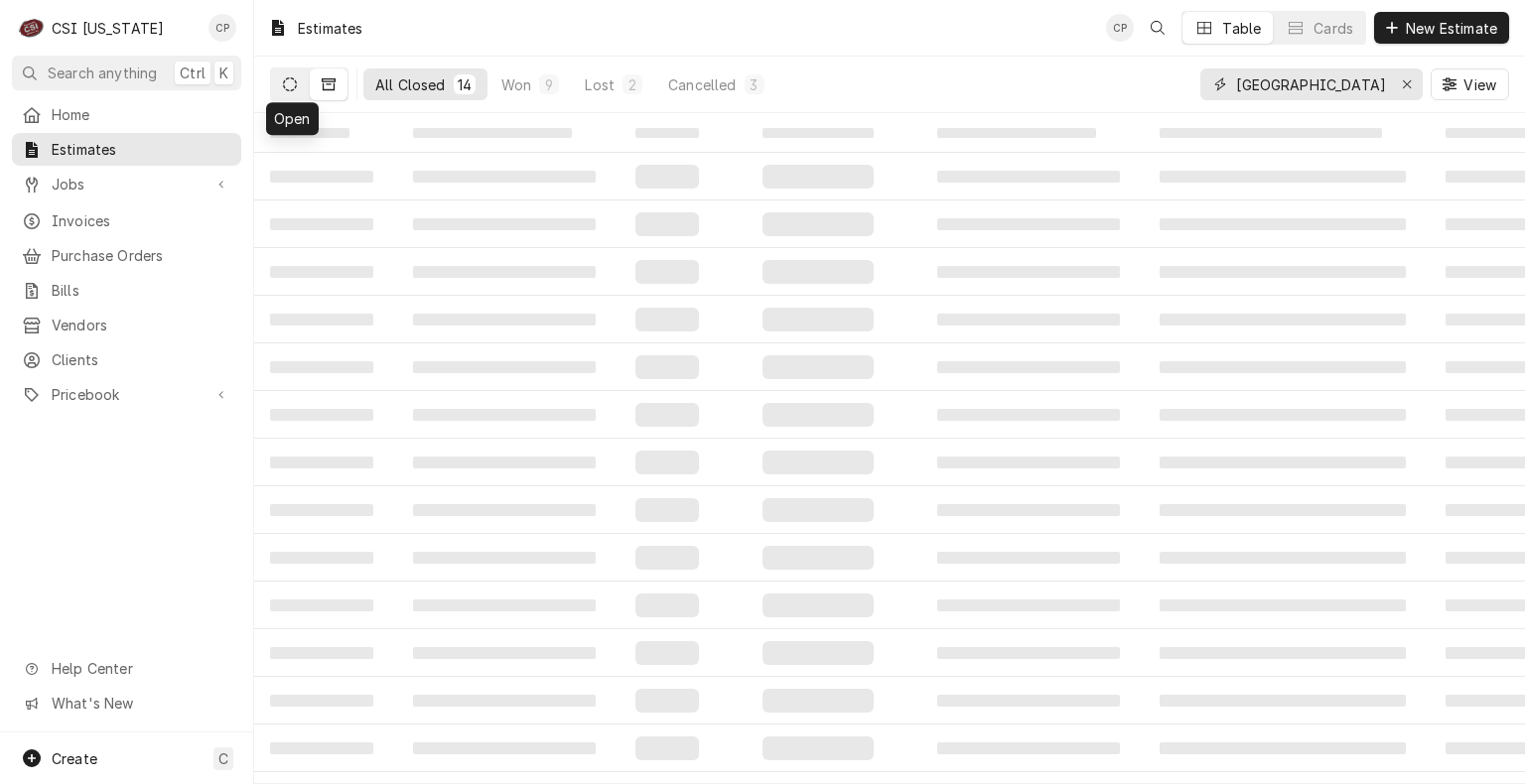 type on "bardstown" 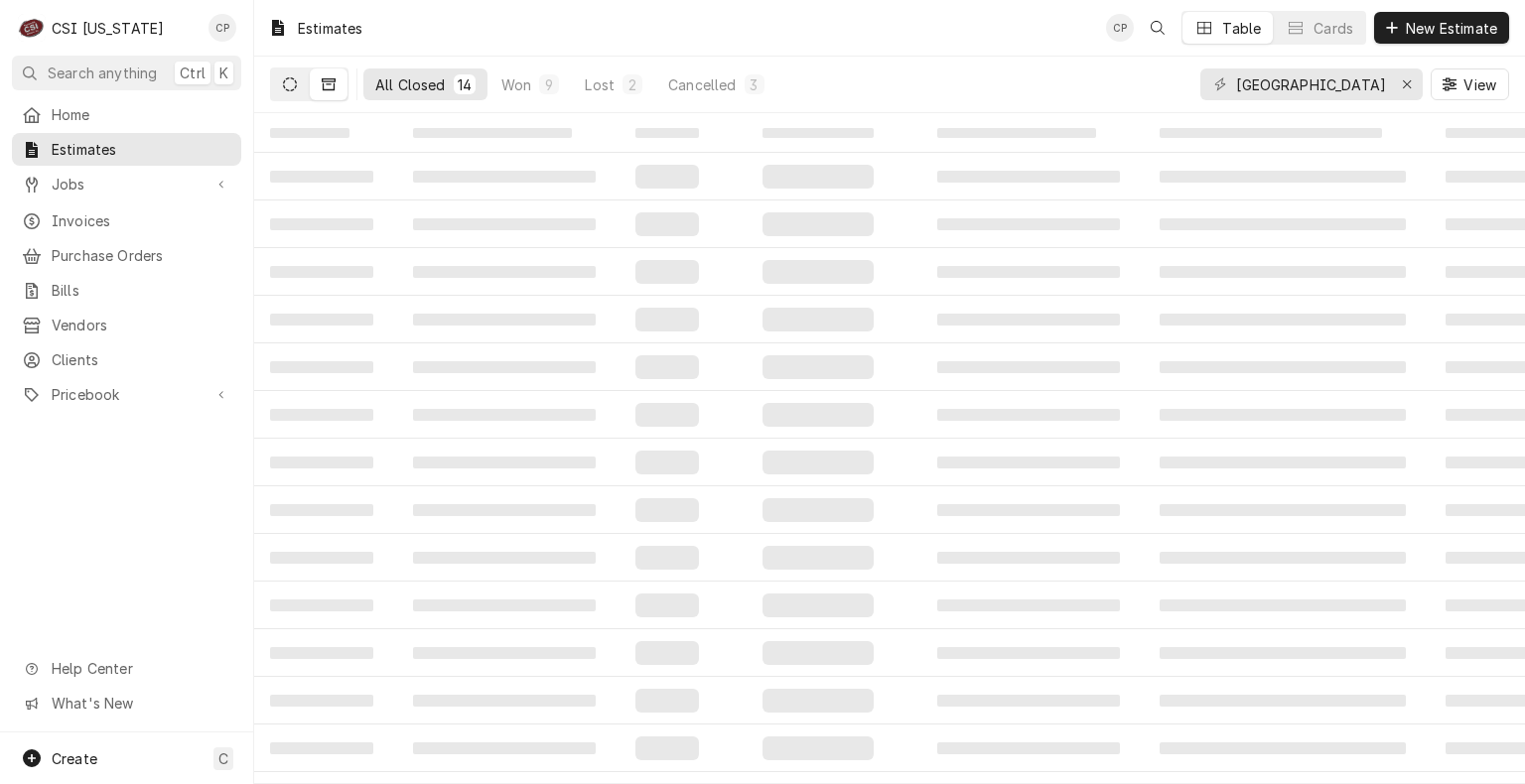 click 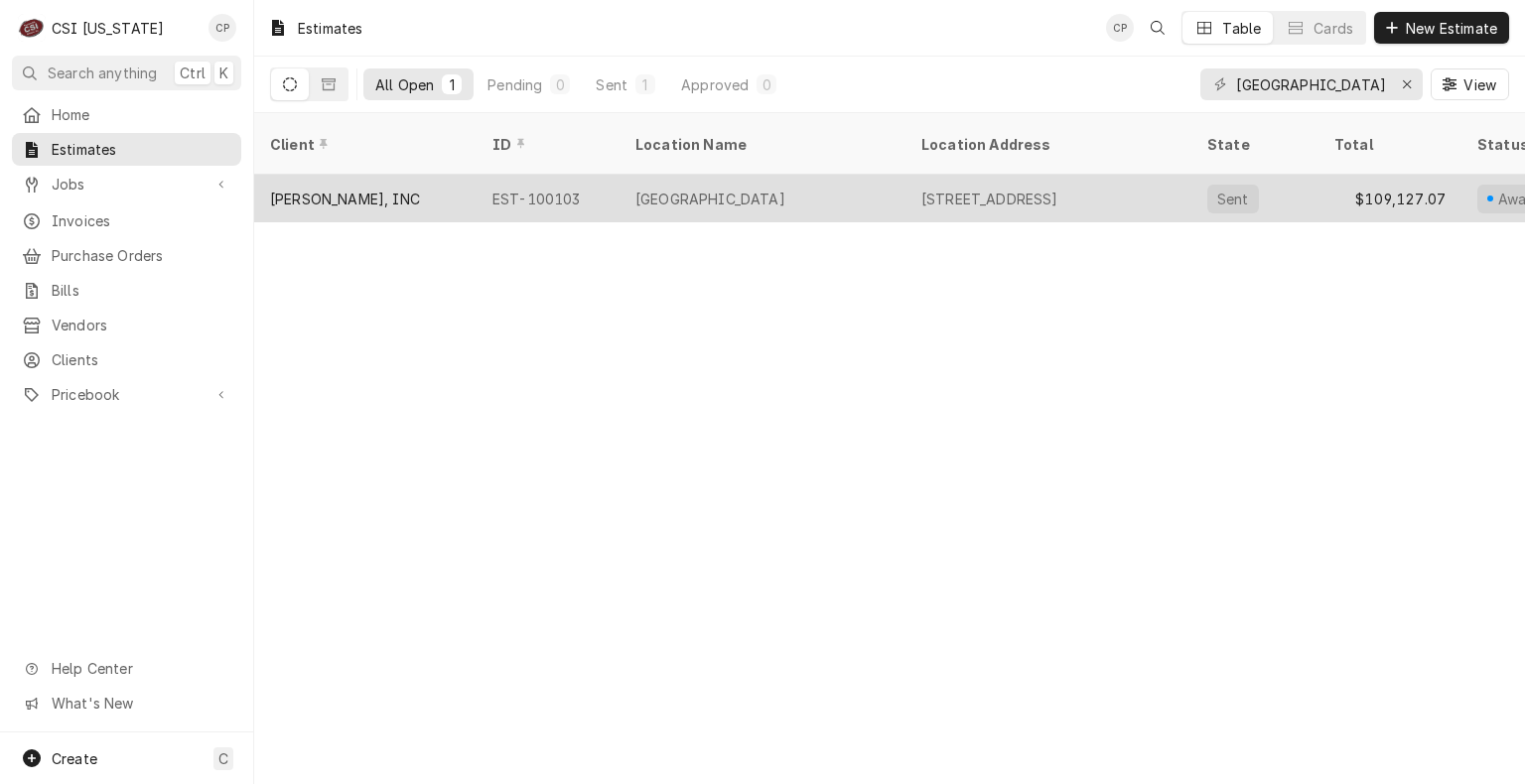 click on "Bardstown High School" at bounding box center [710, 198] 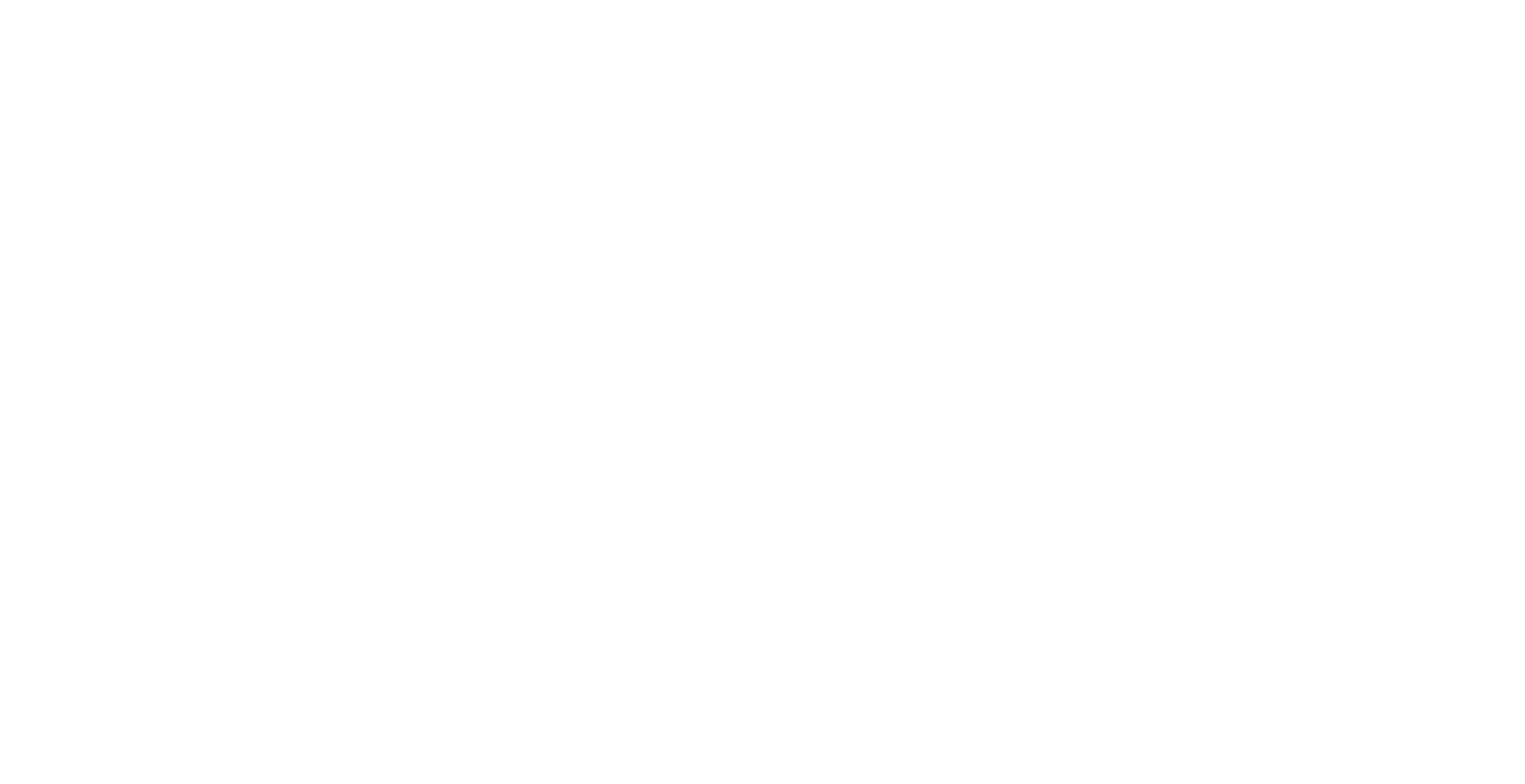 scroll, scrollTop: 0, scrollLeft: 0, axis: both 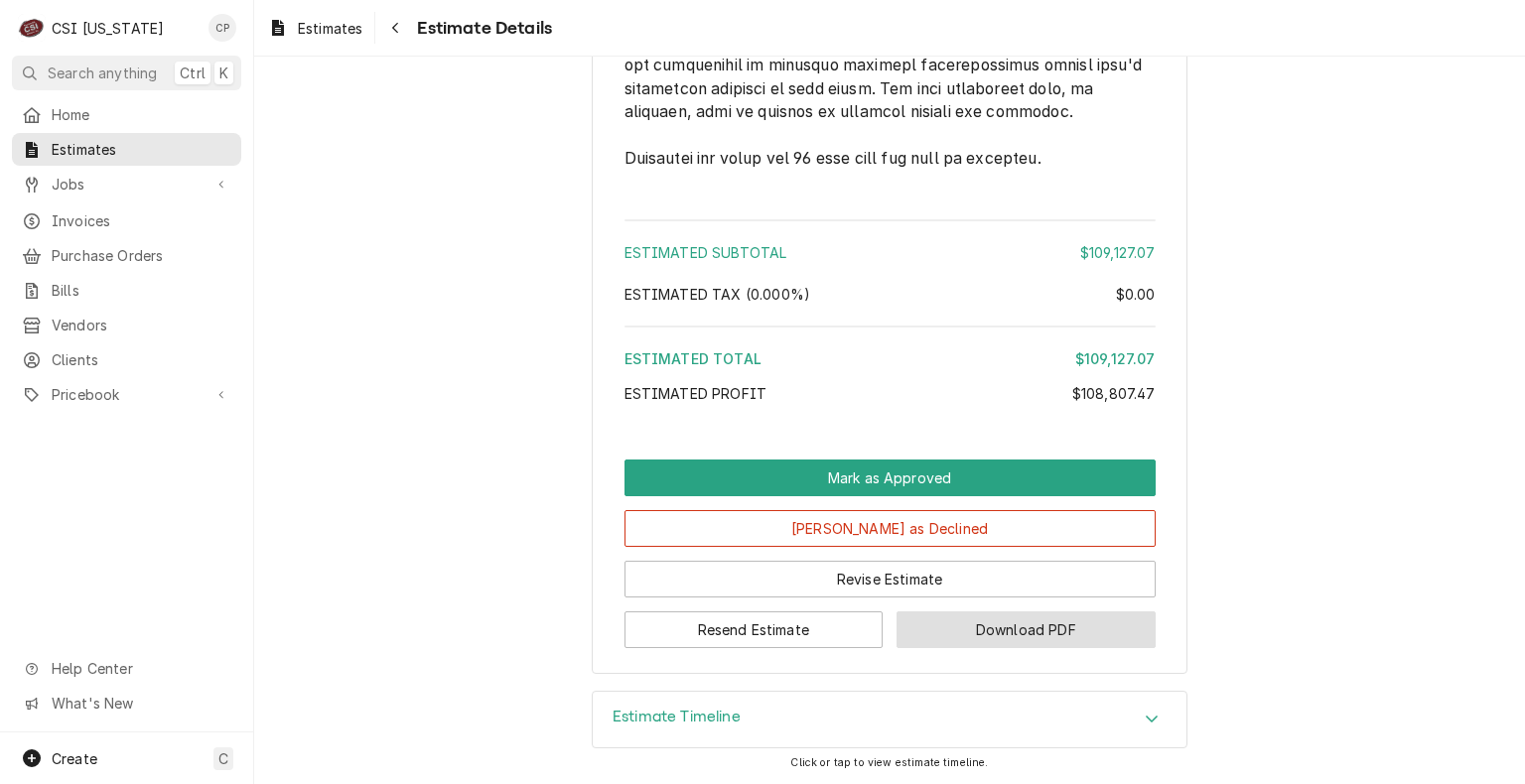 click on "Download PDF" at bounding box center (1026, 629) 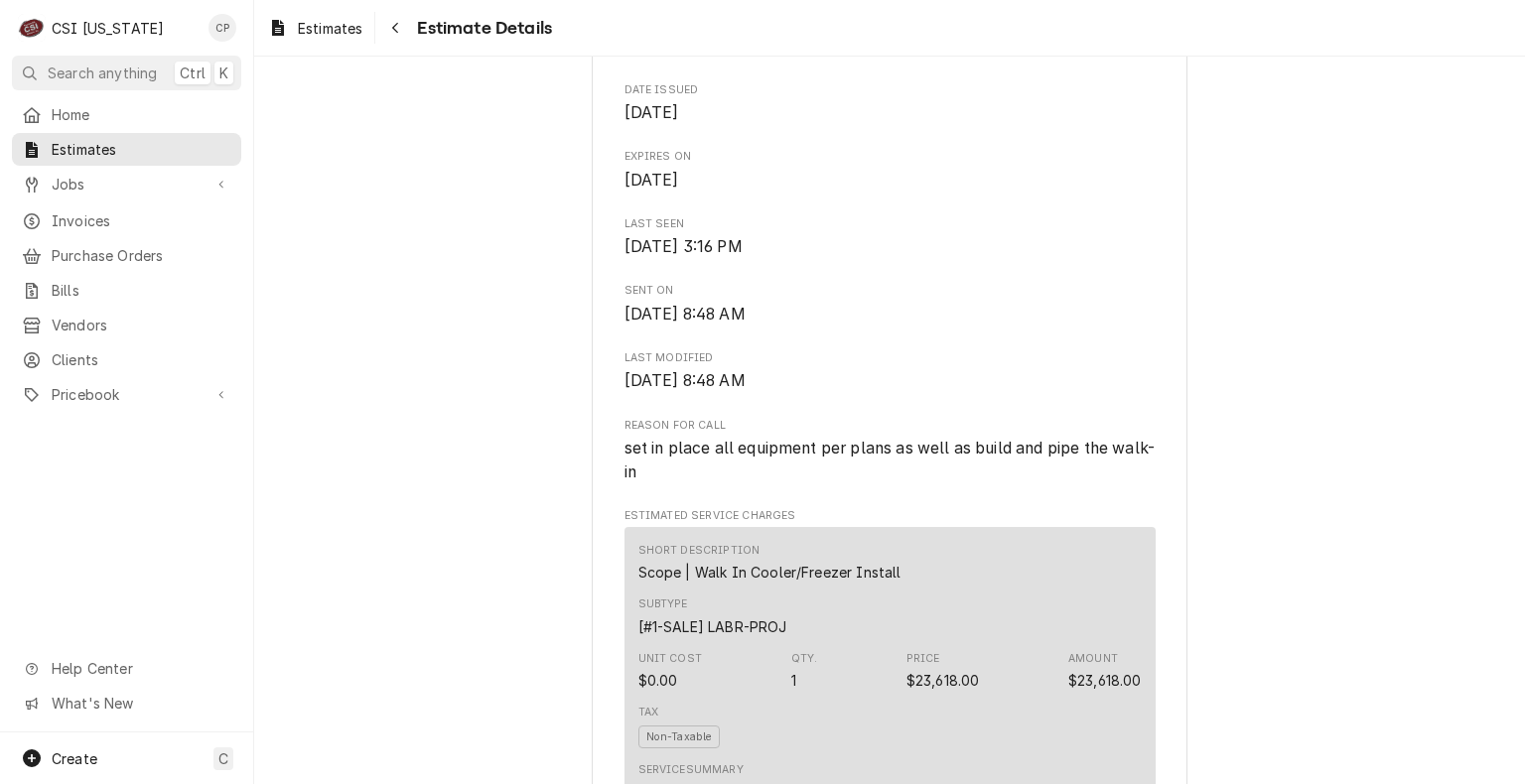 scroll, scrollTop: 794, scrollLeft: 0, axis: vertical 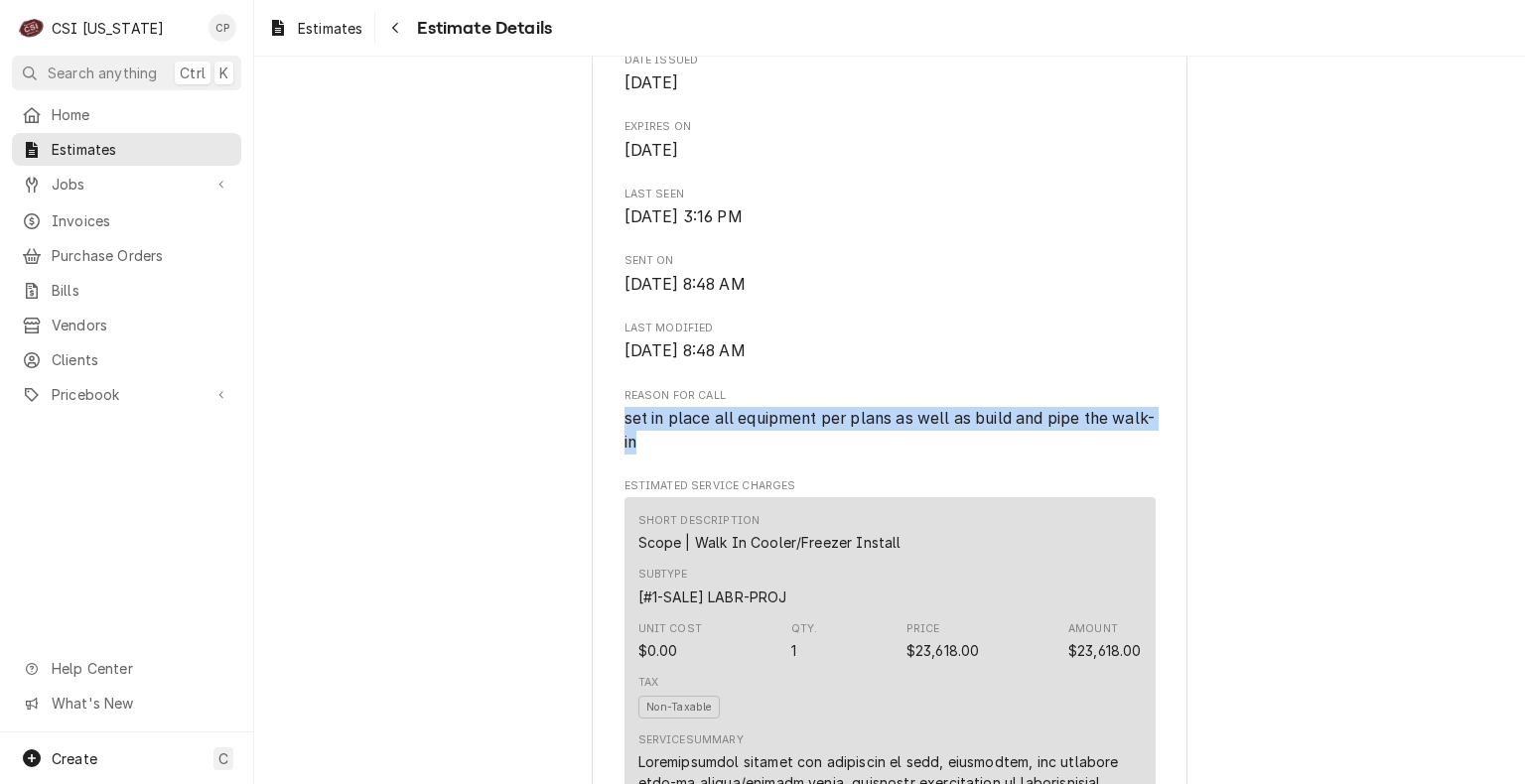 drag, startPoint x: 620, startPoint y: 482, endPoint x: 759, endPoint y: 515, distance: 142.86357 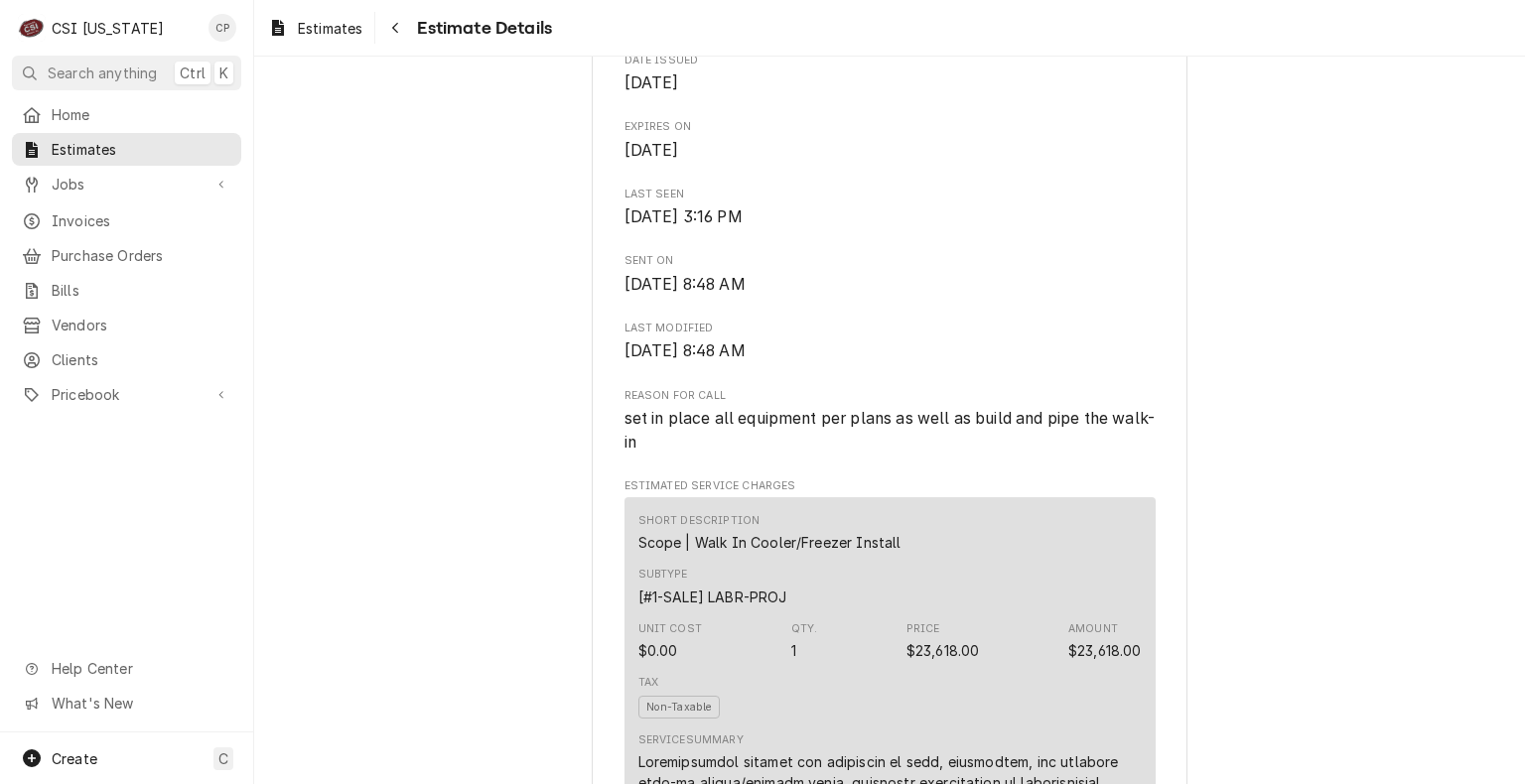 click on "Subtype [#1-SALE] LABR-PROJ" at bounding box center [890, 587] 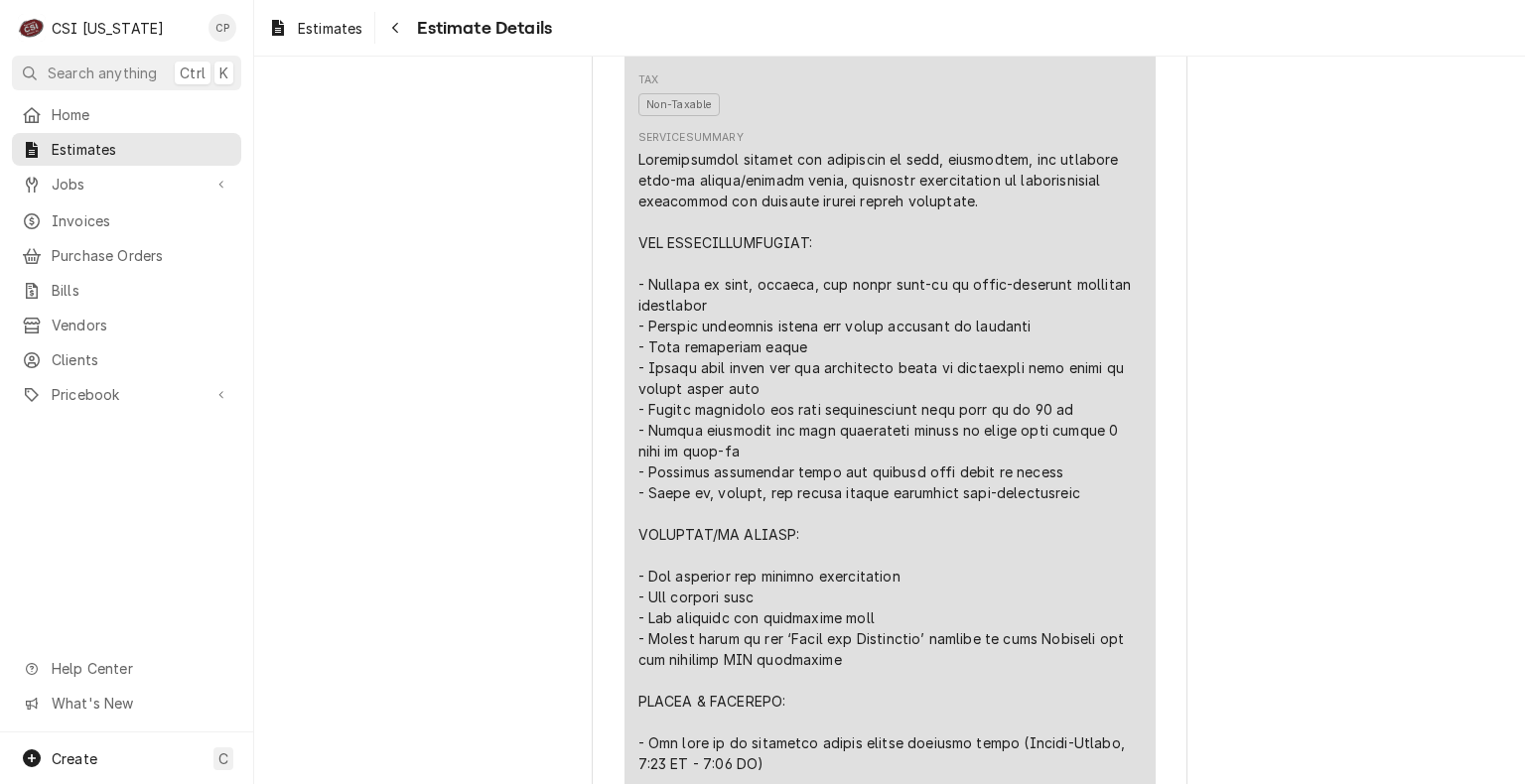 scroll, scrollTop: 1290, scrollLeft: 0, axis: vertical 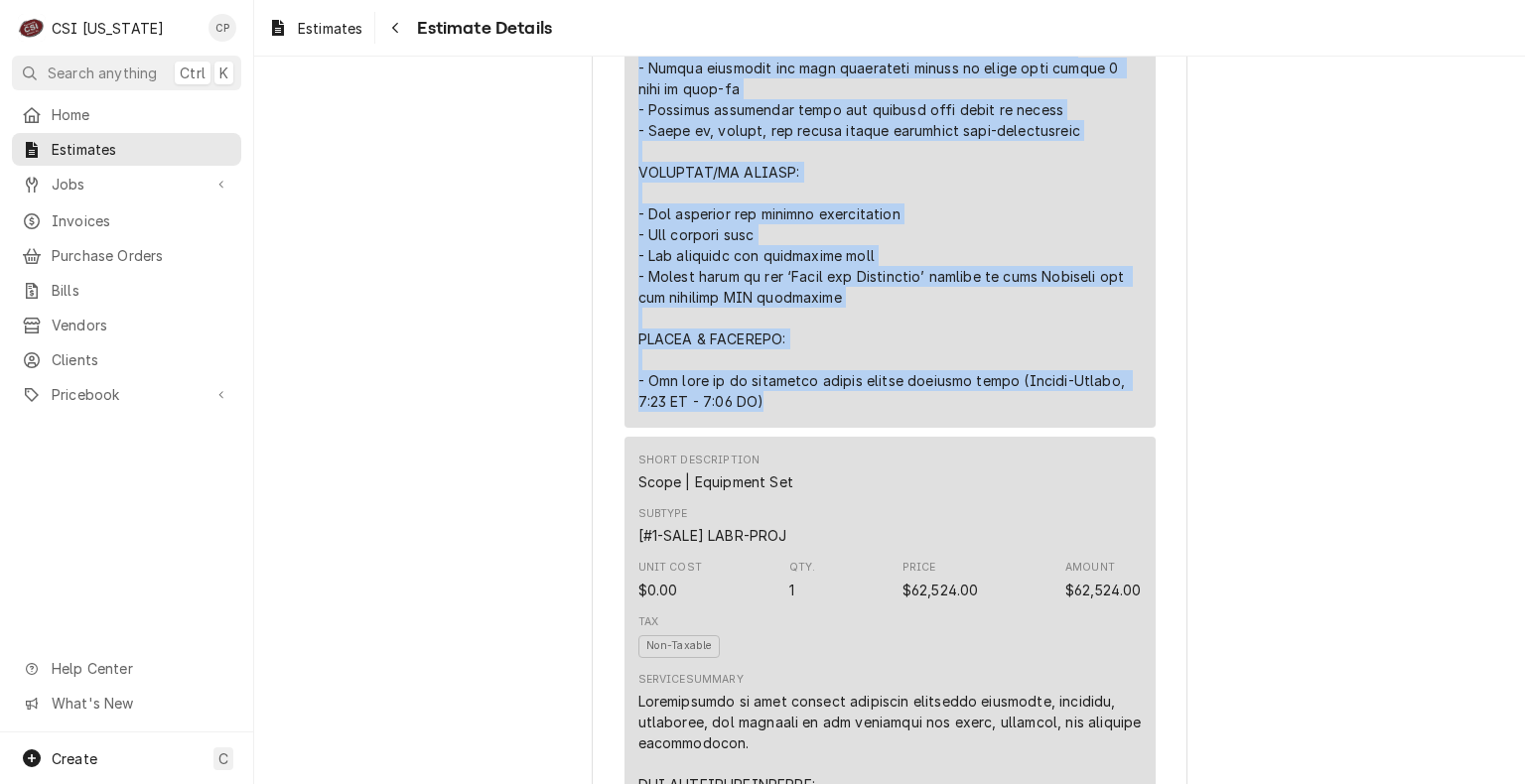 drag, startPoint x: 631, startPoint y: 328, endPoint x: 969, endPoint y: 458, distance: 362.1381 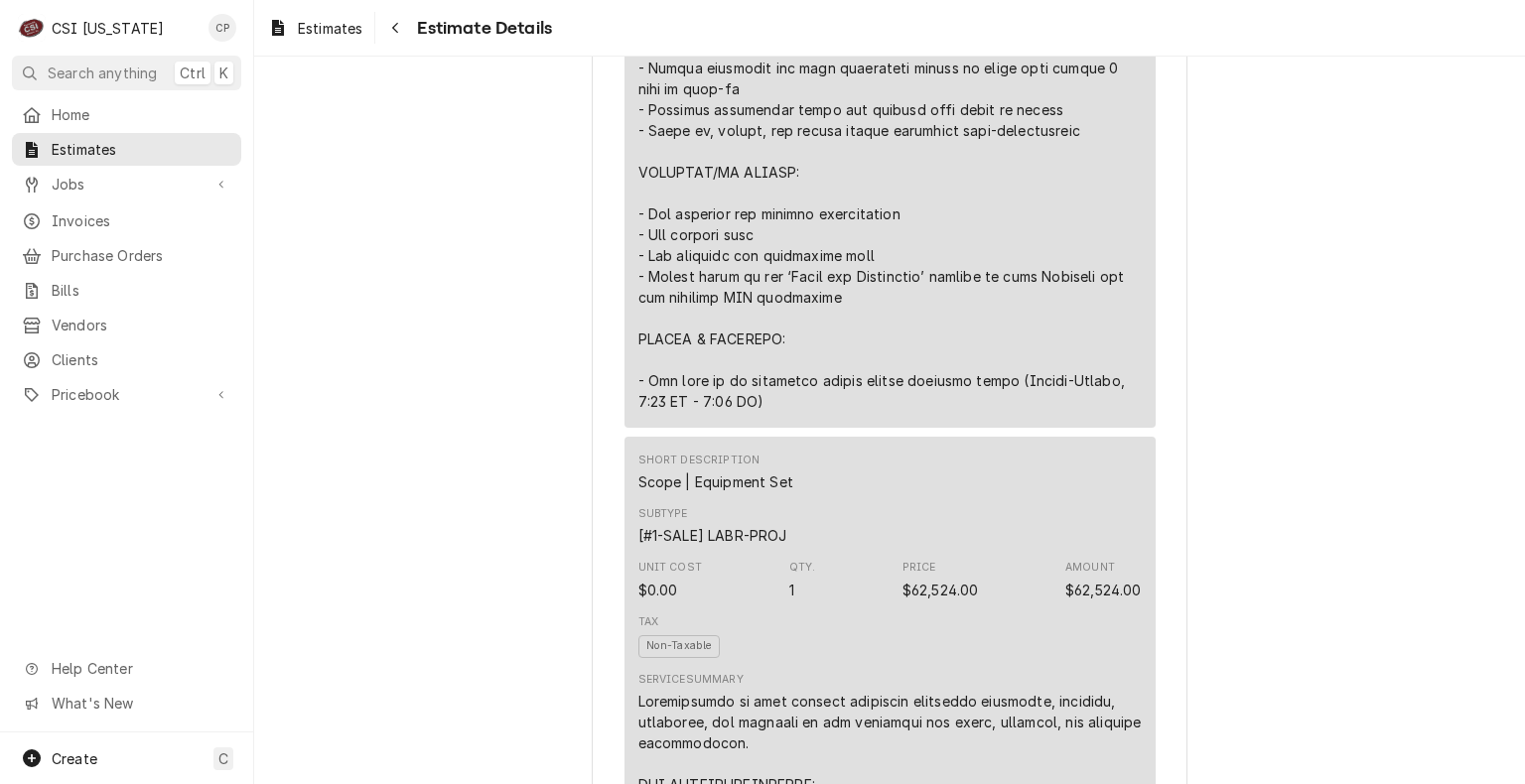 click on "Unit Cost $0.00 Qty. 1 Price $62,524.00 Amount $62,524.00" at bounding box center [890, 580] 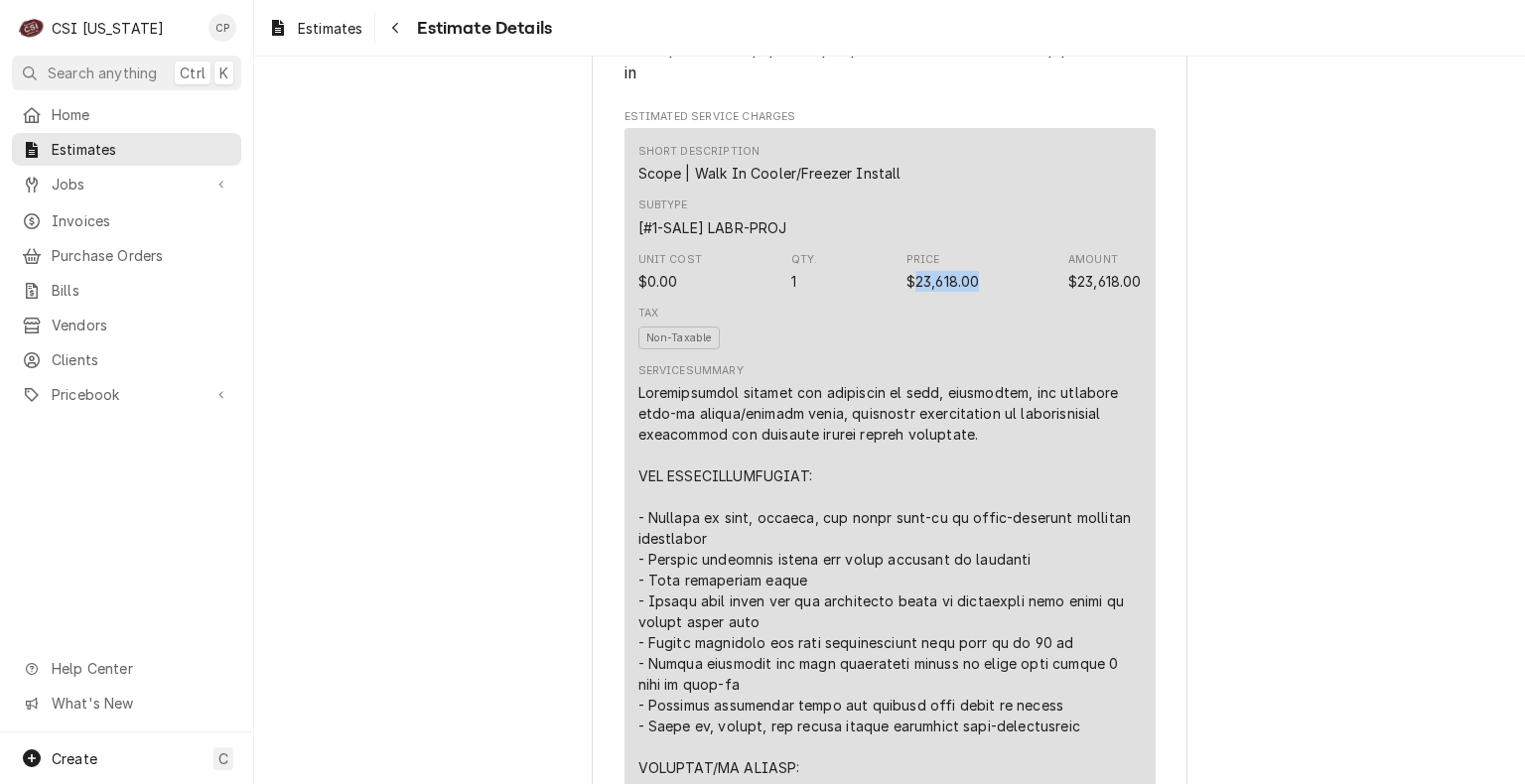 drag, startPoint x: 969, startPoint y: 343, endPoint x: 905, endPoint y: 344, distance: 64.00781 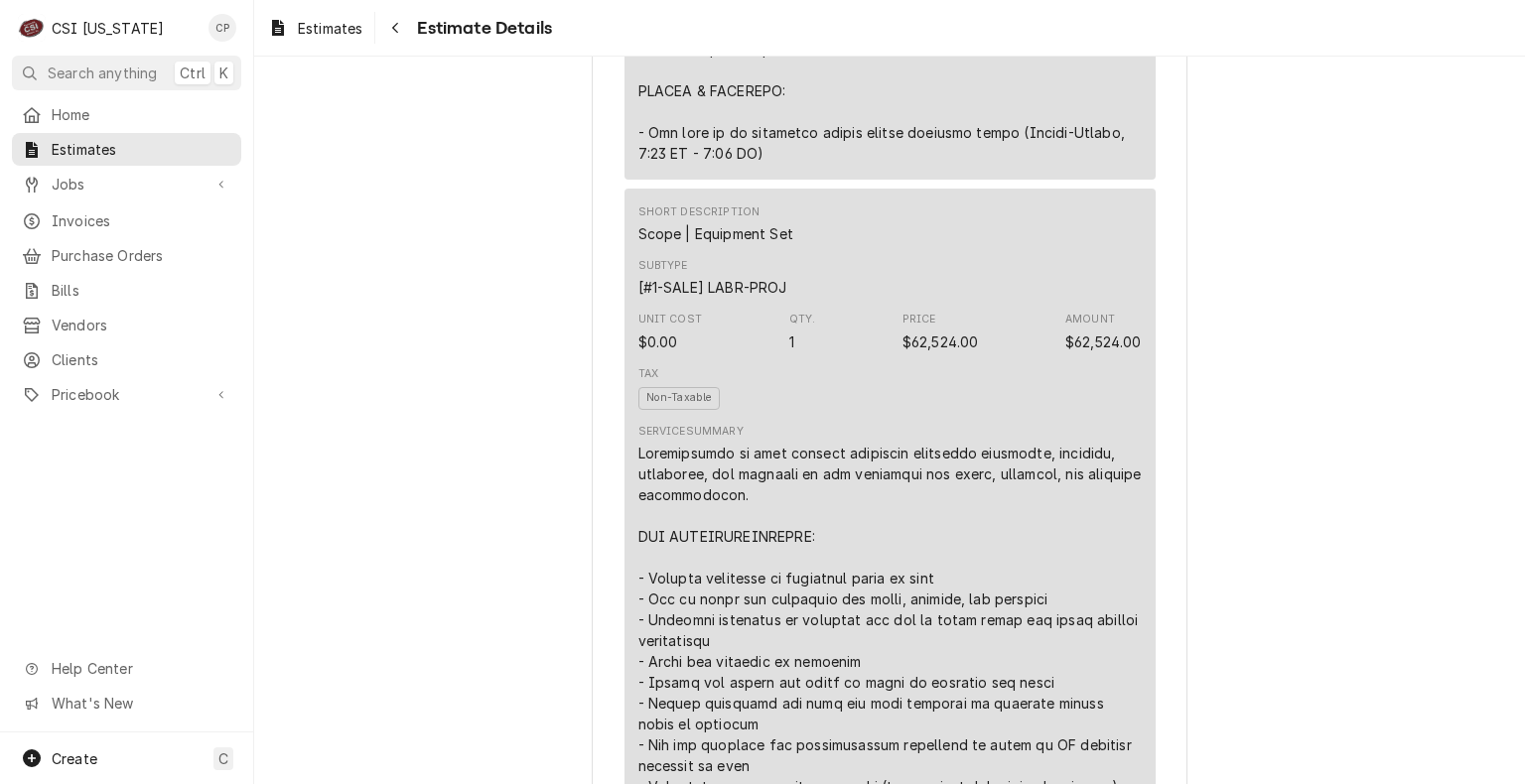 scroll, scrollTop: 2056, scrollLeft: 0, axis: vertical 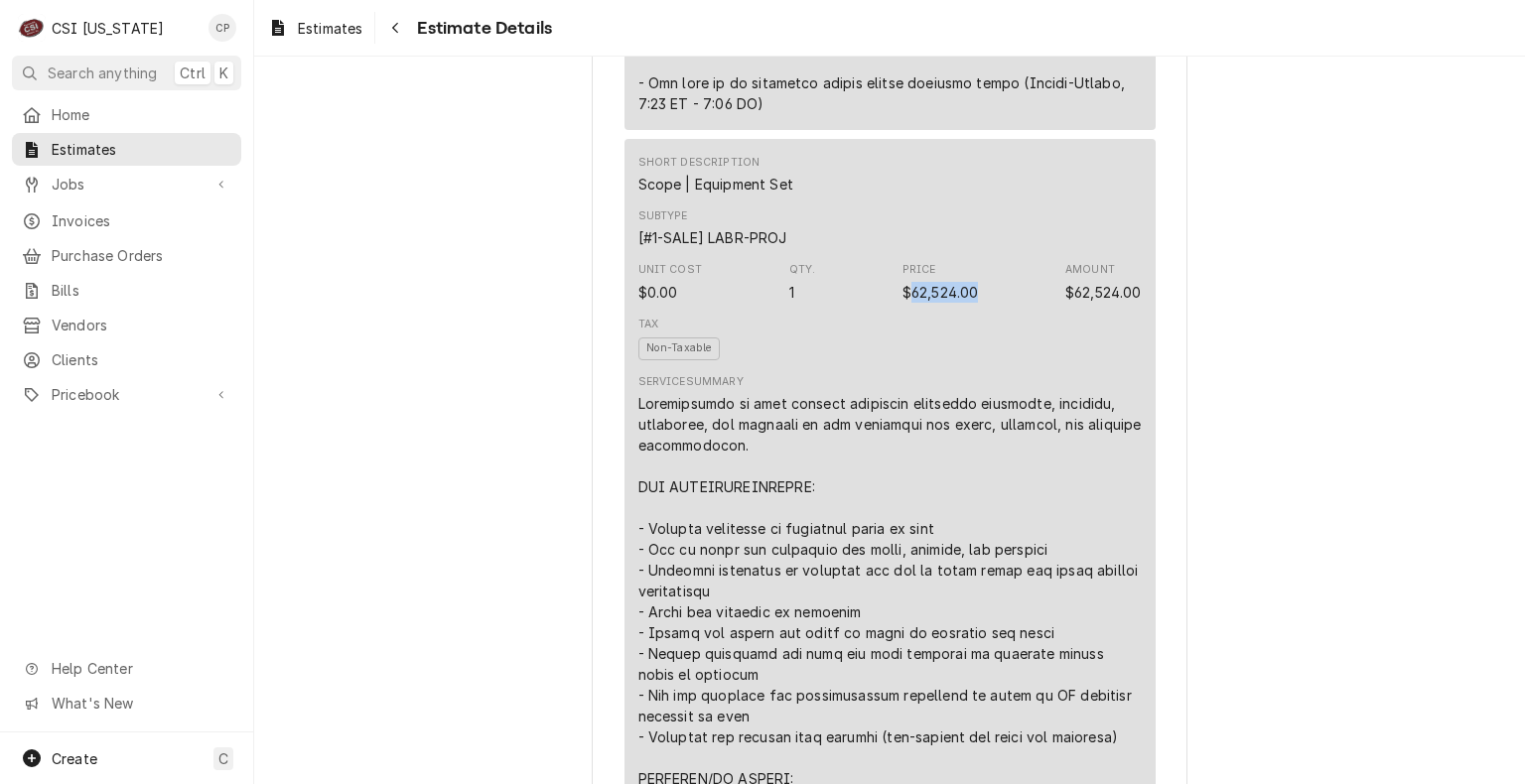drag, startPoint x: 965, startPoint y: 355, endPoint x: 901, endPoint y: 359, distance: 64.12488 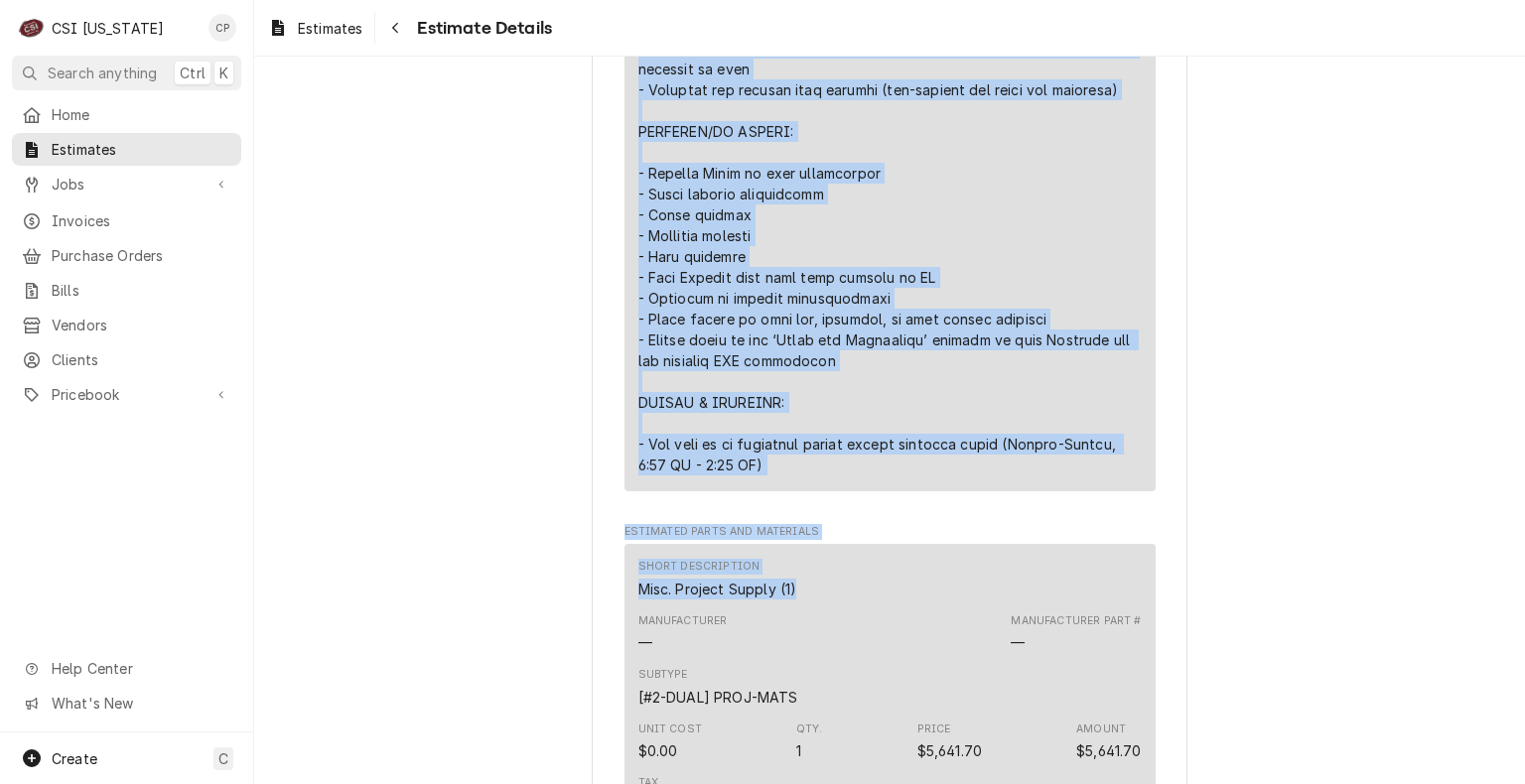 scroll, scrollTop: 2715, scrollLeft: 0, axis: vertical 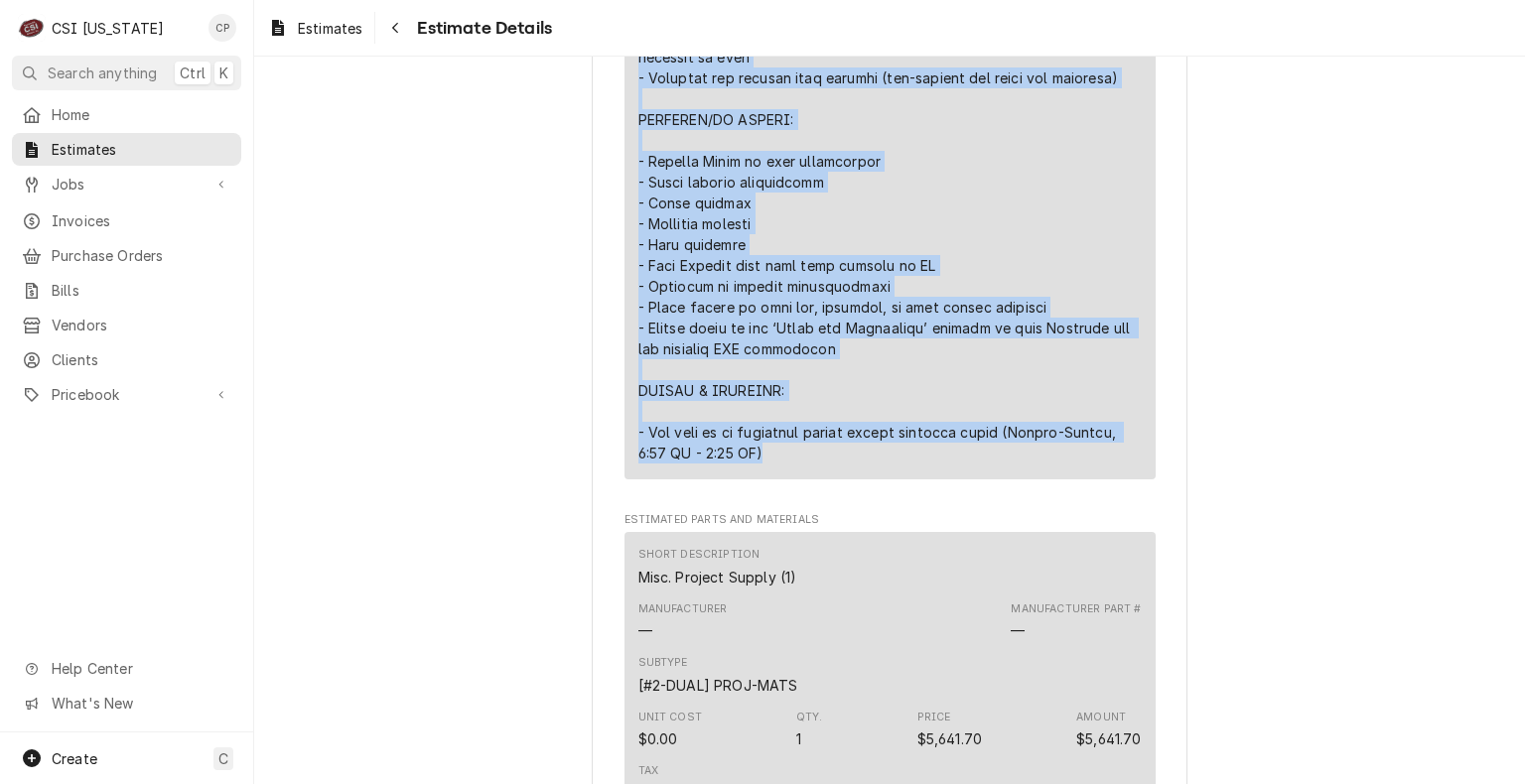 drag, startPoint x: 632, startPoint y: 462, endPoint x: 915, endPoint y: 544, distance: 294.64046 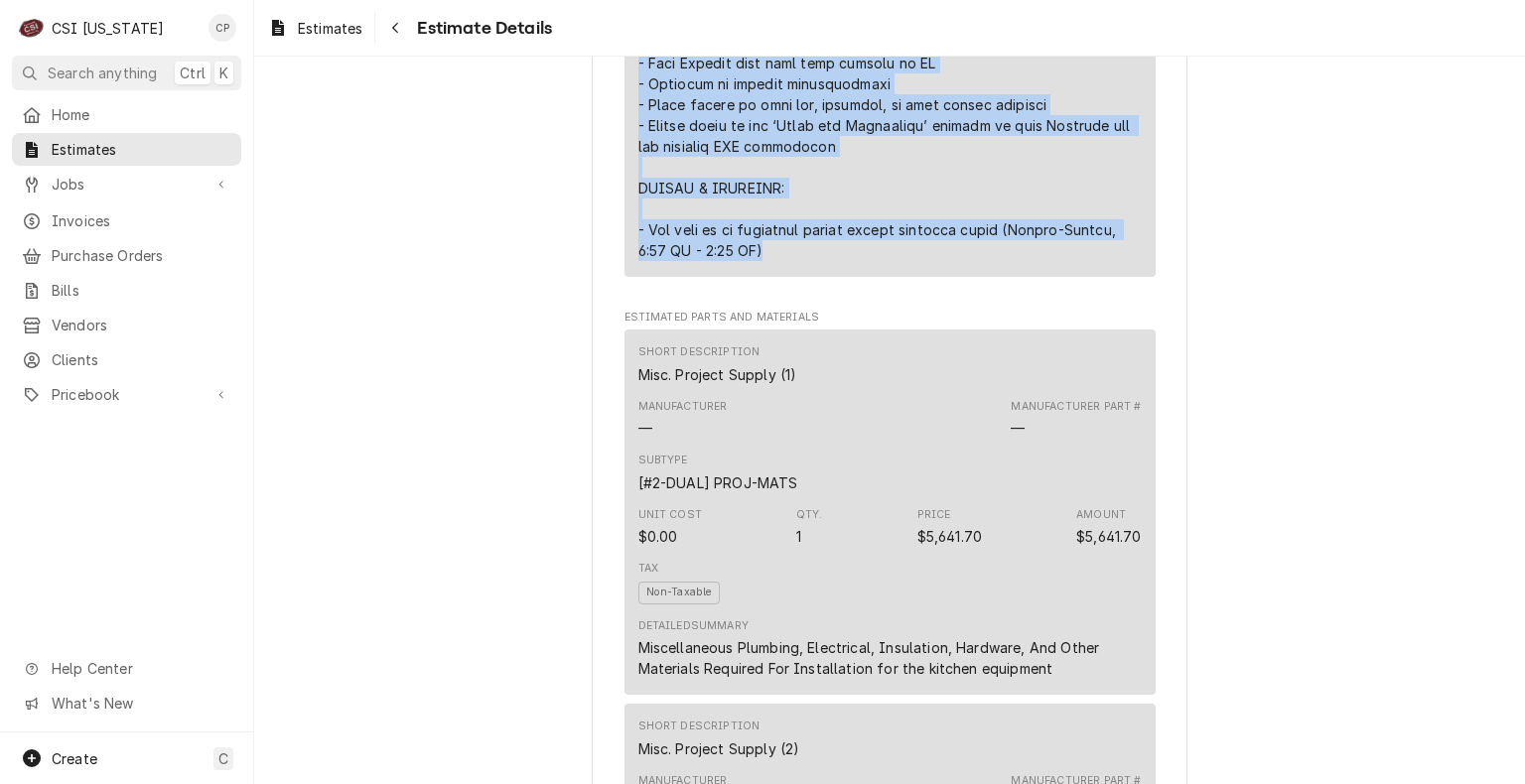 scroll, scrollTop: 3013, scrollLeft: 0, axis: vertical 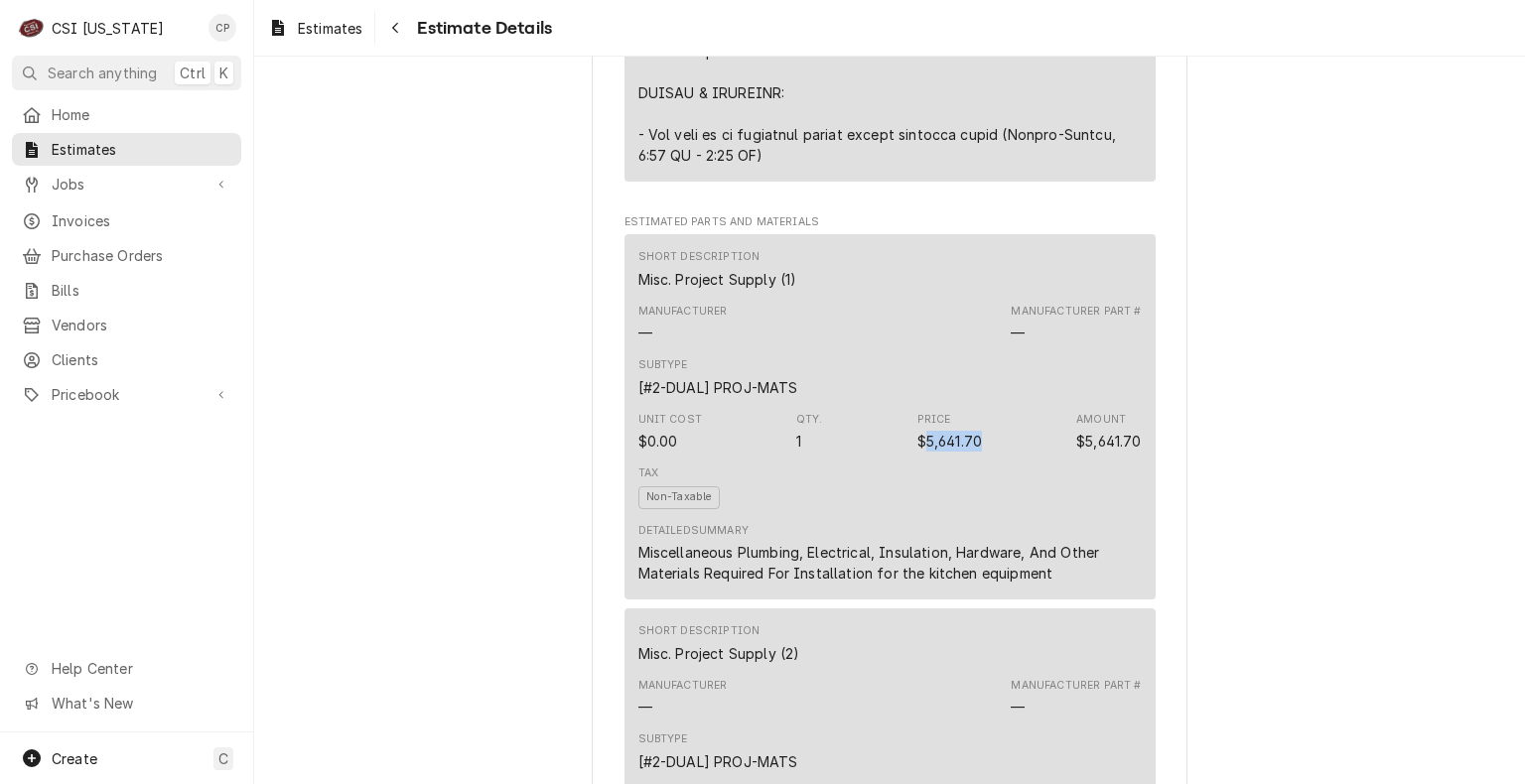drag, startPoint x: 969, startPoint y: 502, endPoint x: 913, endPoint y: 506, distance: 56.142675 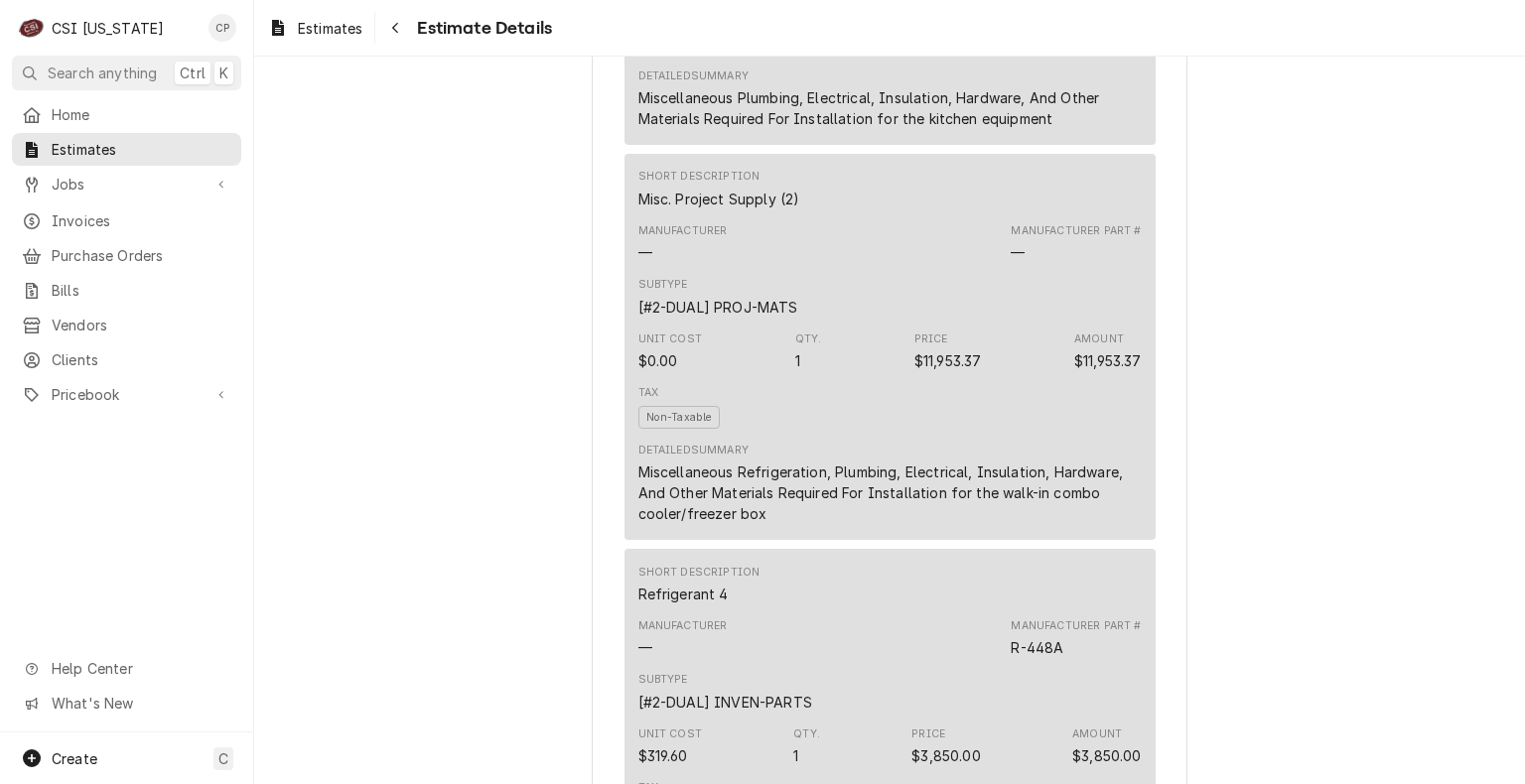 scroll, scrollTop: 3509, scrollLeft: 0, axis: vertical 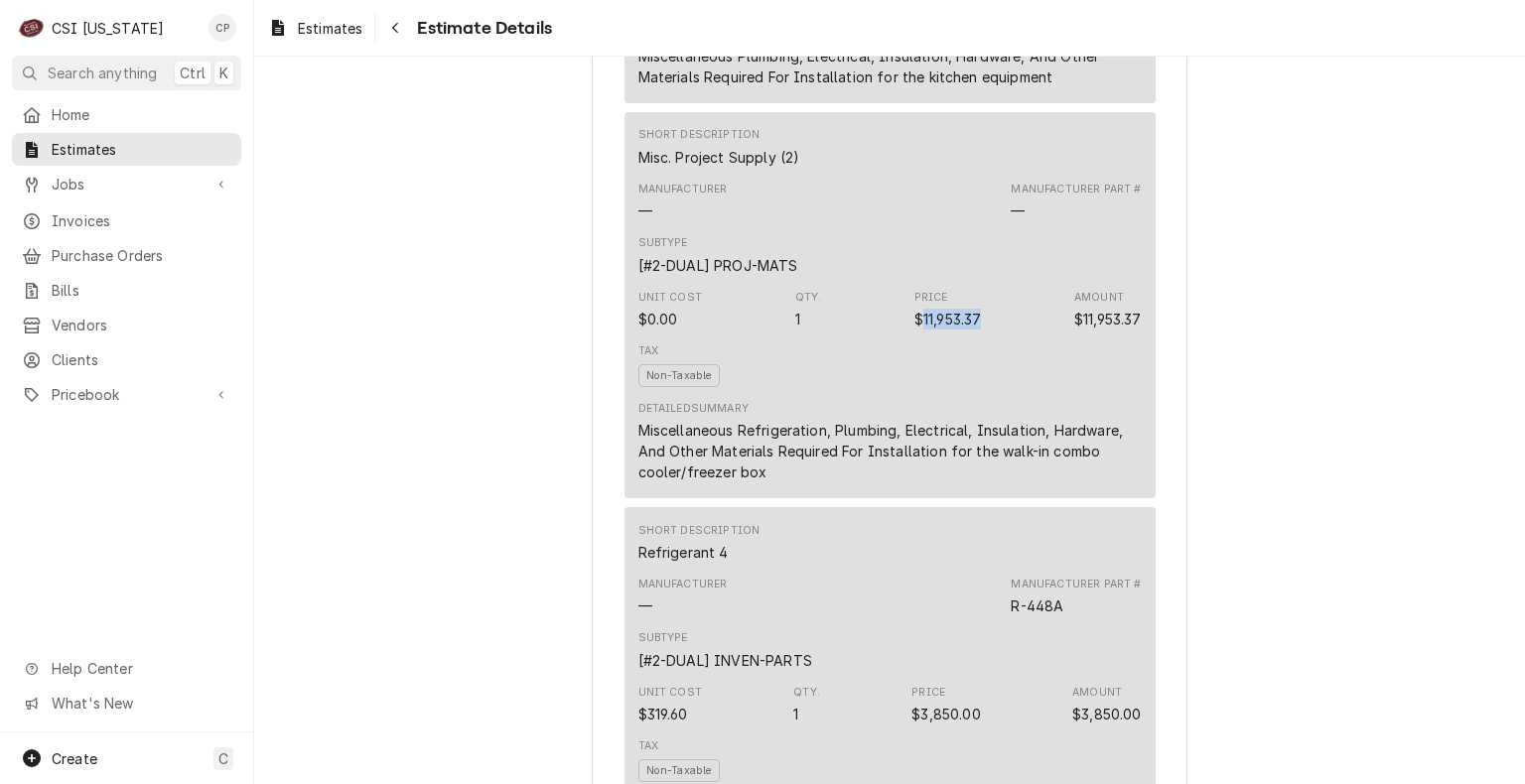 drag, startPoint x: 977, startPoint y: 379, endPoint x: 912, endPoint y: 381, distance: 65.03076 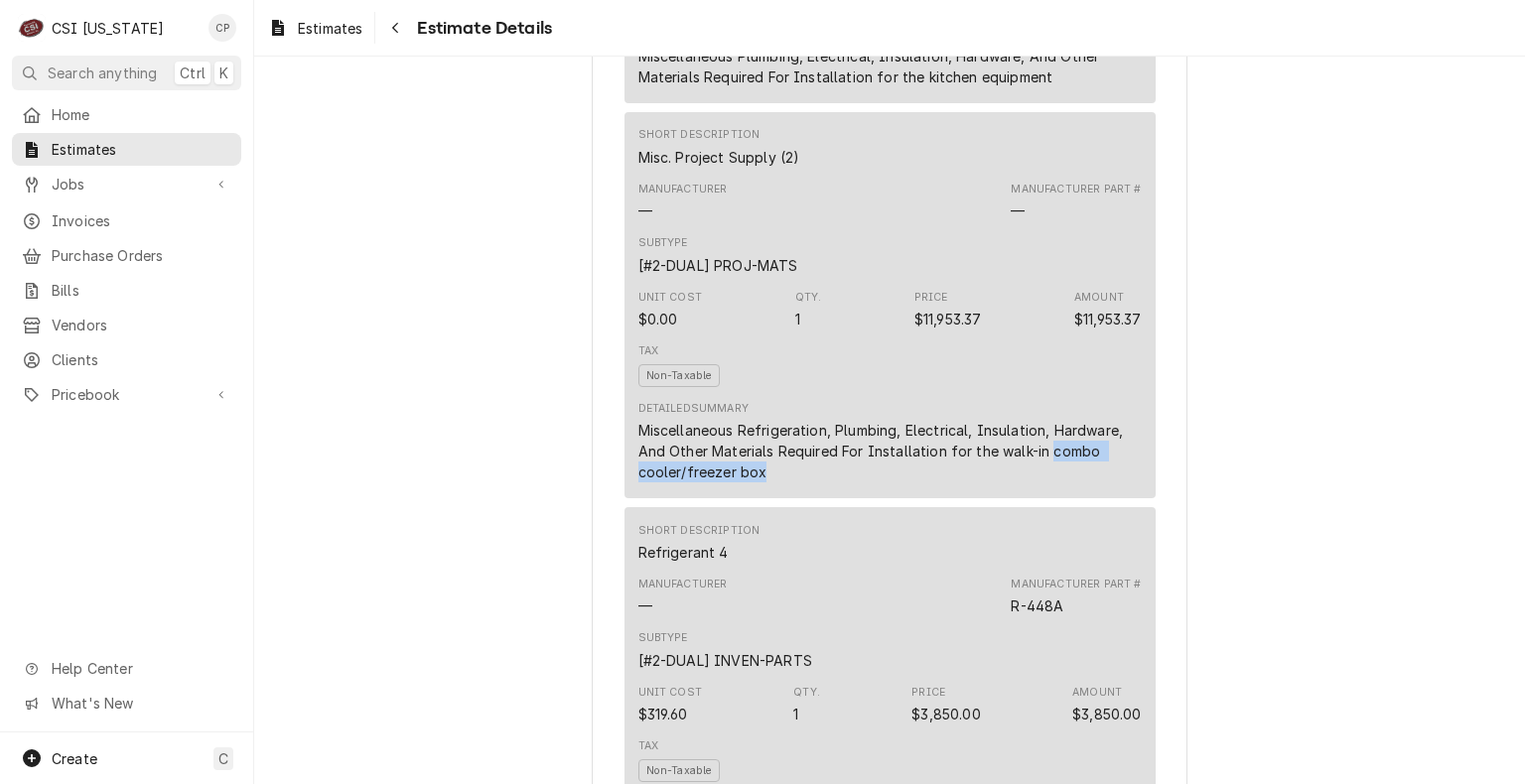 drag, startPoint x: 1040, startPoint y: 508, endPoint x: 1071, endPoint y: 527, distance: 36.359318 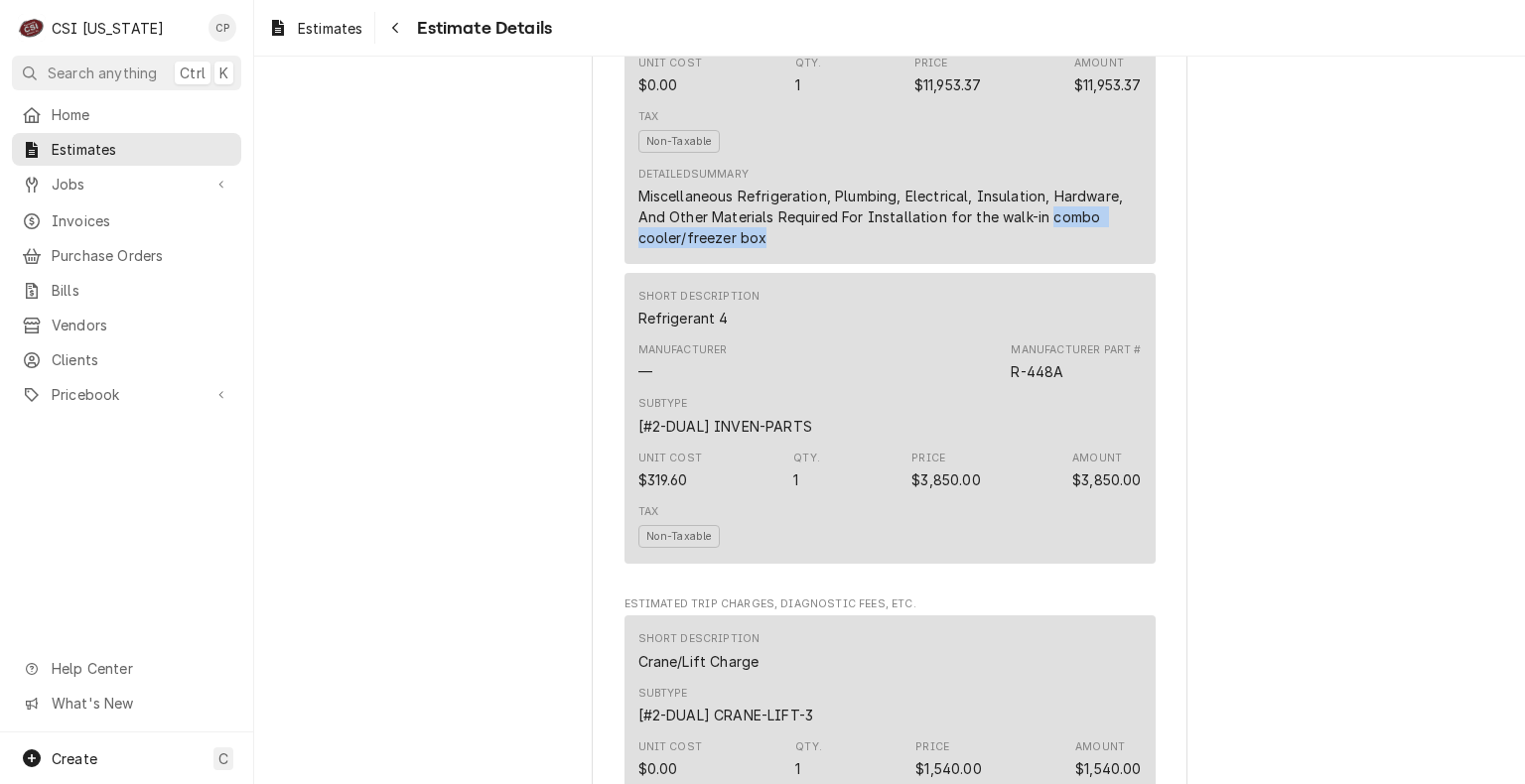 scroll, scrollTop: 3807, scrollLeft: 0, axis: vertical 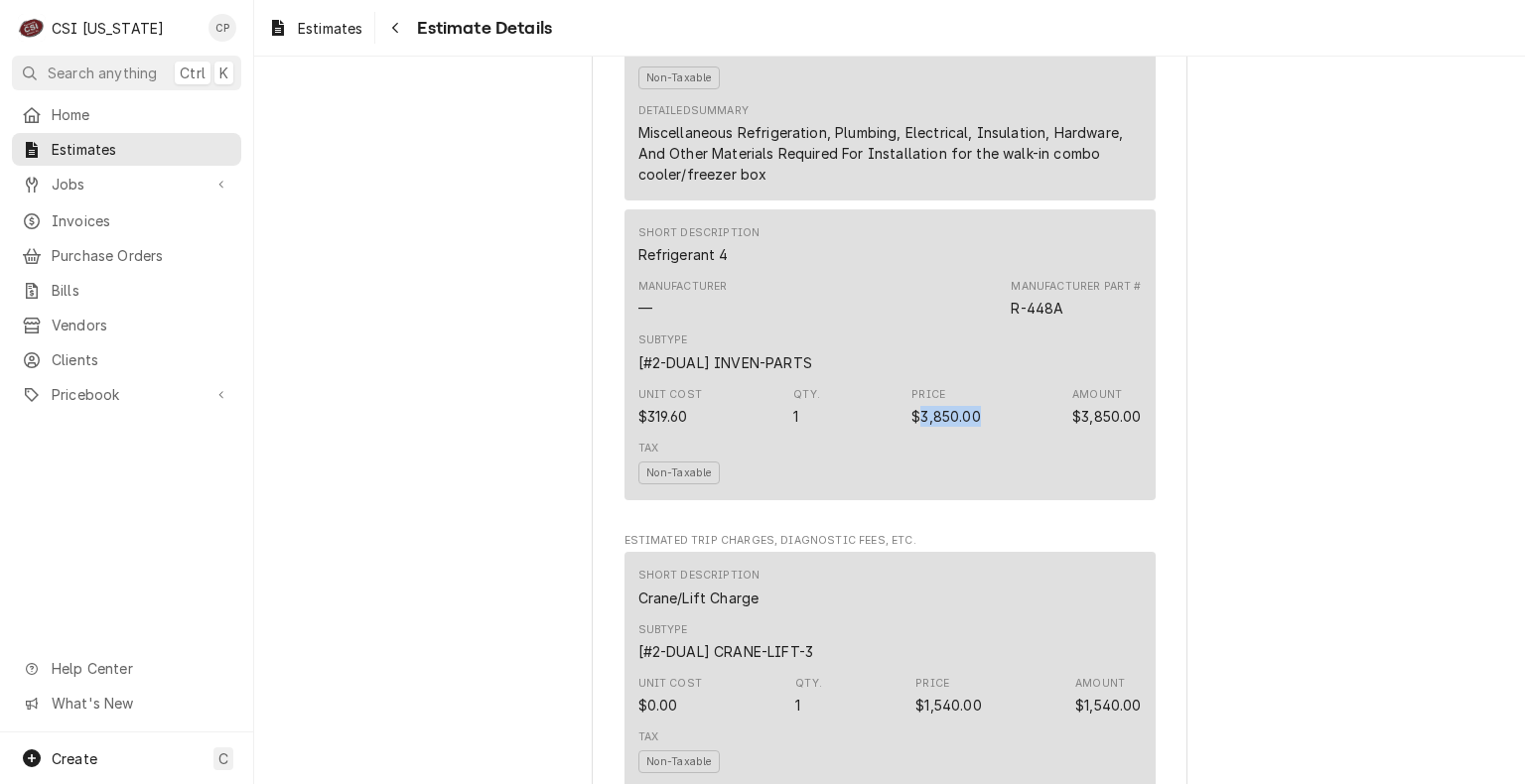 drag, startPoint x: 974, startPoint y: 476, endPoint x: 911, endPoint y: 486, distance: 63.788714 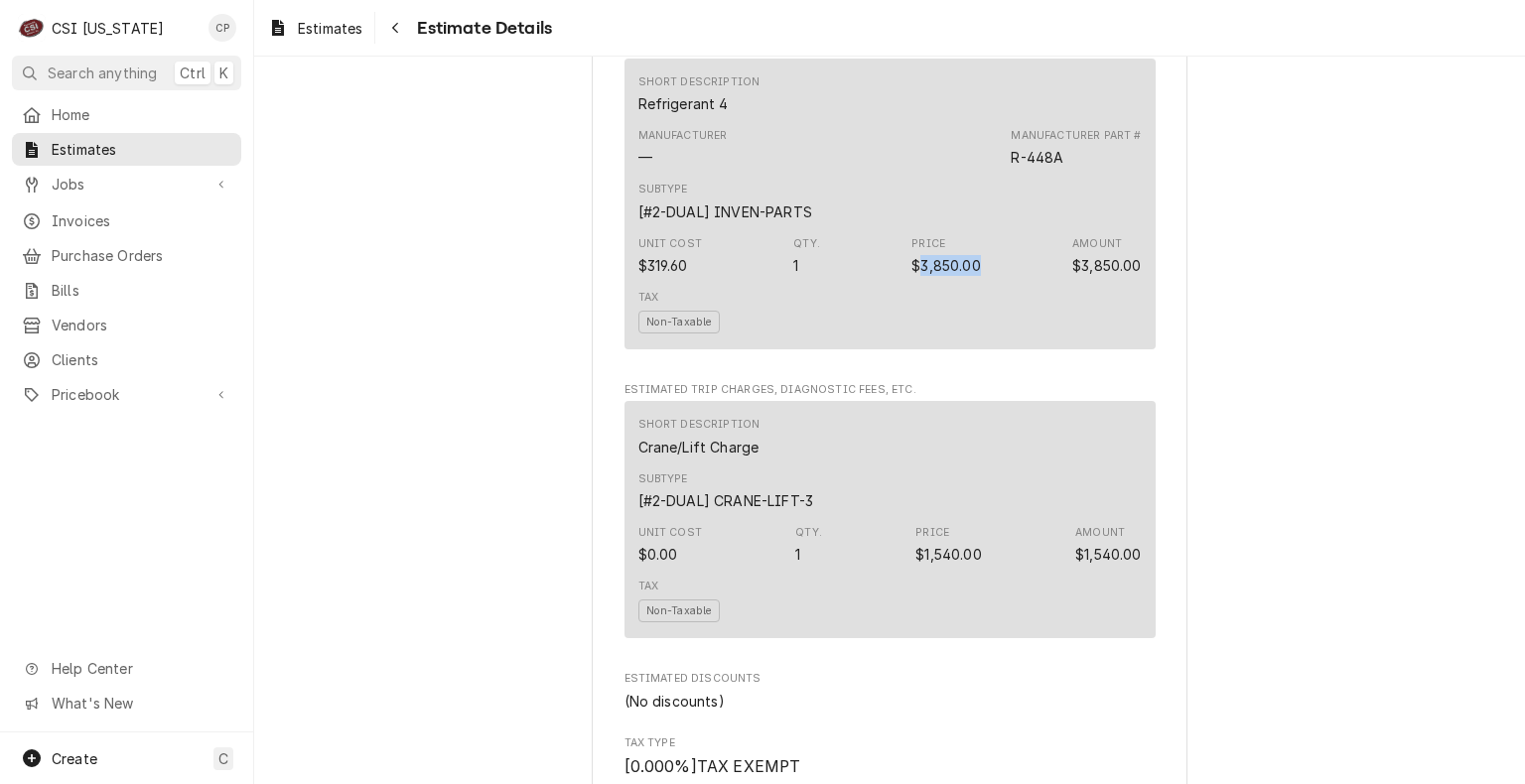 scroll, scrollTop: 4105, scrollLeft: 0, axis: vertical 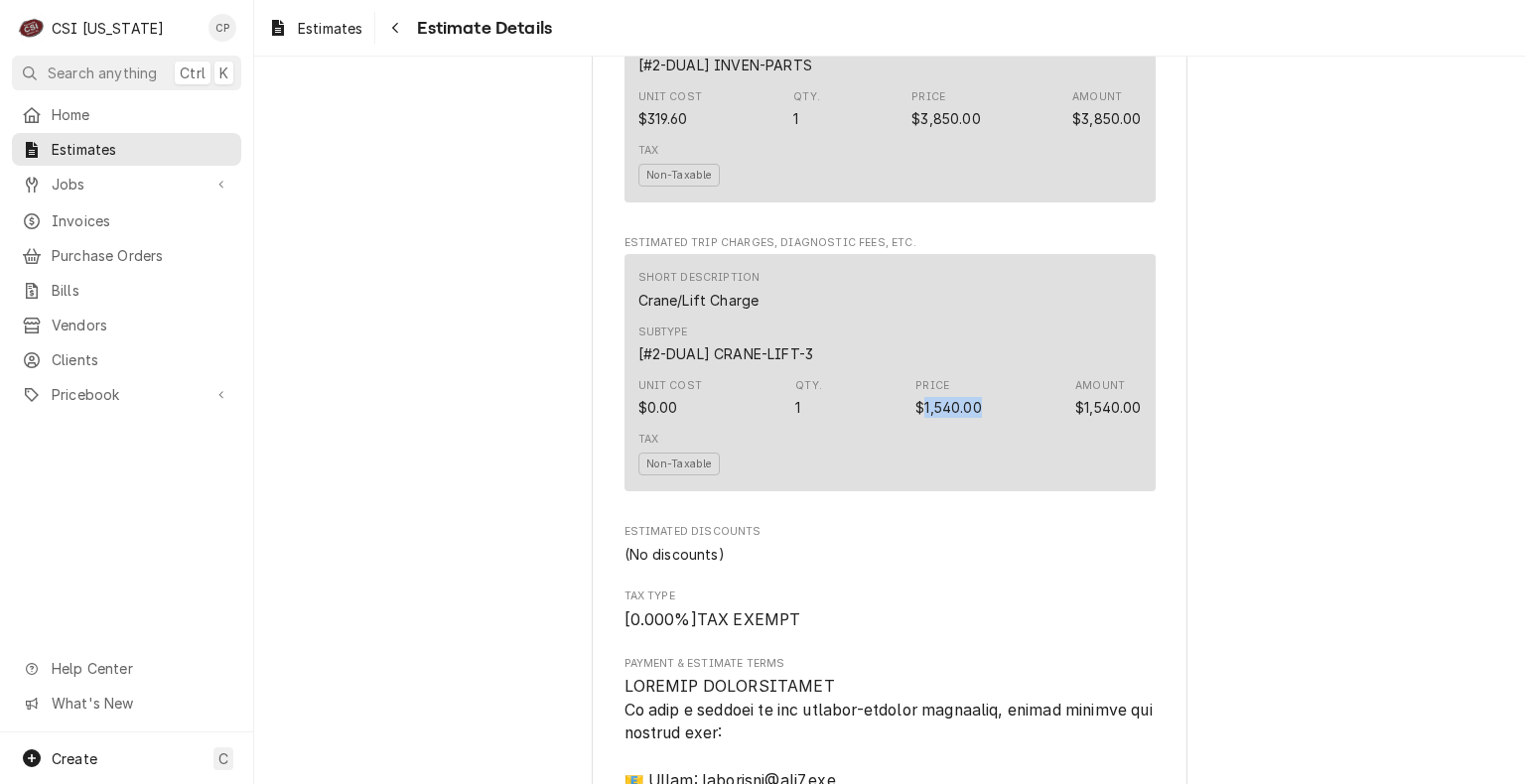 drag, startPoint x: 979, startPoint y: 466, endPoint x: 916, endPoint y: 462, distance: 63.126856 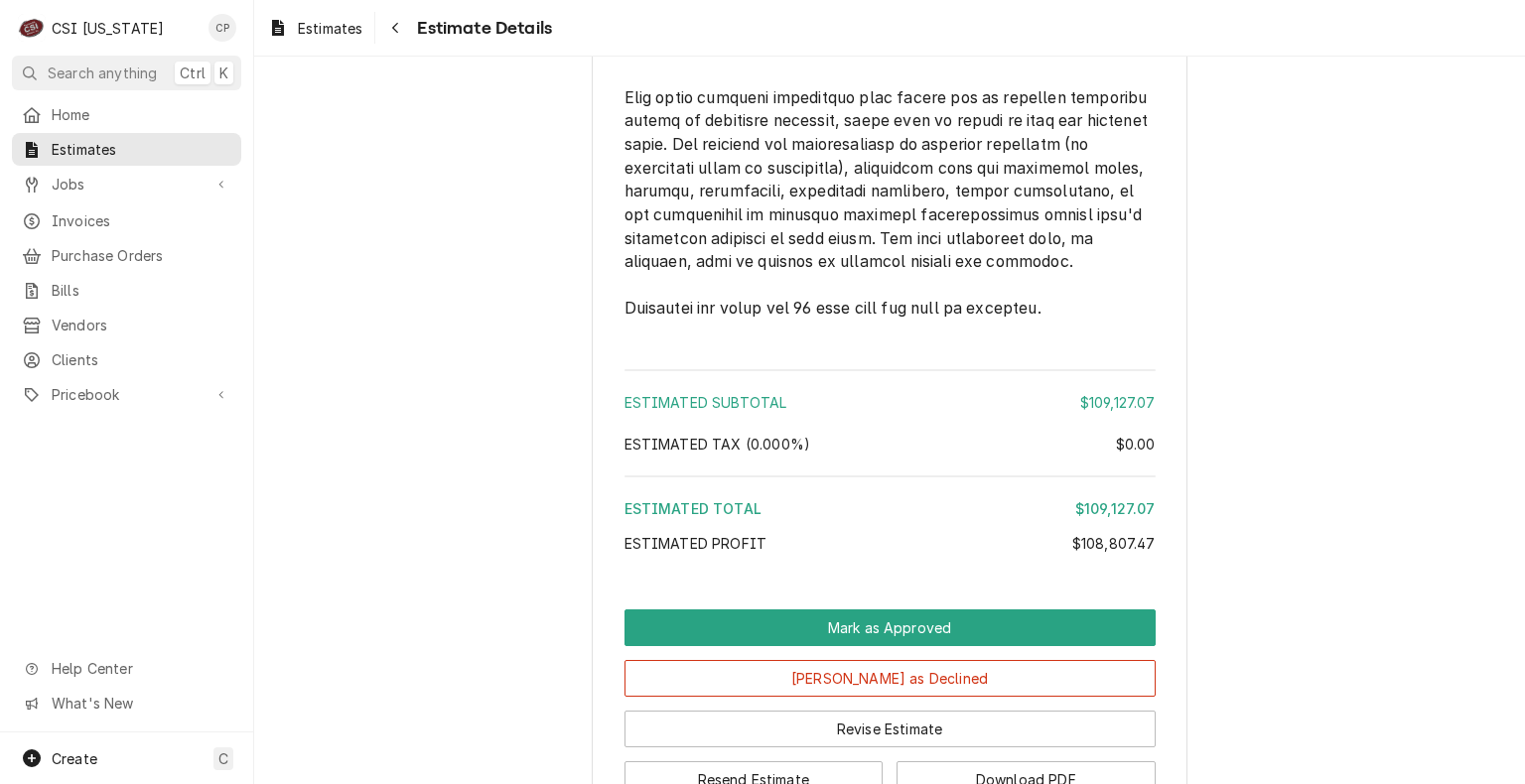 scroll, scrollTop: 5295, scrollLeft: 0, axis: vertical 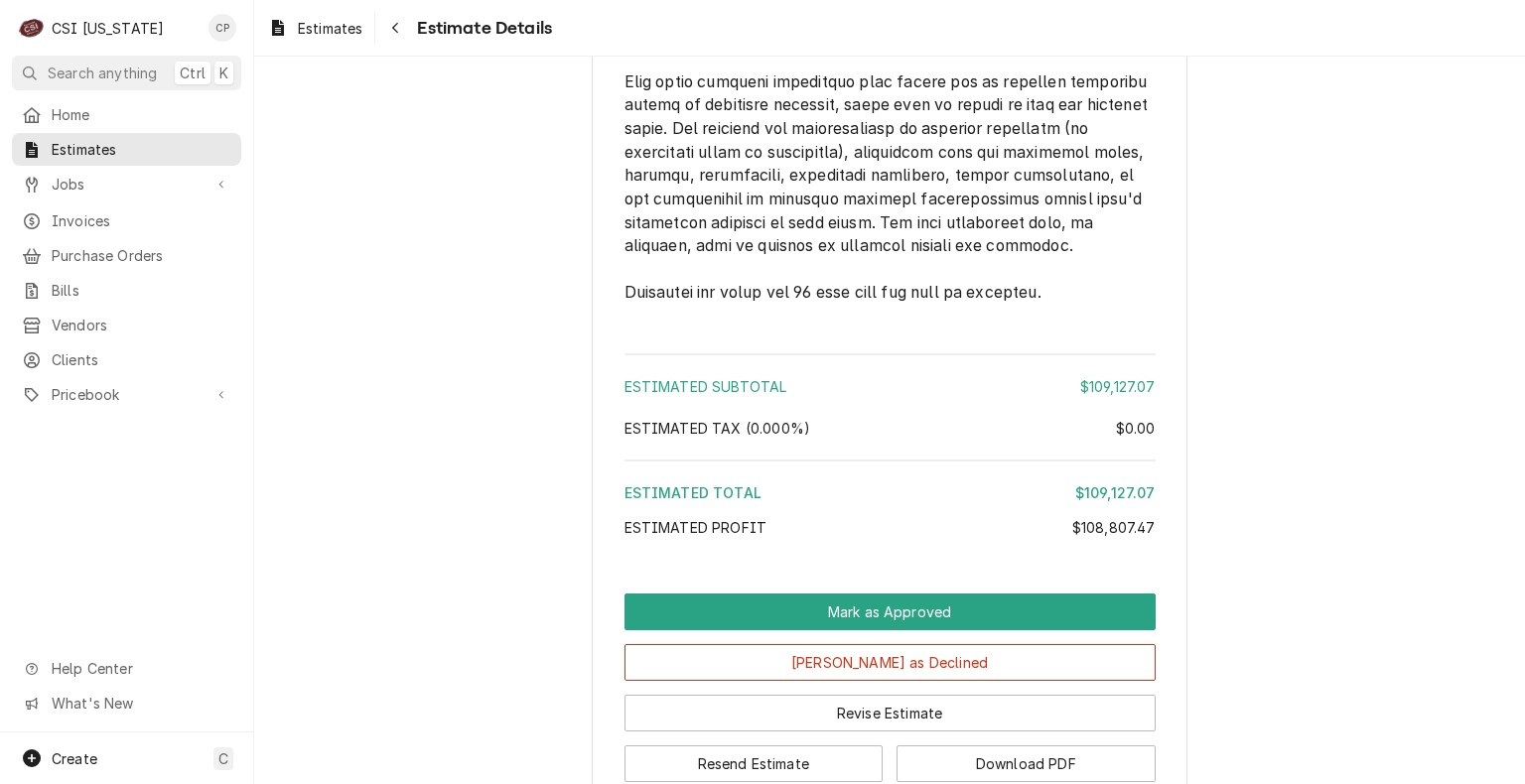 click on "Awaiting Approval Sender CSI Kentucky CSI Commercial Services Inc
11360 Bluegrass Parkway
Louisville, KY 40299 (502) 806-5000 serviceky@csi1.com Recipient (Bill To) STAFFORD-SMITH, INC STAFFORD-SMITH, INC
600 Corporation Drive
Pendleton, IN 46064 Service Location Bardstown High School
400 N 5th St
Bardstown, KY 40004 Roopairs Estimate ID EST-100103 Service Type Scope | Equipment Set Labels  (Only Visible to You) ¹ Install ⚡️ Date Issued Jul 3, 2025 Expires On Jul 31, 2025 Last Seen Mon, Jul 28th, 2025 - 3:16 PM Sent On Fri, Jul 25th, 2025 - 8:48 AM Last Modified Fri, Jul 25th, 2025 - 8:48 AM Reason for Call set in place all equipment per plans as well as build and pipe the walk-in Estimated Service Charges Short Description Scope | Walk In Cooler/Freezer Install Subtype [#1-SALE] LABR-PROJ Unit Cost $0.00 Qty. 1 Price $23,618.00 Amount $23,618.00 Tax Non-Taxable Service  Summary Short Description Scope | Equipment Set Subtype [#1-SALE] LABR-PROJ Unit Cost $0.00 Qty. 1 Price $62,524.00 Amount $62,524.00" at bounding box center [890, -2207] 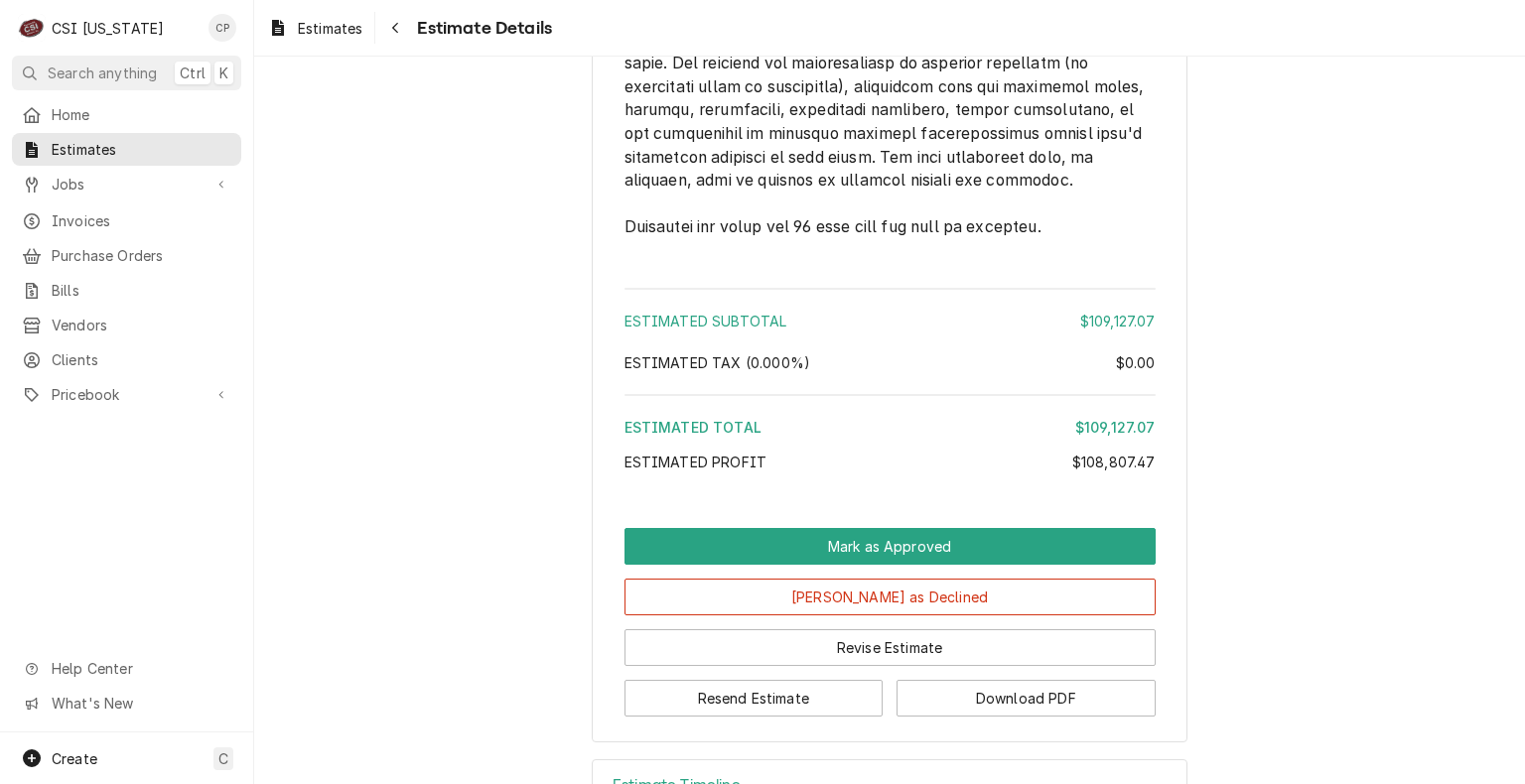 scroll, scrollTop: 5395, scrollLeft: 0, axis: vertical 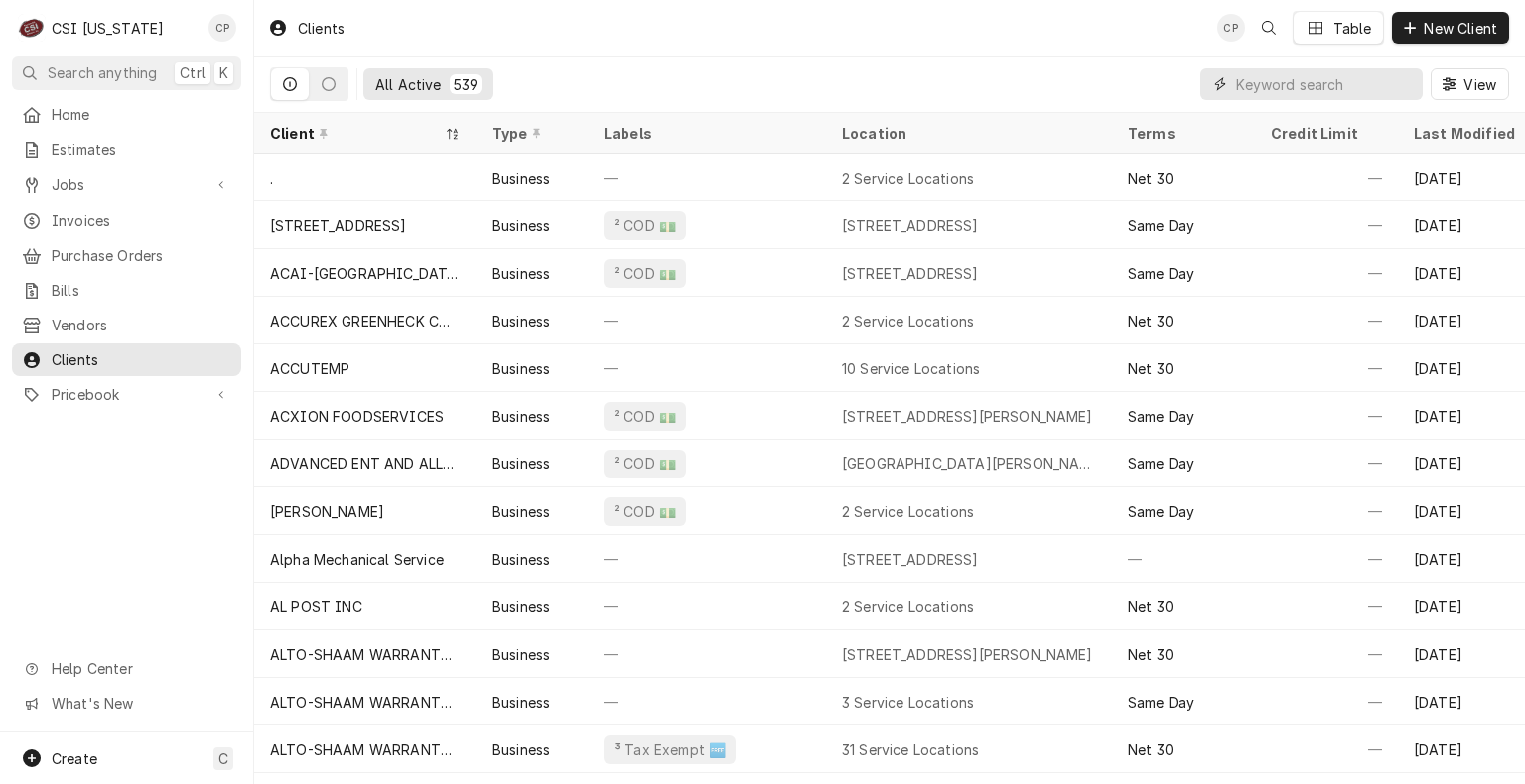 click at bounding box center [1324, 84] 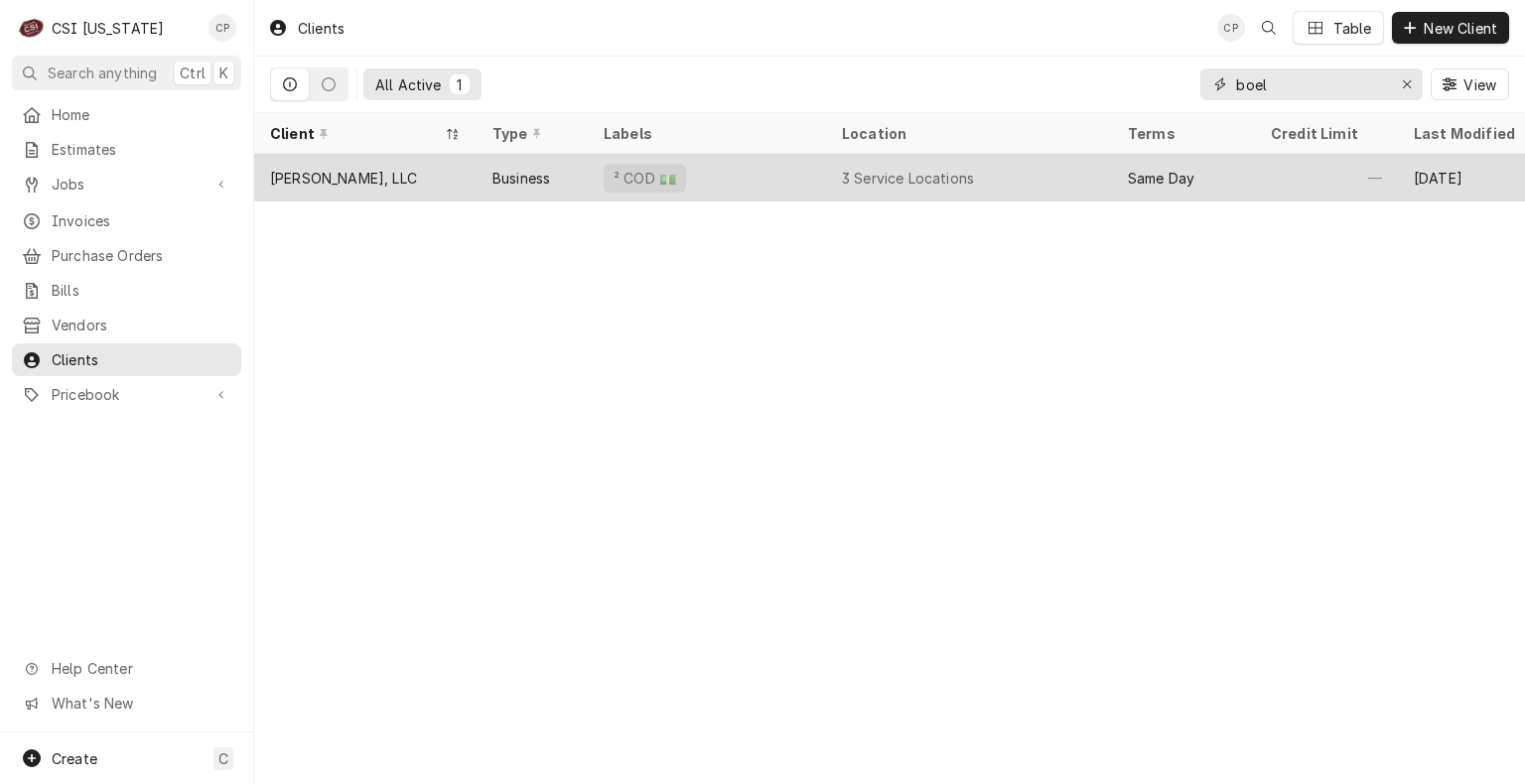 type on "boel" 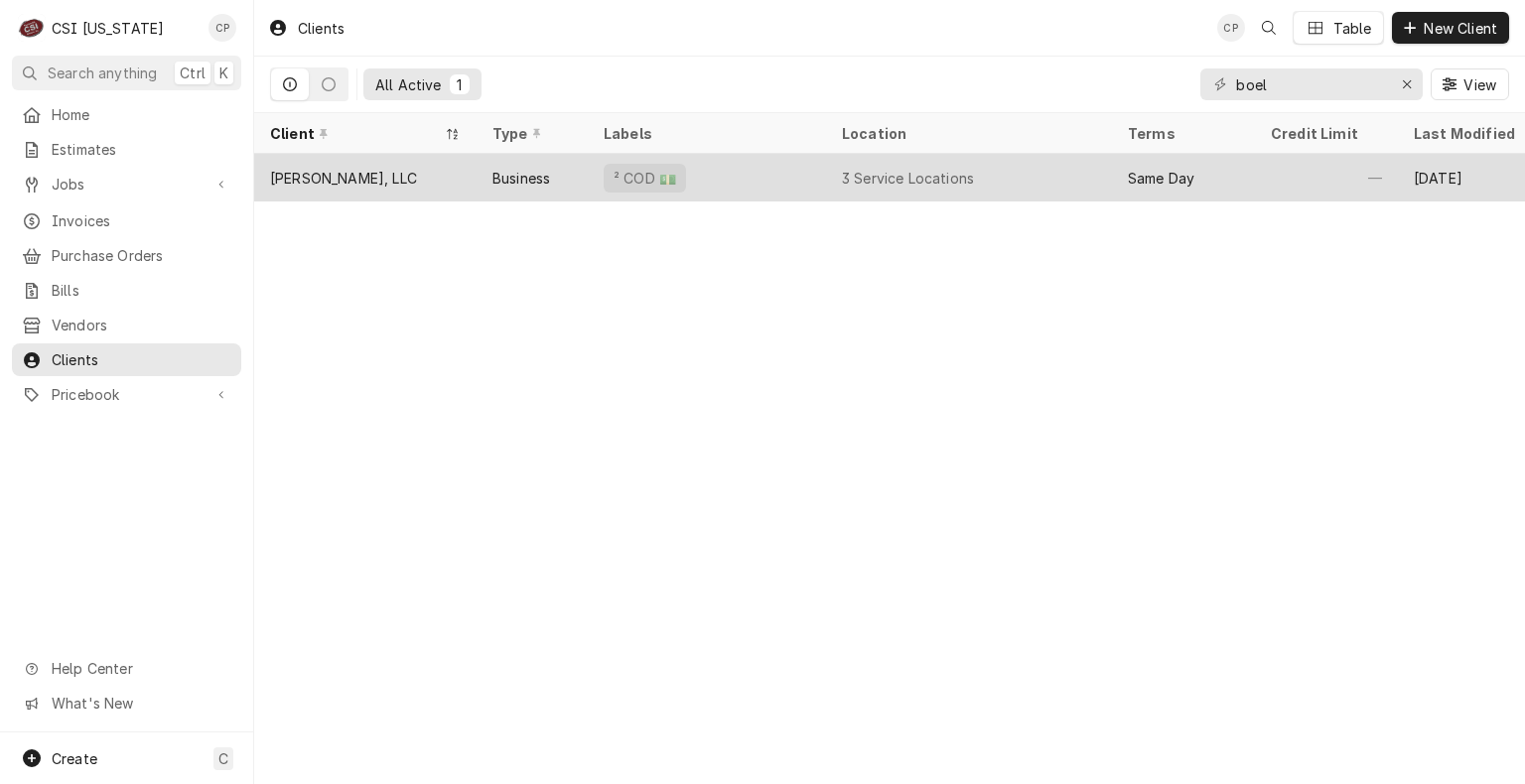 click on "Business" at bounding box center [521, 178] 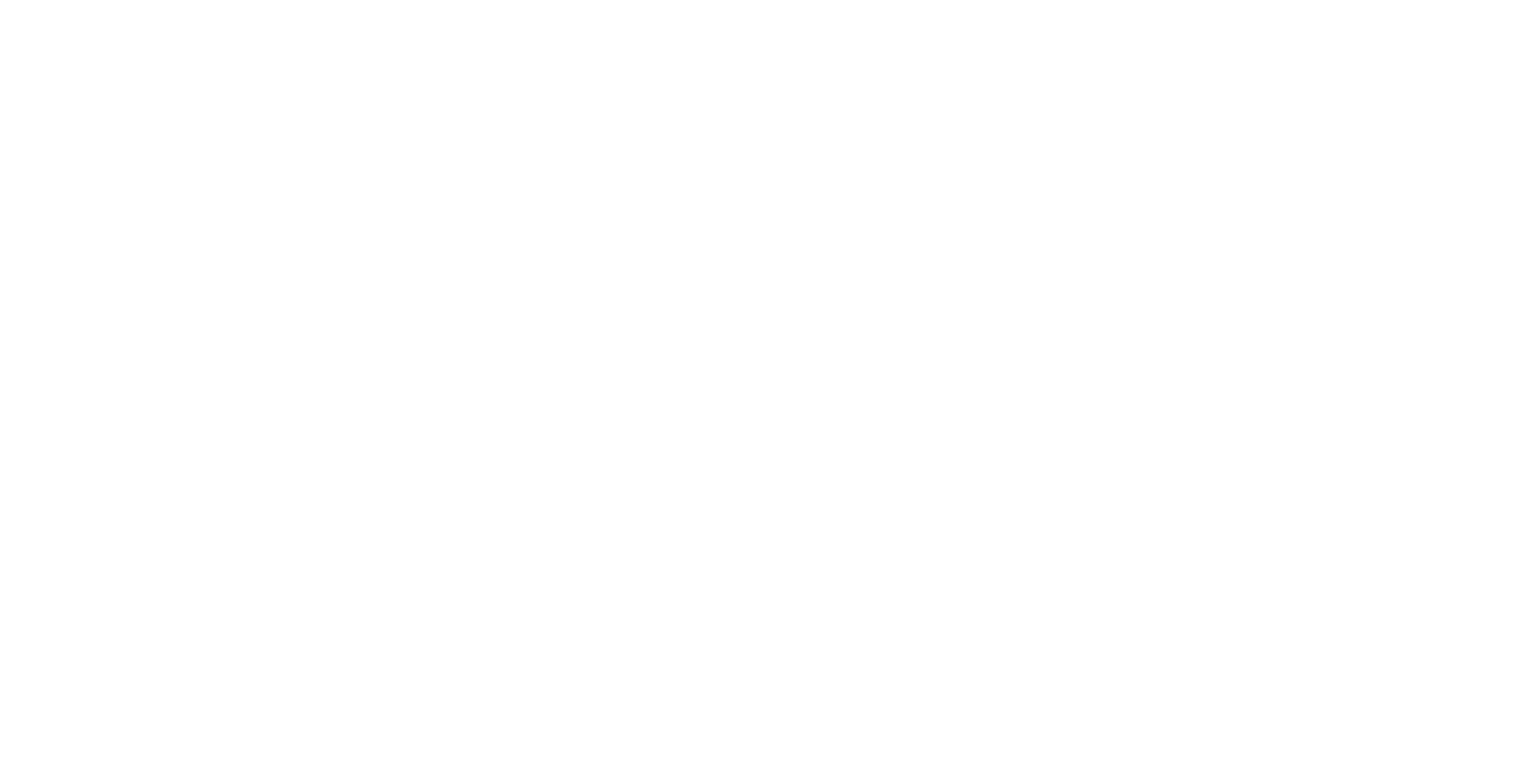 scroll, scrollTop: 0, scrollLeft: 0, axis: both 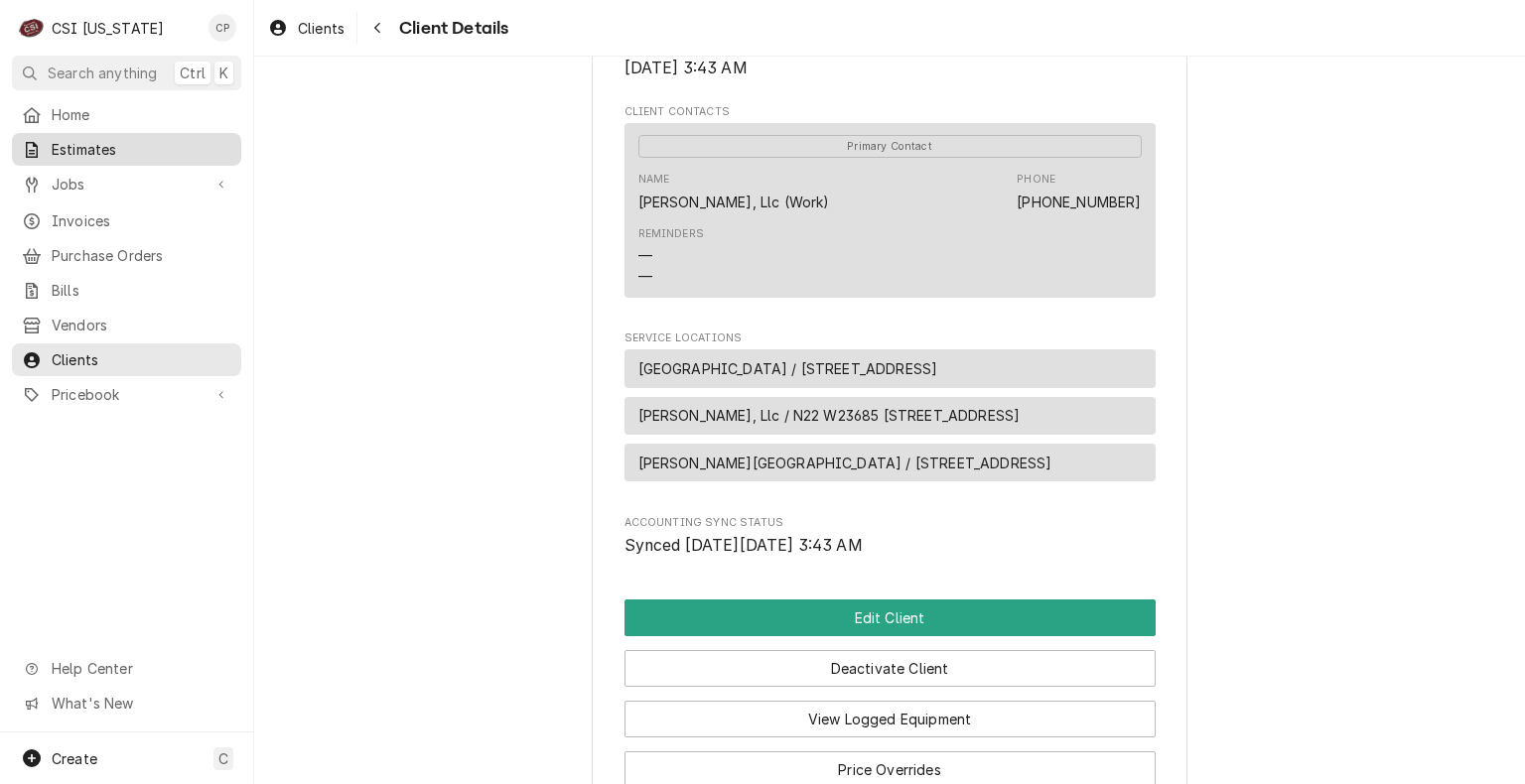 click on "Estimates" at bounding box center [141, 149] 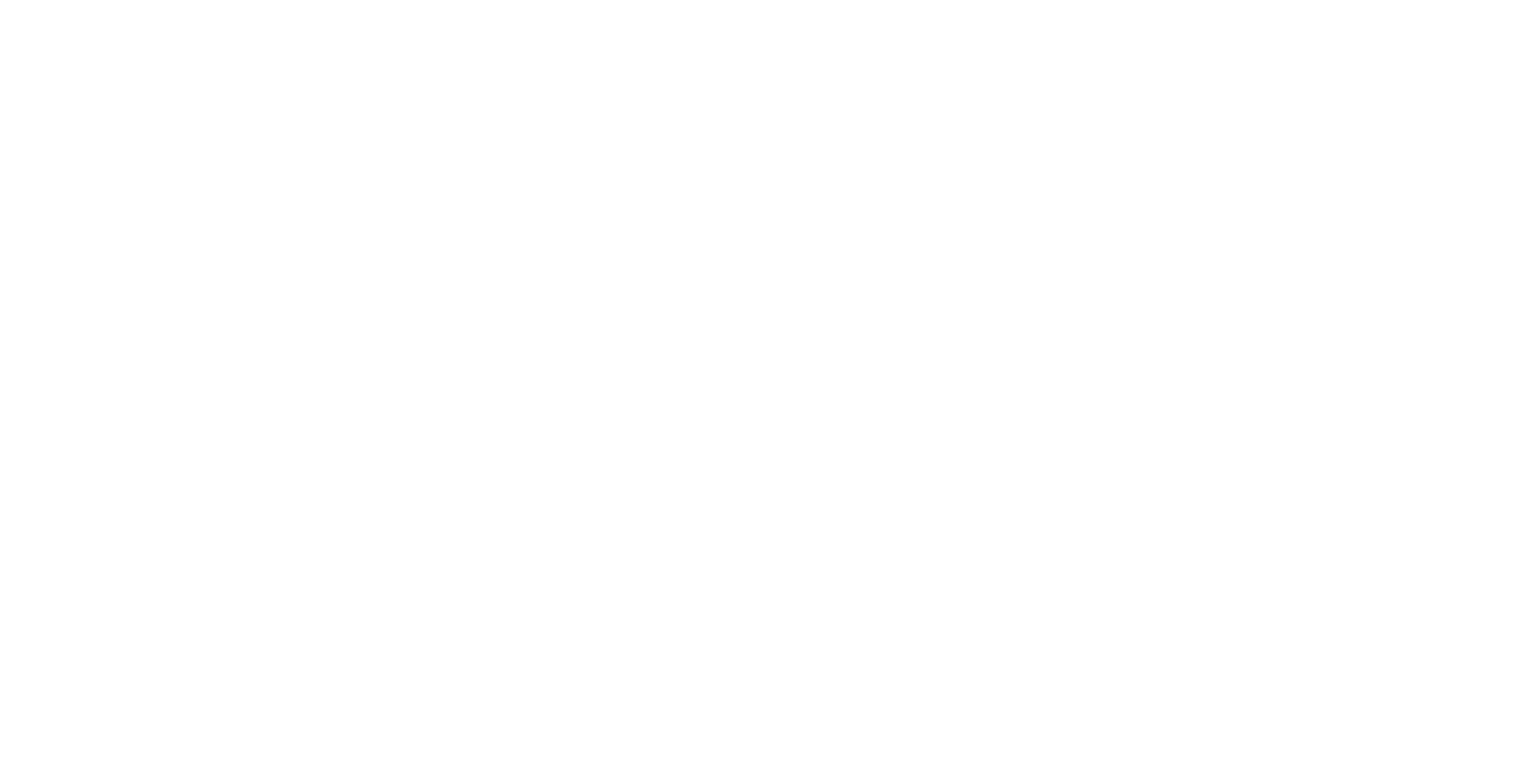 scroll, scrollTop: 0, scrollLeft: 0, axis: both 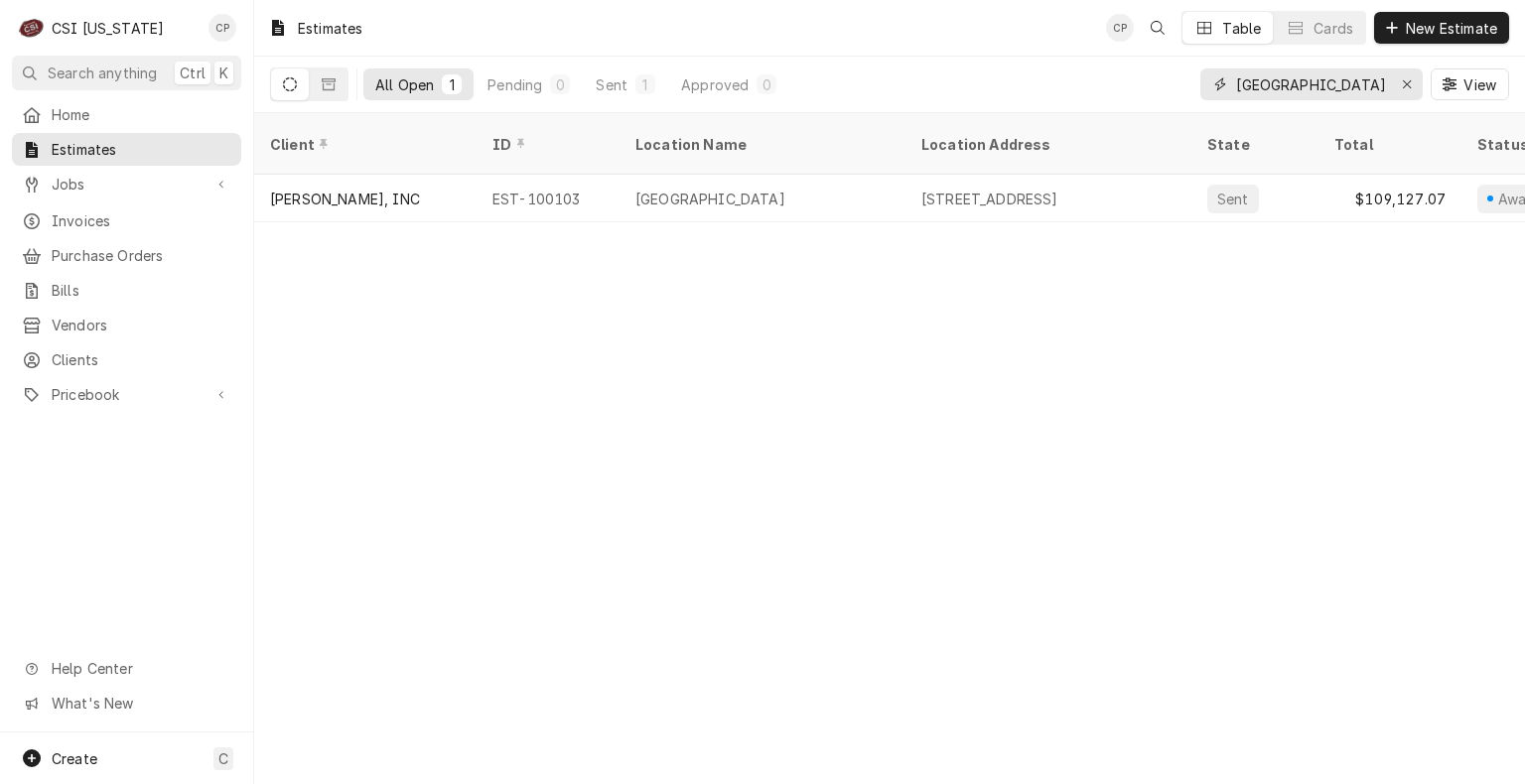 drag, startPoint x: 1317, startPoint y: 90, endPoint x: 1076, endPoint y: 81, distance: 241.16799 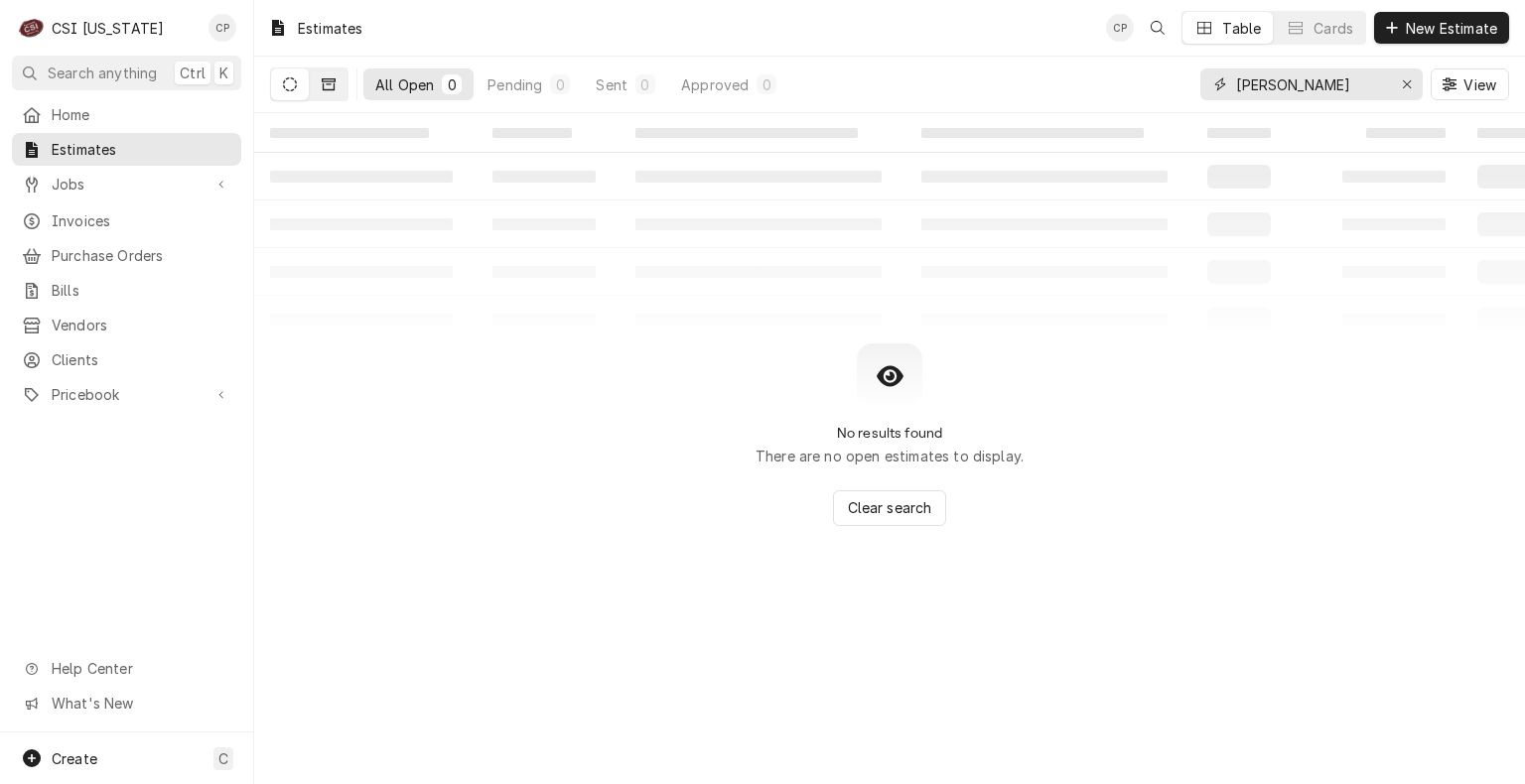 type on "[PERSON_NAME]" 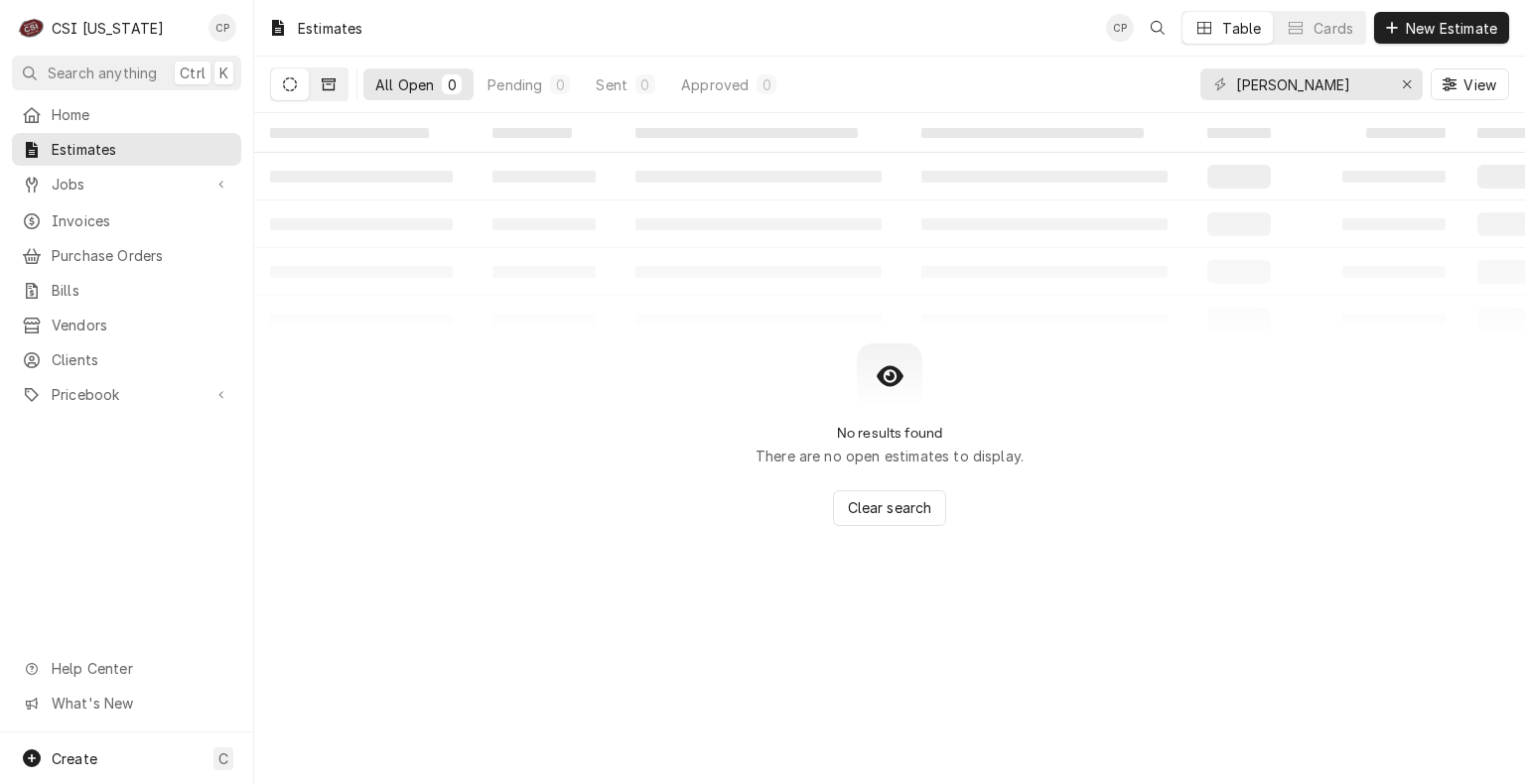 click 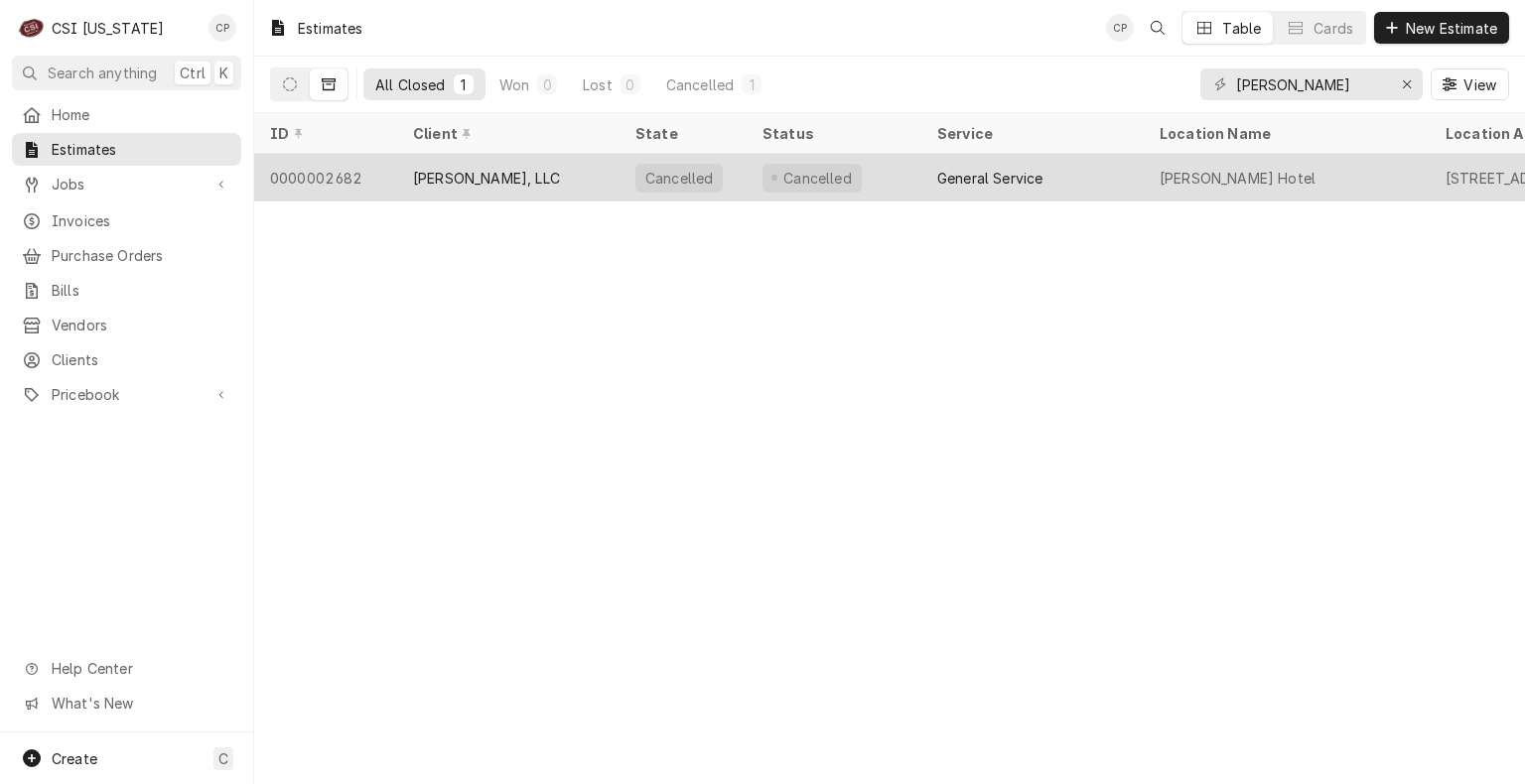 click on "[PERSON_NAME], LLC" at bounding box center (508, 178) 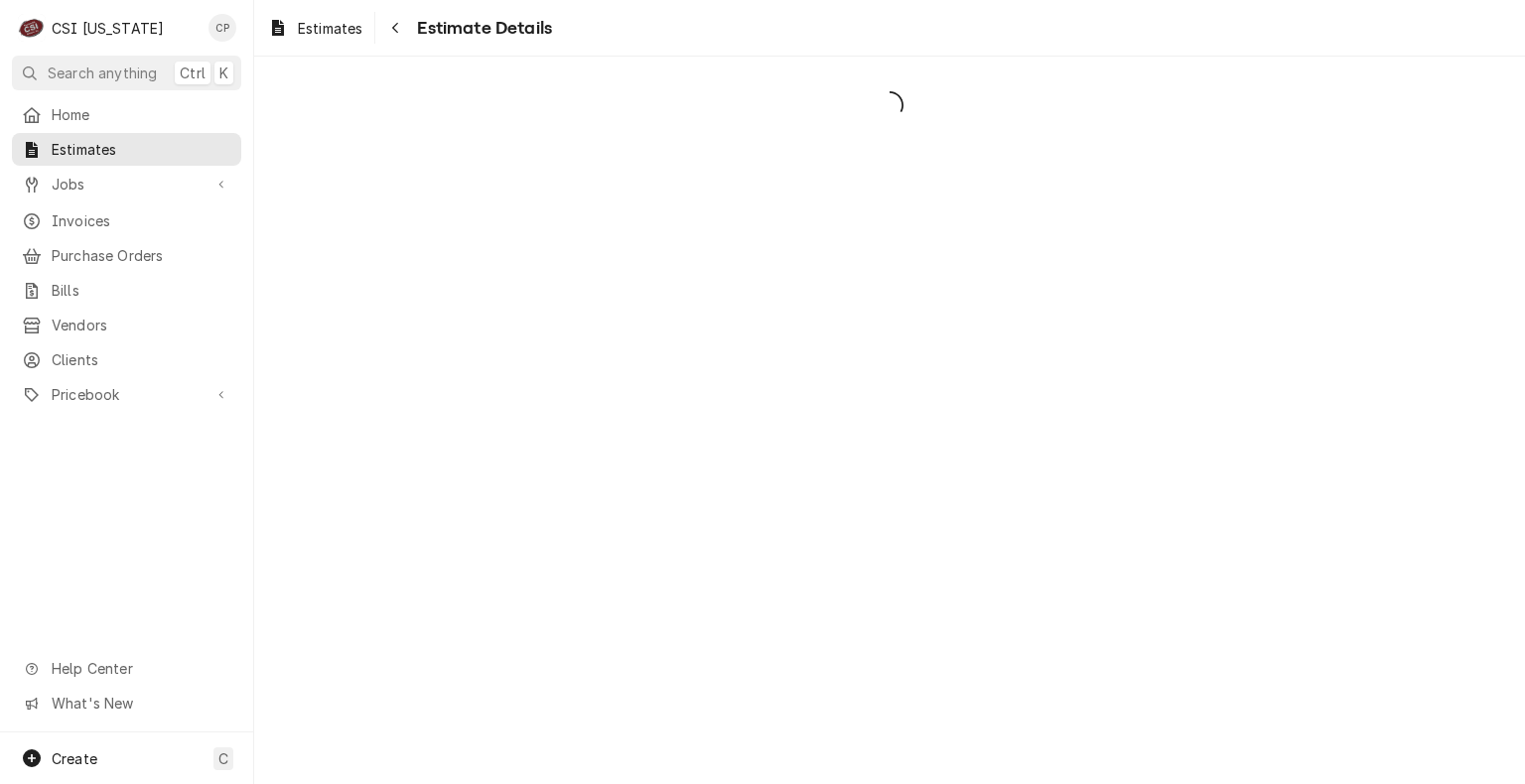 scroll, scrollTop: 0, scrollLeft: 0, axis: both 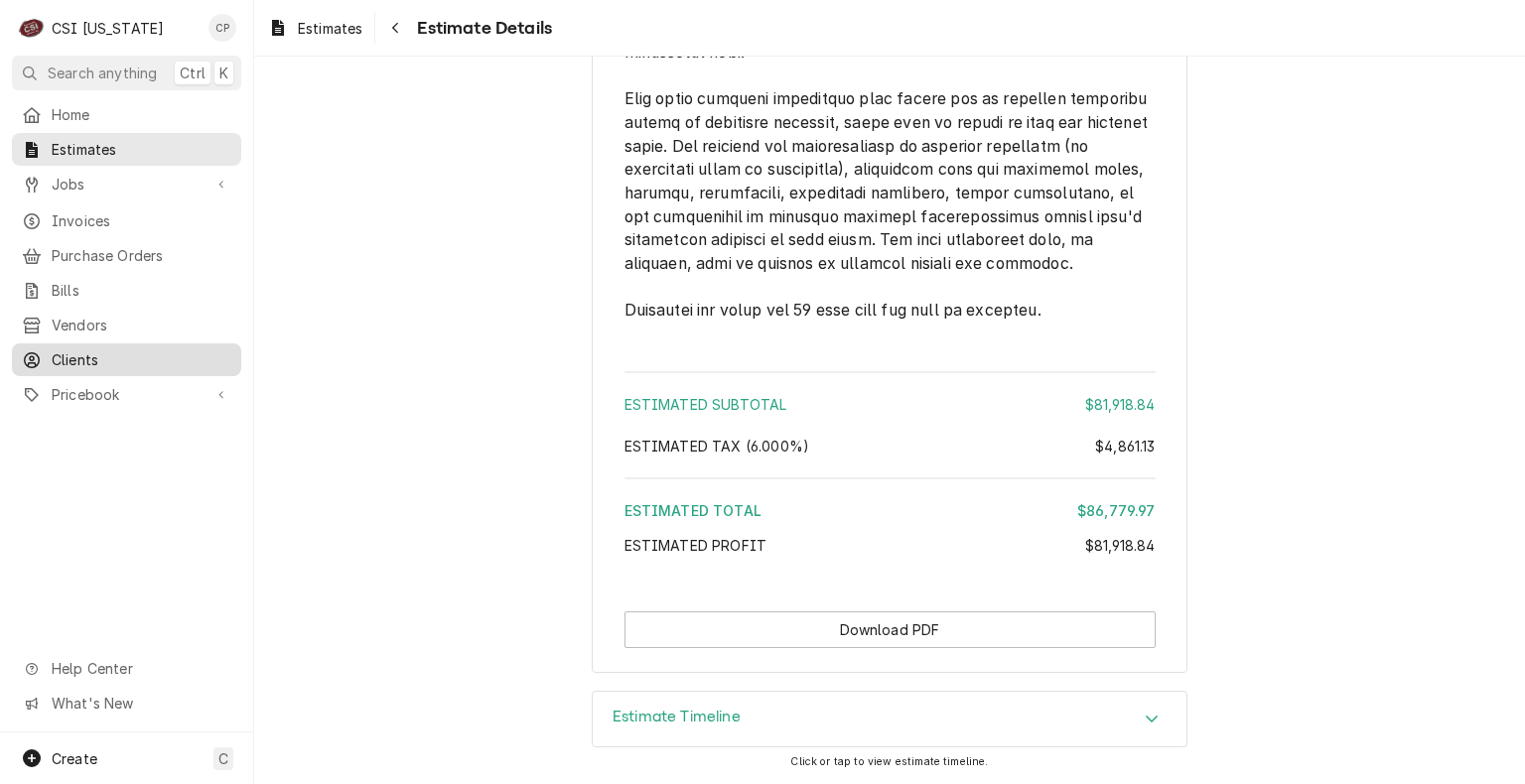 click on "Clients" at bounding box center [141, 359] 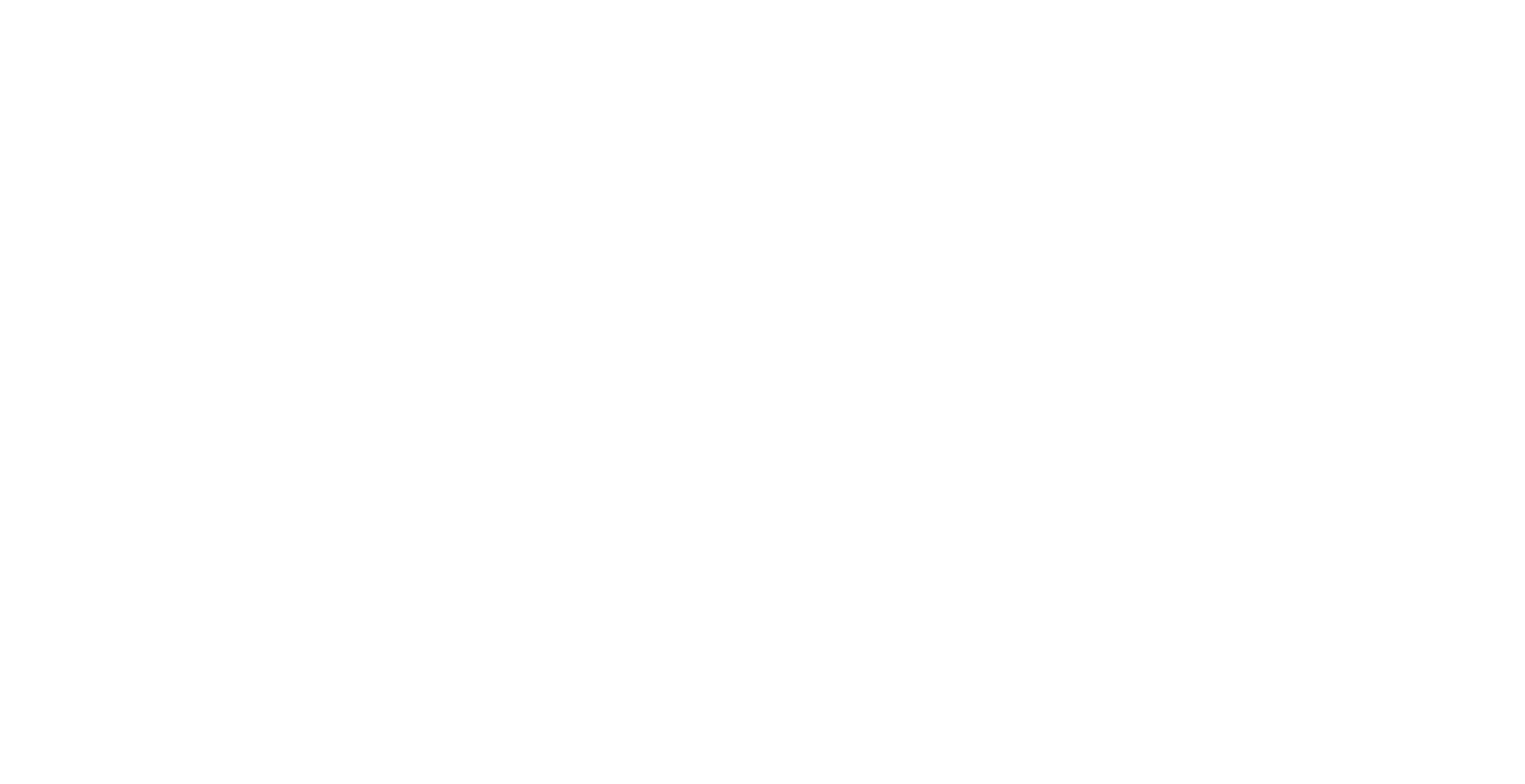 scroll, scrollTop: 0, scrollLeft: 0, axis: both 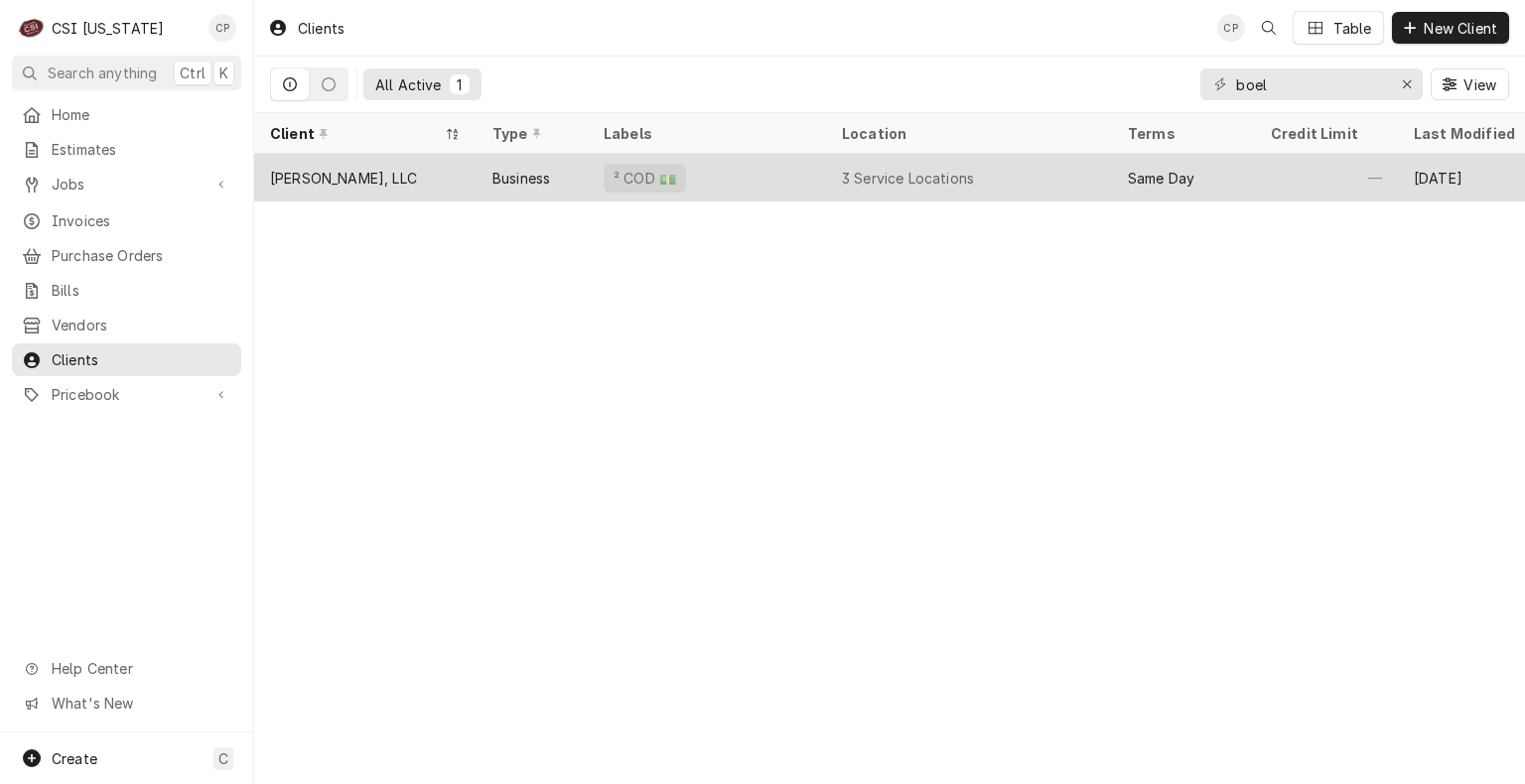 click on "Business" at bounding box center (521, 178) 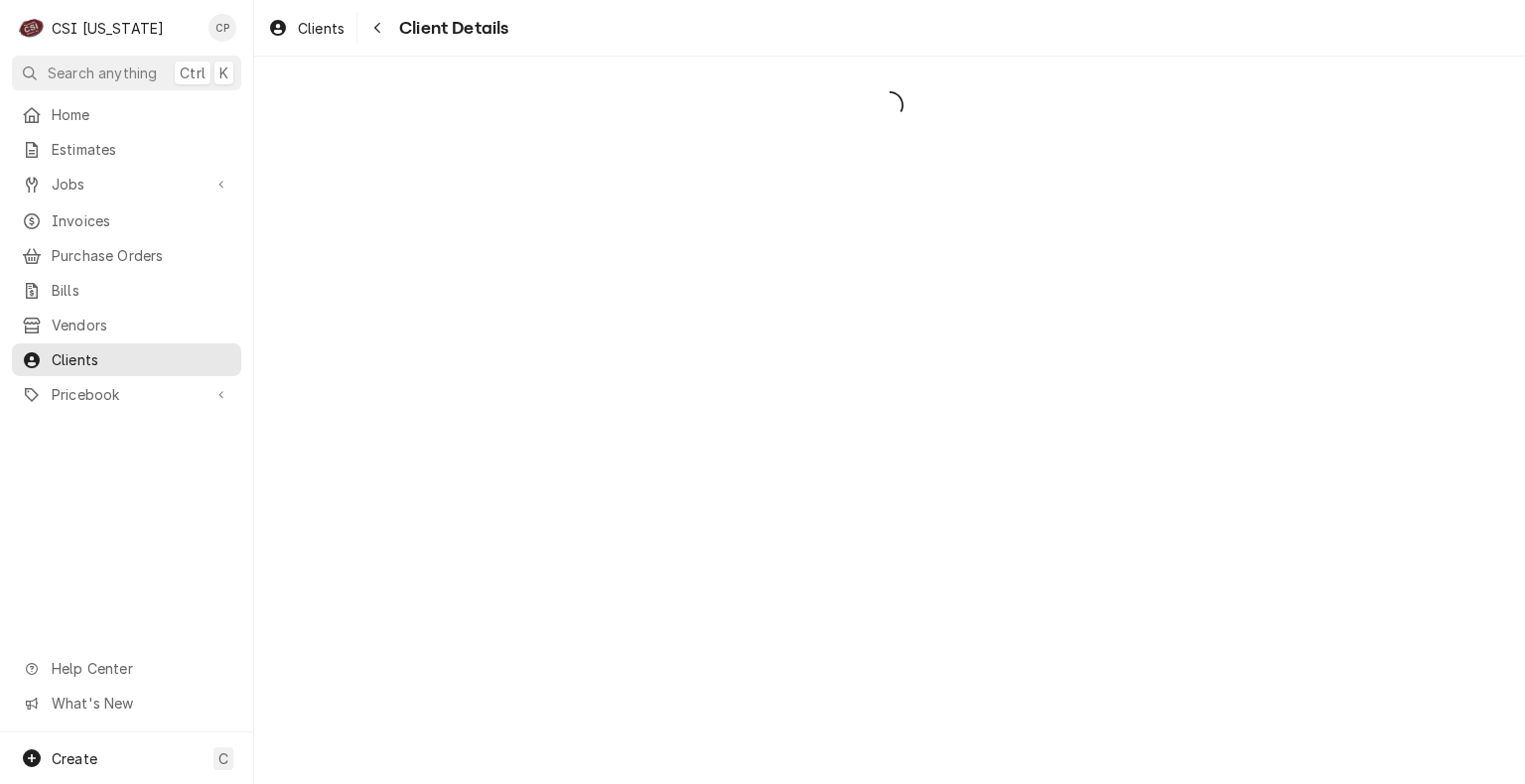 scroll, scrollTop: 0, scrollLeft: 0, axis: both 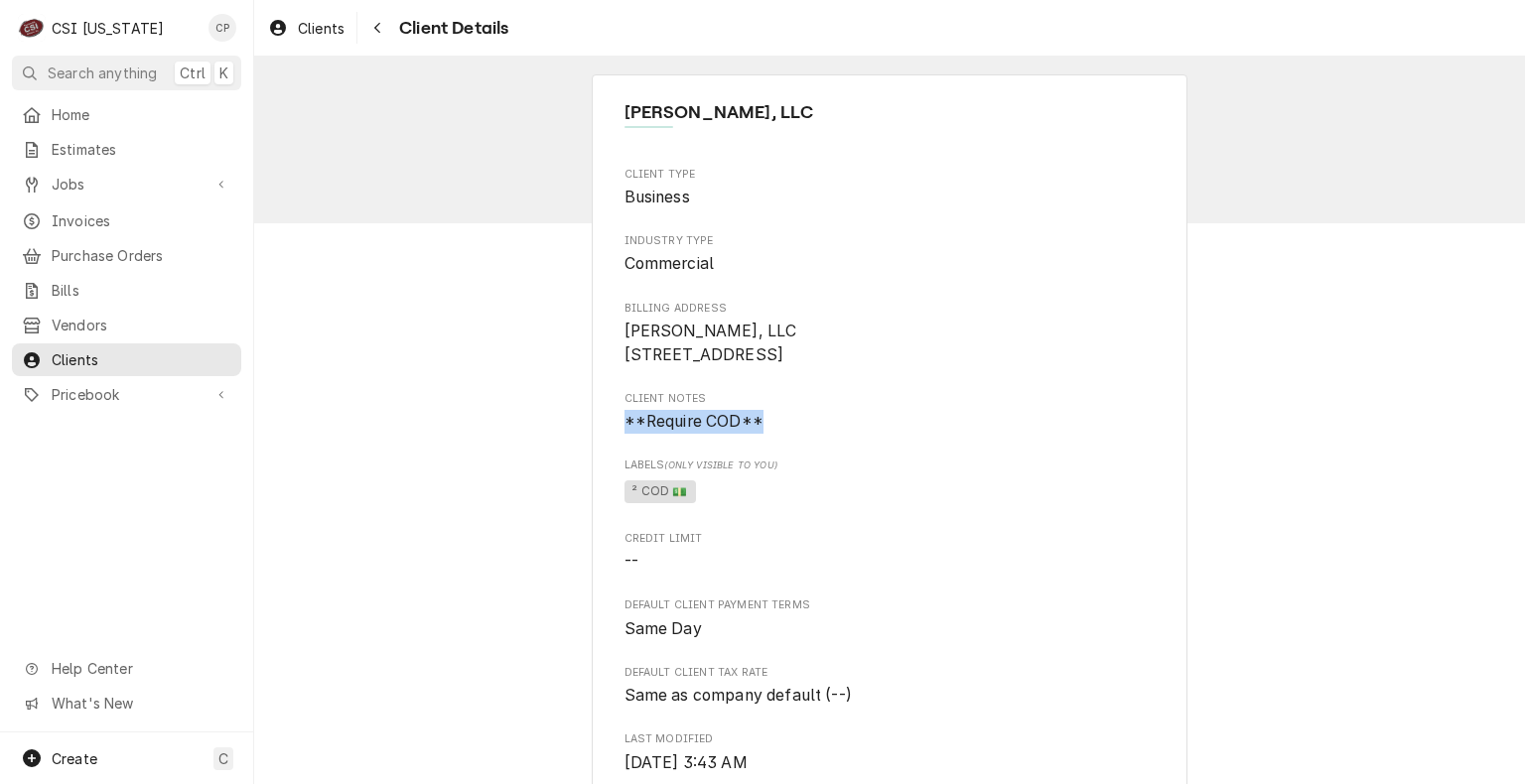 drag, startPoint x: 754, startPoint y: 443, endPoint x: 617, endPoint y: 439, distance: 137.05838 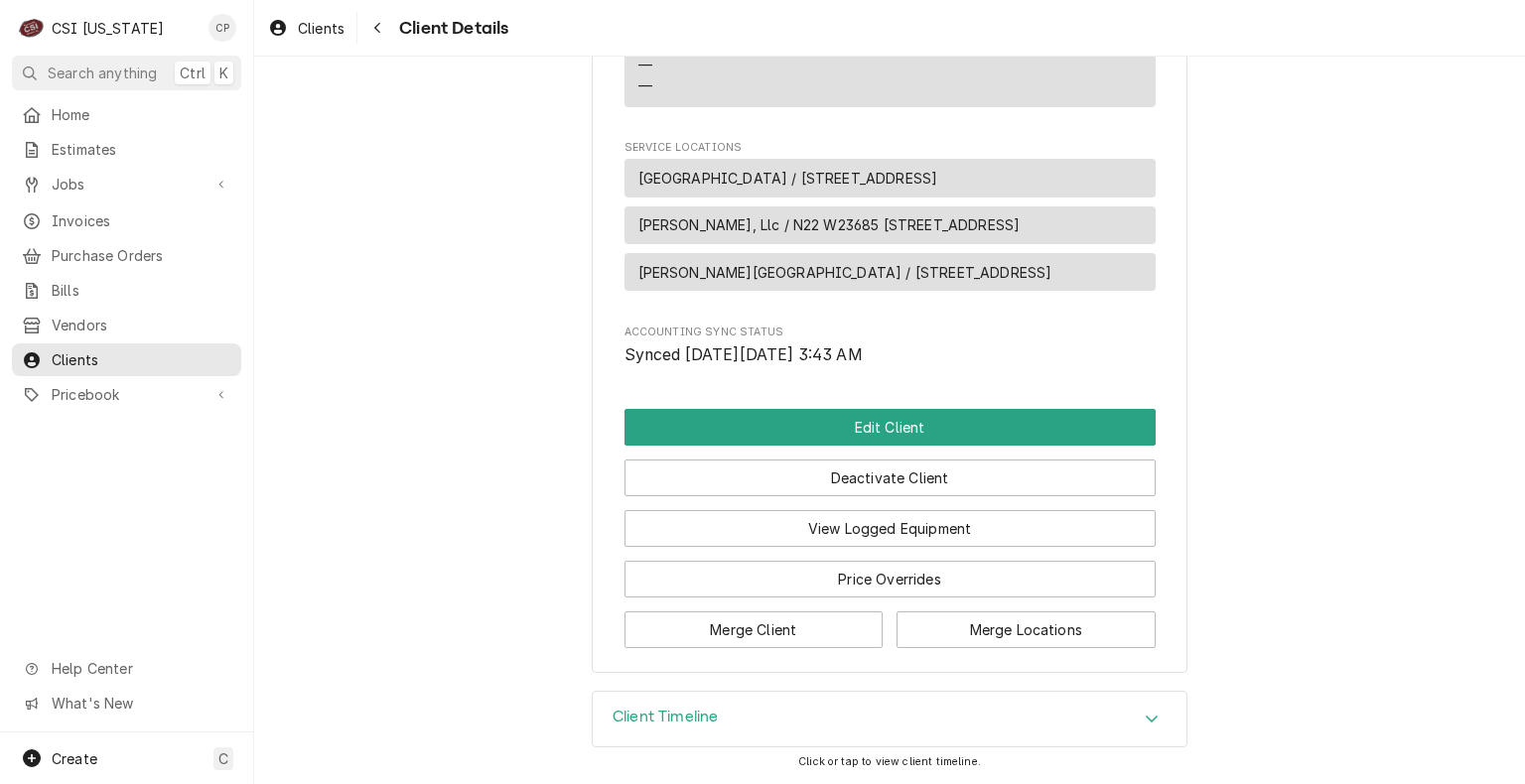 scroll, scrollTop: 925, scrollLeft: 0, axis: vertical 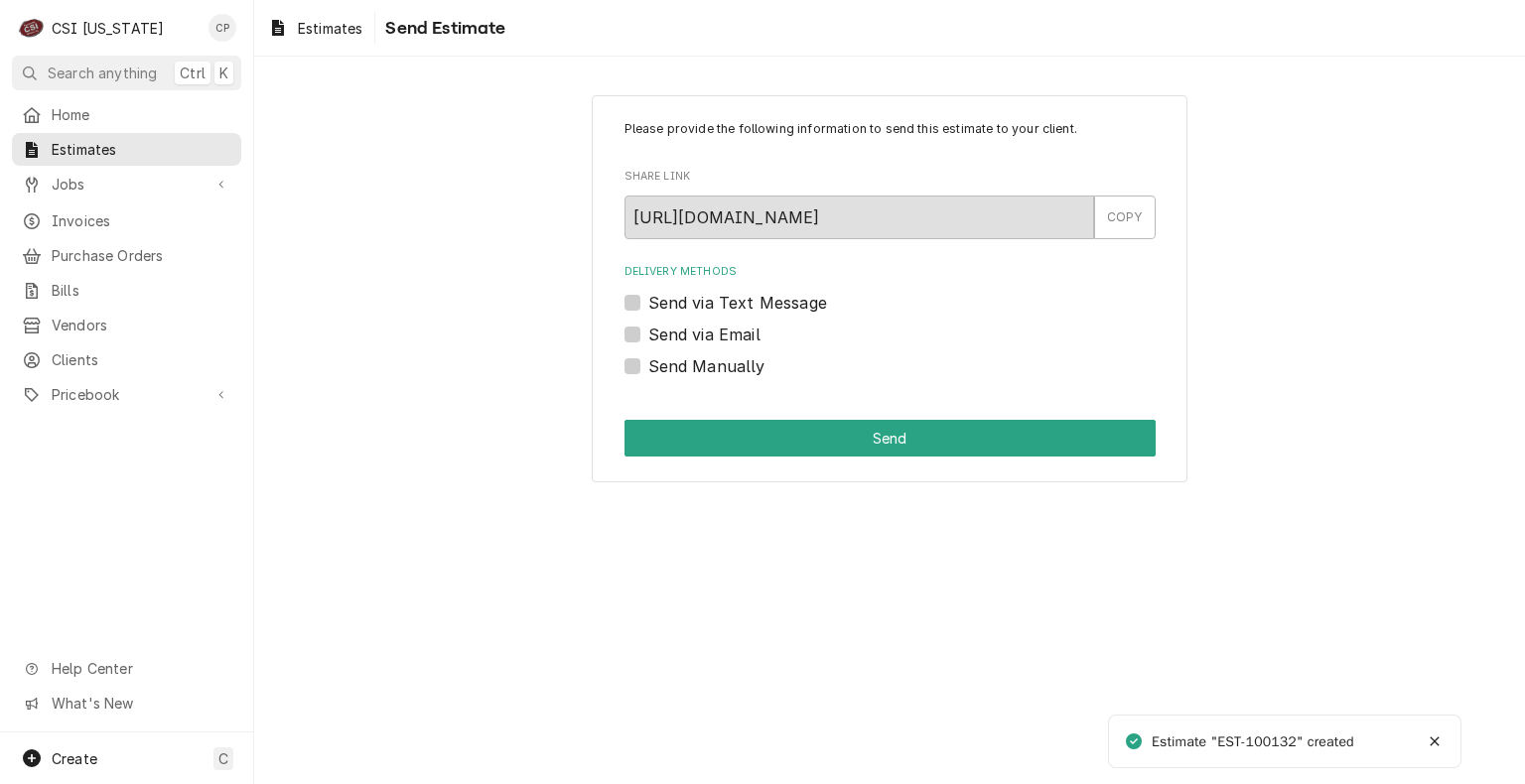 click on "Send via Email" at bounding box center (704, 334) 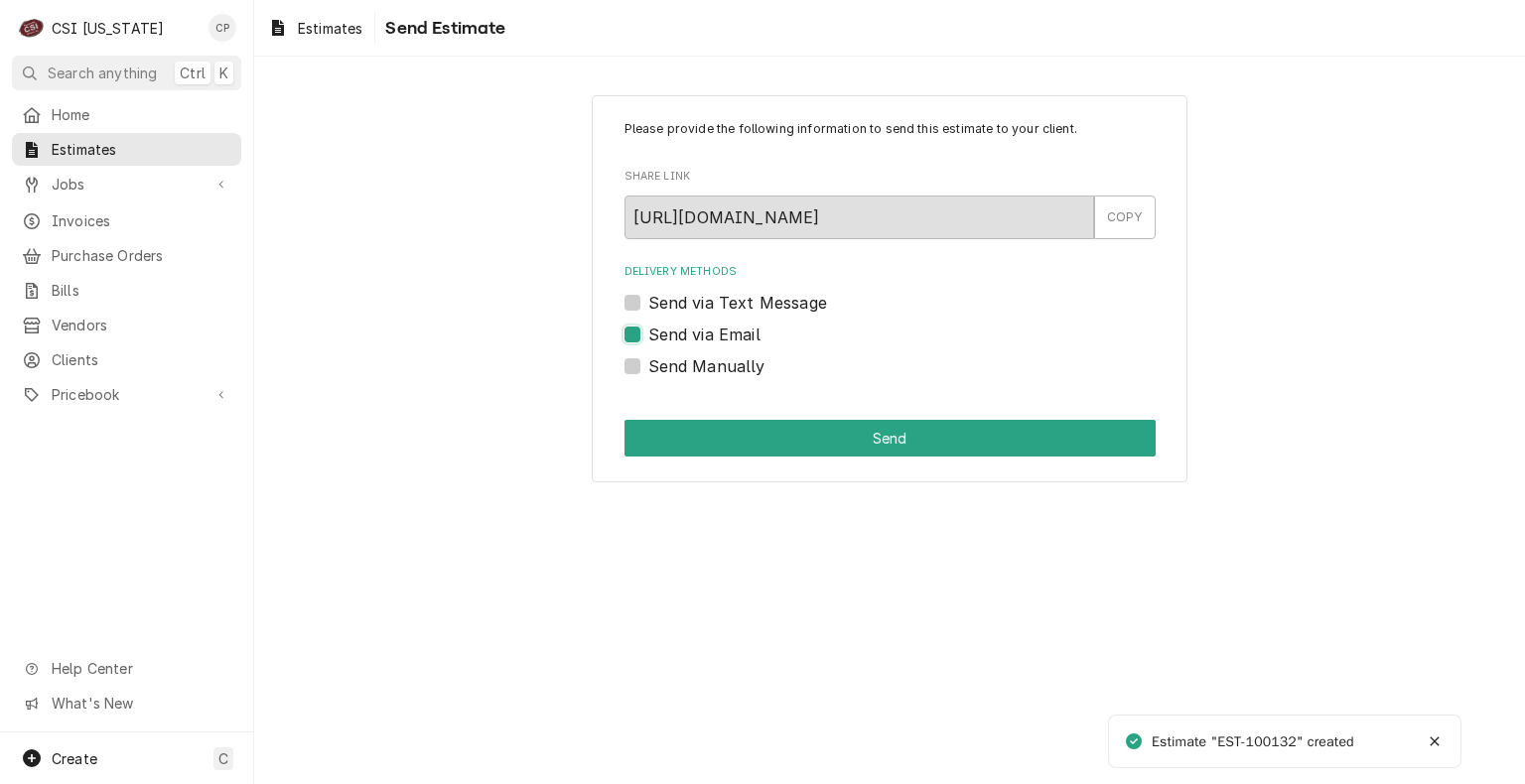 checkbox on "true" 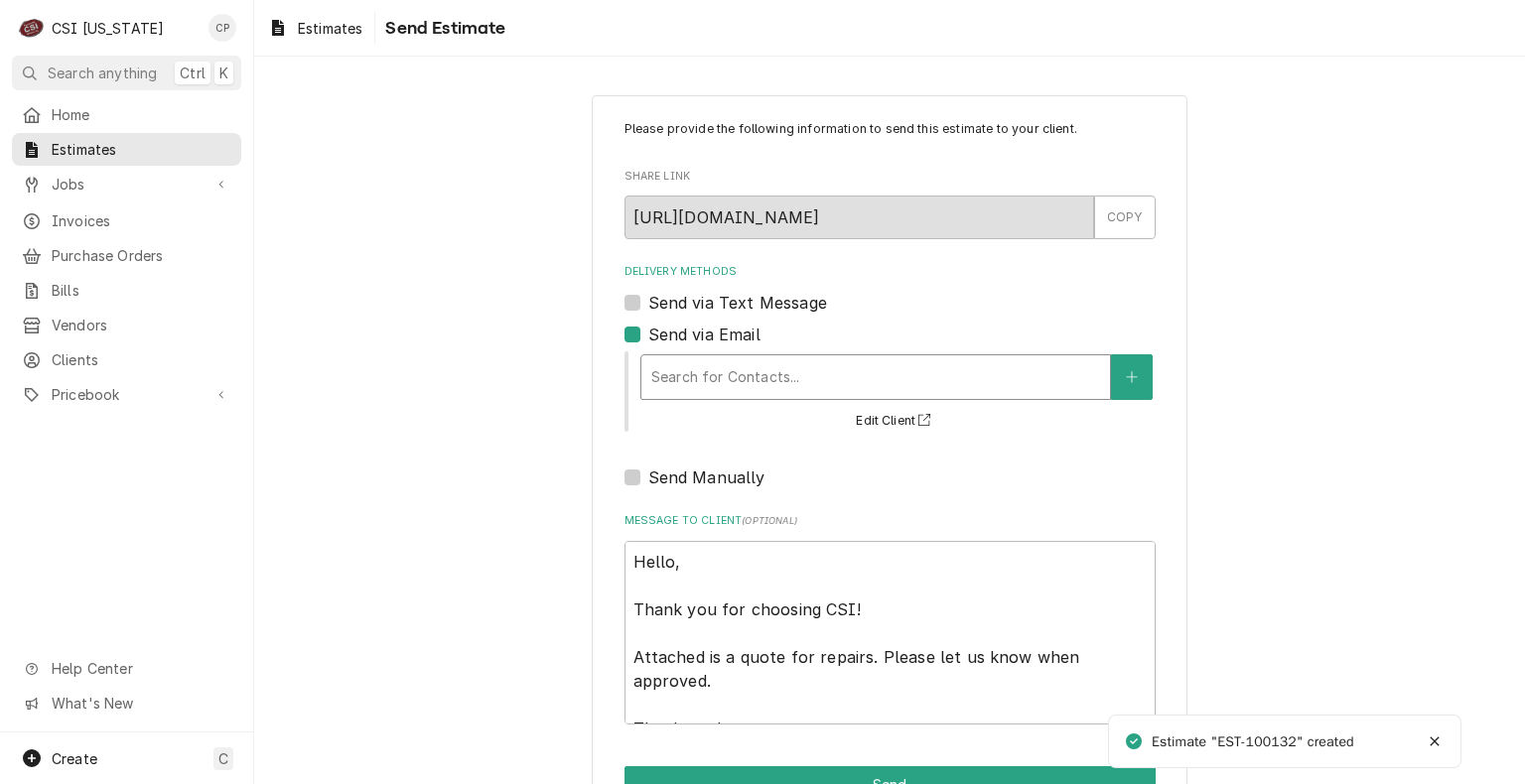 click at bounding box center (876, 377) 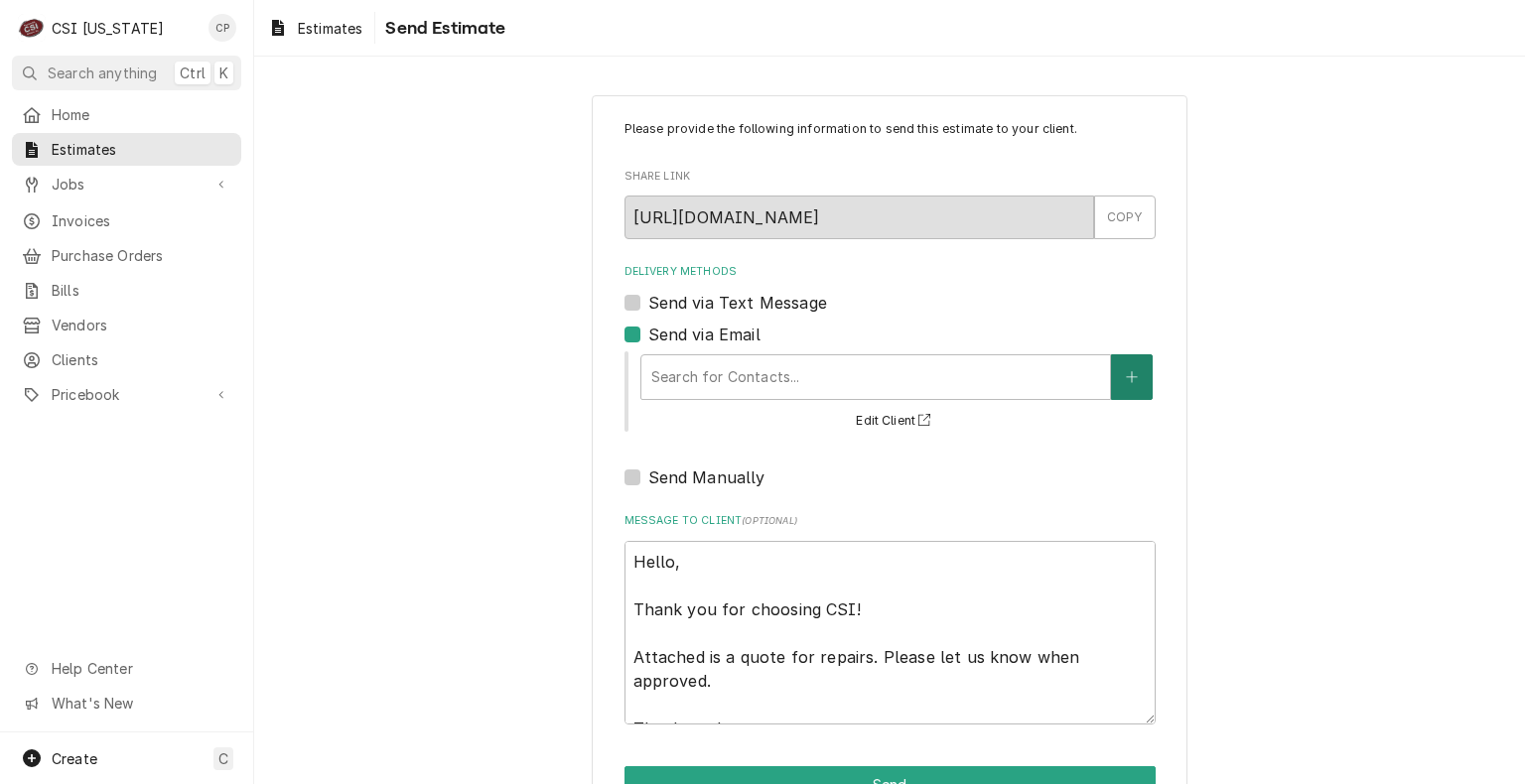 click at bounding box center (1132, 377) 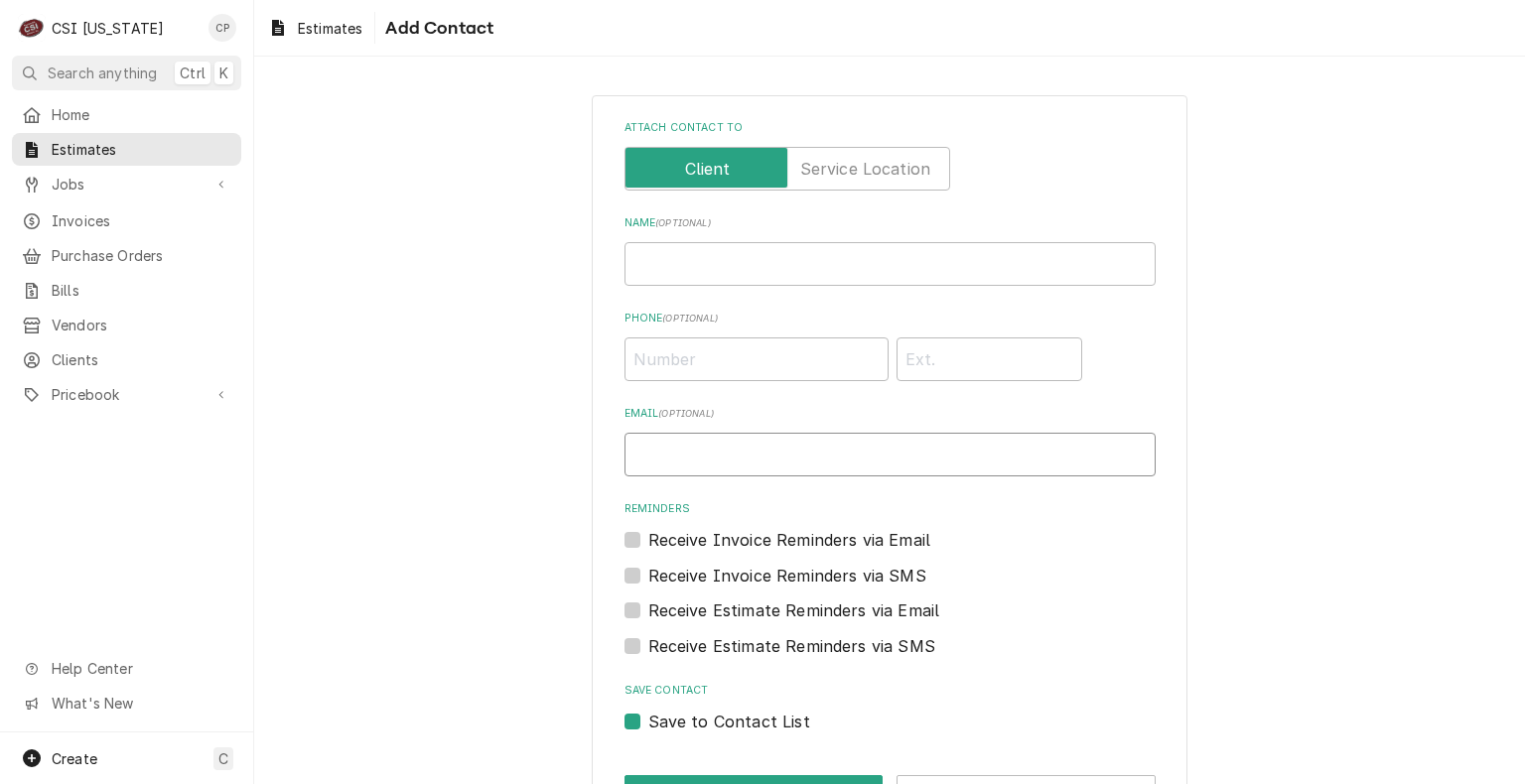 click on "Email  ( optional )" at bounding box center (890, 455) 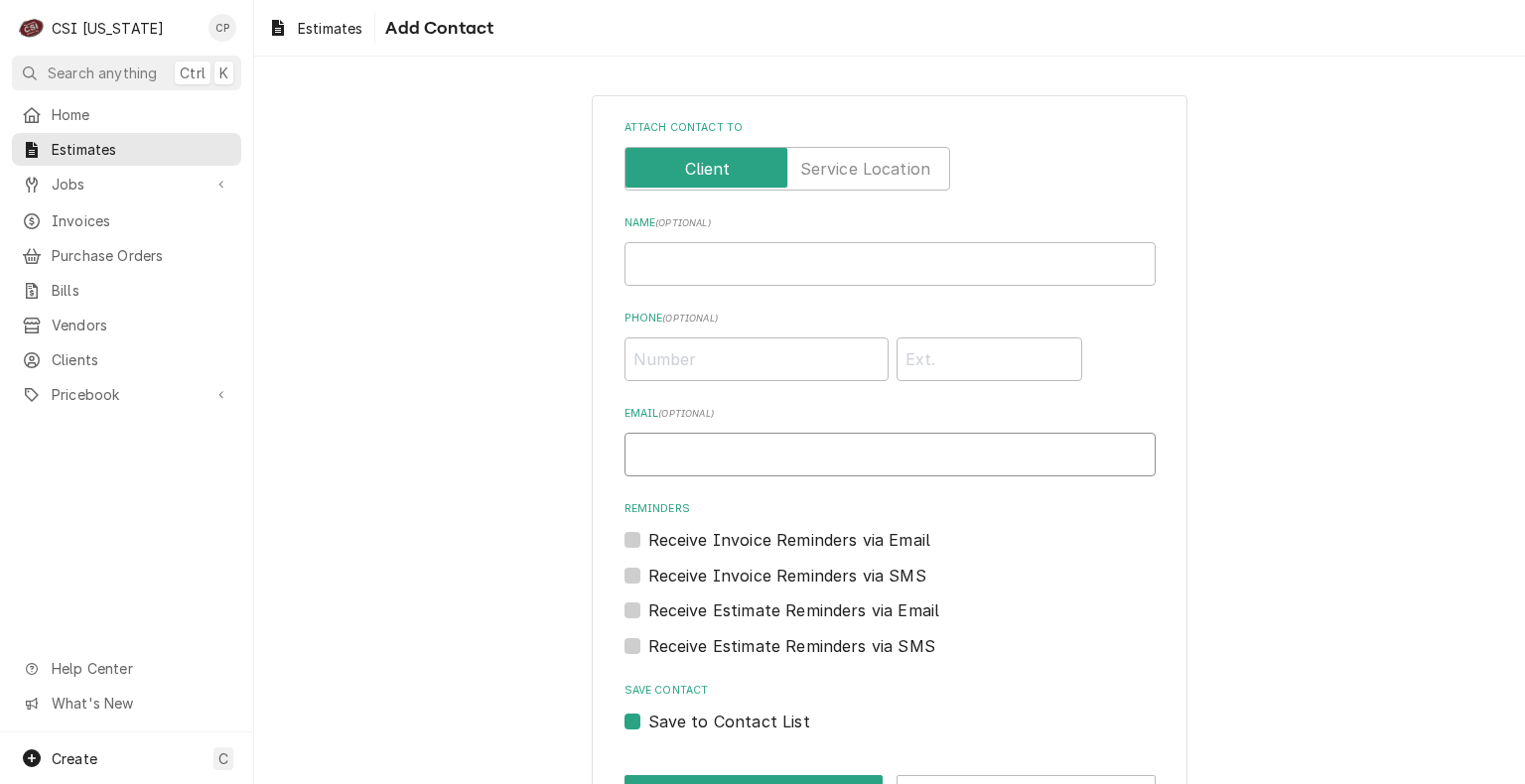 paste on "CSzczuka@boelter.com" 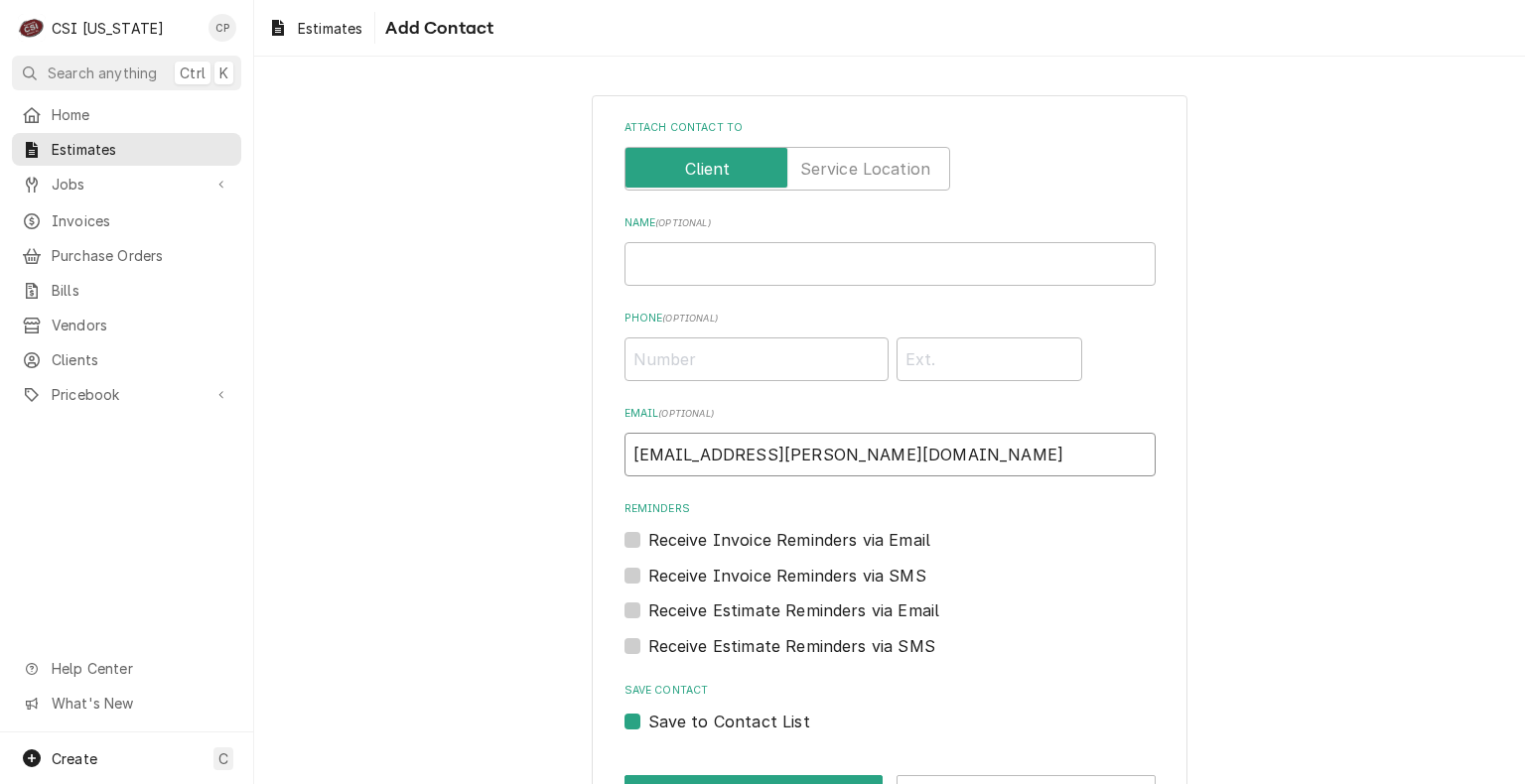 type on "CSzczuka@boelter.com" 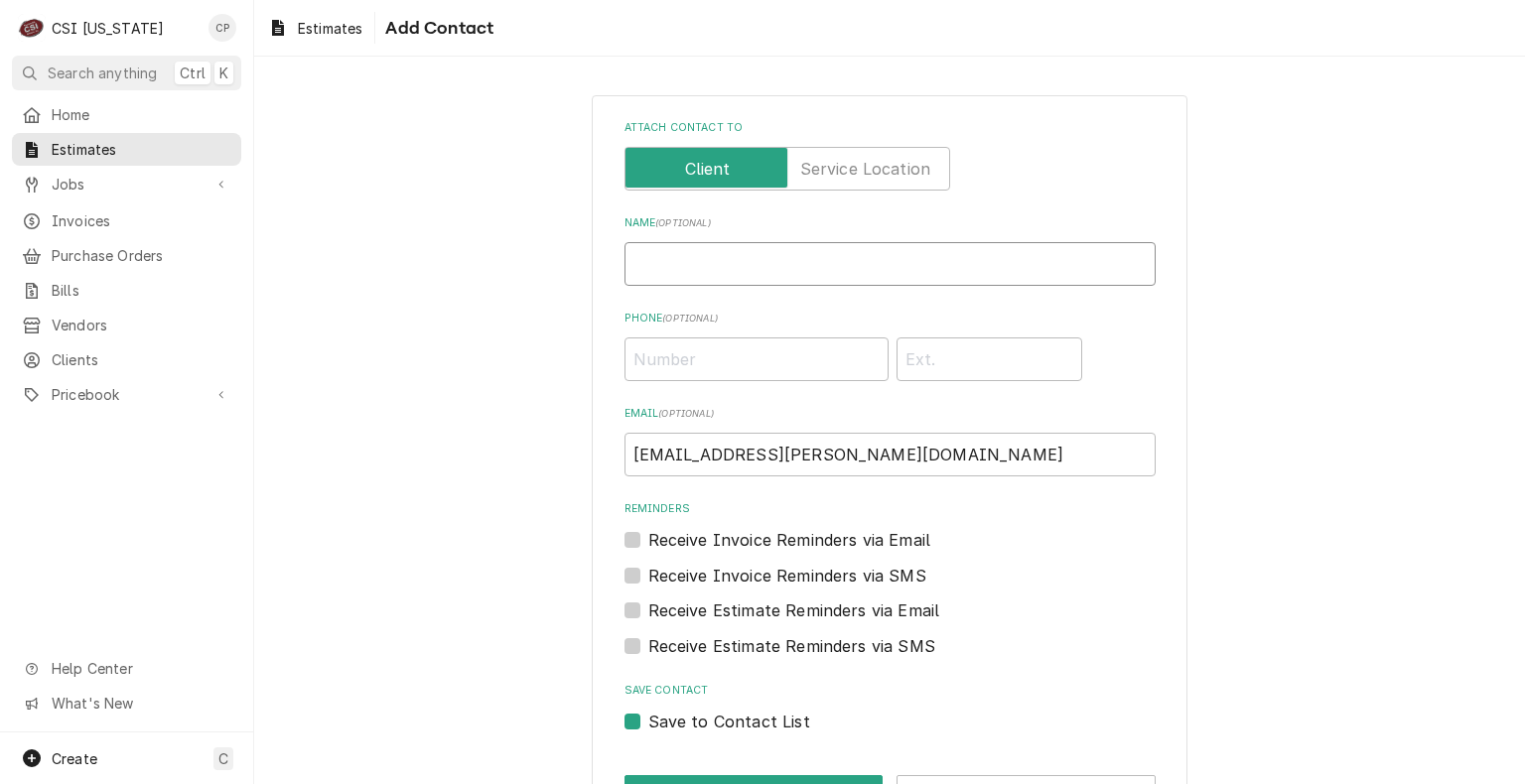 click on "Name  ( optional )" at bounding box center [890, 264] 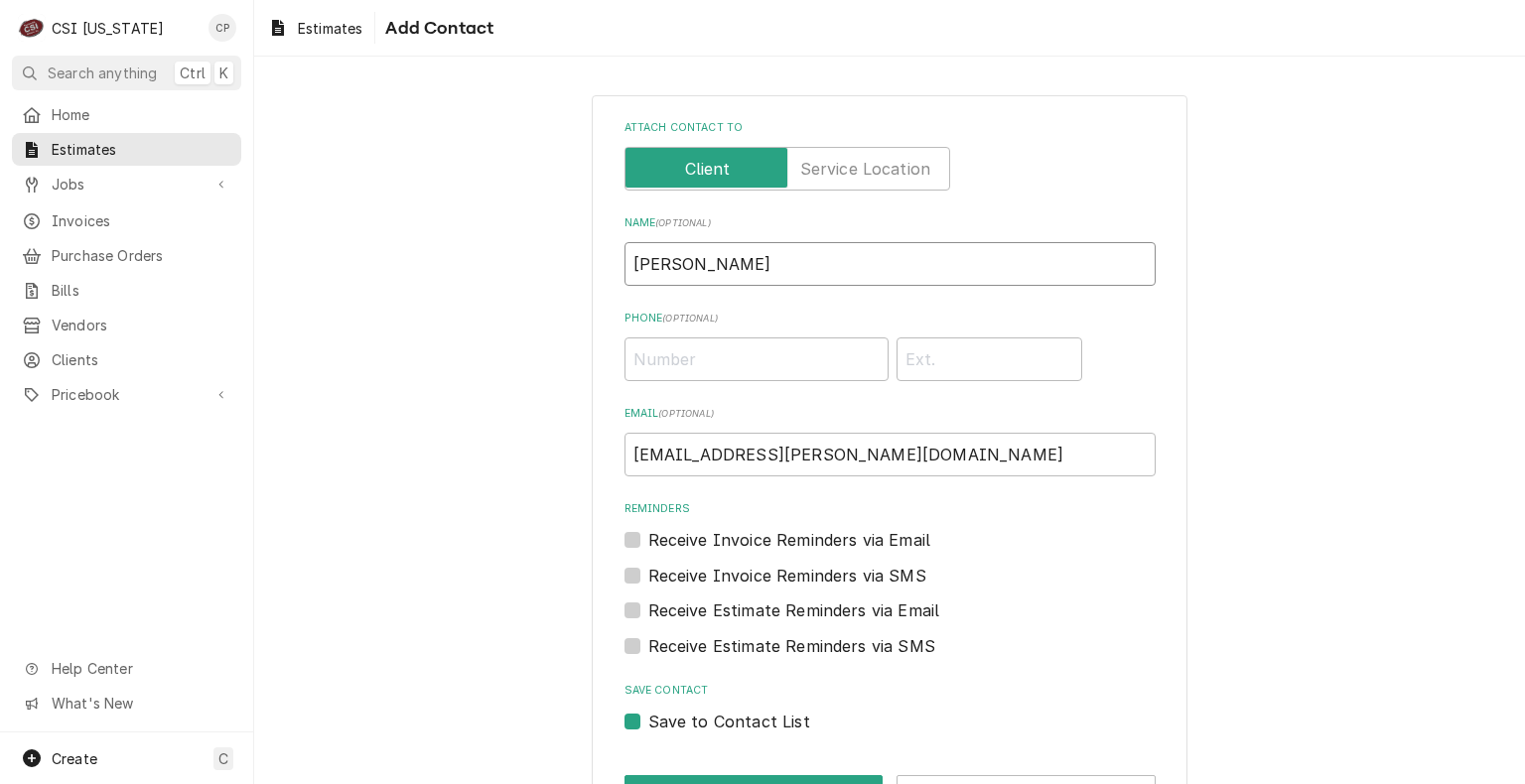 type on "Craig Szczuka" 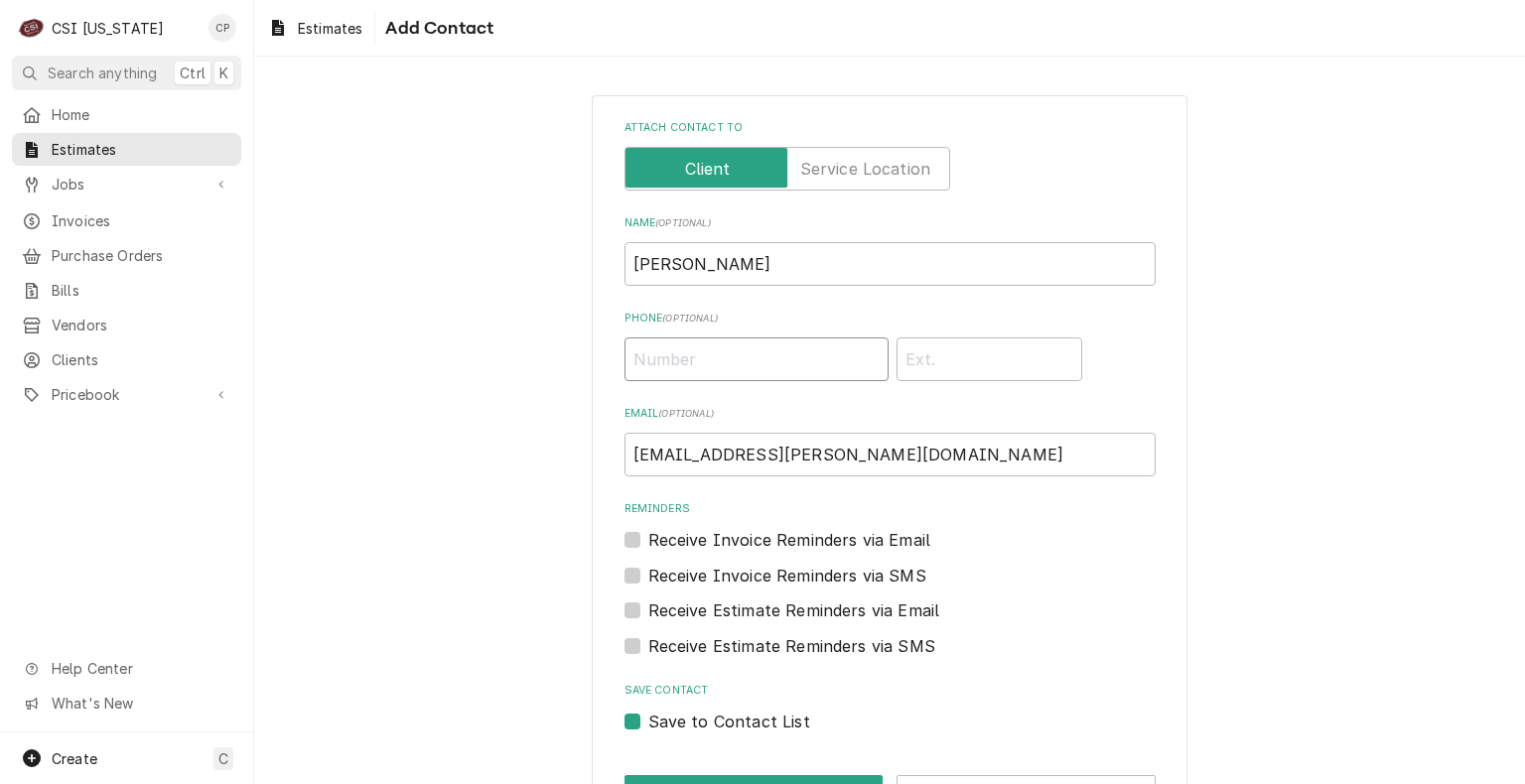 click on "Phone  ( optional )" at bounding box center (757, 359) 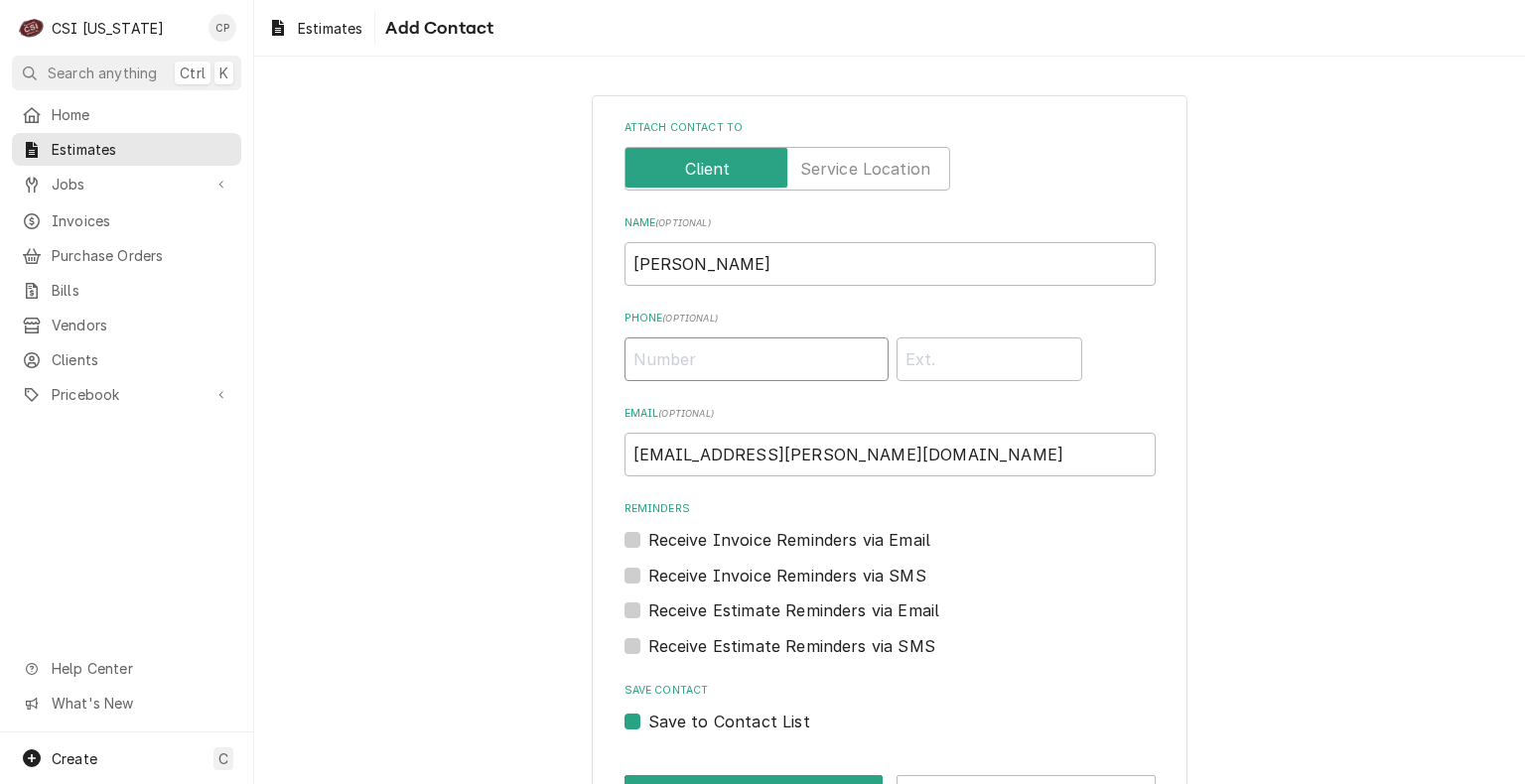 paste on "(314) 704-2271" 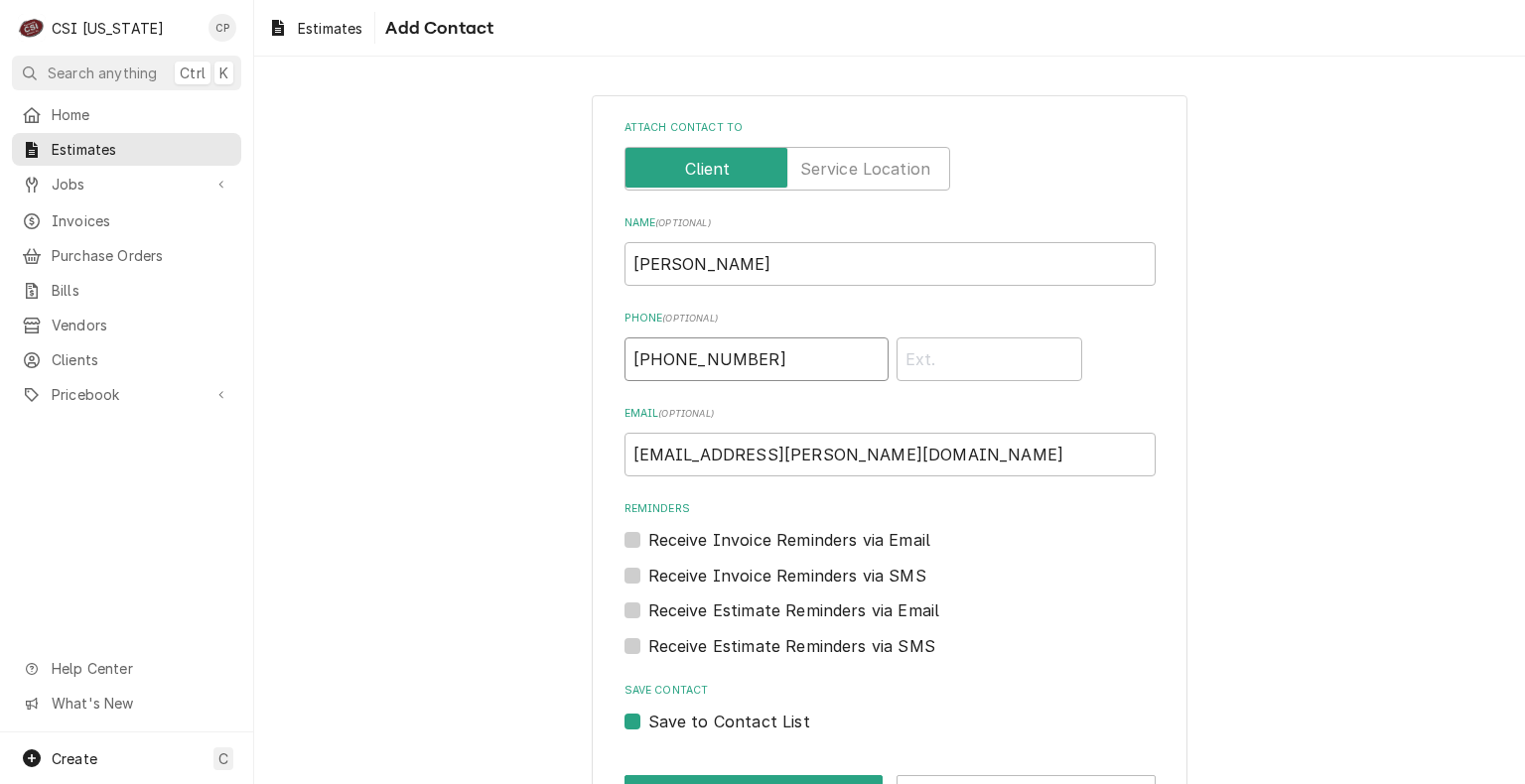 type on "(314) 704-2271" 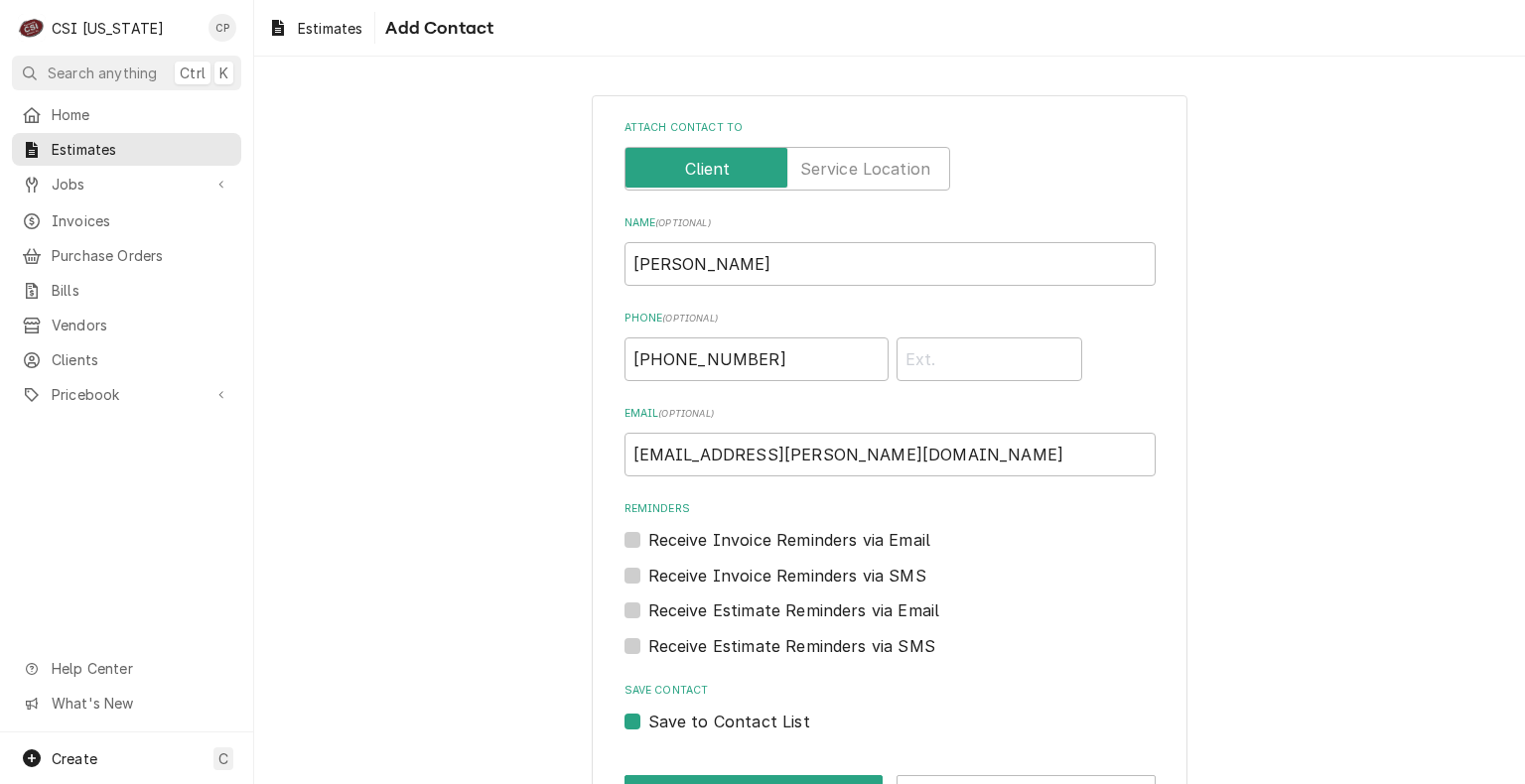 click on "Attach contact to Name  ( optional ) Craig Szczuka Phone  ( optional ) (314) 704-2271 Email  ( optional ) CSzczuka@boelter.com Reminders Receive Invoice Reminders via Email Receive Invoice Reminders via SMS Receive Estimate Reminders via Email Receive Estimate Reminders via SMS Save Contact Save to Contact List Create Cancel" at bounding box center (890, 465) 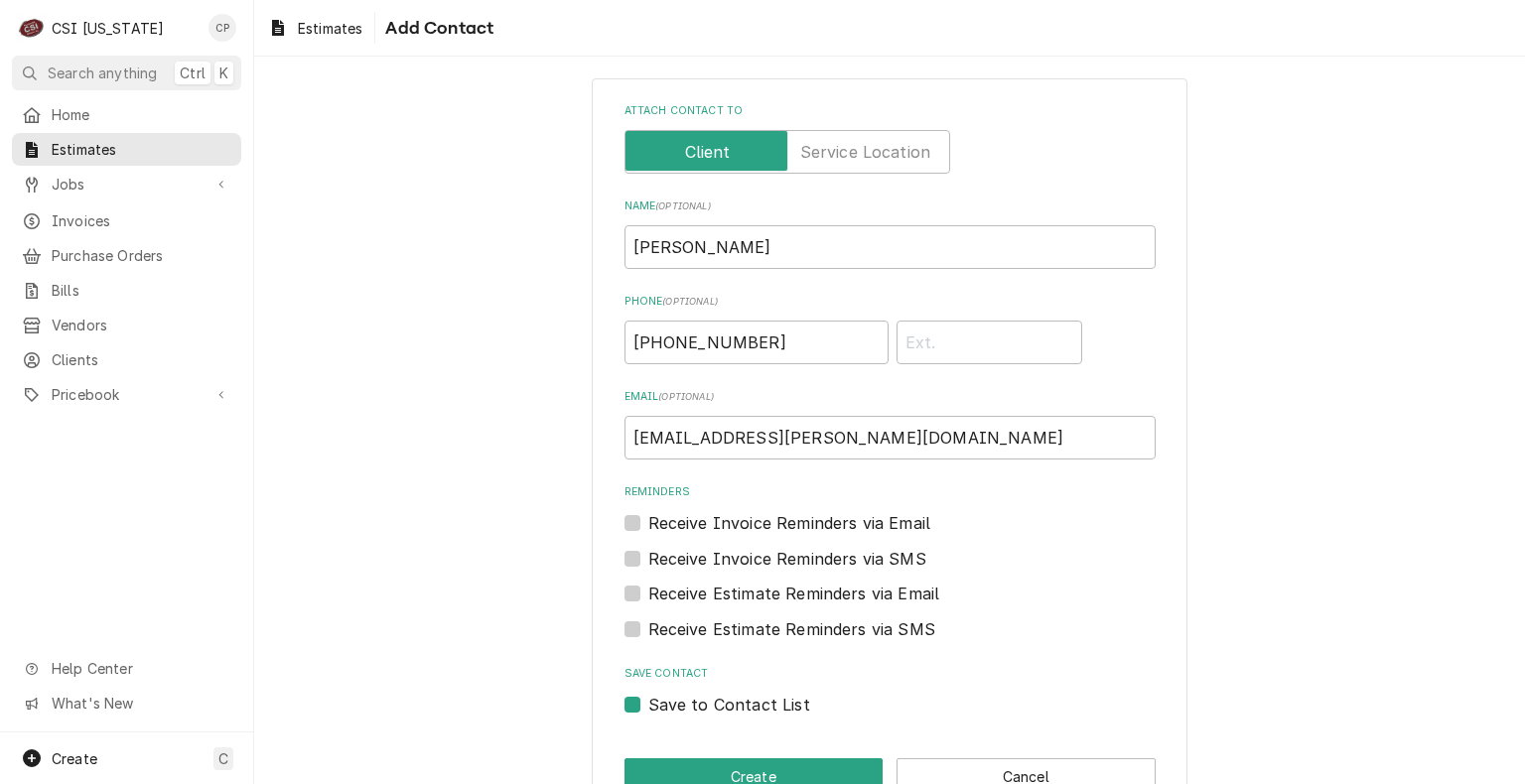 scroll, scrollTop: 68, scrollLeft: 0, axis: vertical 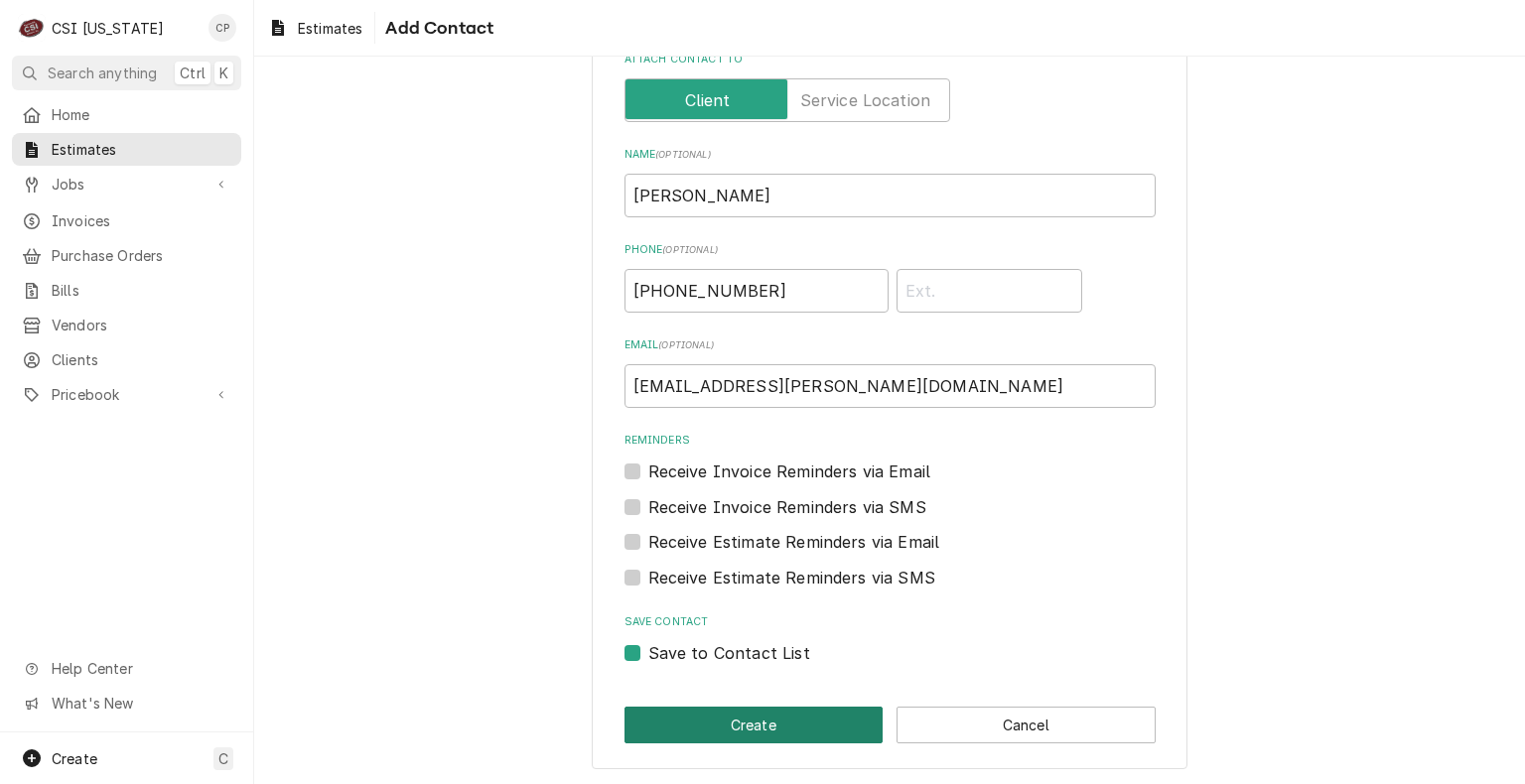 click on "Create" at bounding box center [754, 724] 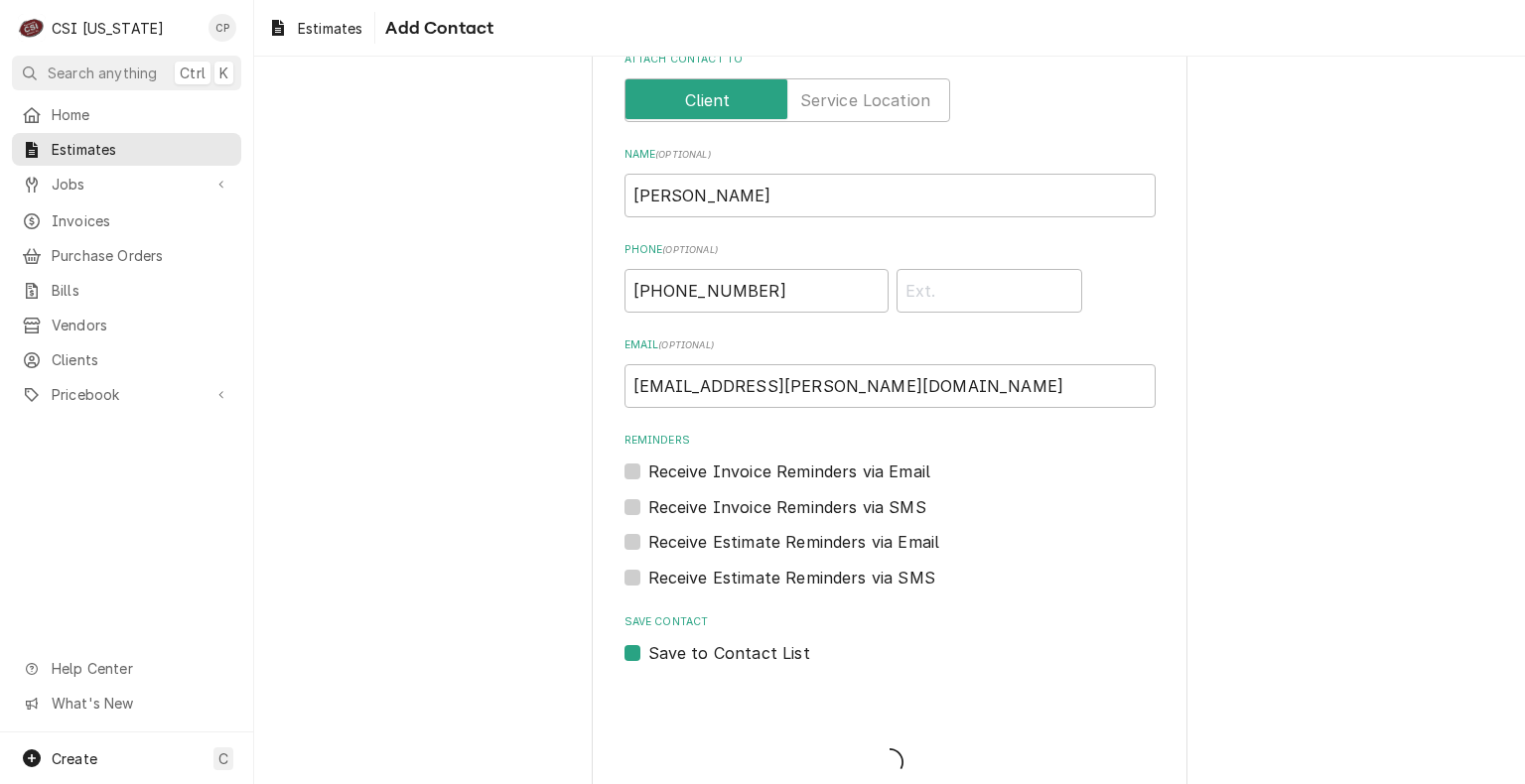 scroll, scrollTop: 0, scrollLeft: 0, axis: both 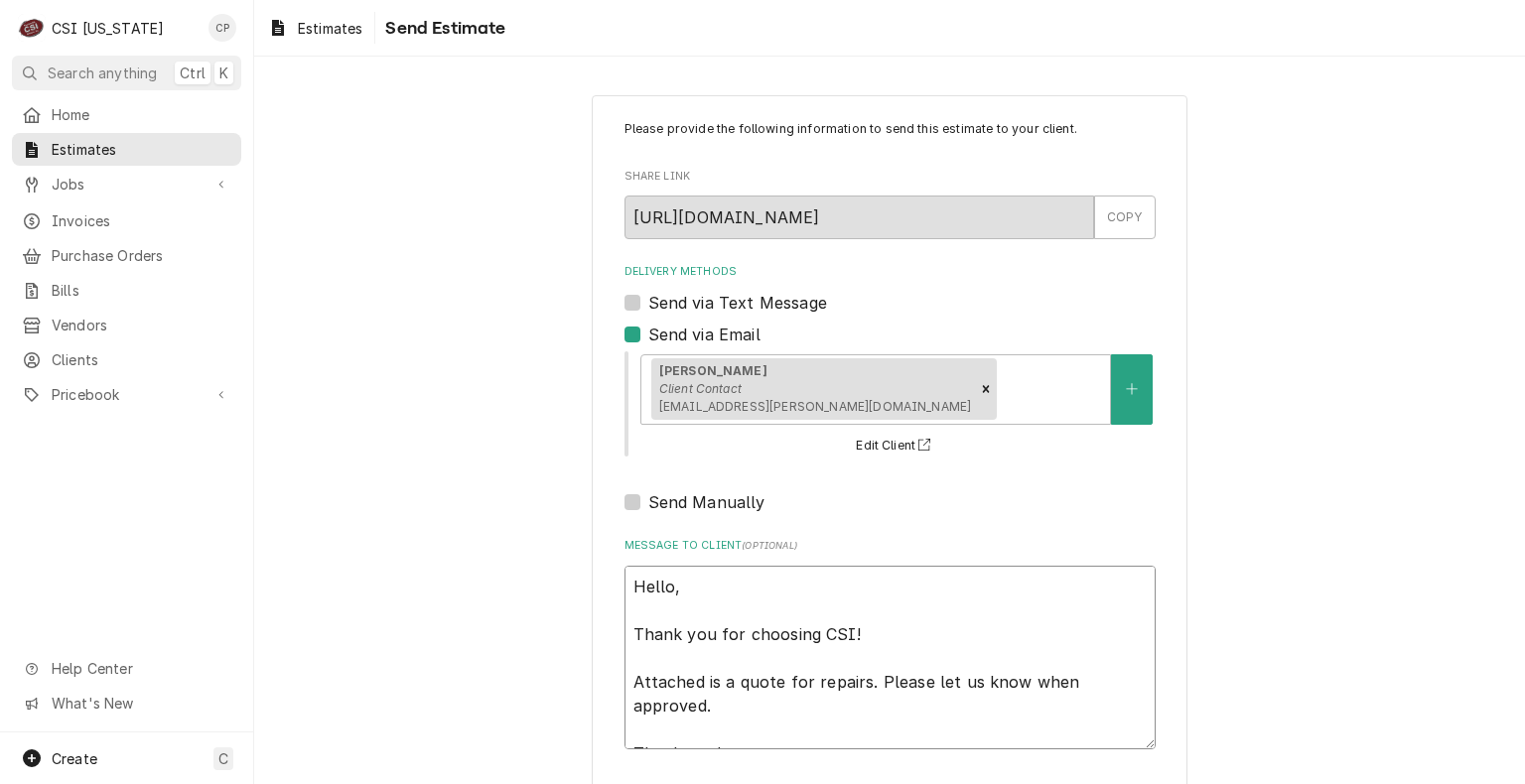 drag, startPoint x: 720, startPoint y: 679, endPoint x: 957, endPoint y: 710, distance: 239.01883 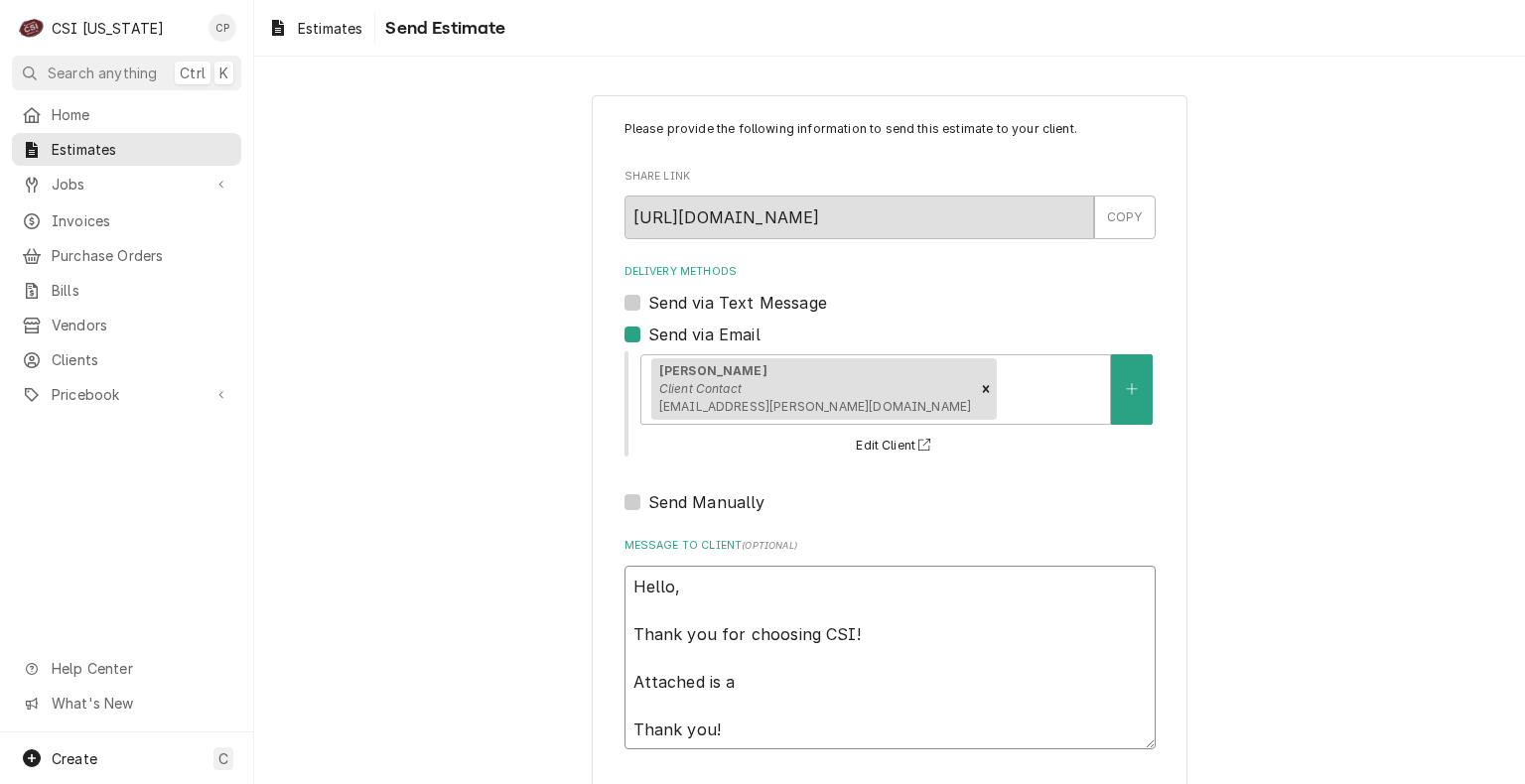type on "x" 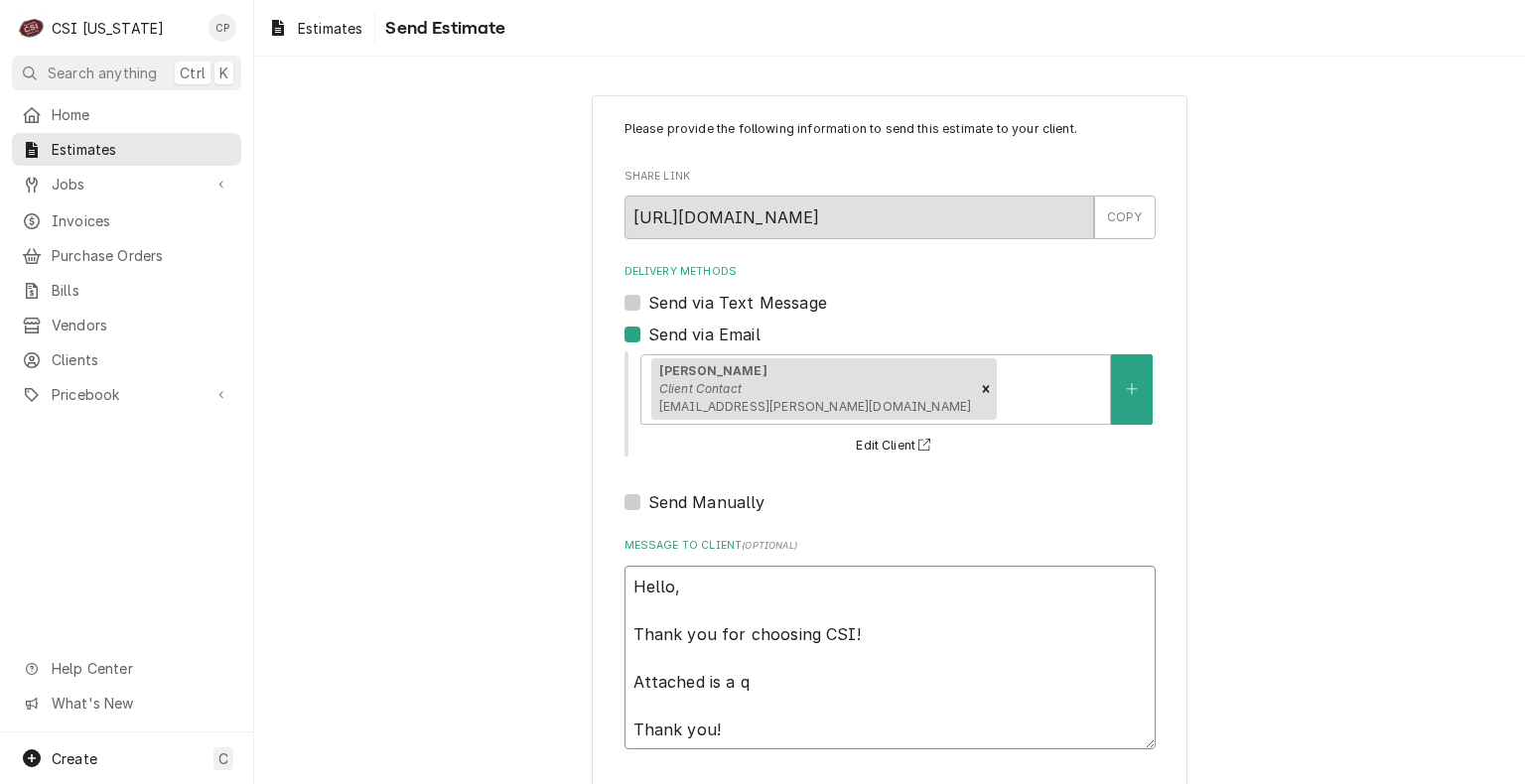 type on "x" 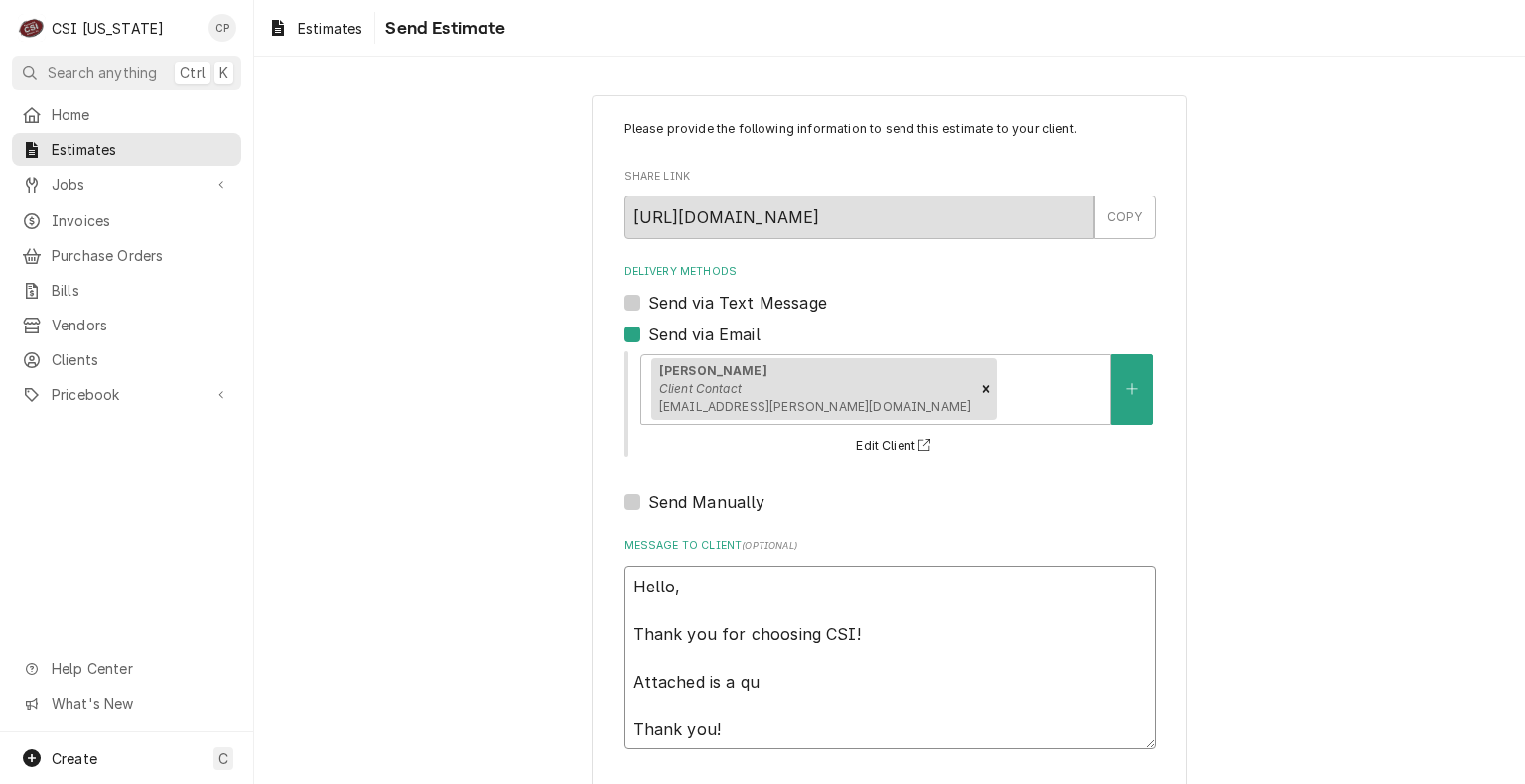 type on "x" 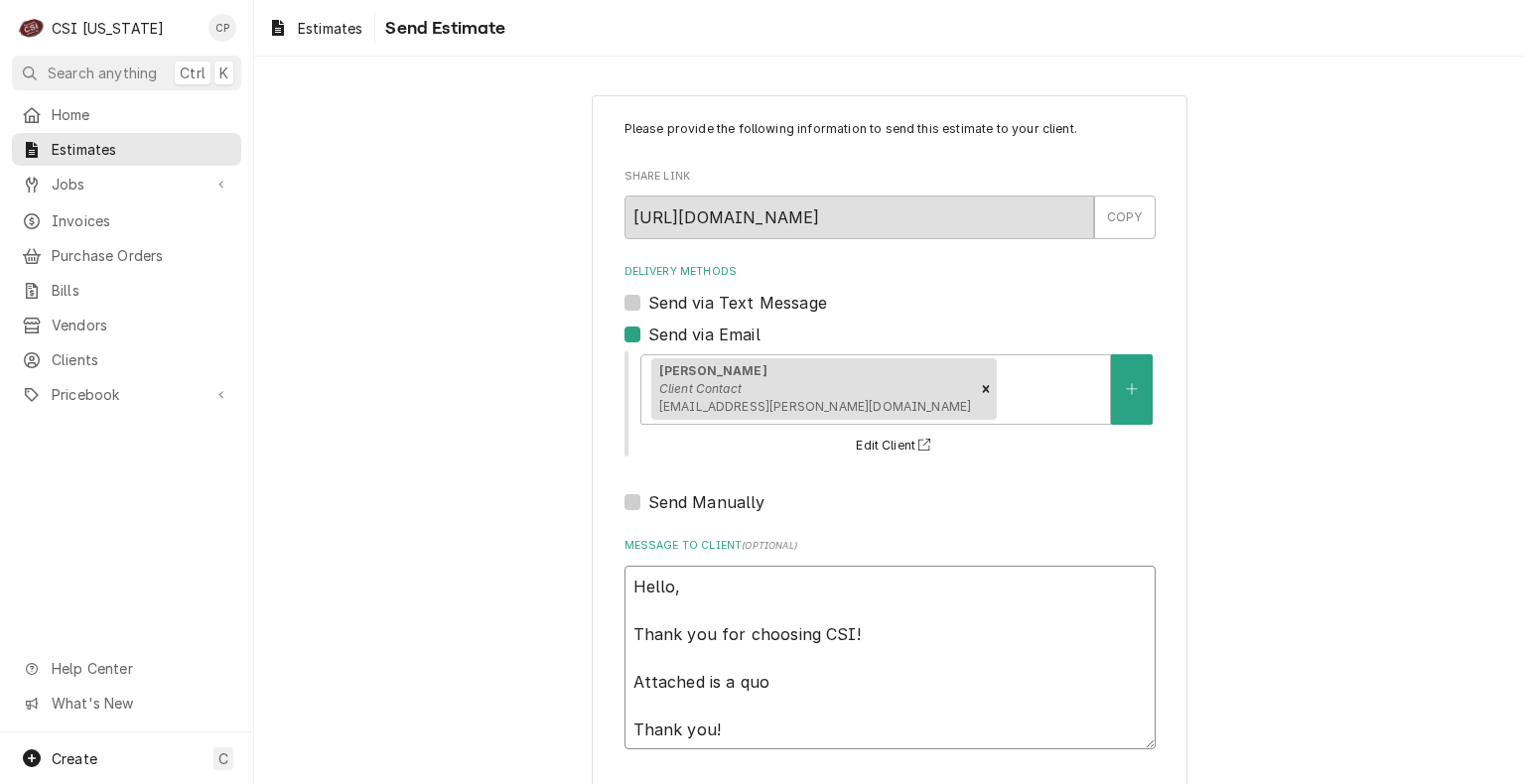 type on "x" 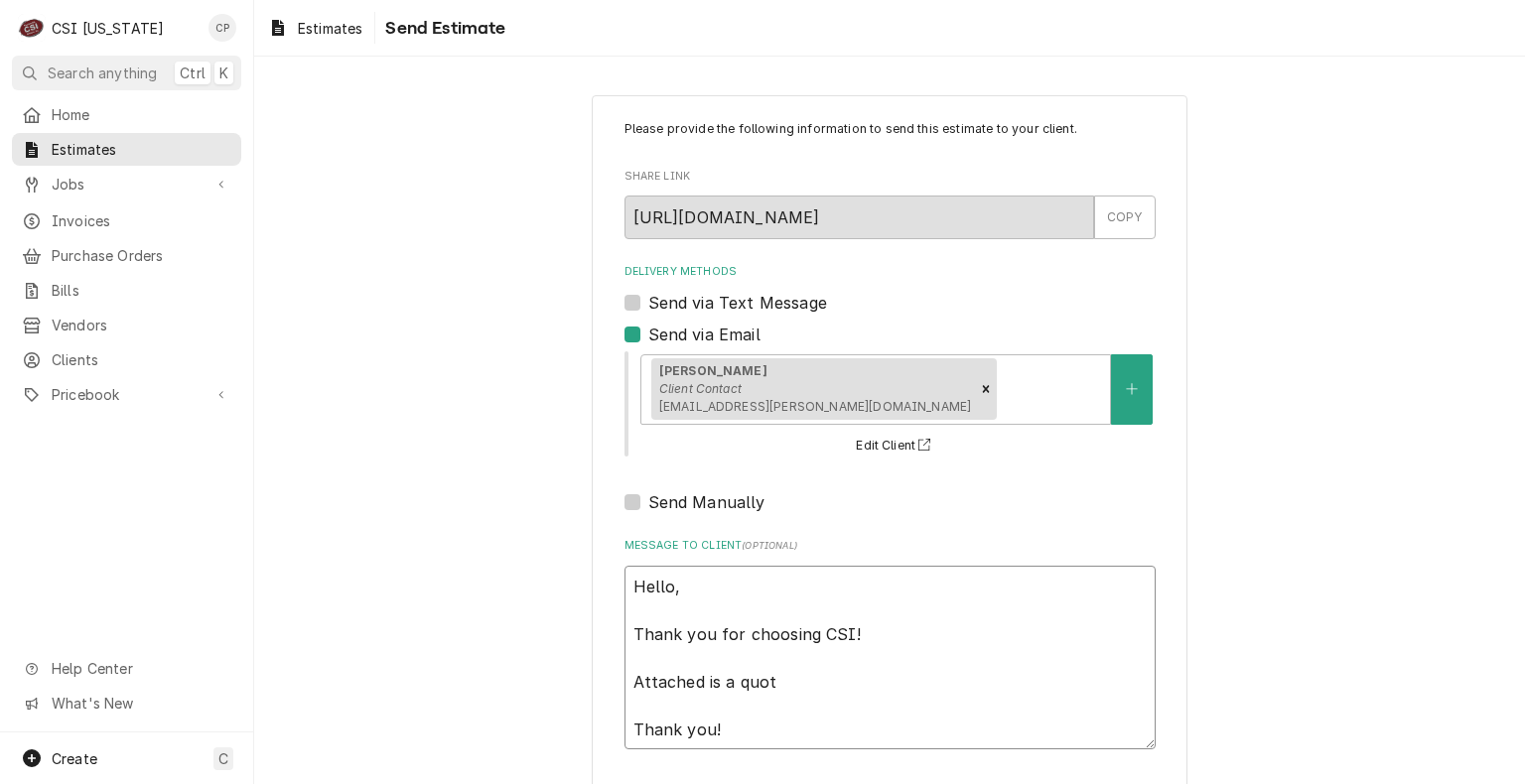 type on "Hello,
Thank you for choosing CSI!
Attached is a quote
Thank you!" 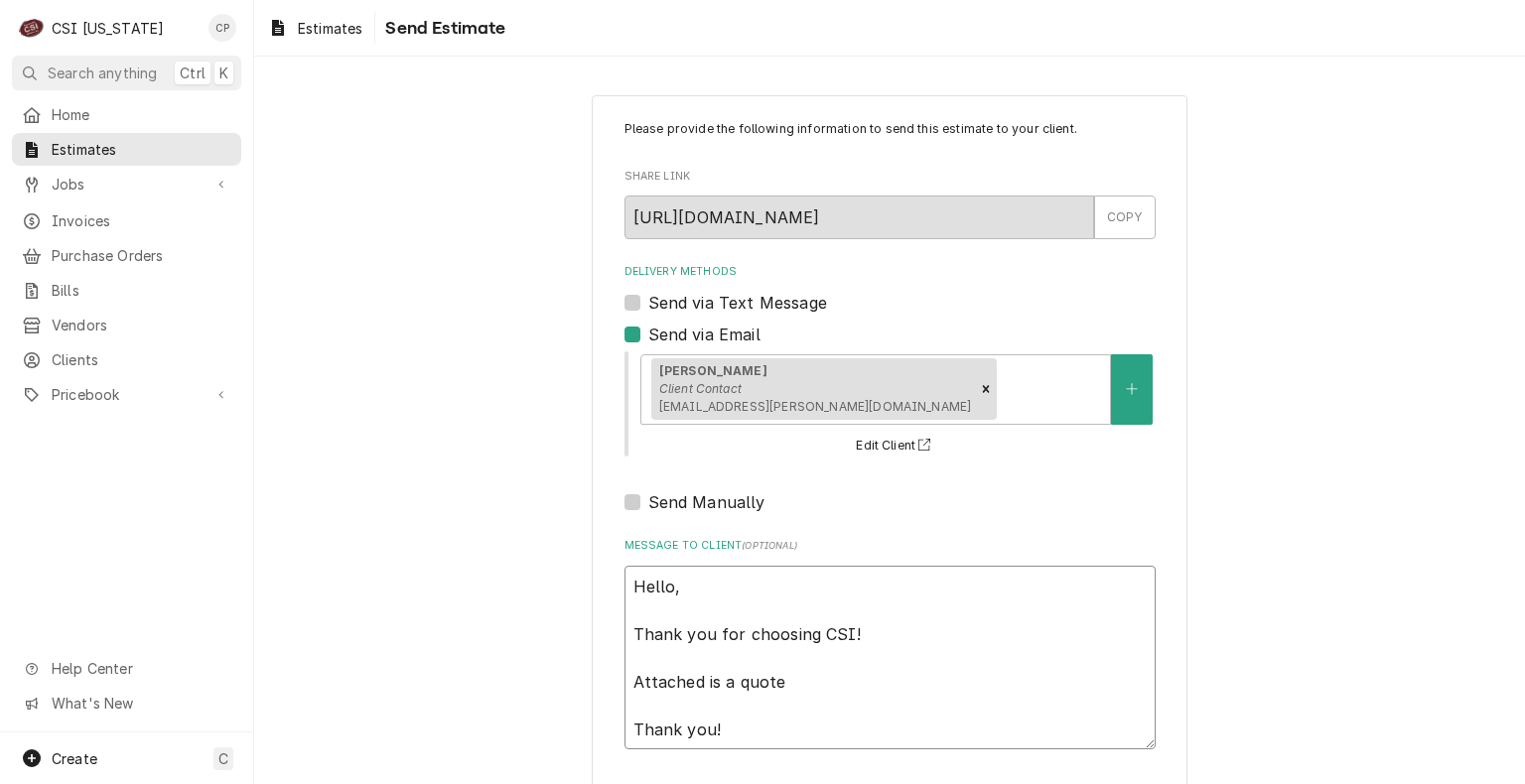 type on "x" 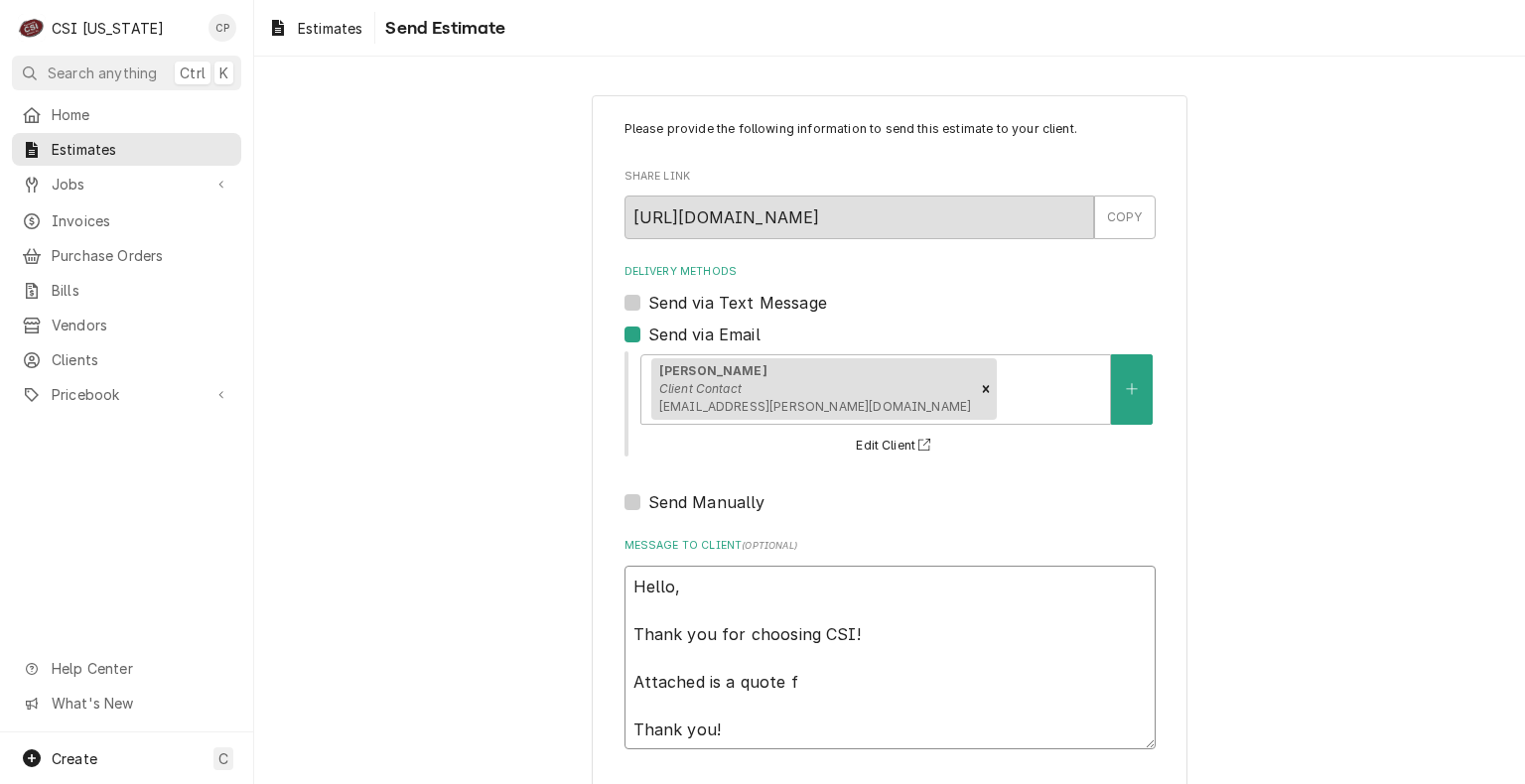 type on "x" 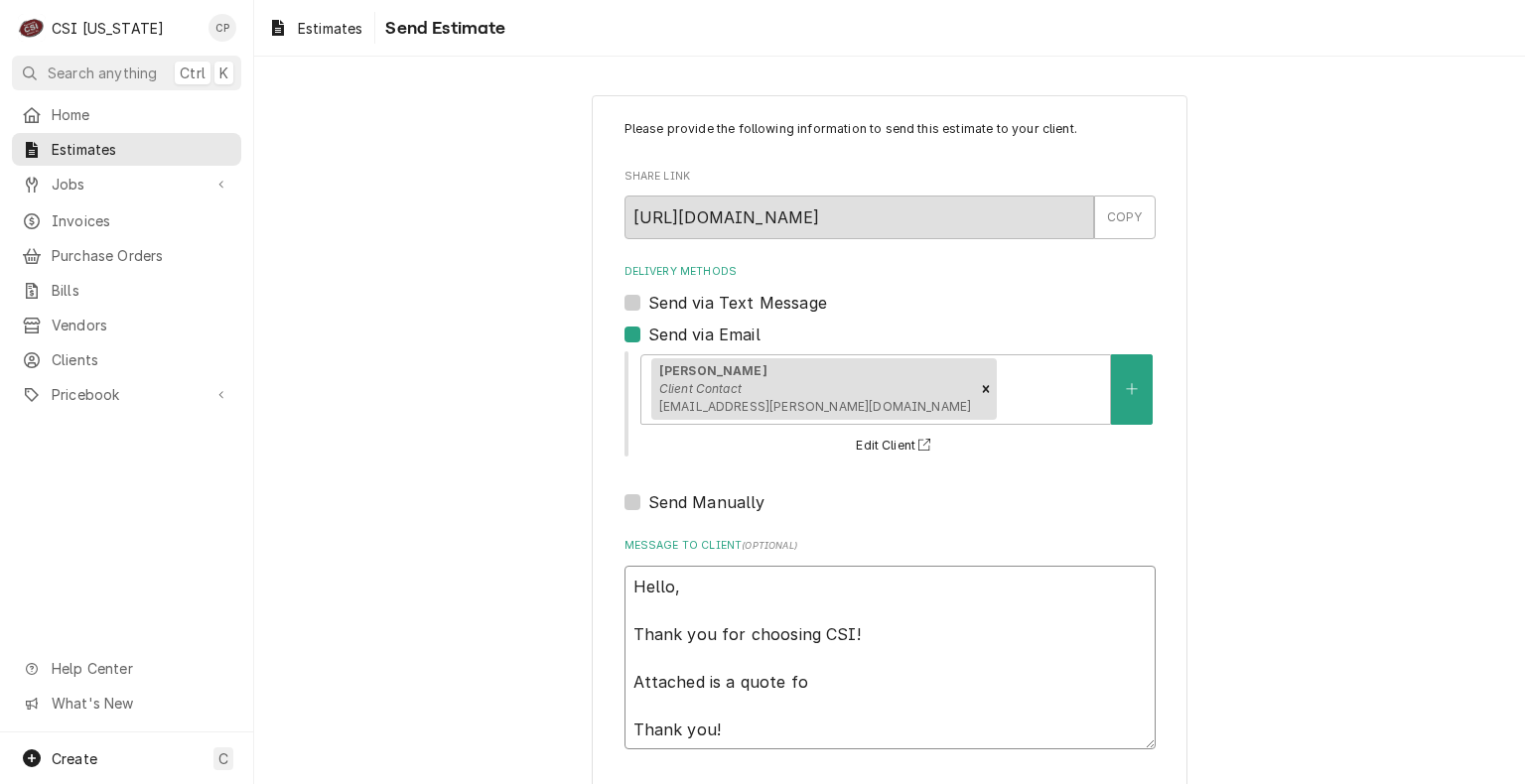 type on "Hello,
Thank you for choosing CSI!
Attached is a quote for
Thank you!" 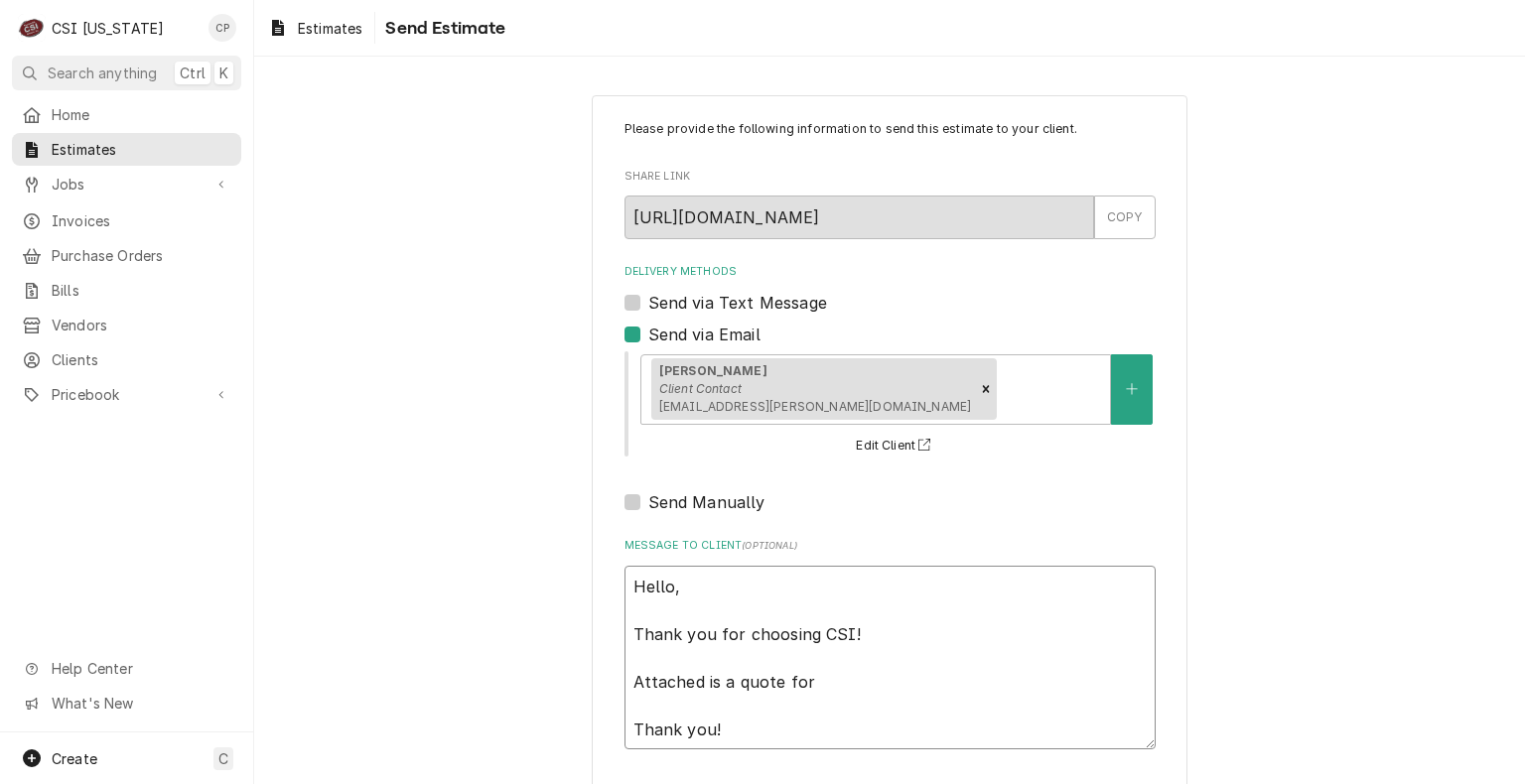 type on "x" 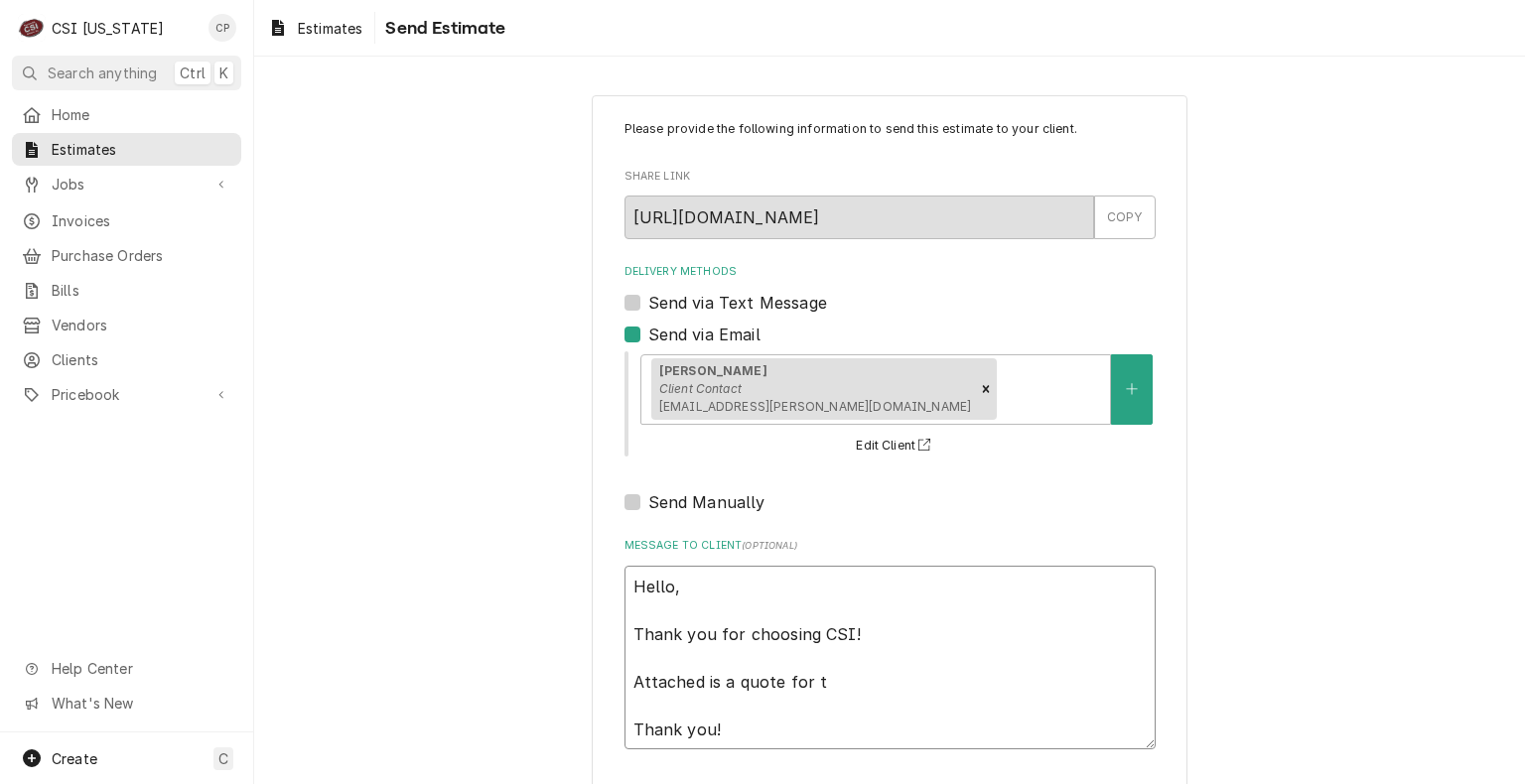 type on "Hello,
Thank you for choosing CSI!
Attached is a quote for th
Thank you!" 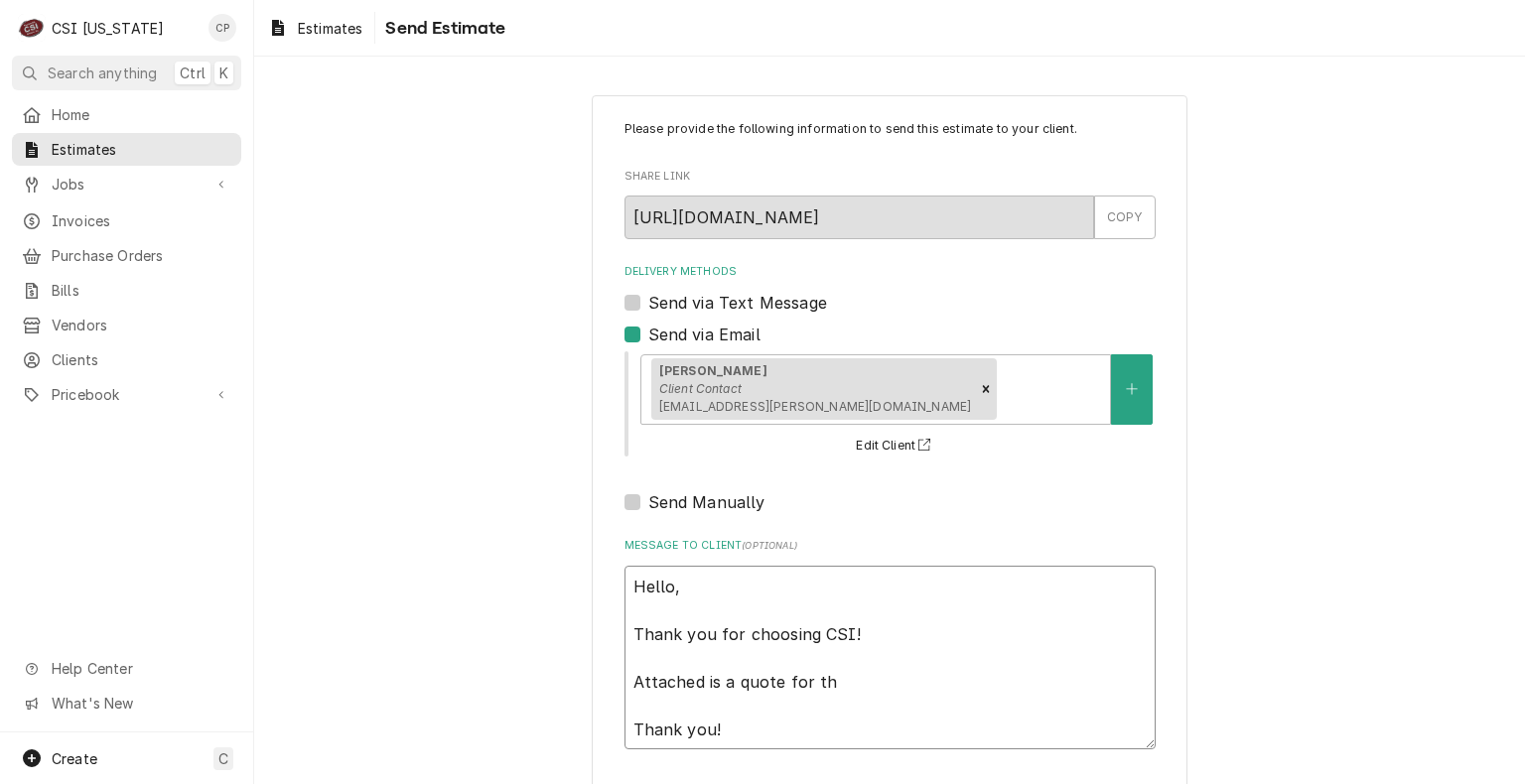type on "x" 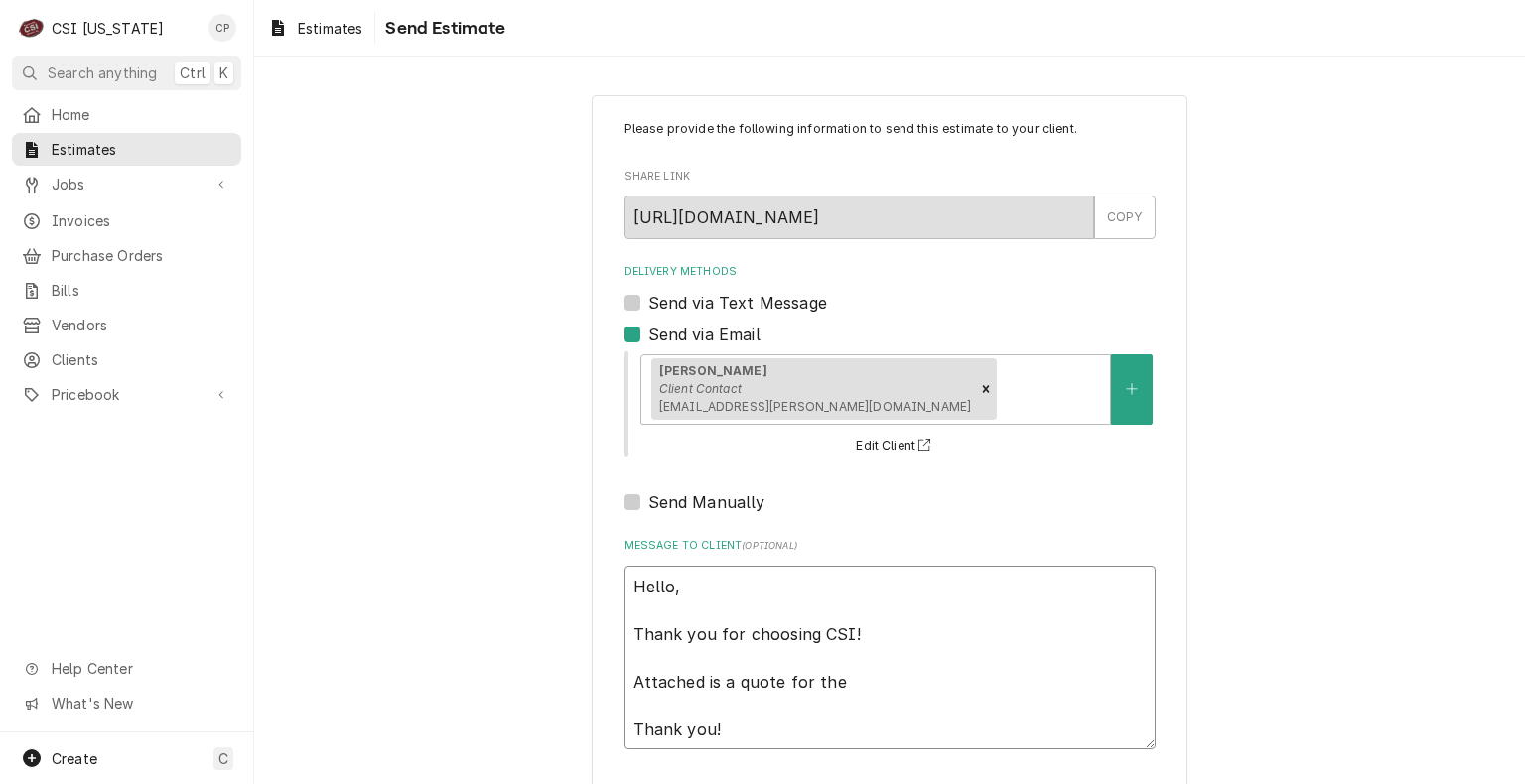 type on "x" 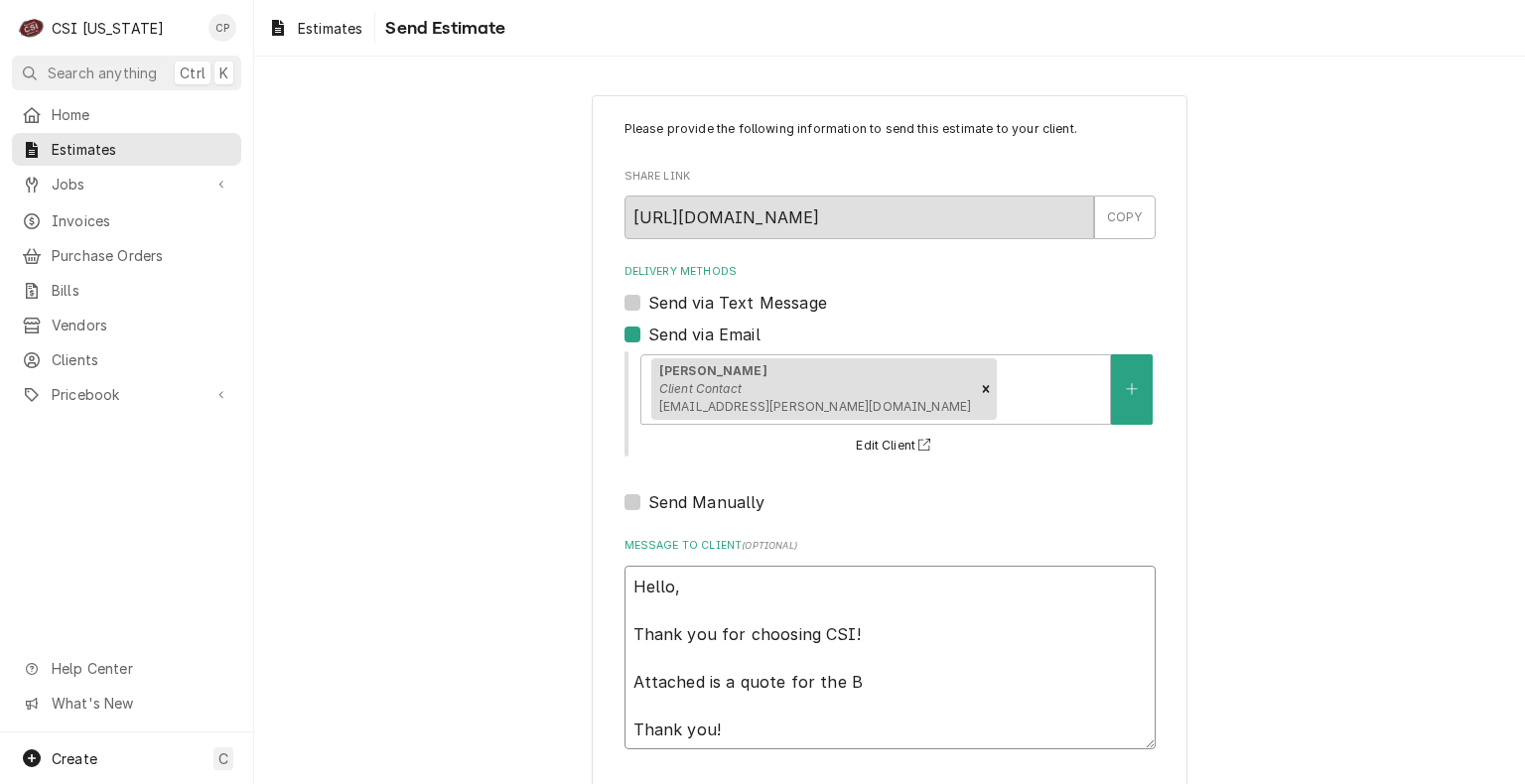 type on "x" 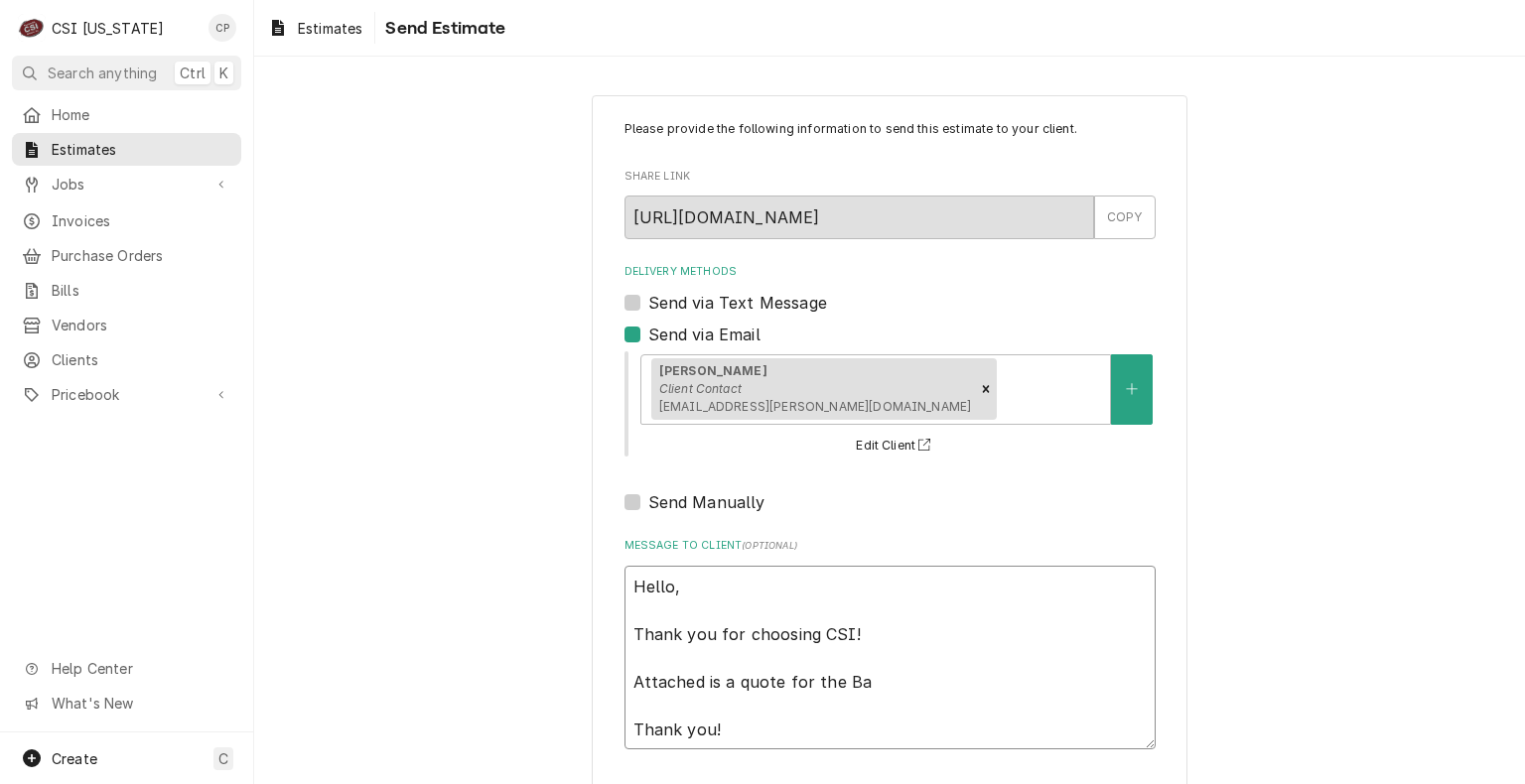 type on "x" 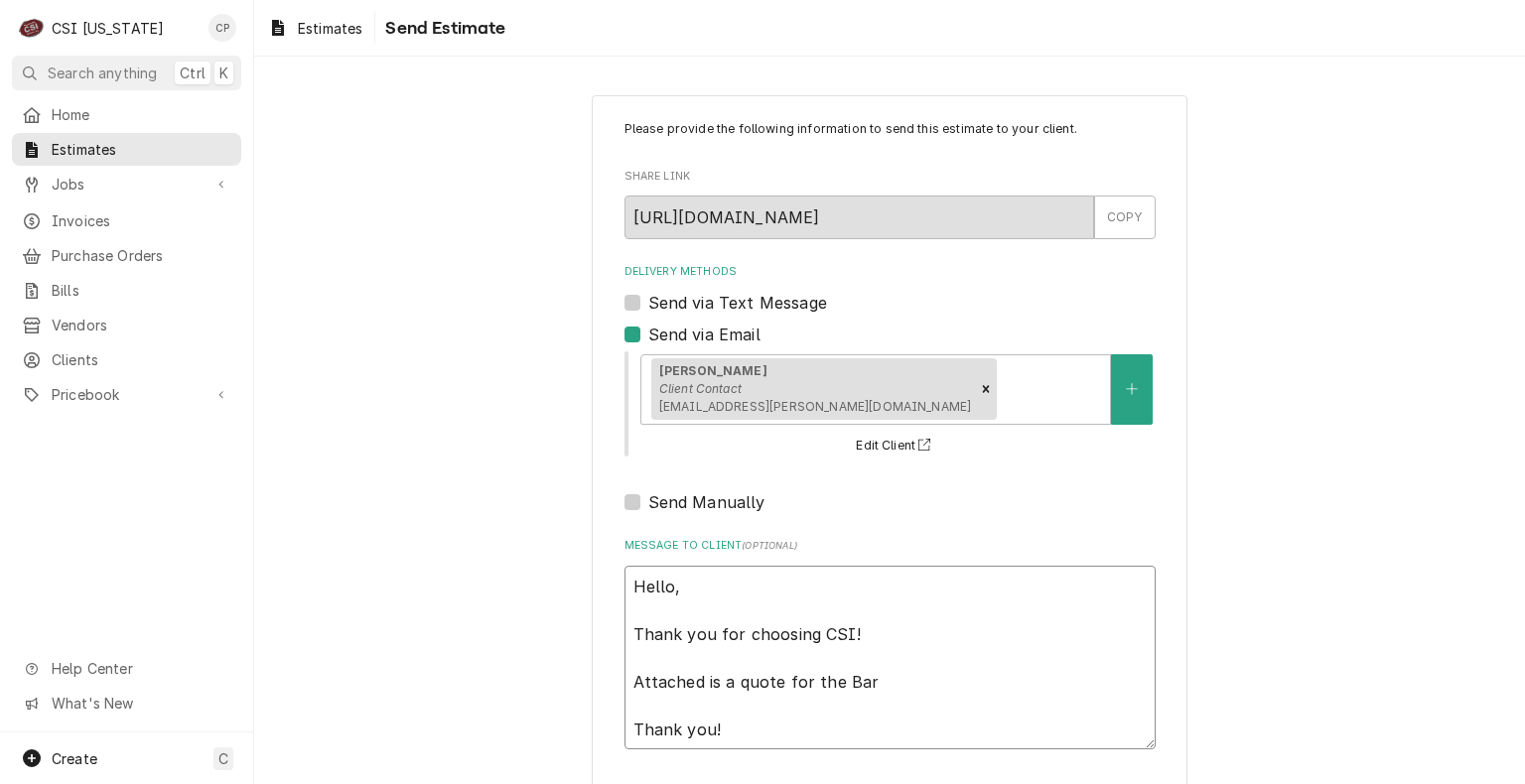 type on "x" 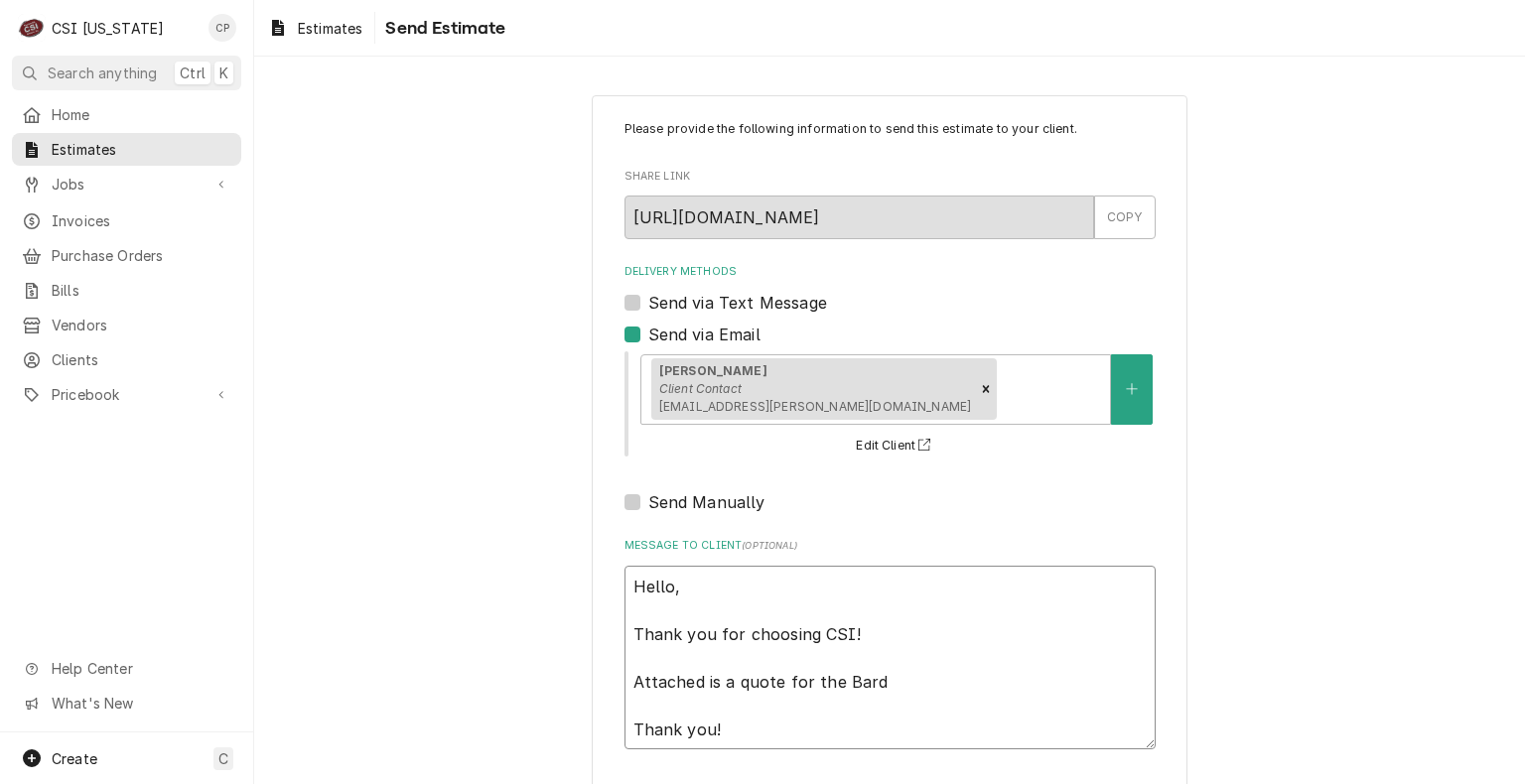 type on "x" 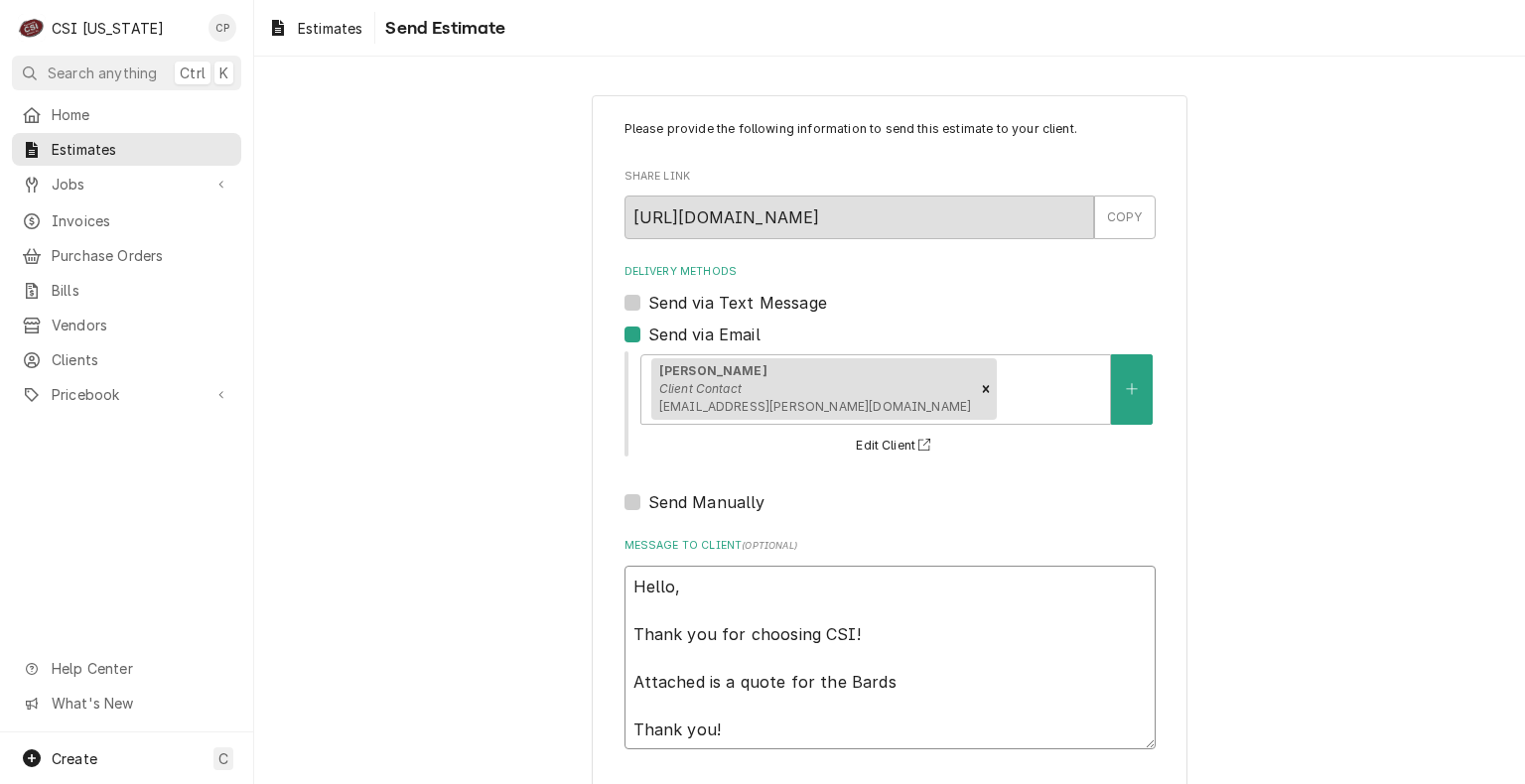 type on "x" 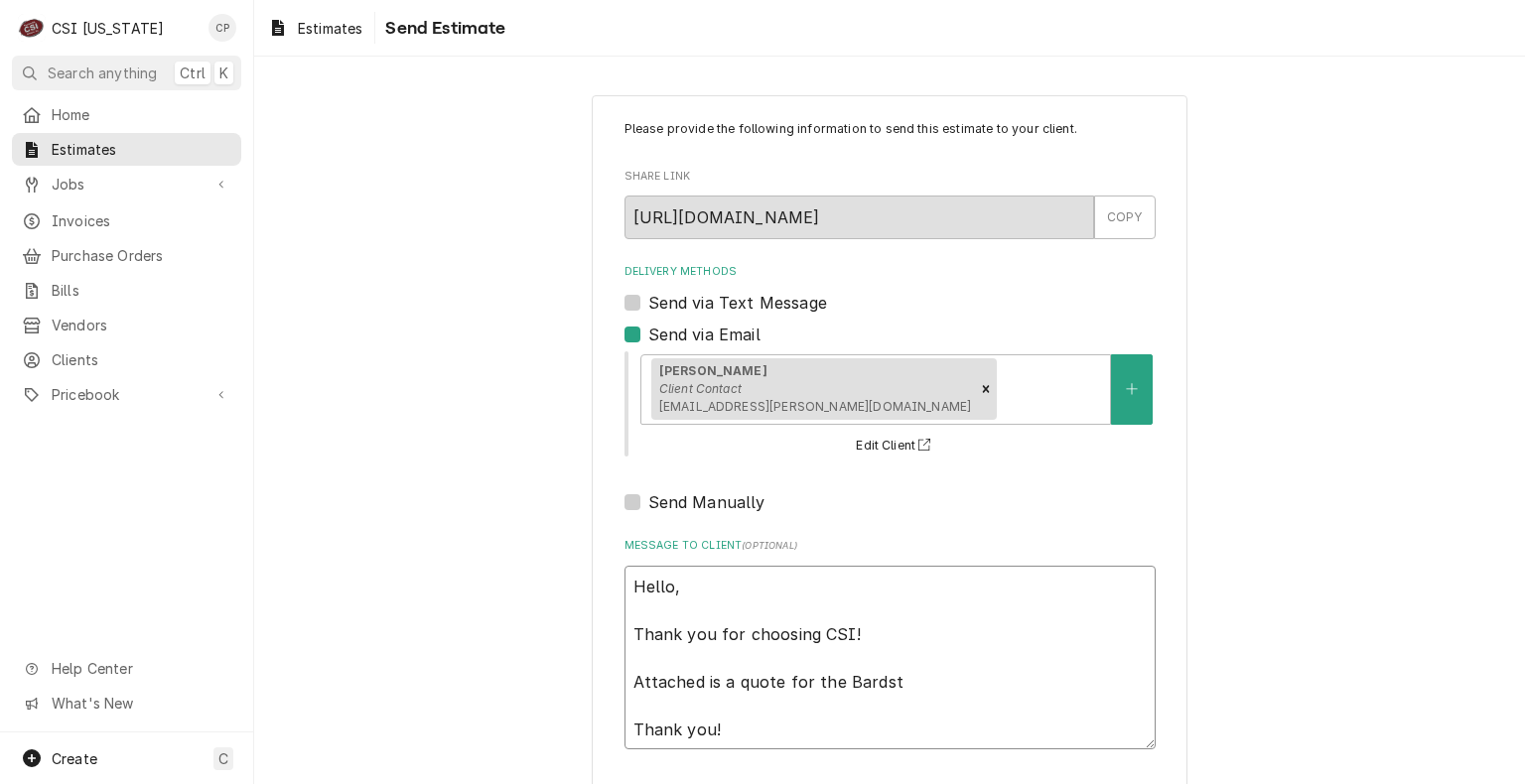 type on "Hello,
Thank you for choosing CSI!
Attached is a quote for the Bardsto
Thank you!" 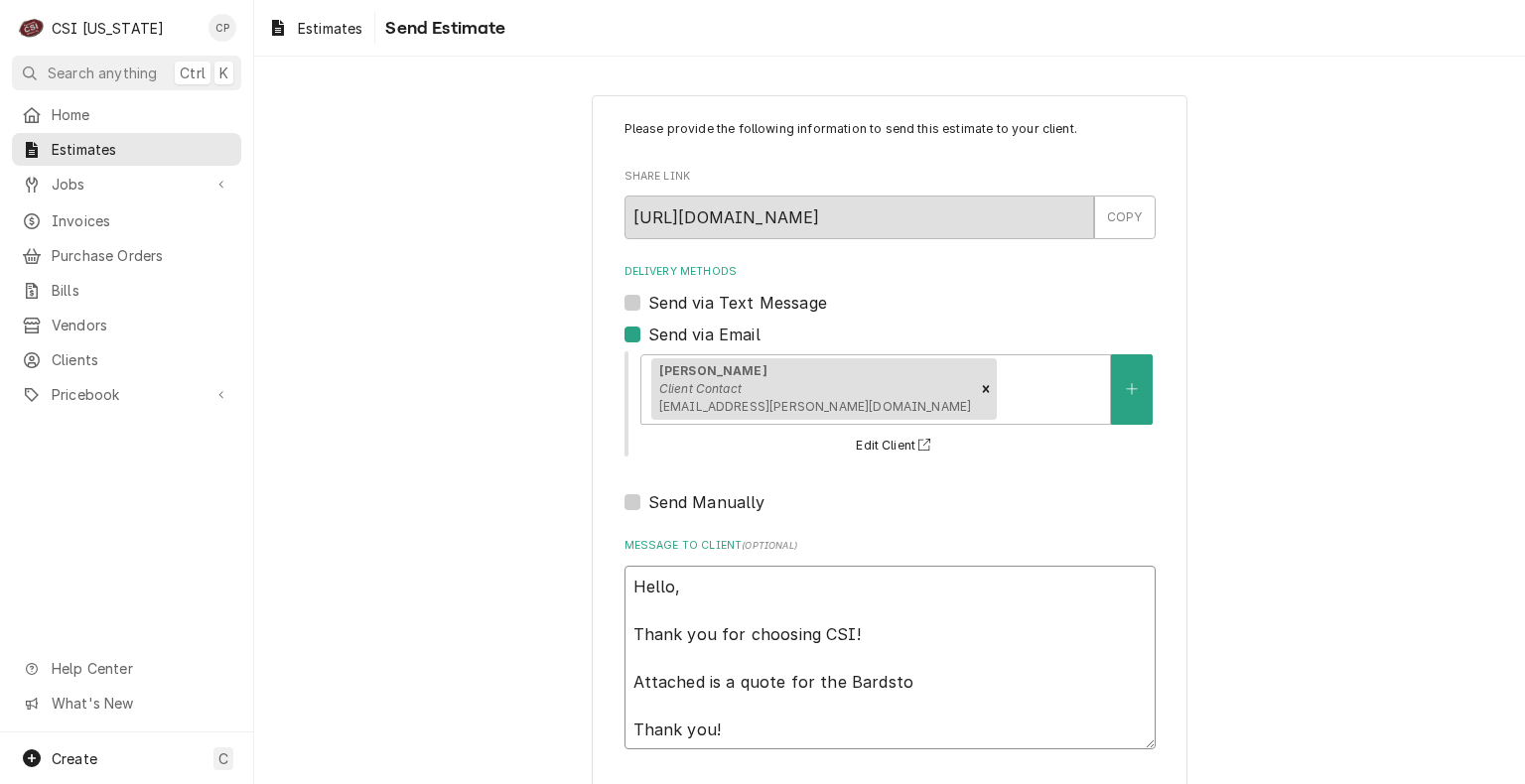 type on "x" 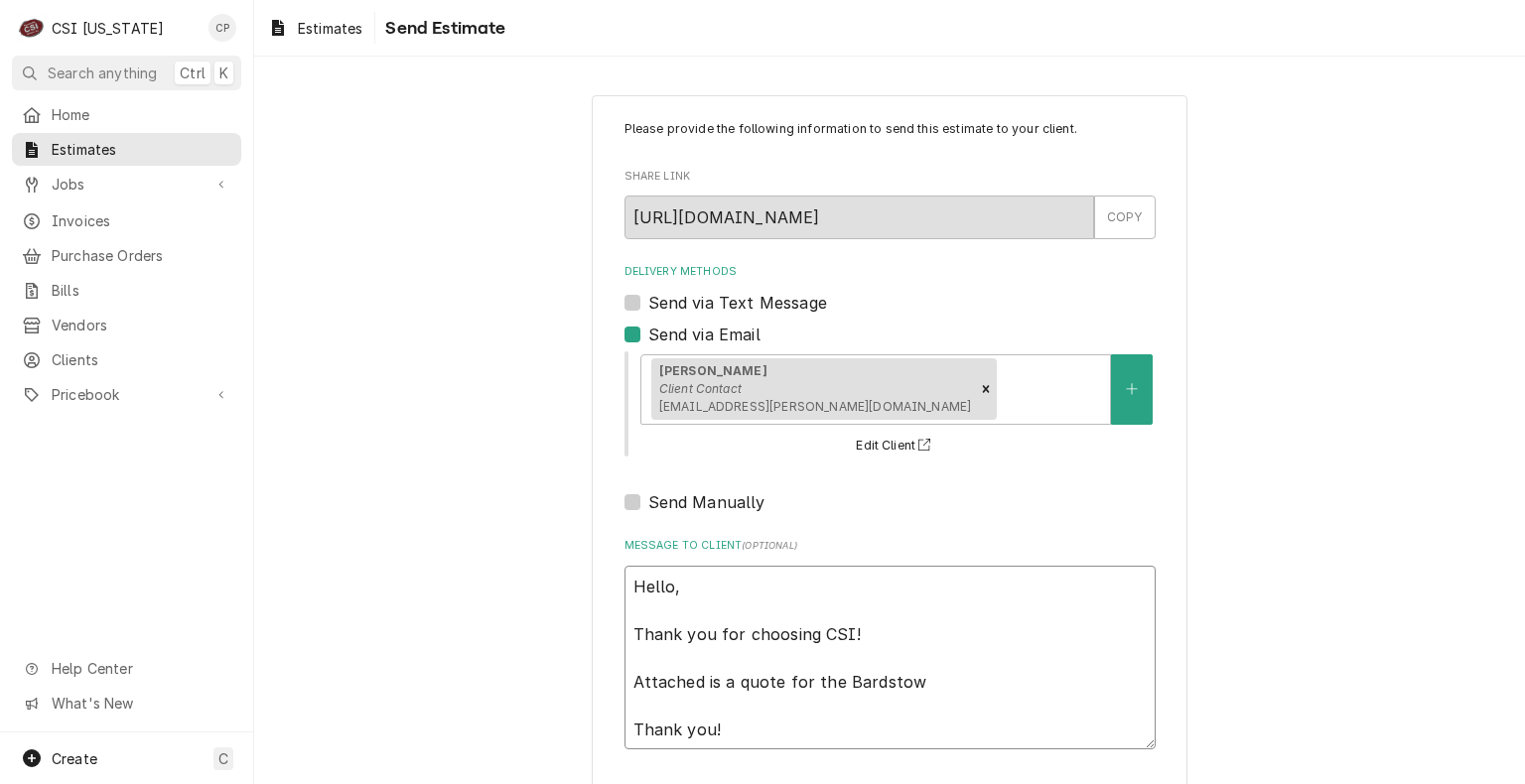type on "Hello,
Thank you for choosing CSI!
Attached is a quote for the Bardstown
Thank you!" 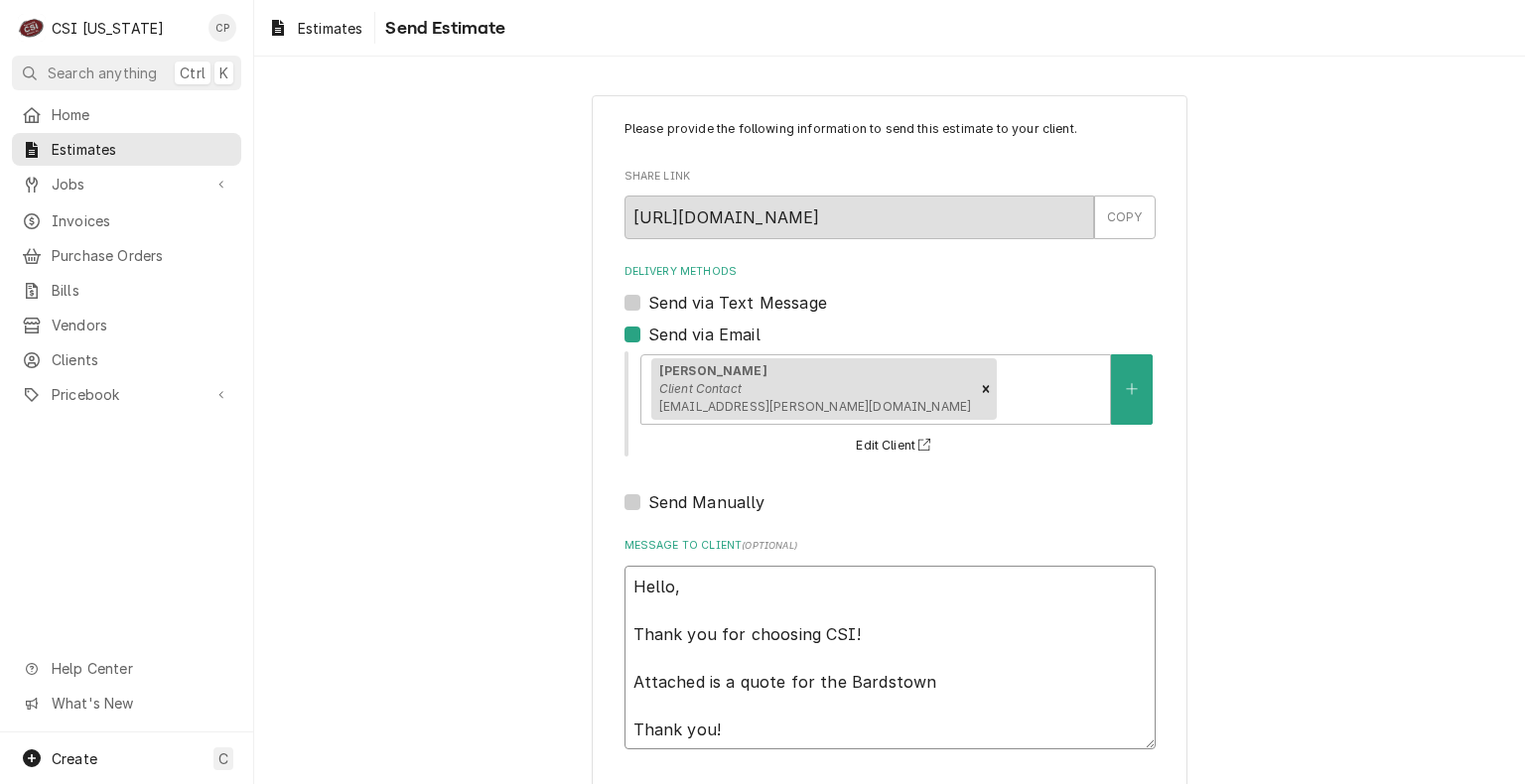 type on "x" 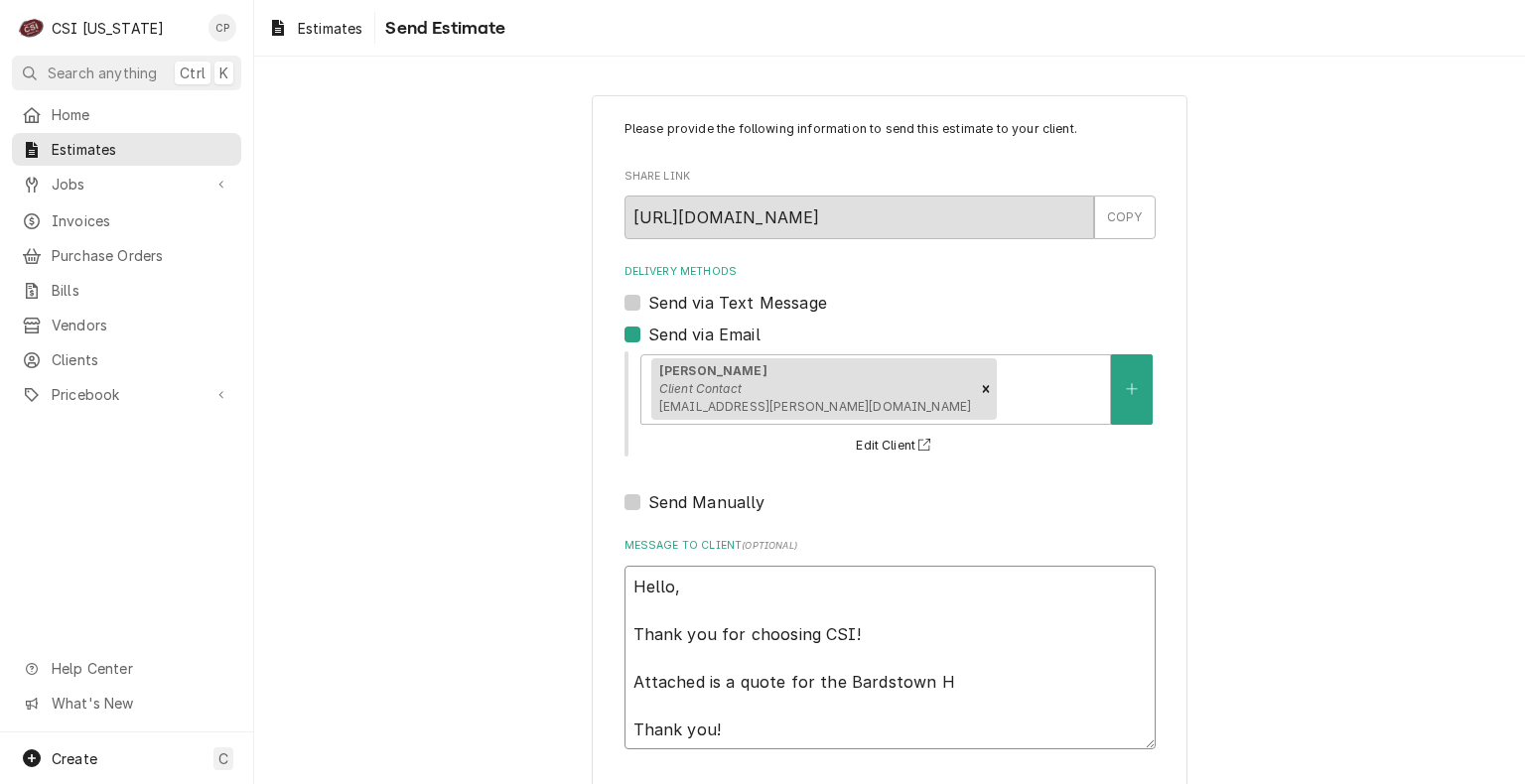 type on "Hello,
Thank you for choosing CSI!
Attached is a quote for the Bardstown Hi
Thank you!" 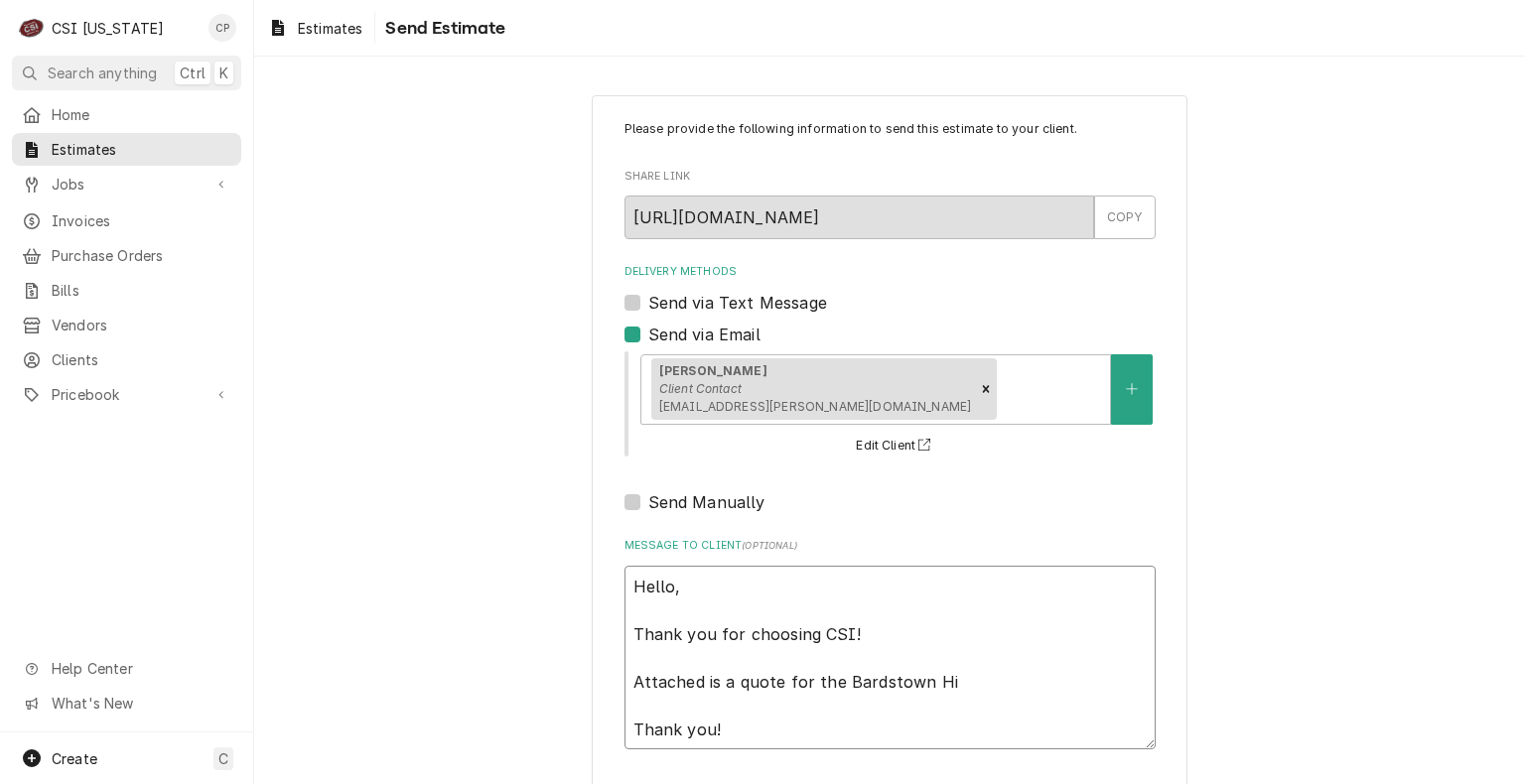 type on "x" 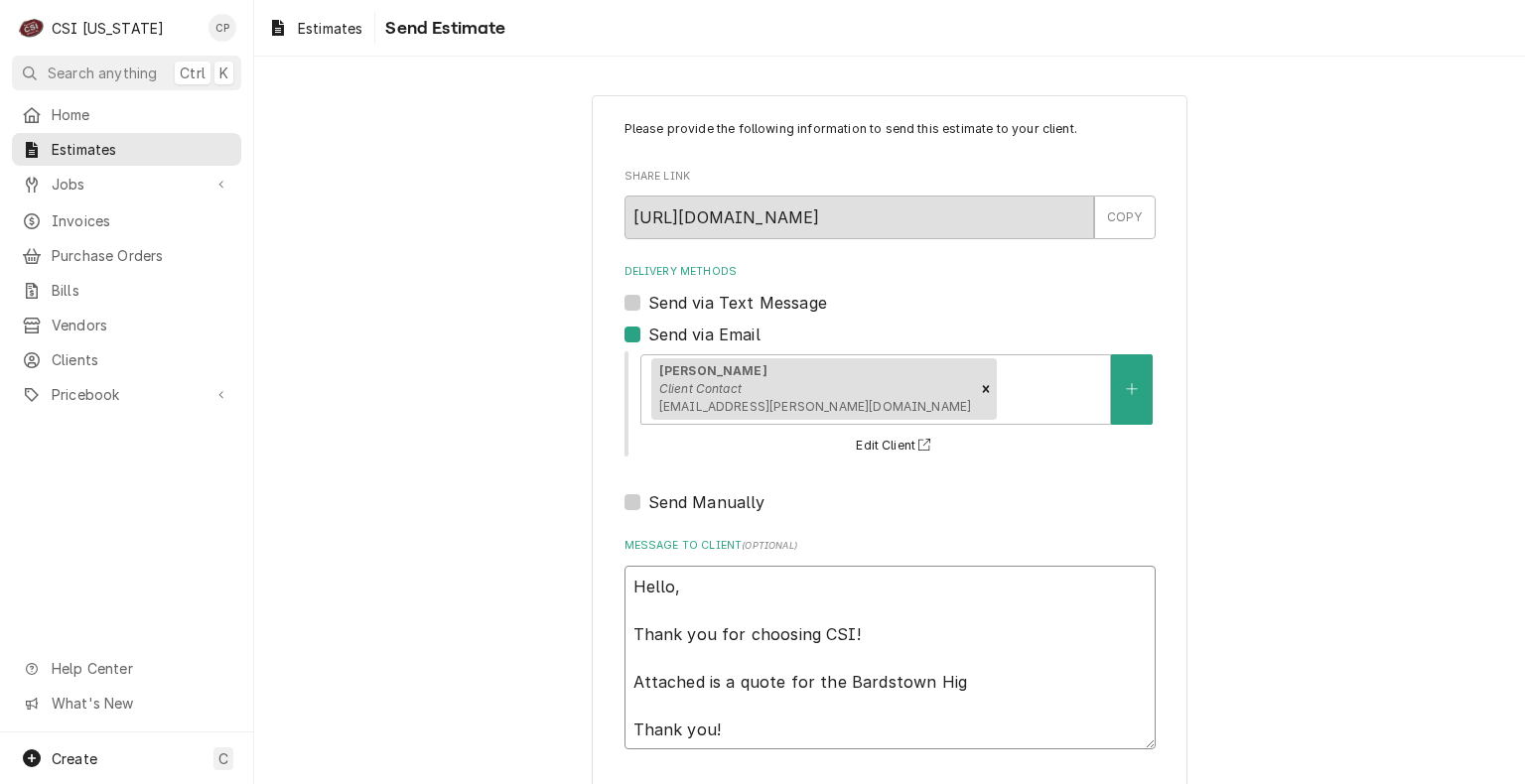 type on "Hello,
Thank you for choosing CSI!
Attached is a quote for the Bardstown High
Thank you!" 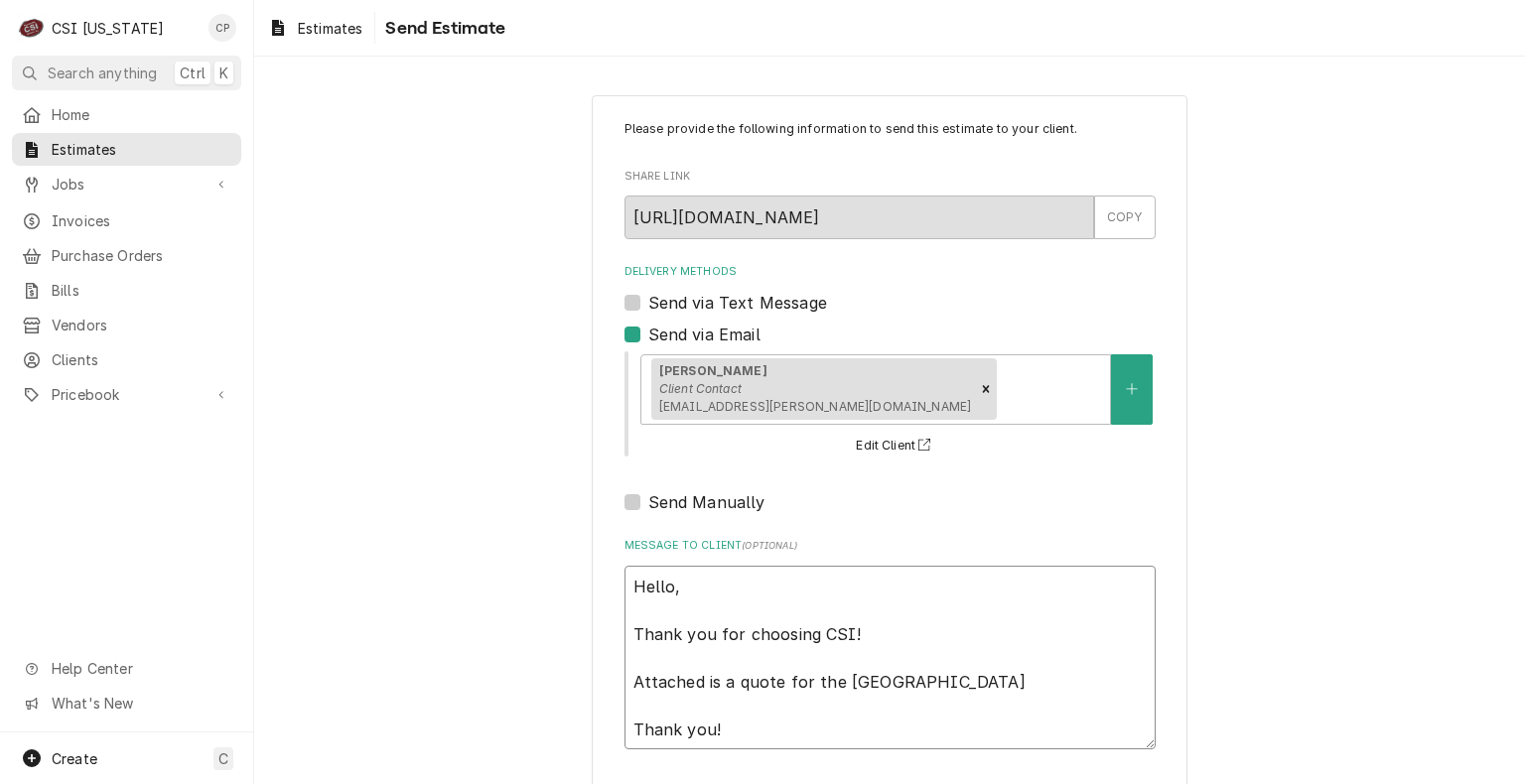 type on "x" 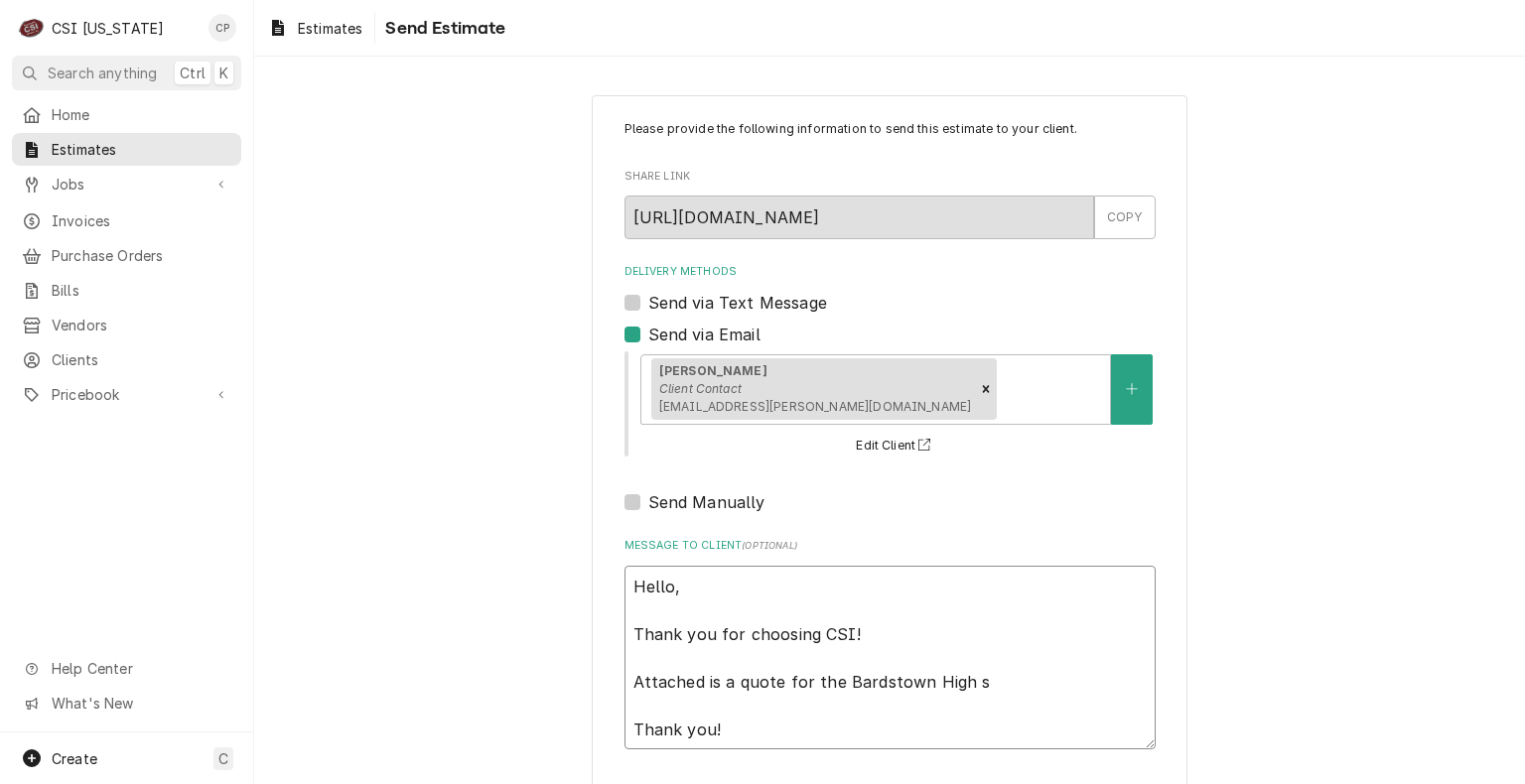 type on "x" 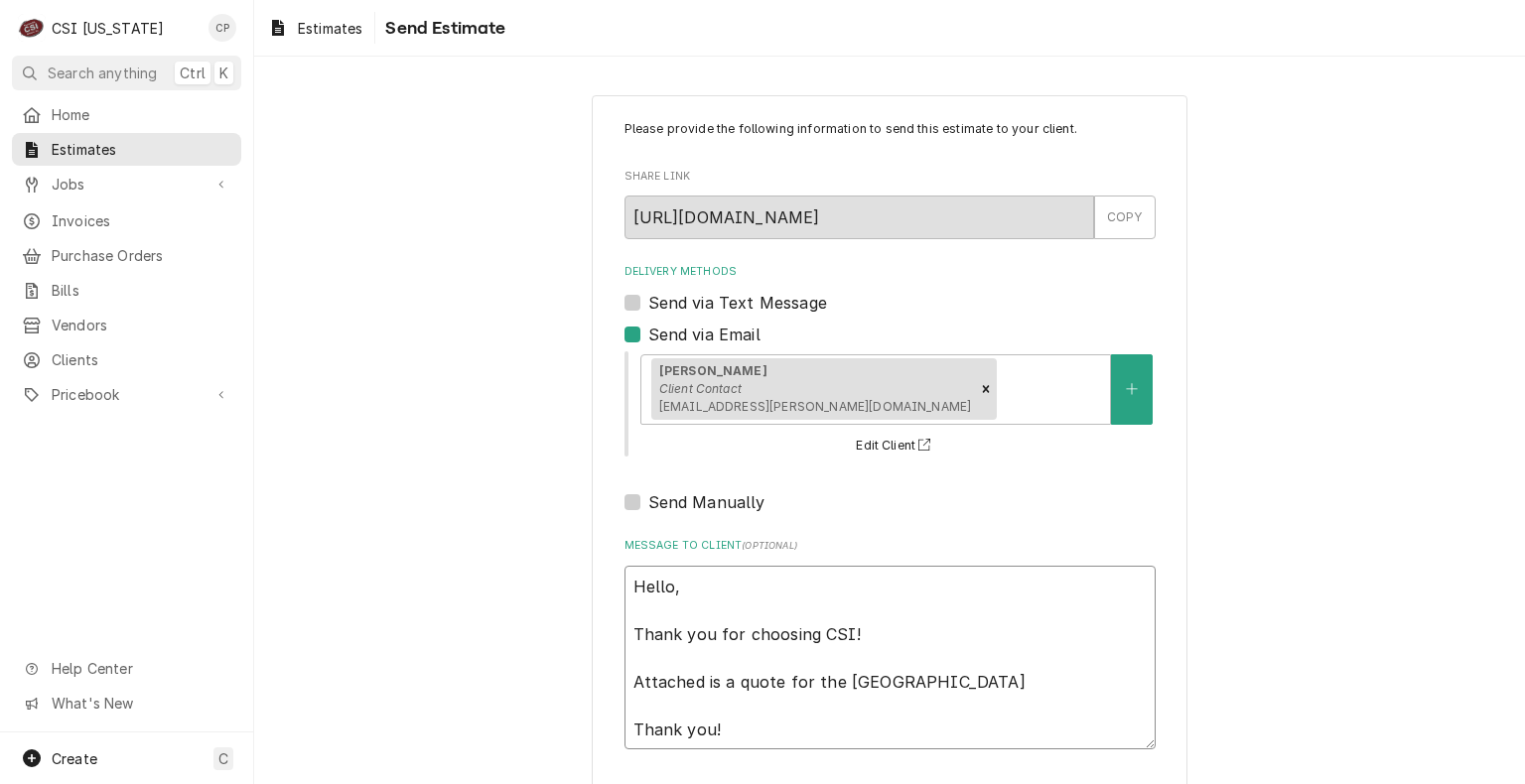 type on "x" 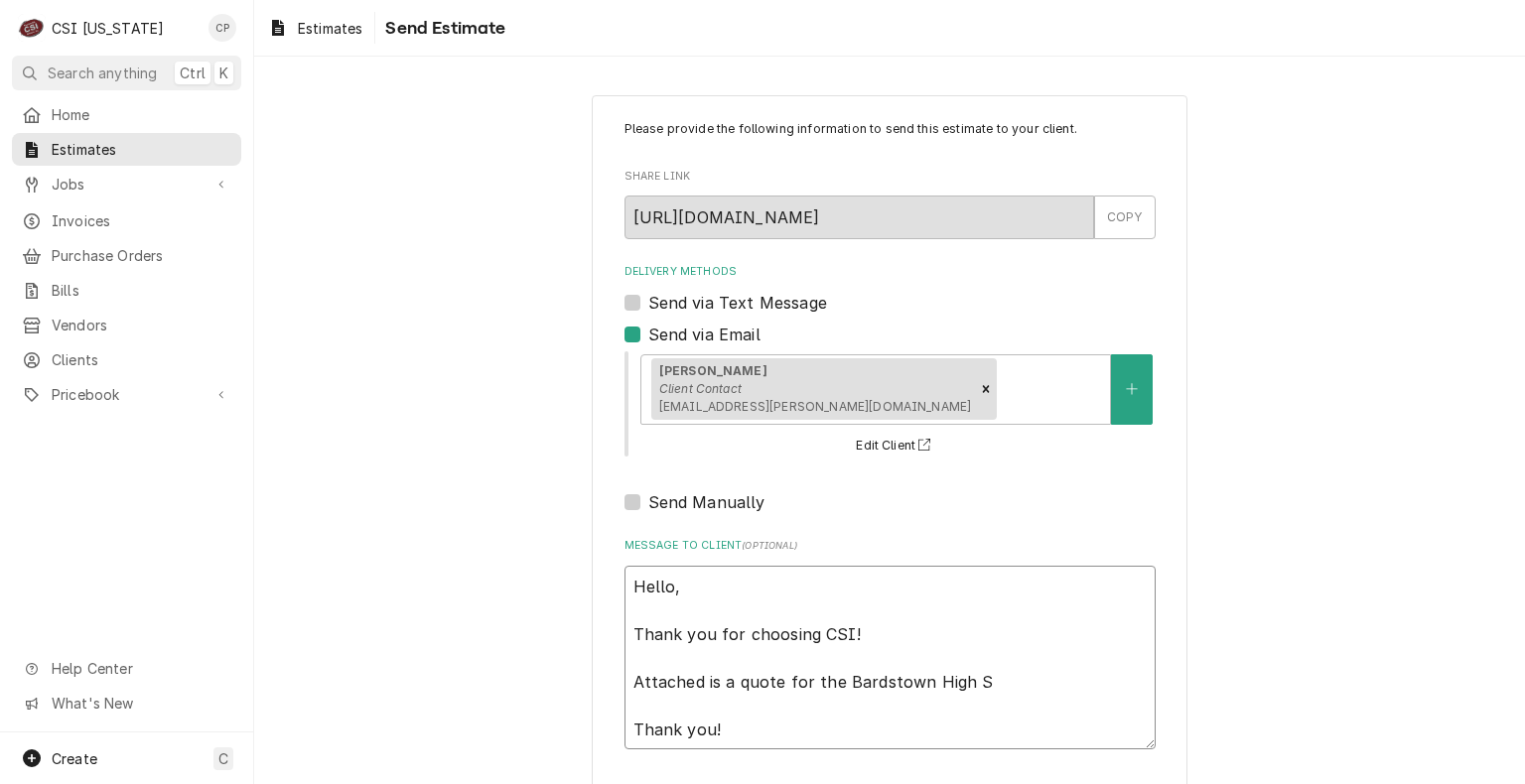type on "x" 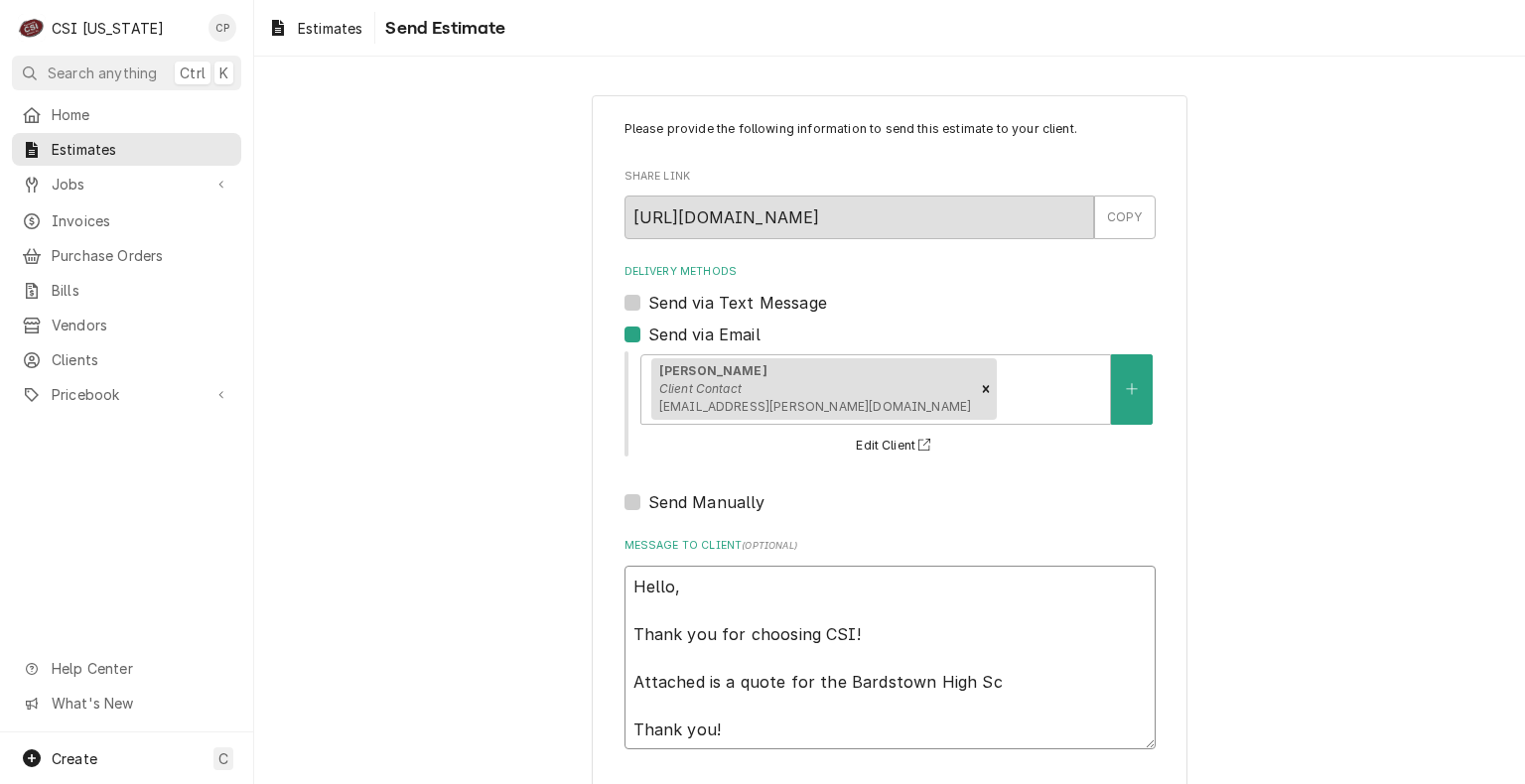 type on "x" 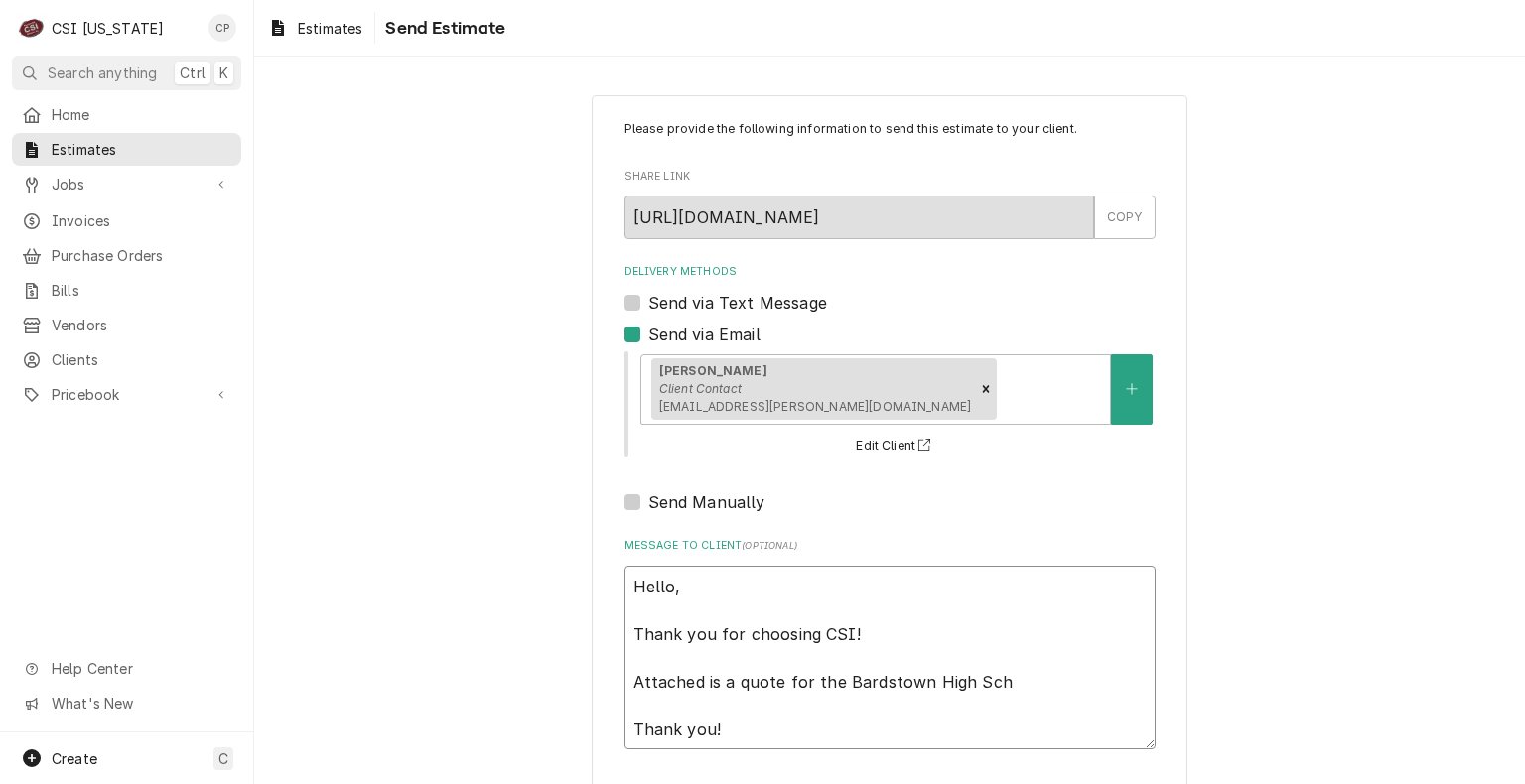 type on "x" 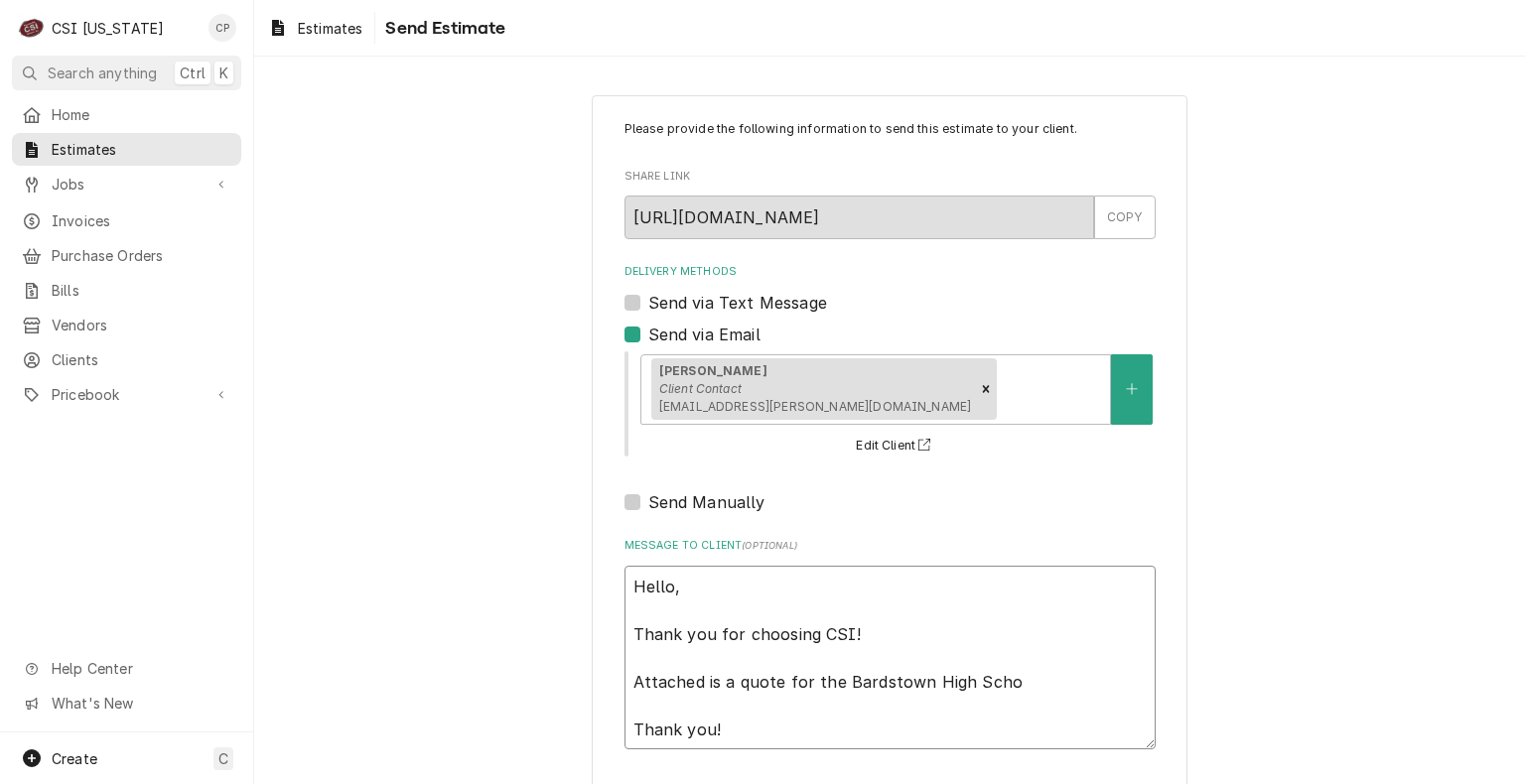 type on "x" 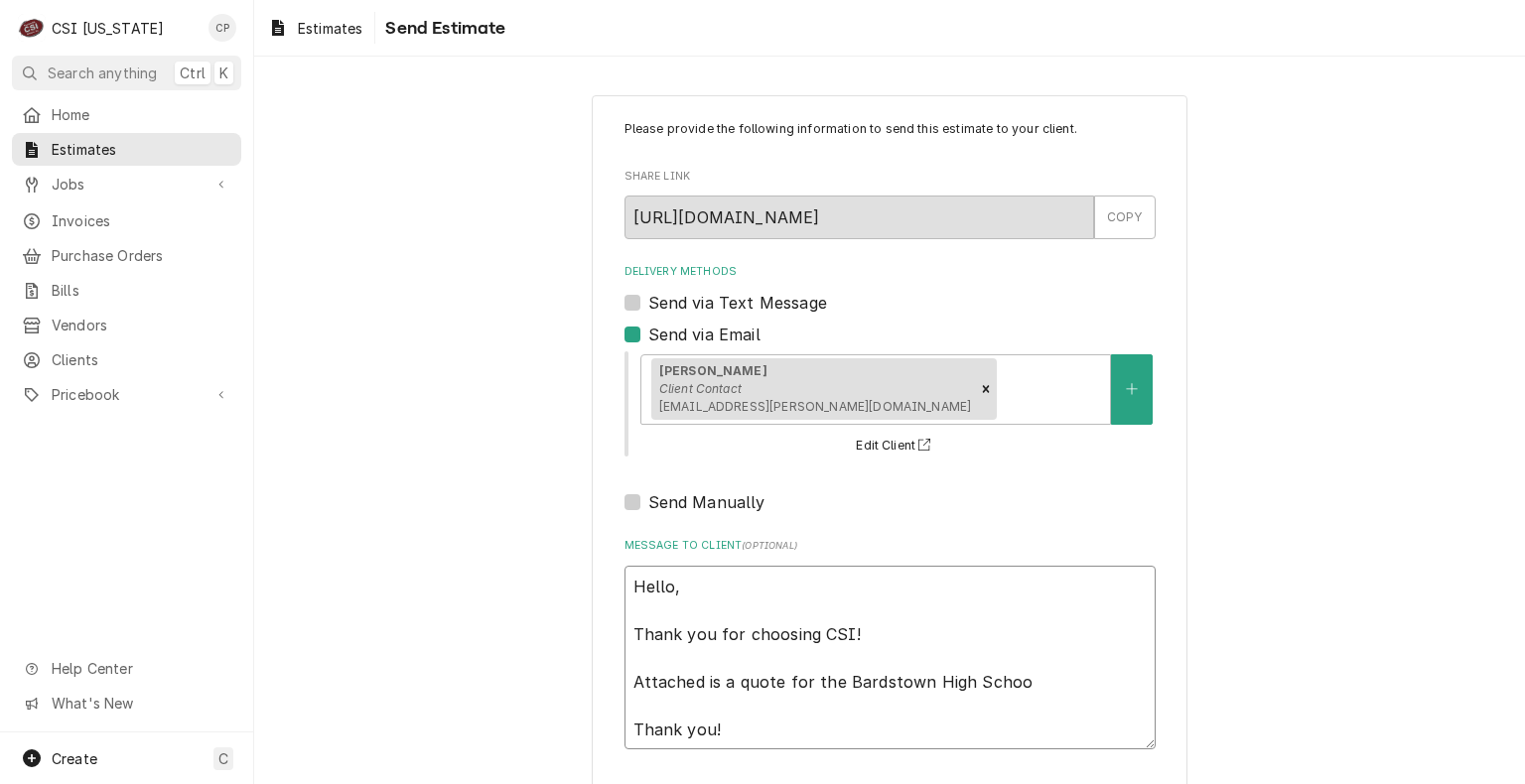 type on "x" 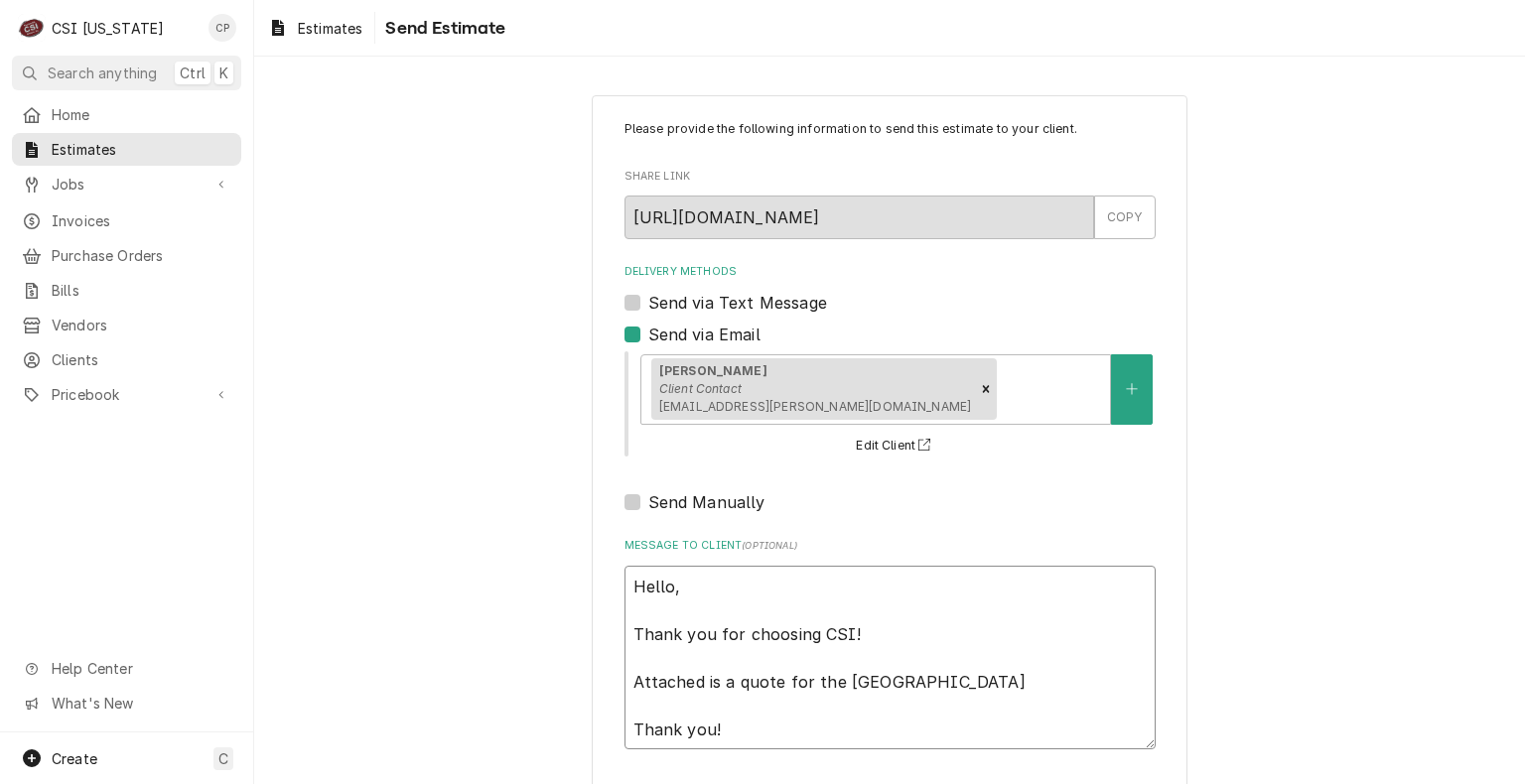 type on "x" 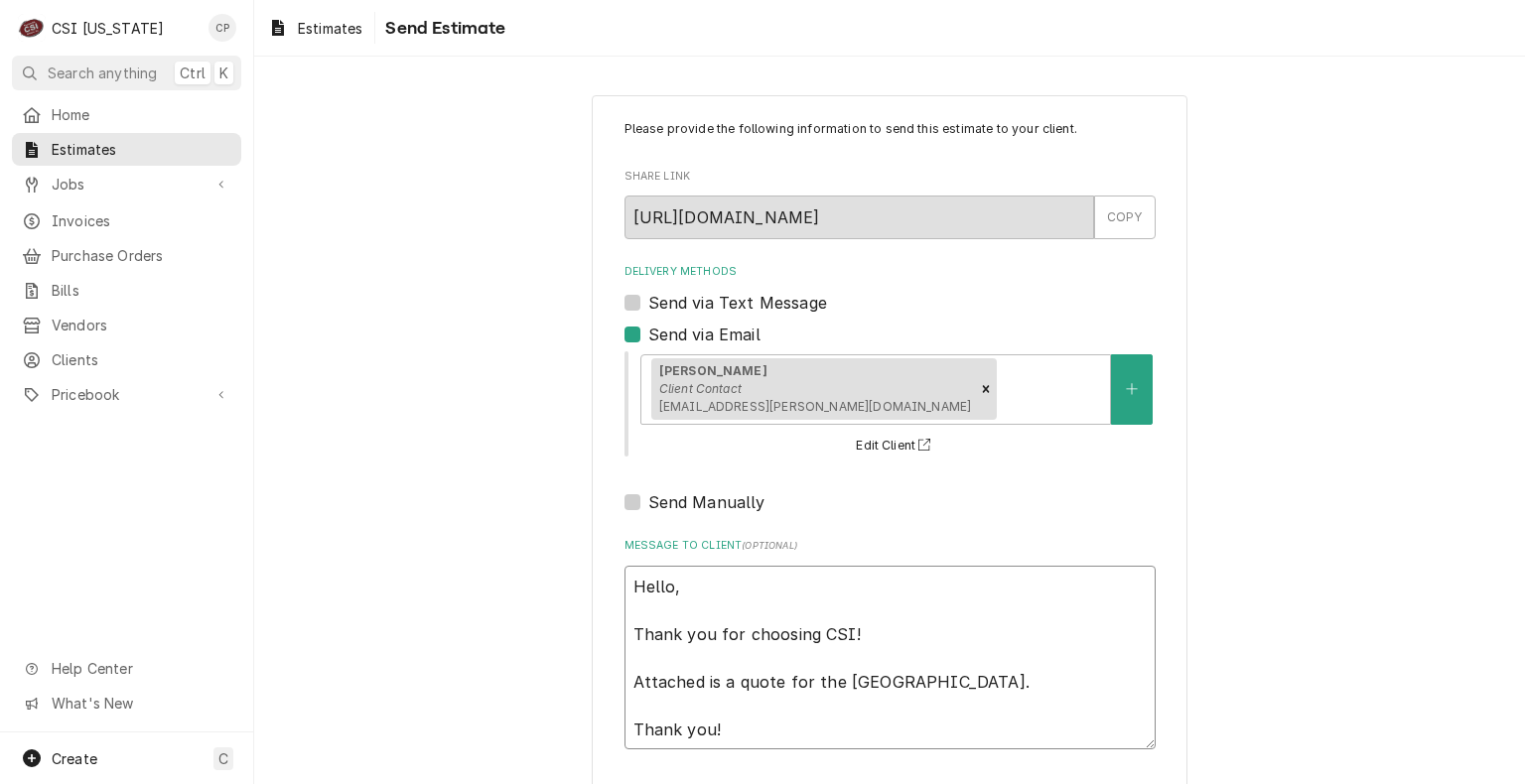 type on "x" 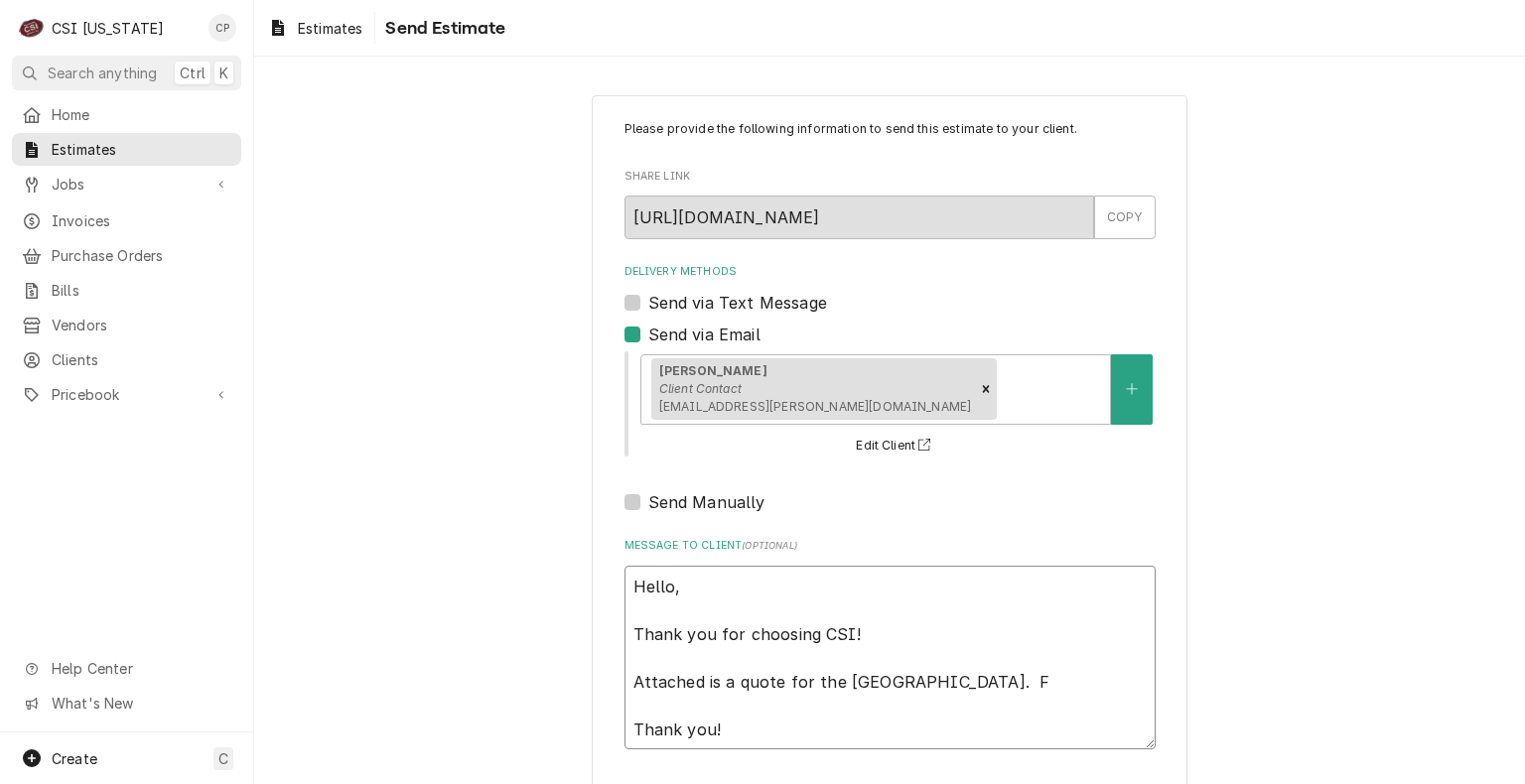 type on "x" 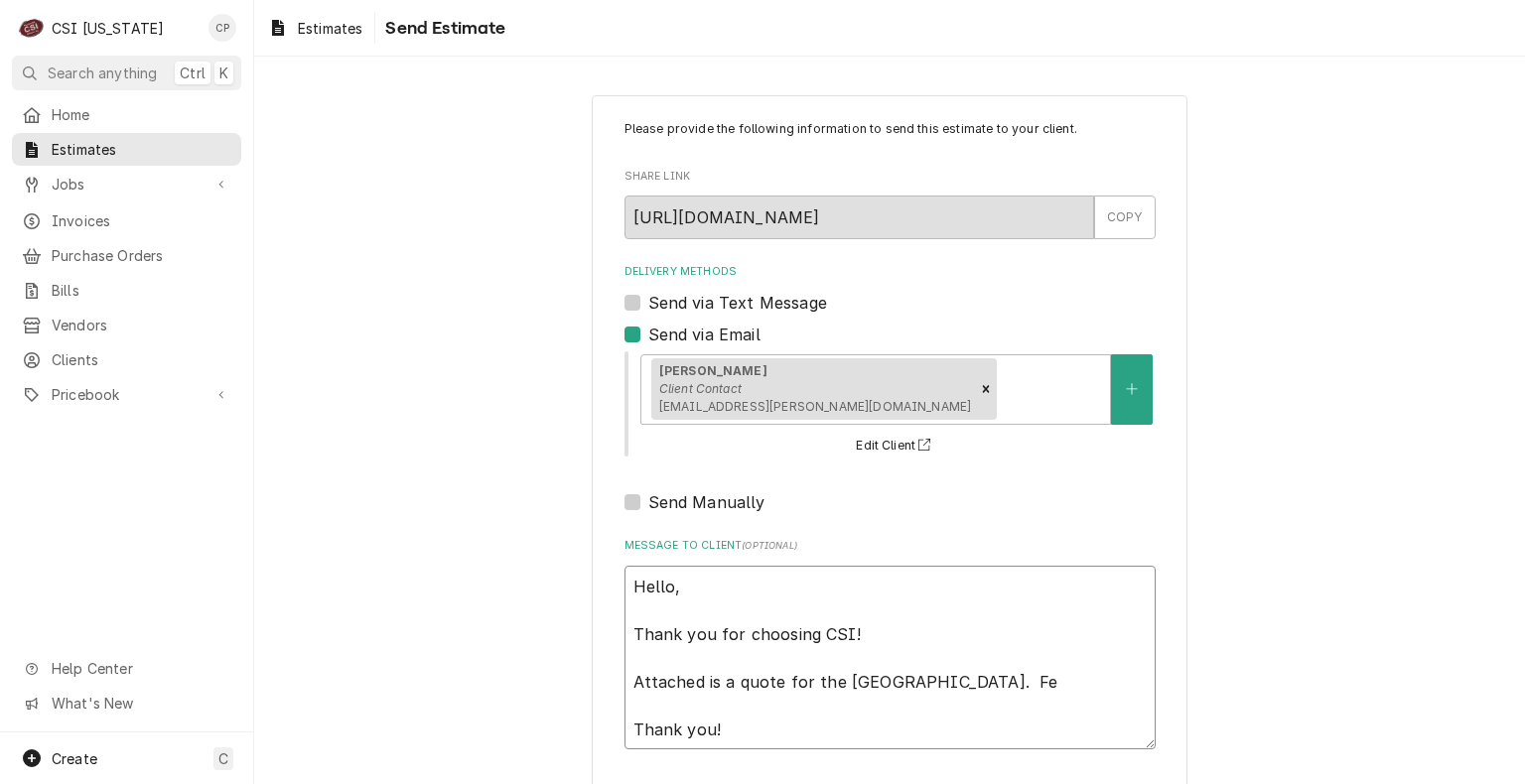 type on "x" 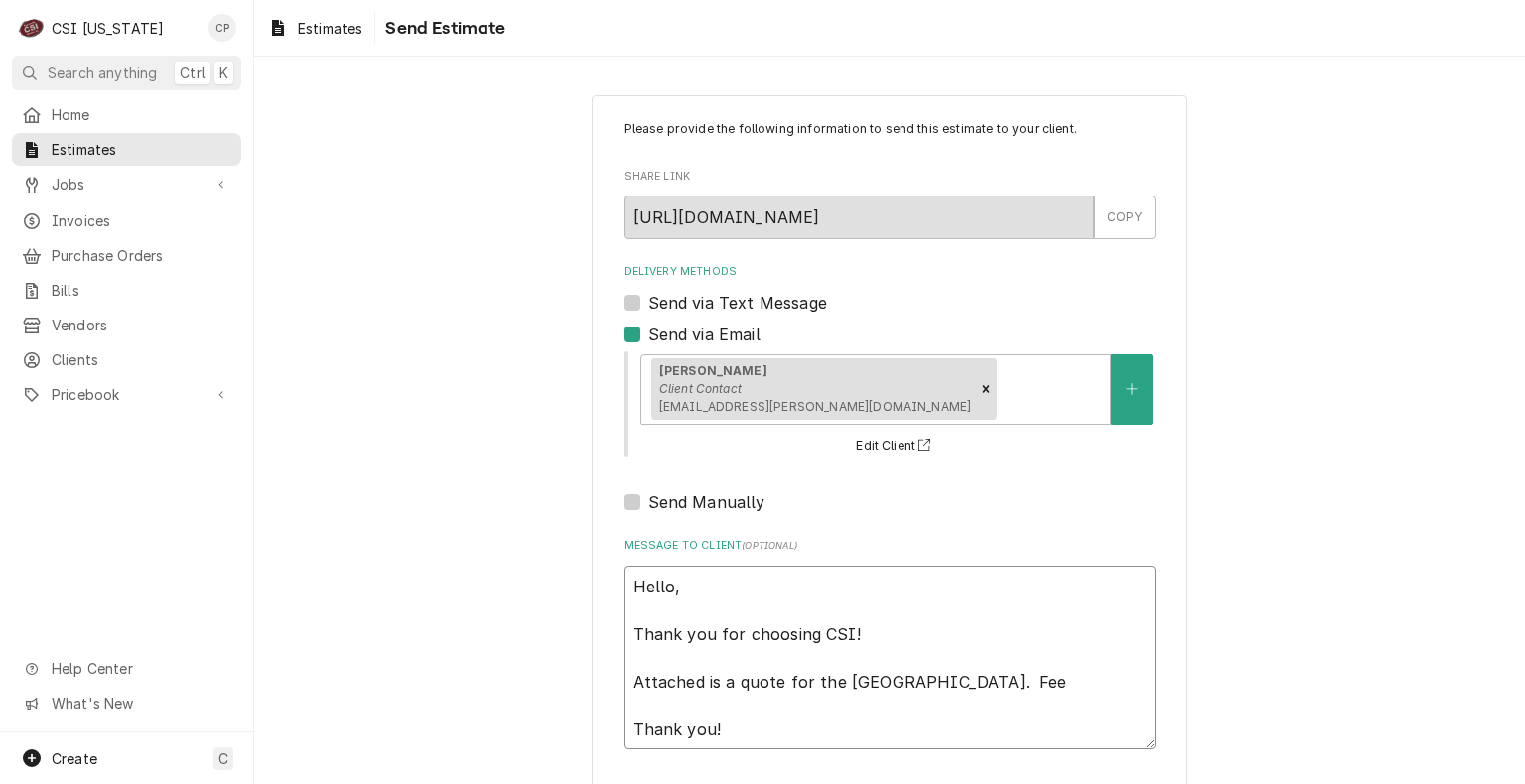 type on "Hello,
Thank you for choosing CSI!
Attached is a quote for the Bardstown High School.  Feel
Thank you!" 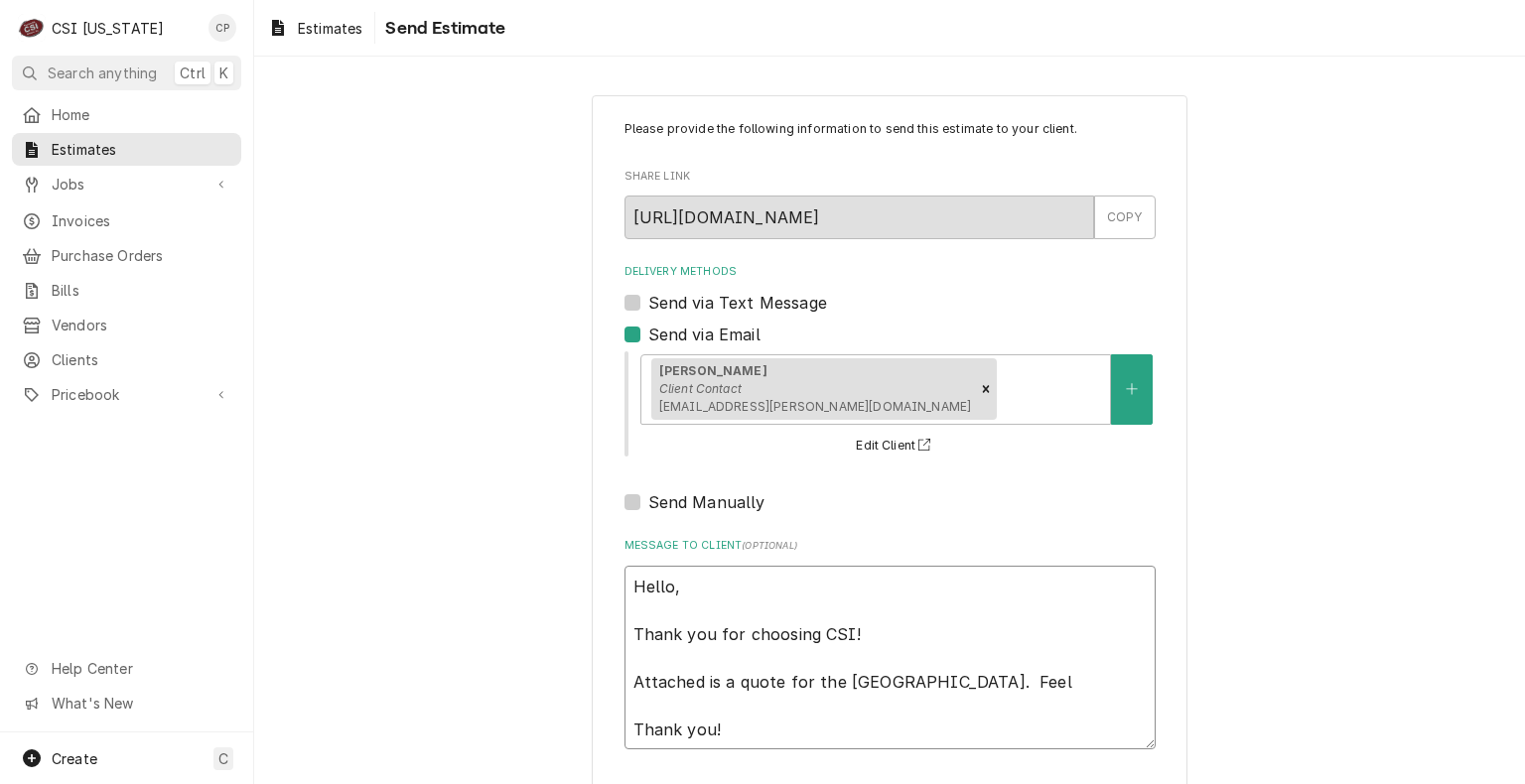 type on "x" 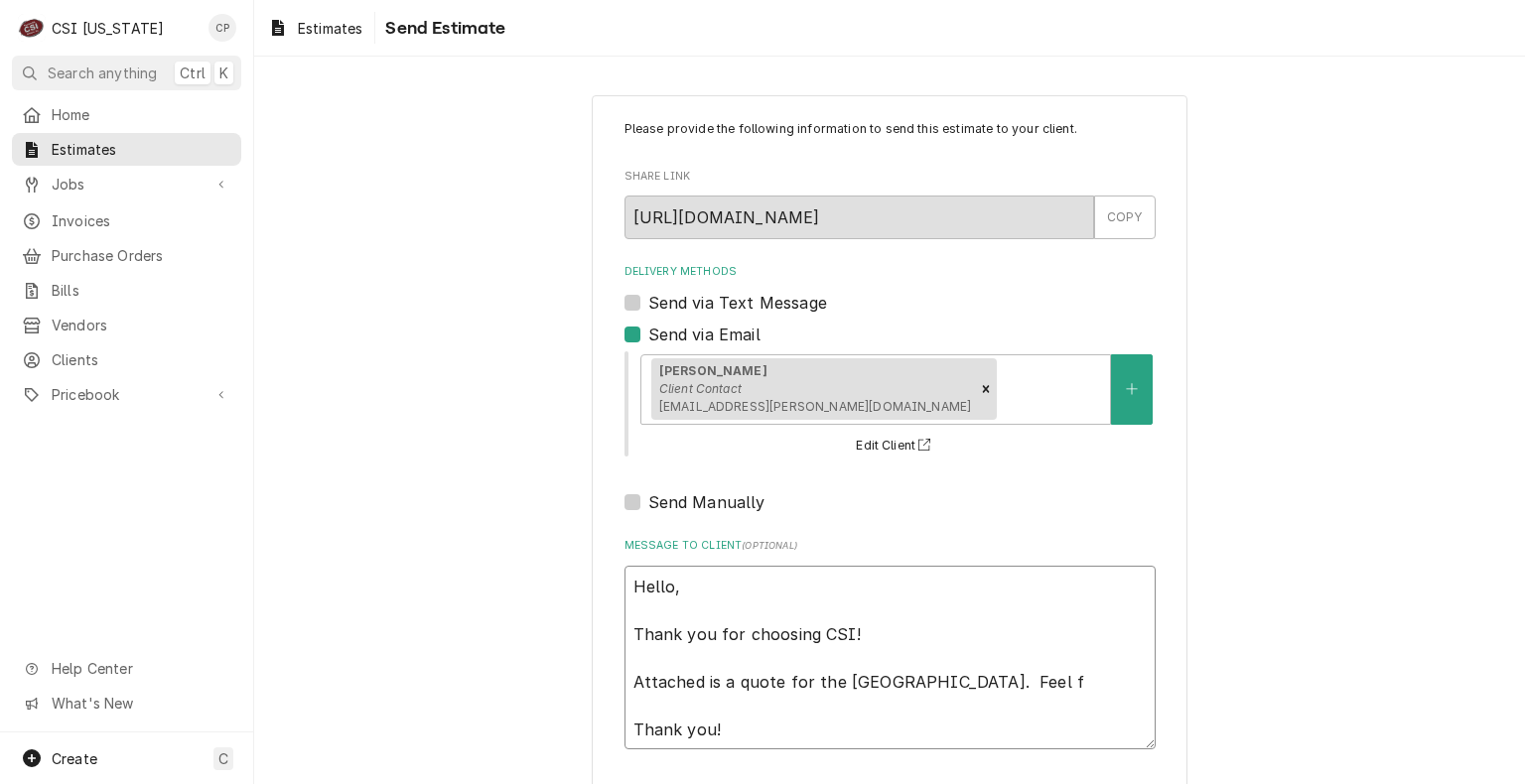 type on "x" 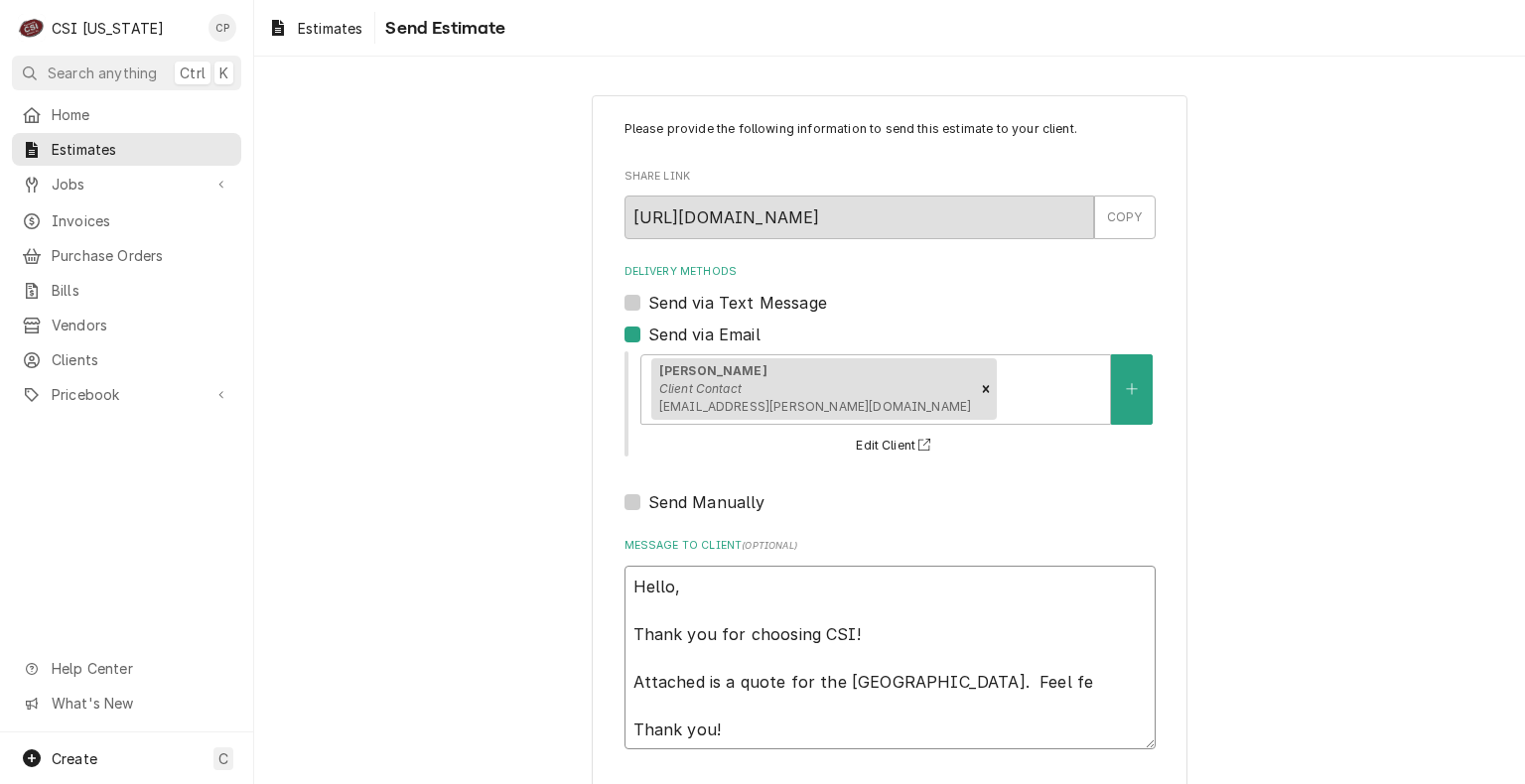 type on "x" 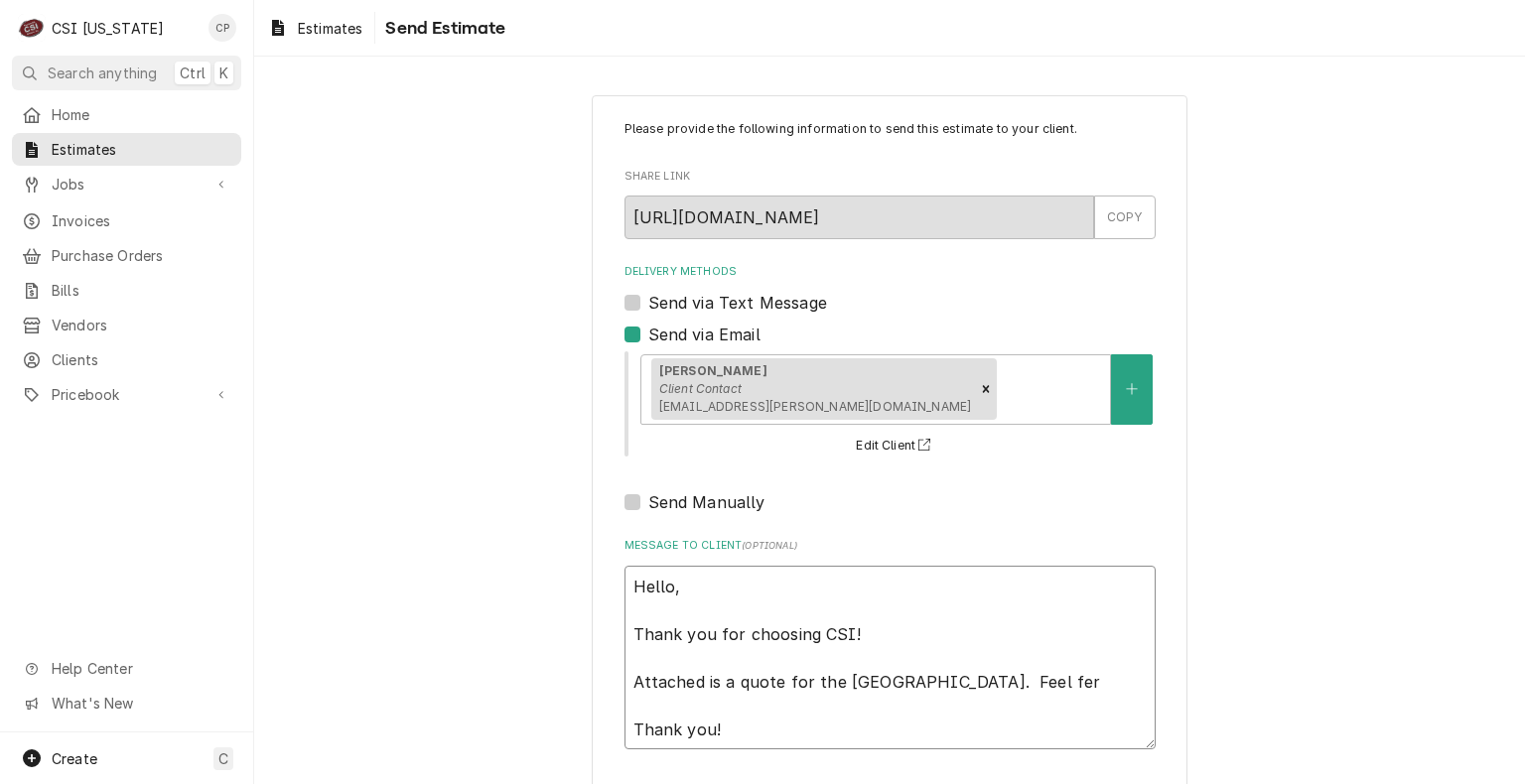 type on "x" 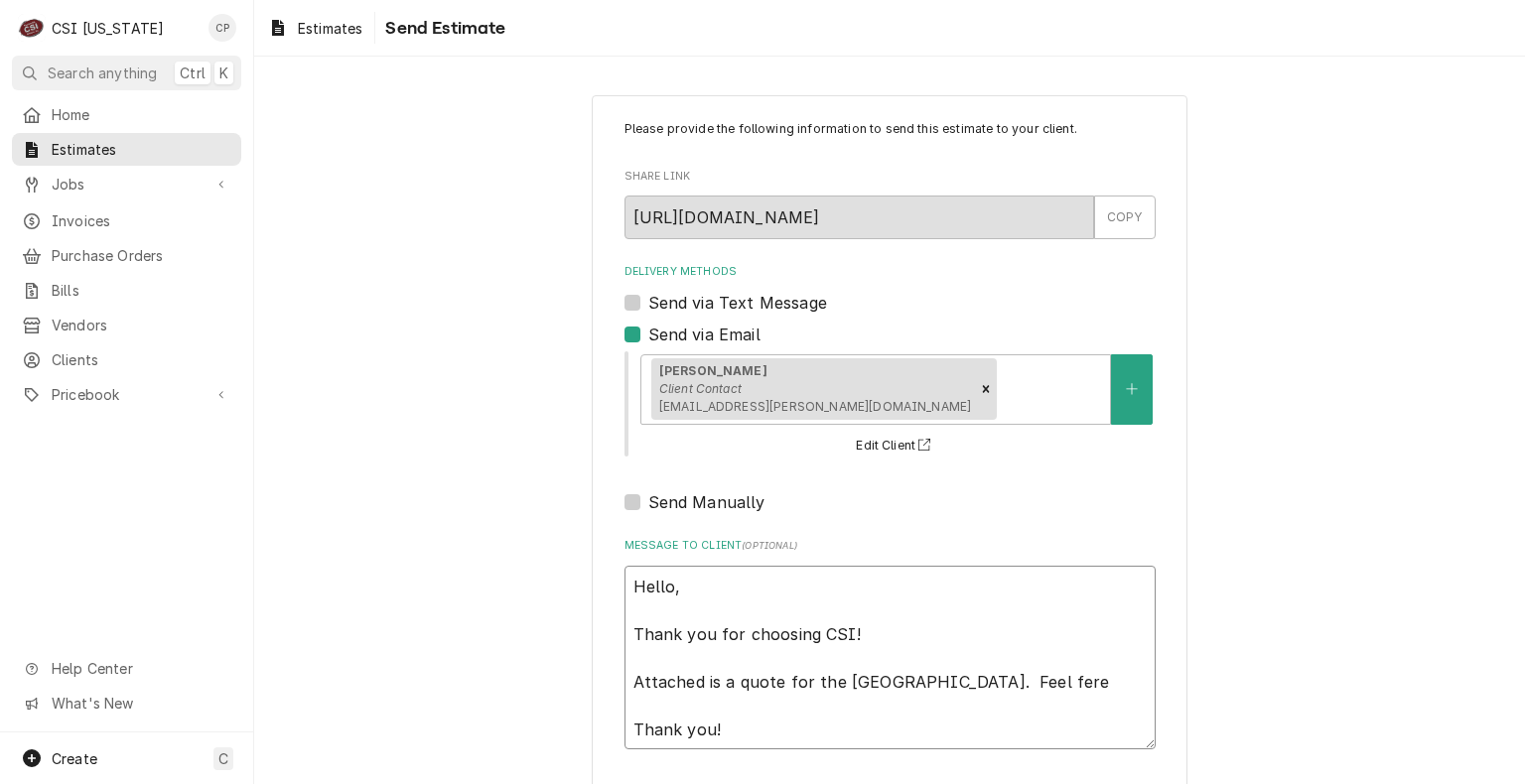 type on "x" 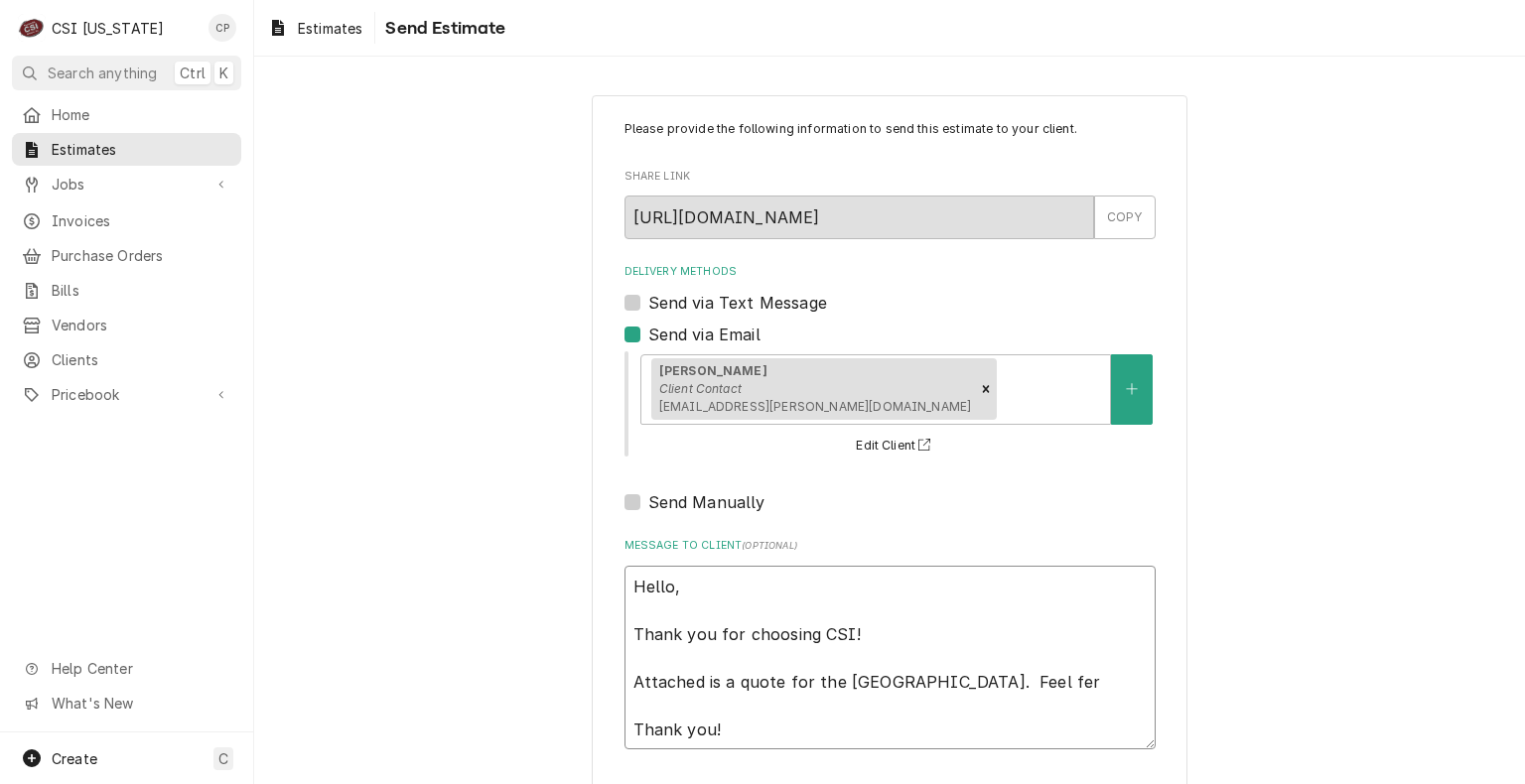 type on "x" 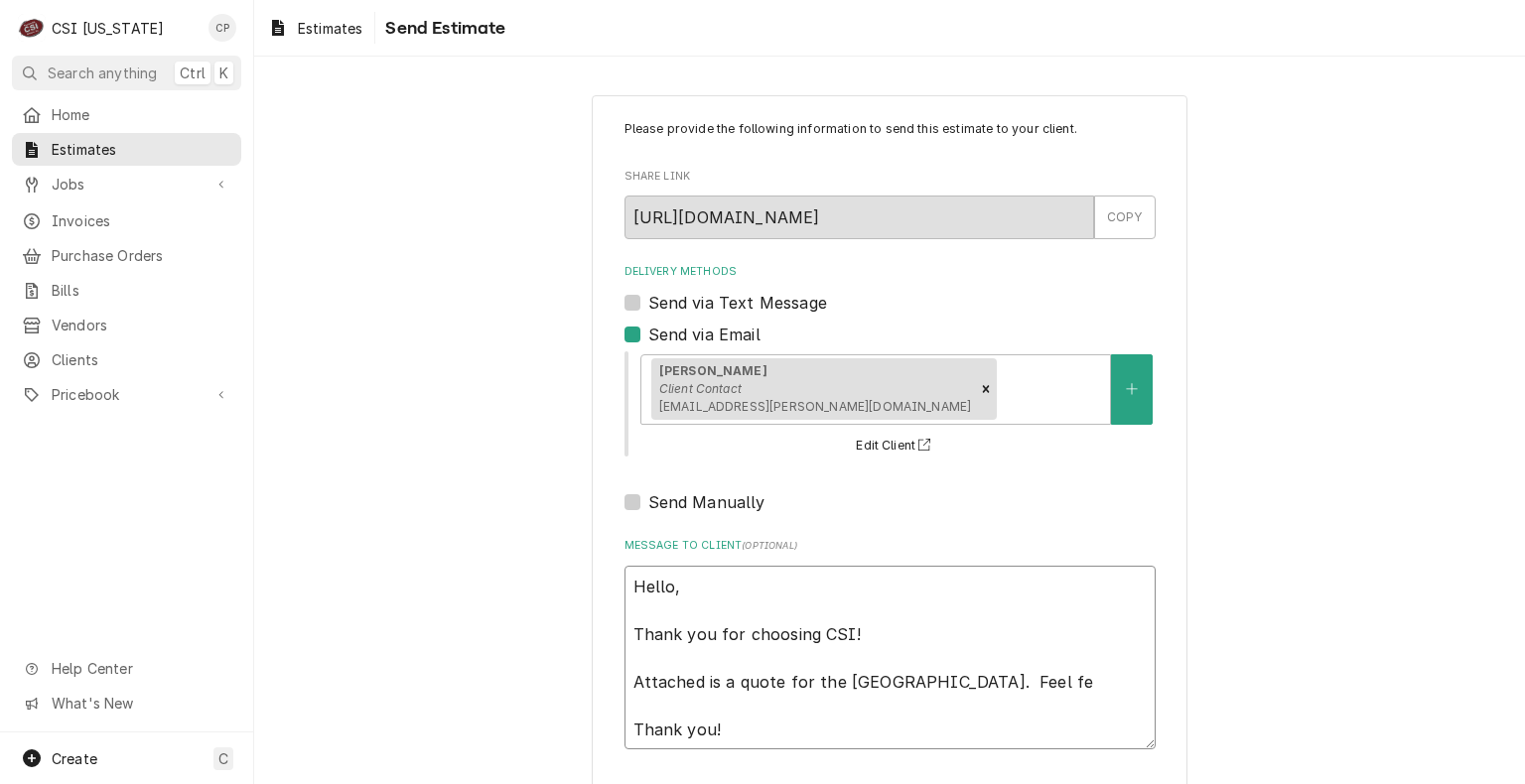 type on "x" 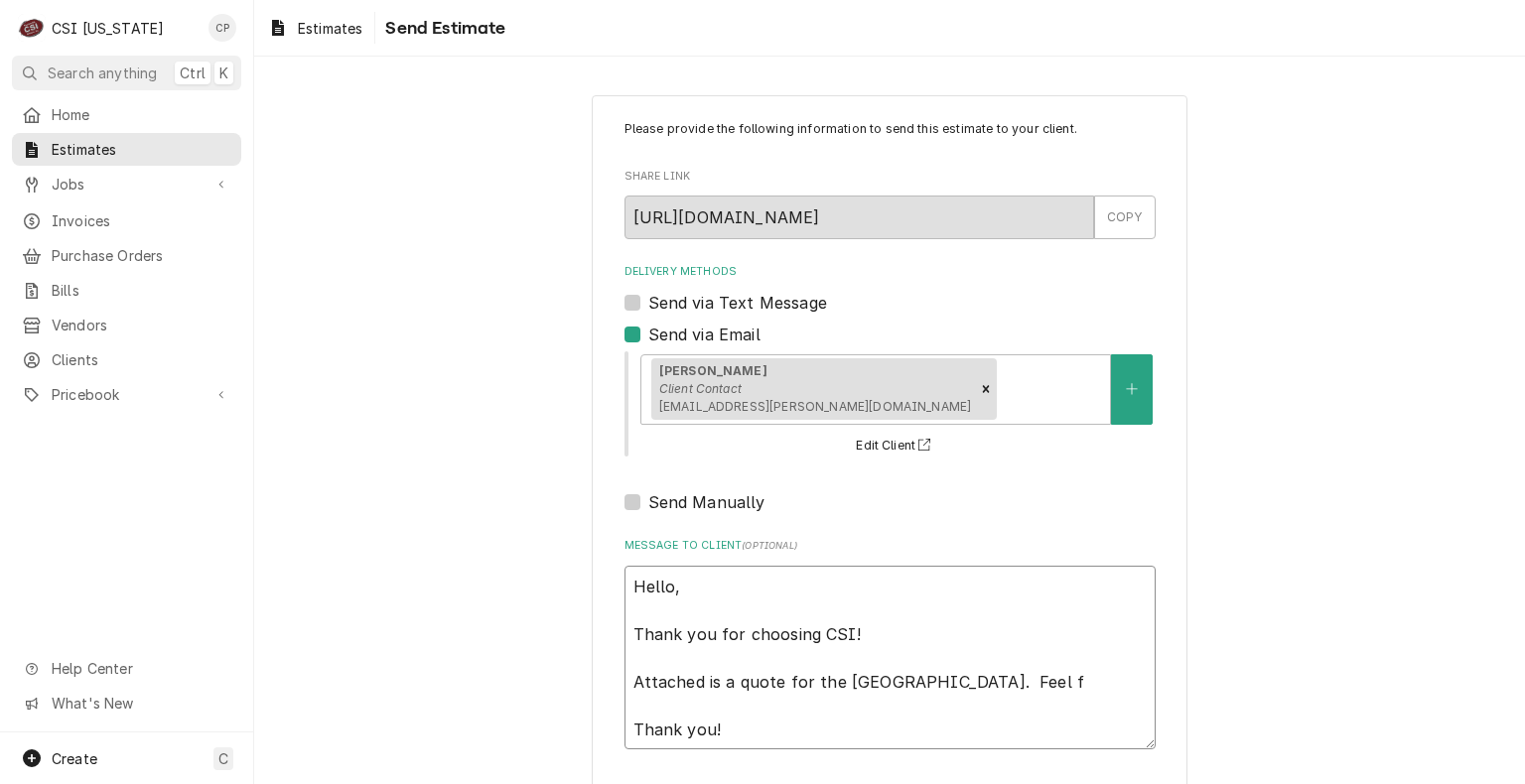 type on "x" 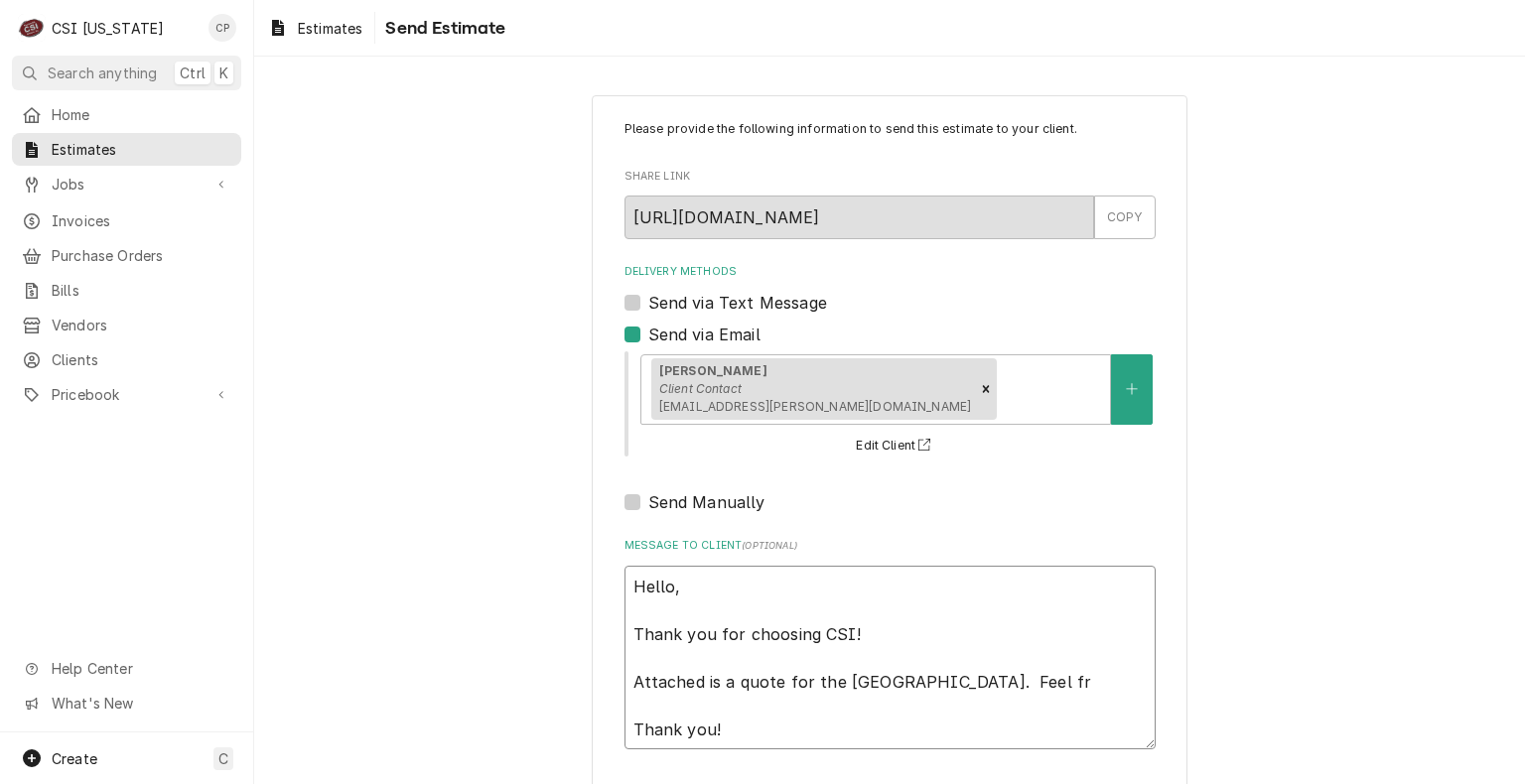 type on "x" 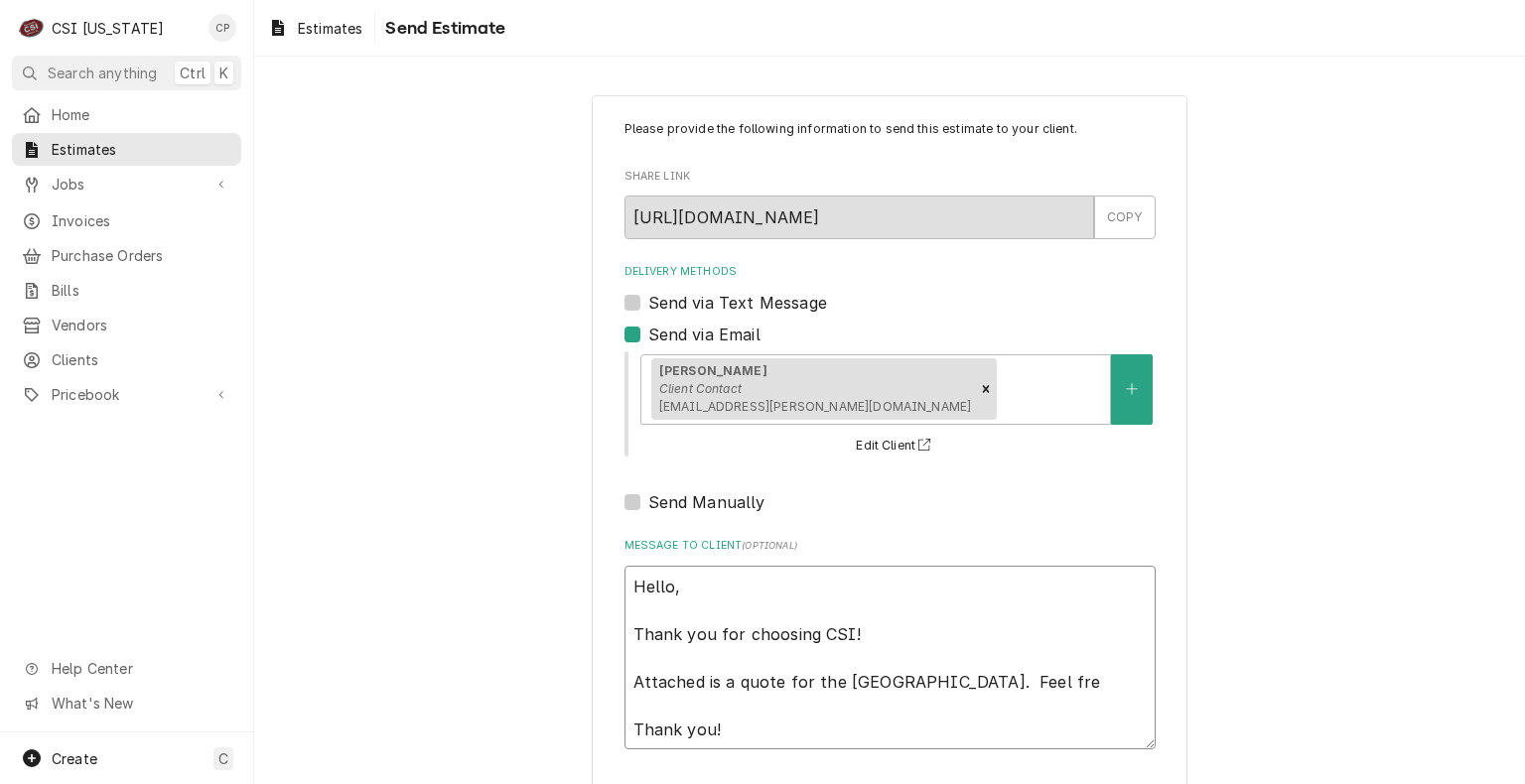 type on "x" 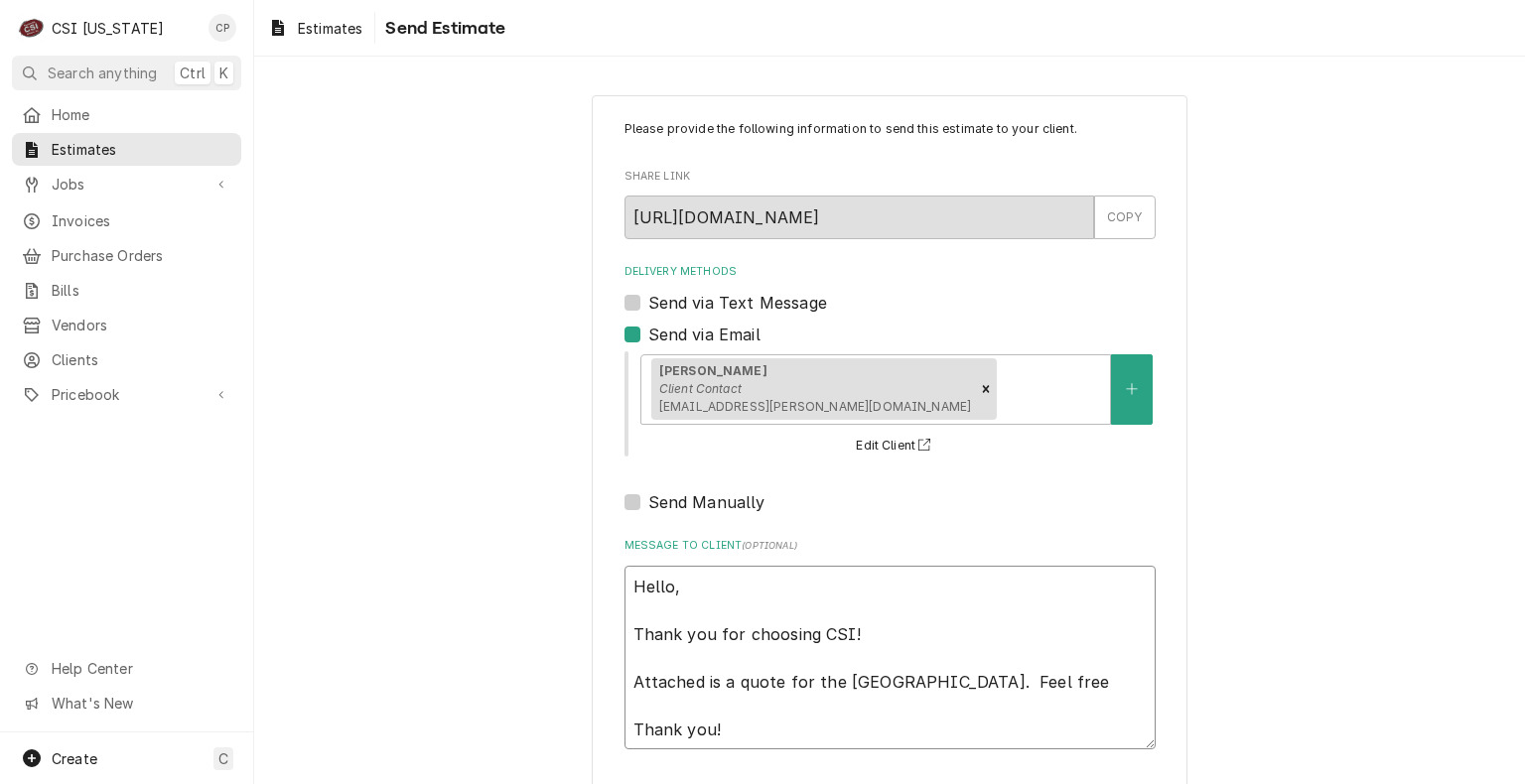 type on "x" 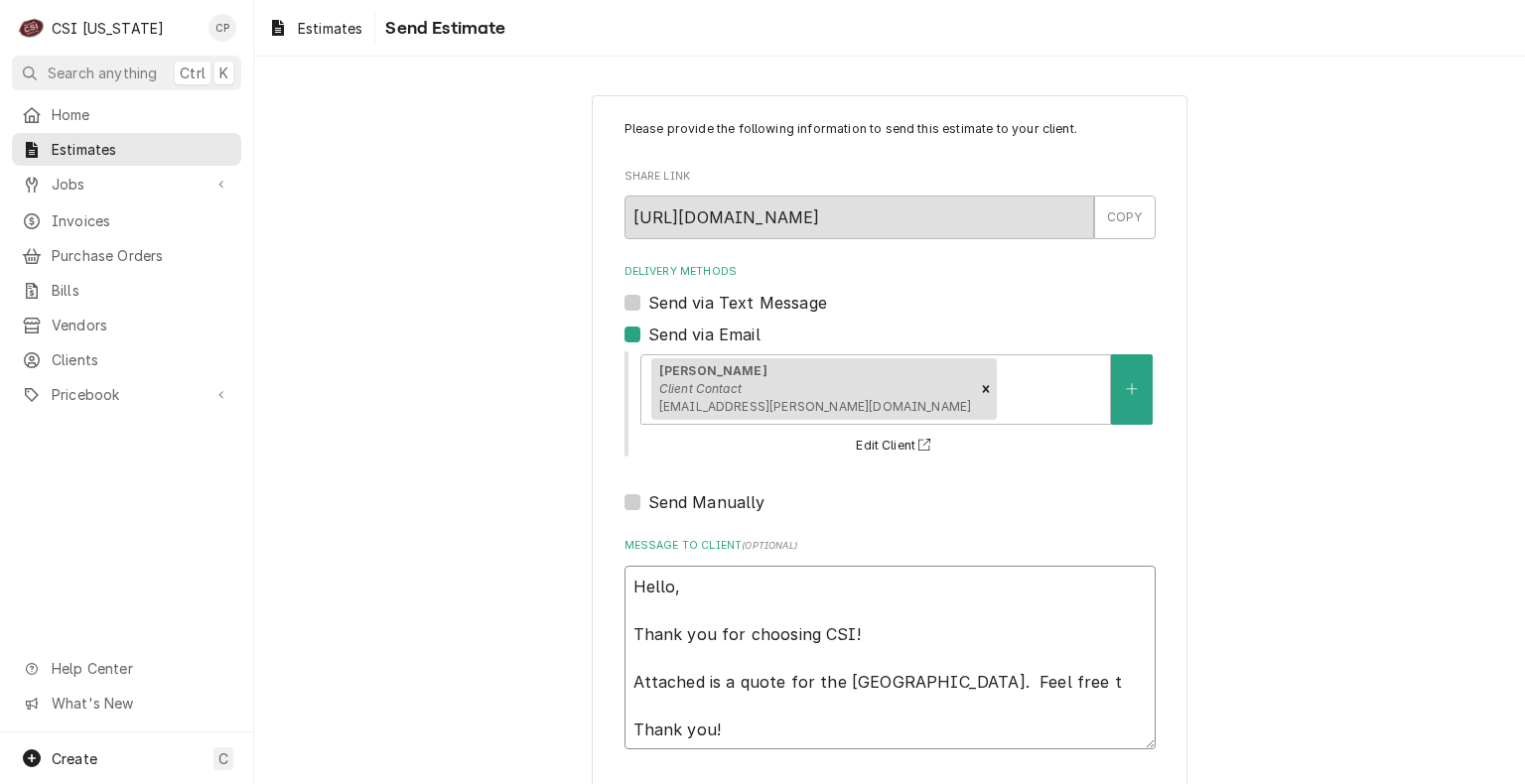 type on "x" 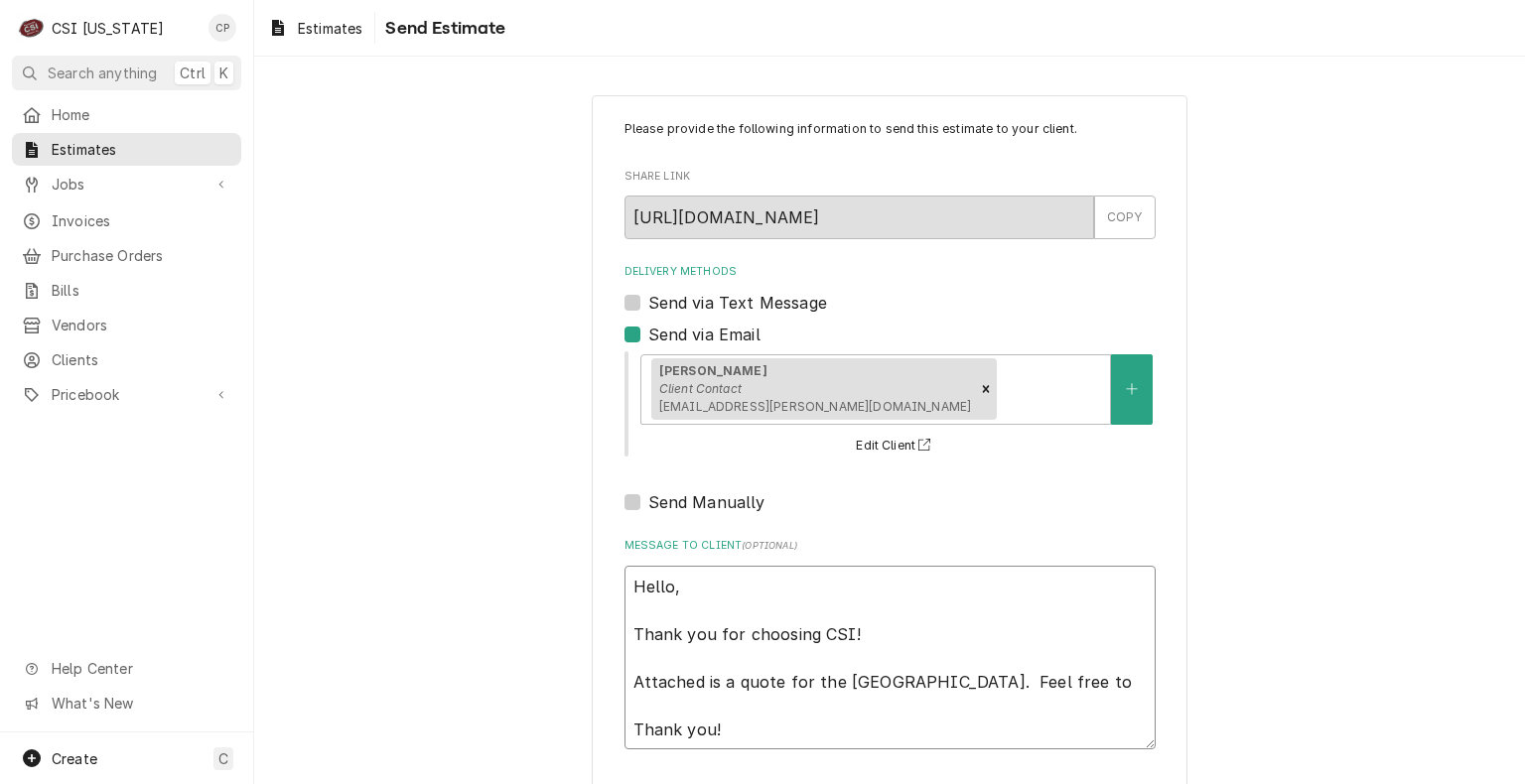 type on "x" 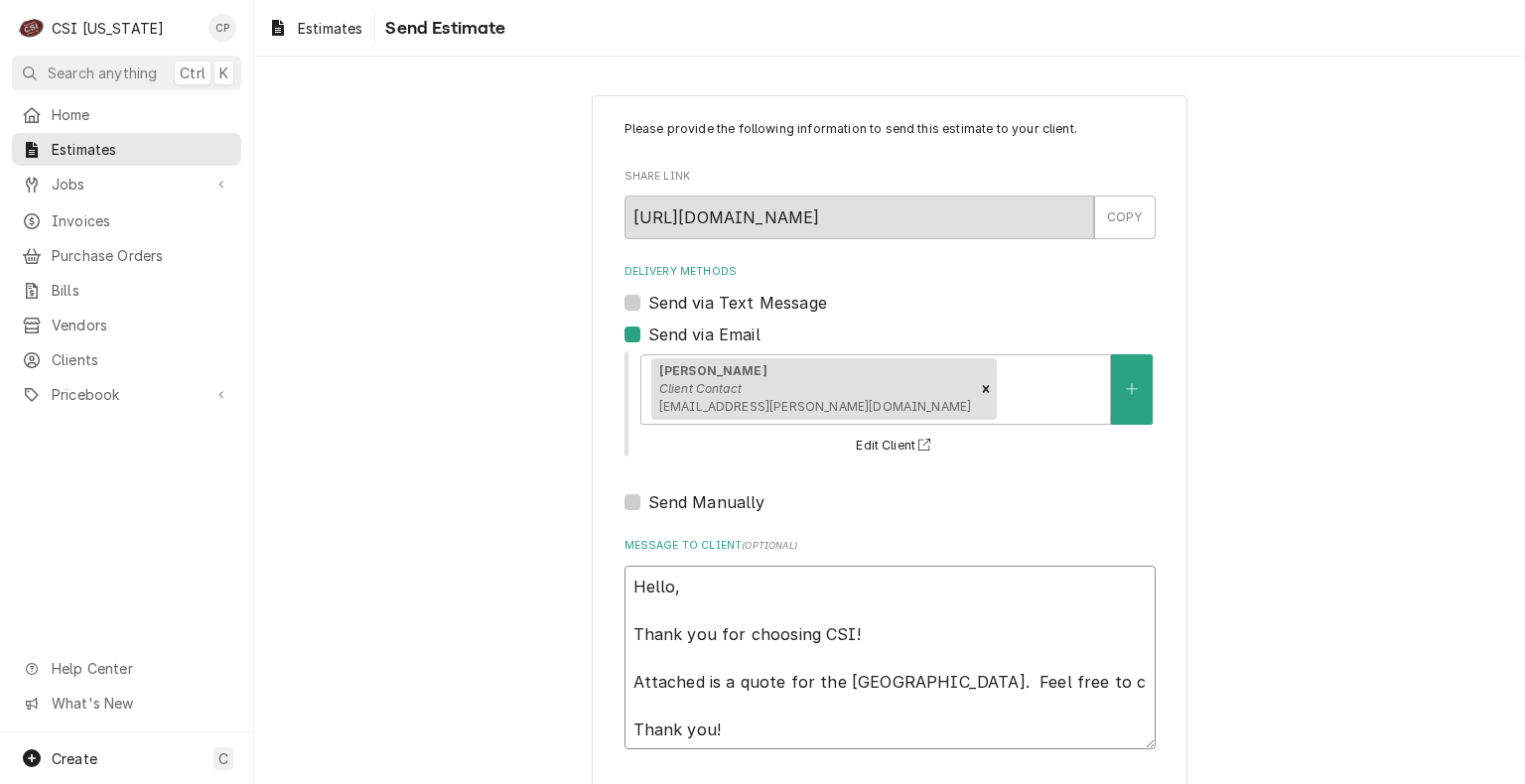 type on "x" 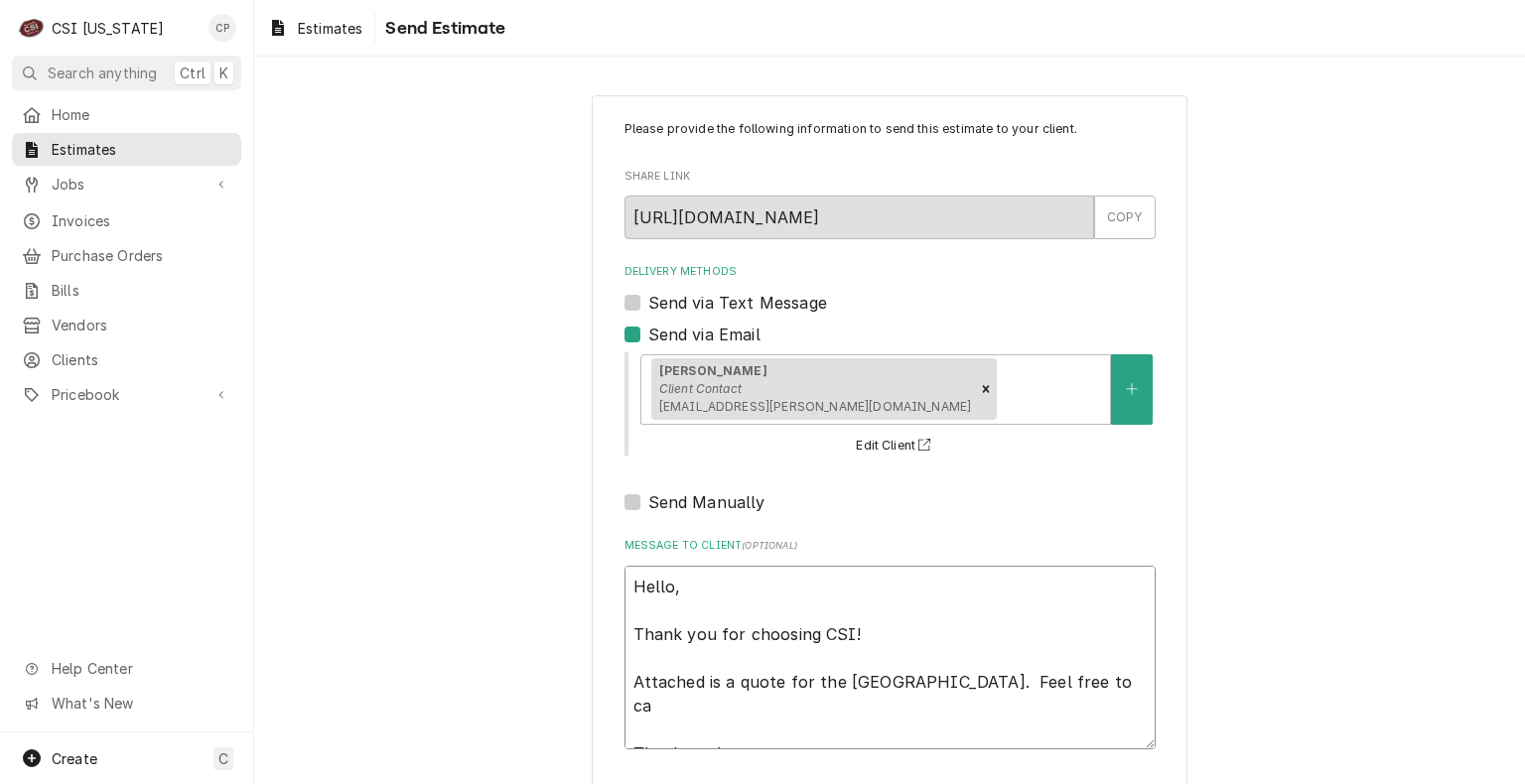 type on "x" 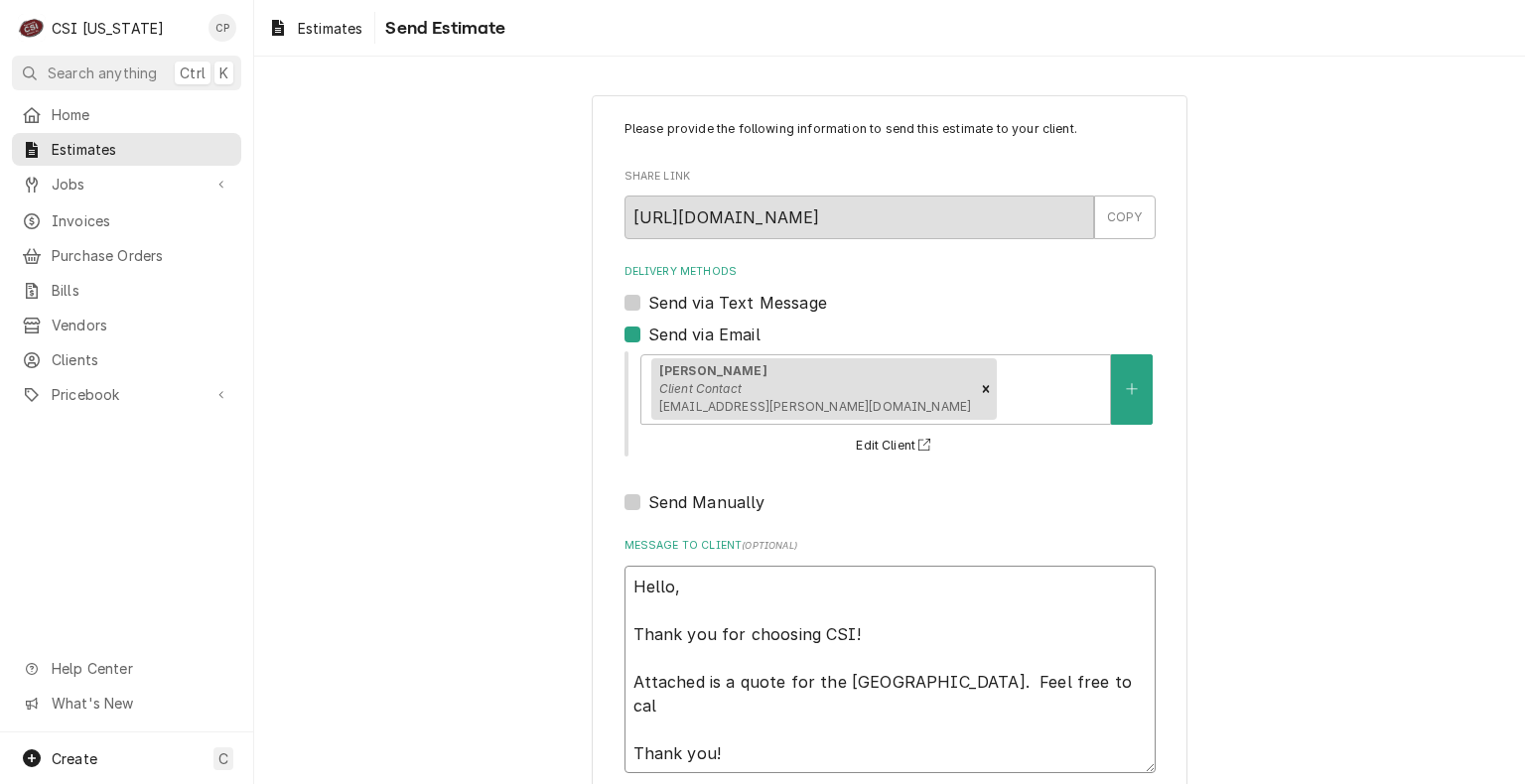 type on "x" 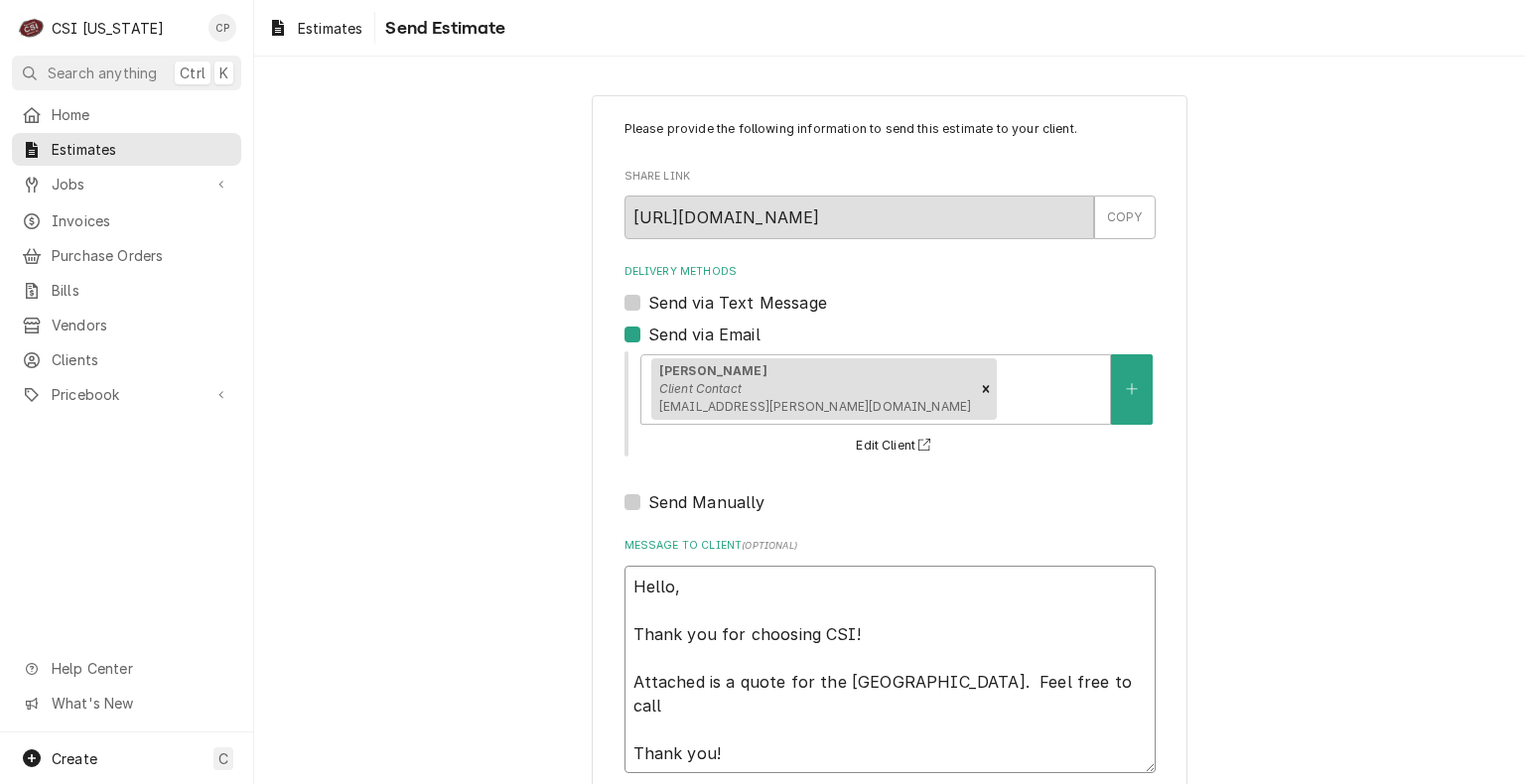 type on "Hello,
Thank you for choosing CSI!
Attached is a quote for the Bardstown High School.  Feel free to call
Thank you!" 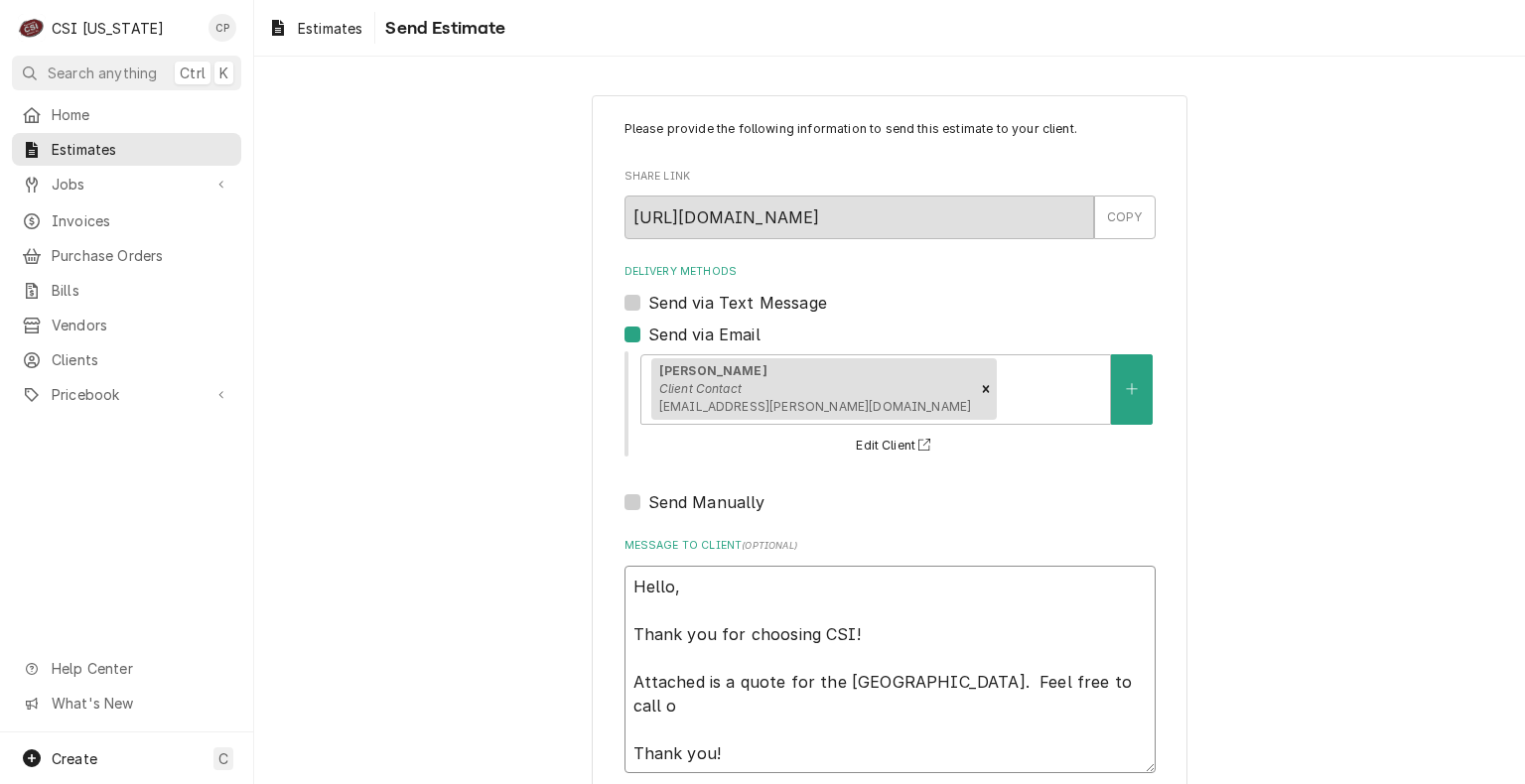 type on "Hello,
Thank you for choosing CSI!
Attached is a quote for the Bardstown High School.  Feel free to call or
Thank you!" 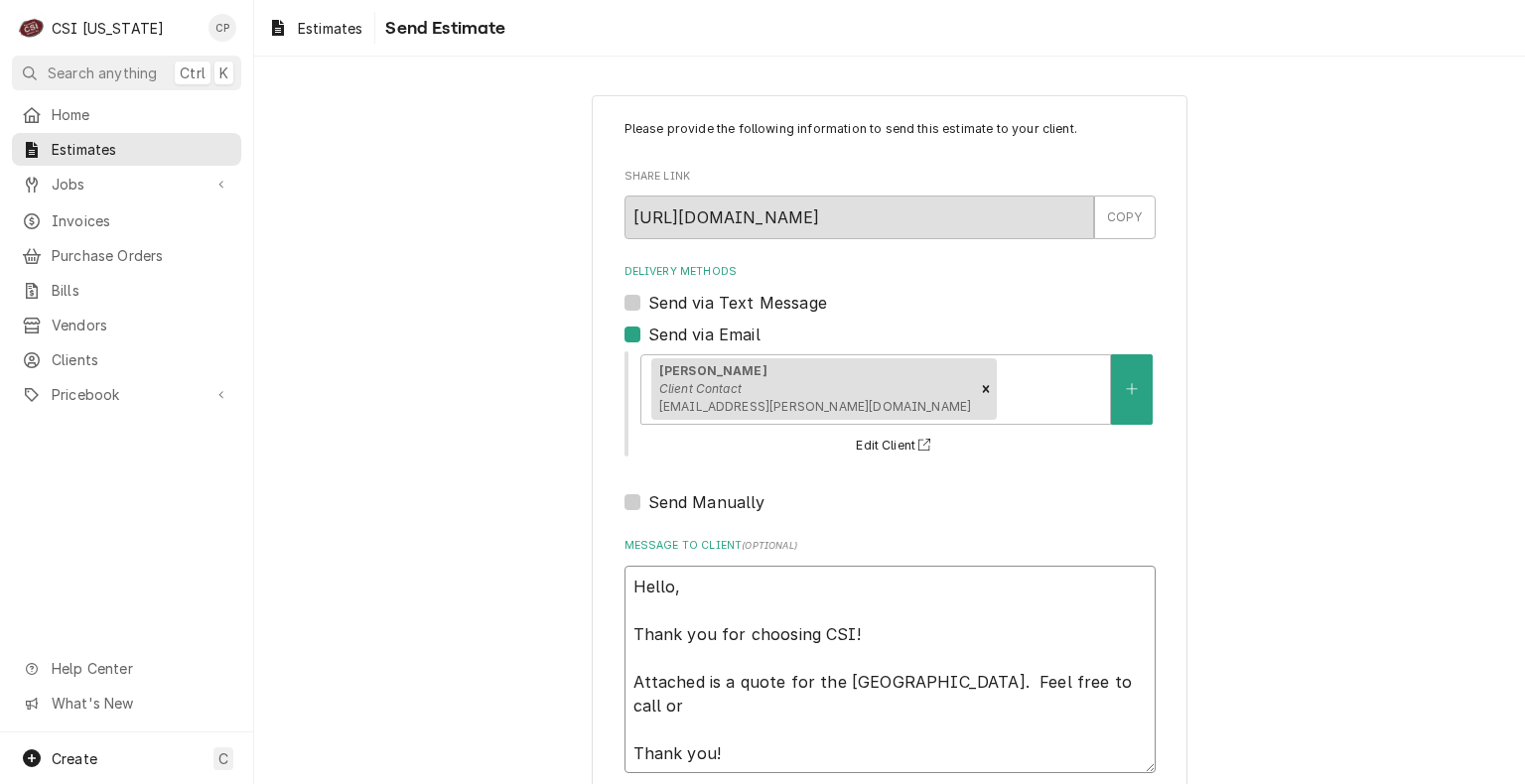type on "x" 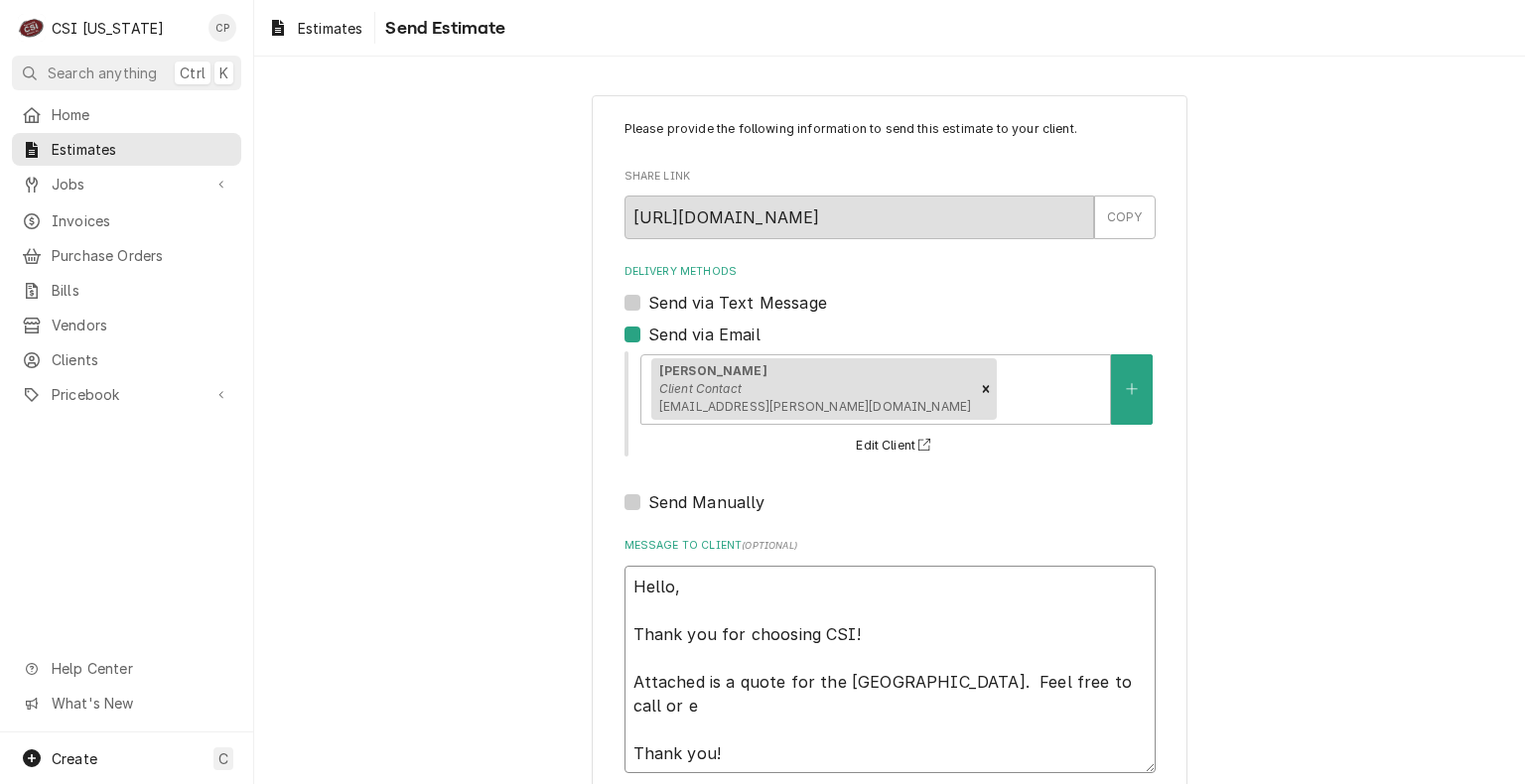 type on "x" 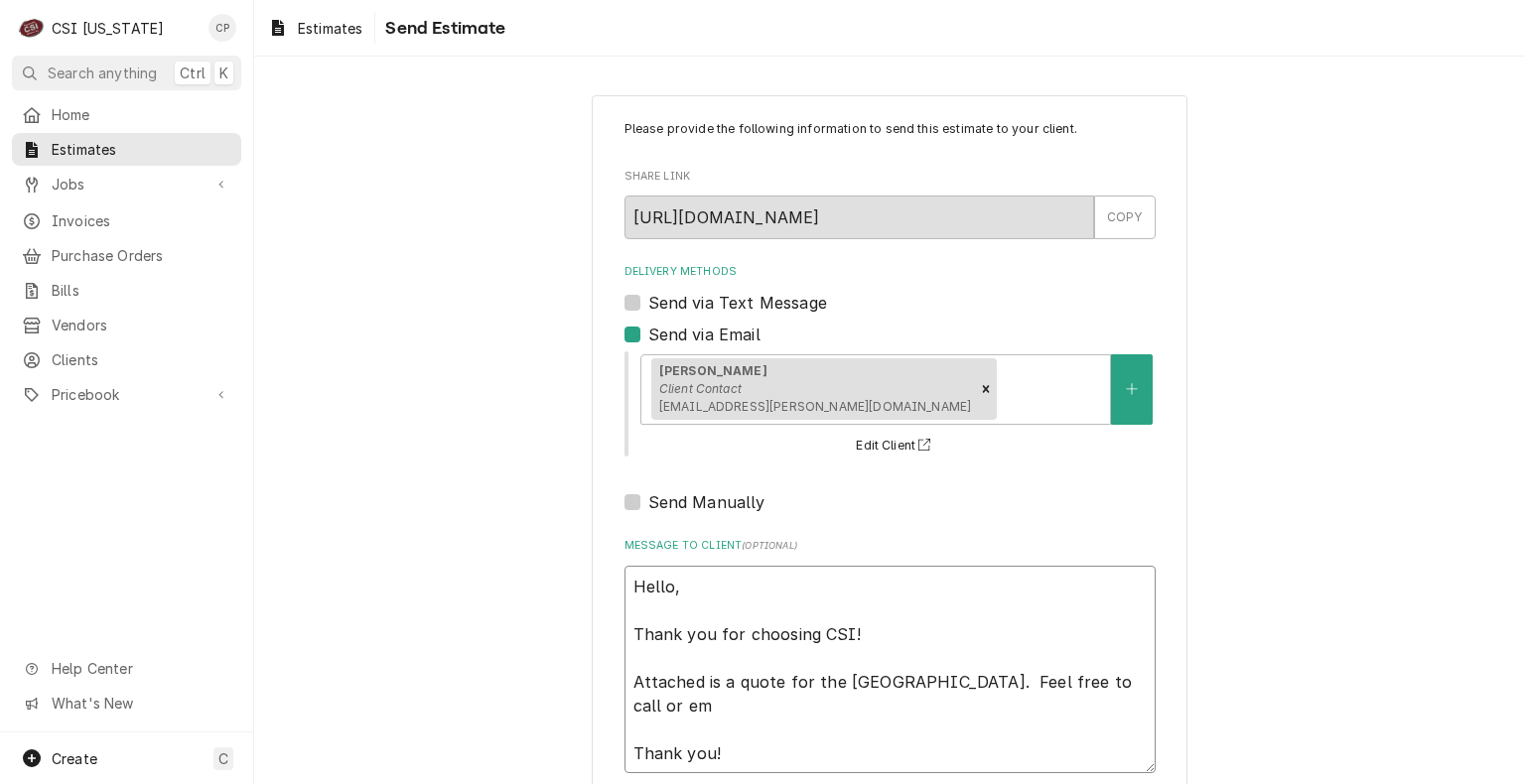 type on "x" 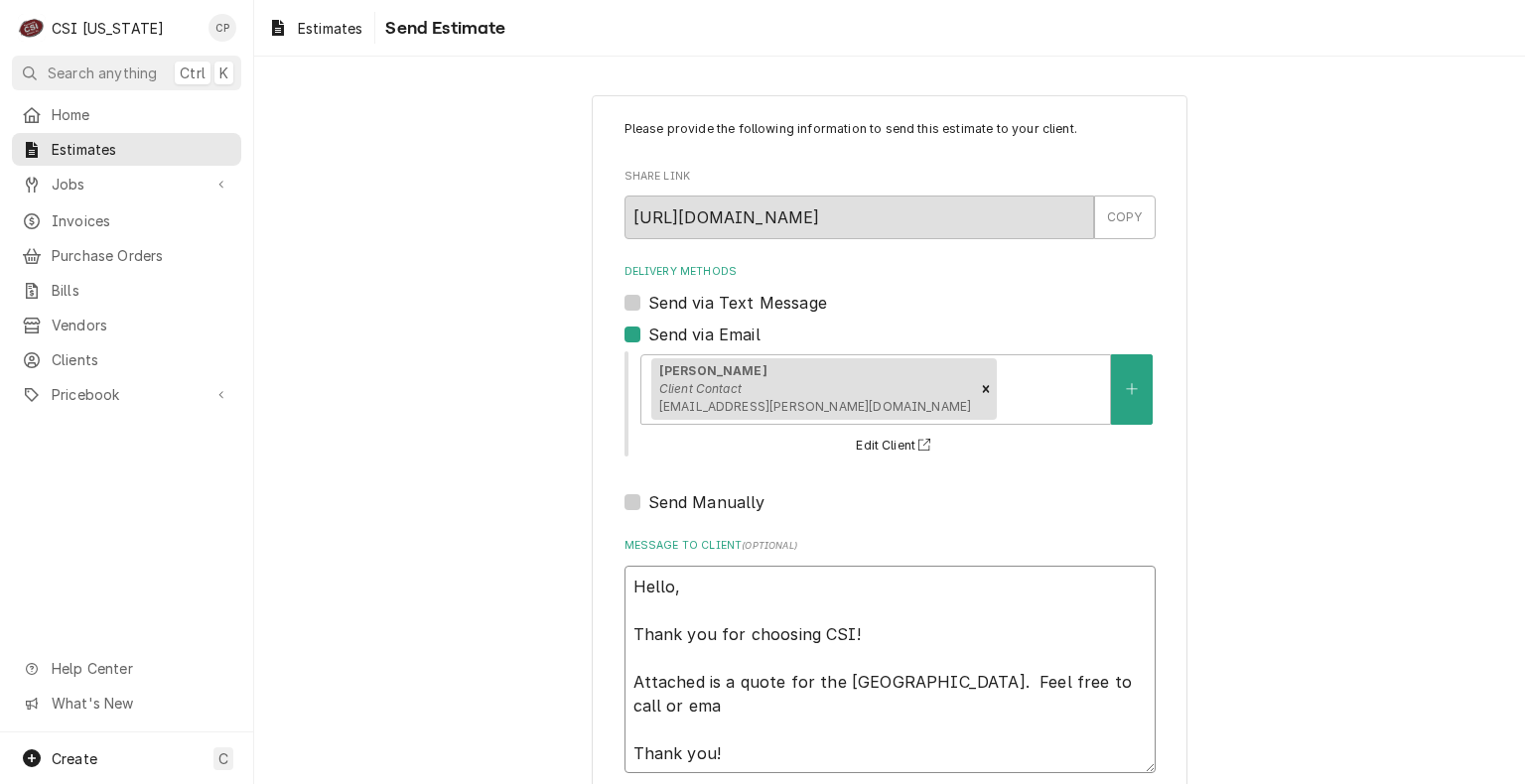 type on "x" 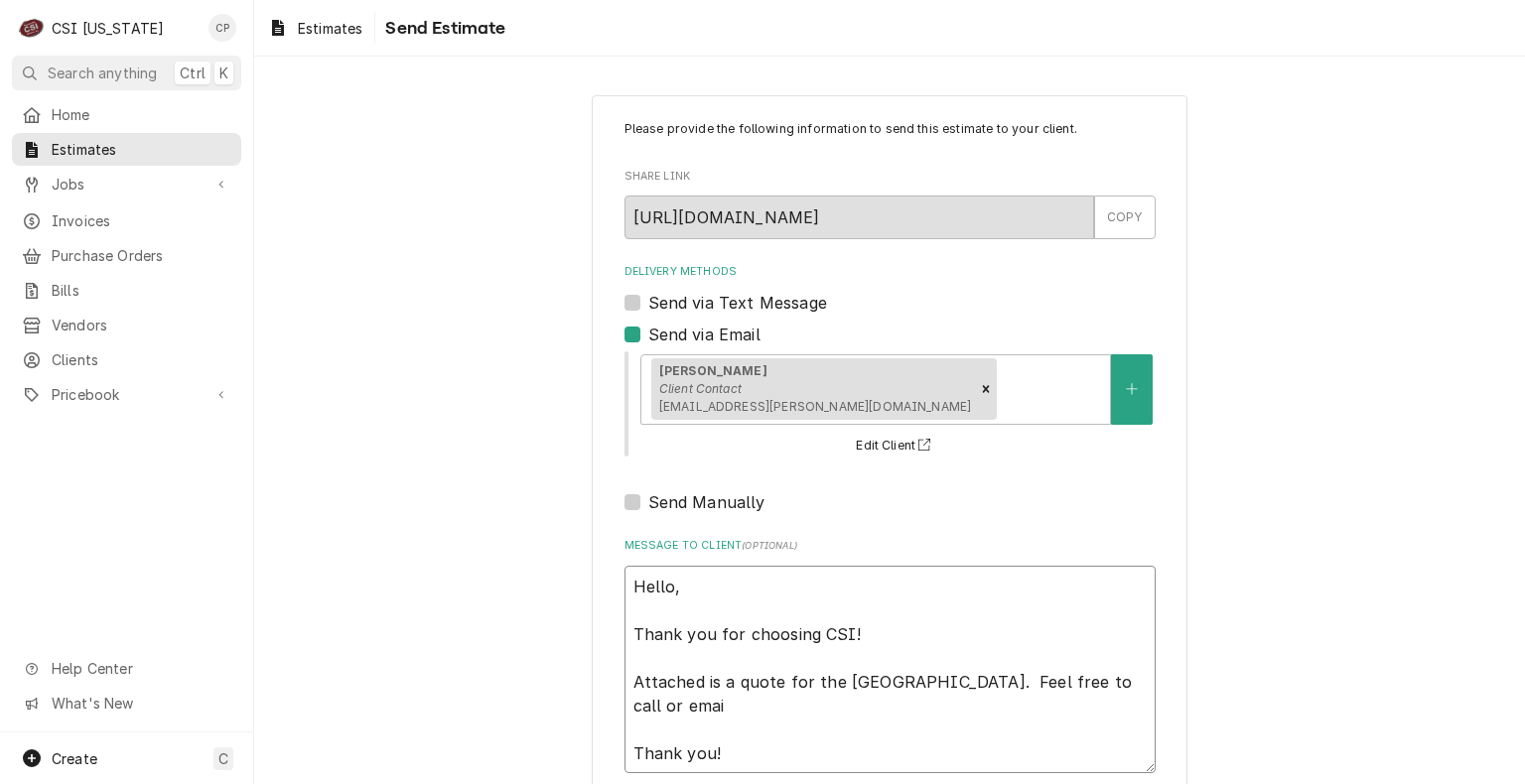 type on "Hello,
Thank you for choosing CSI!
Attached is a quote for the Bardstown High School.  Feel free to call or email
Thank you!" 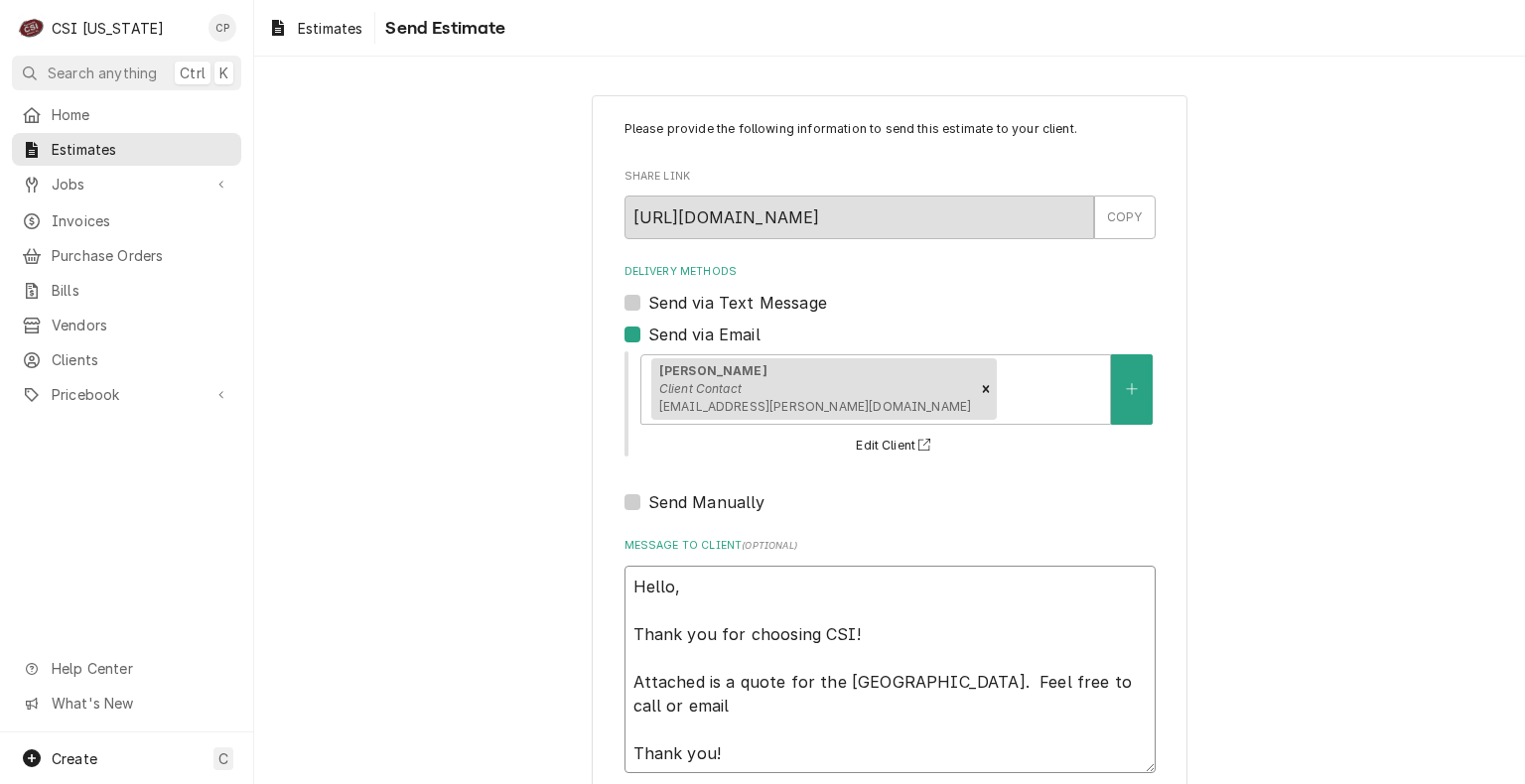 type on "x" 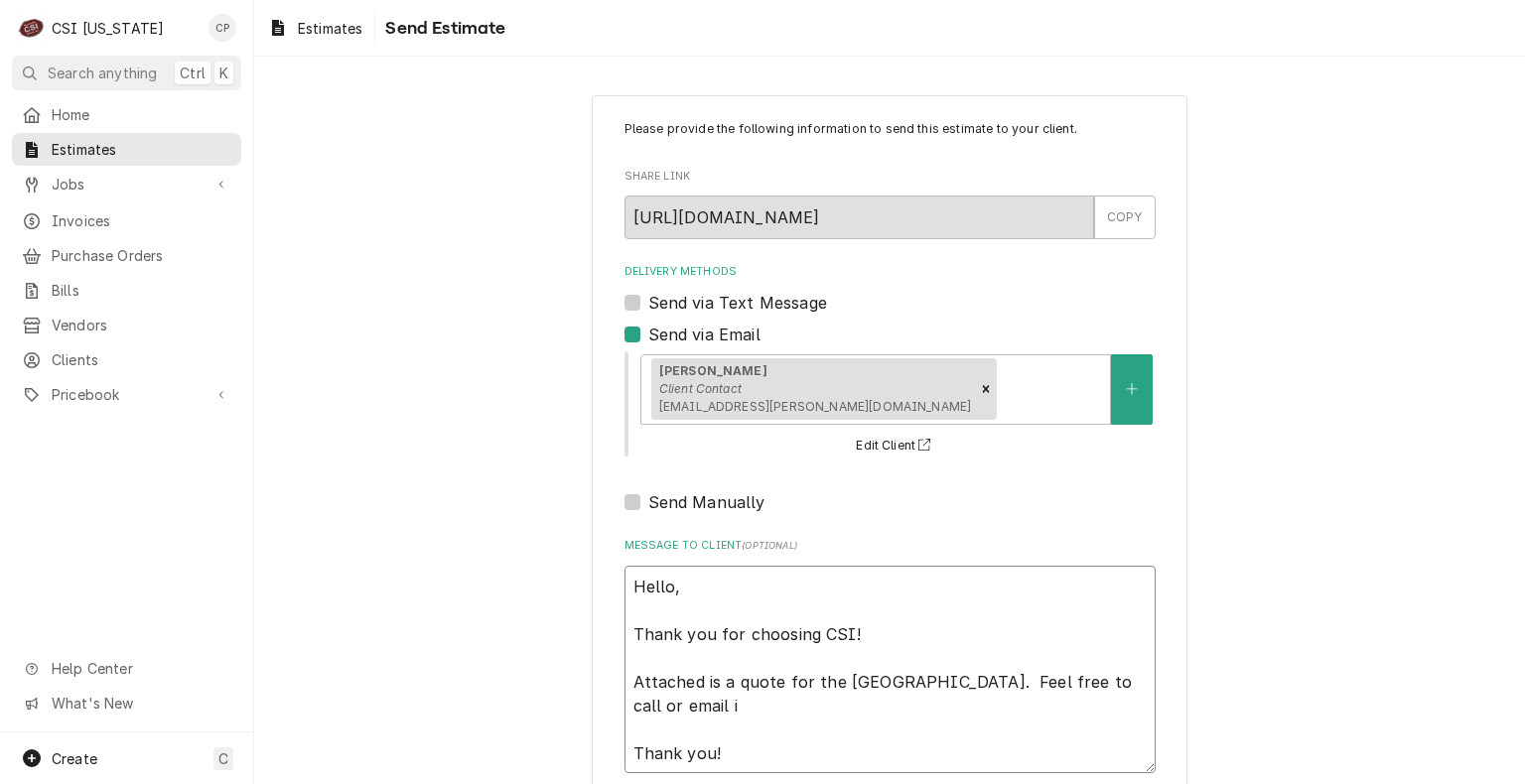 type on "x" 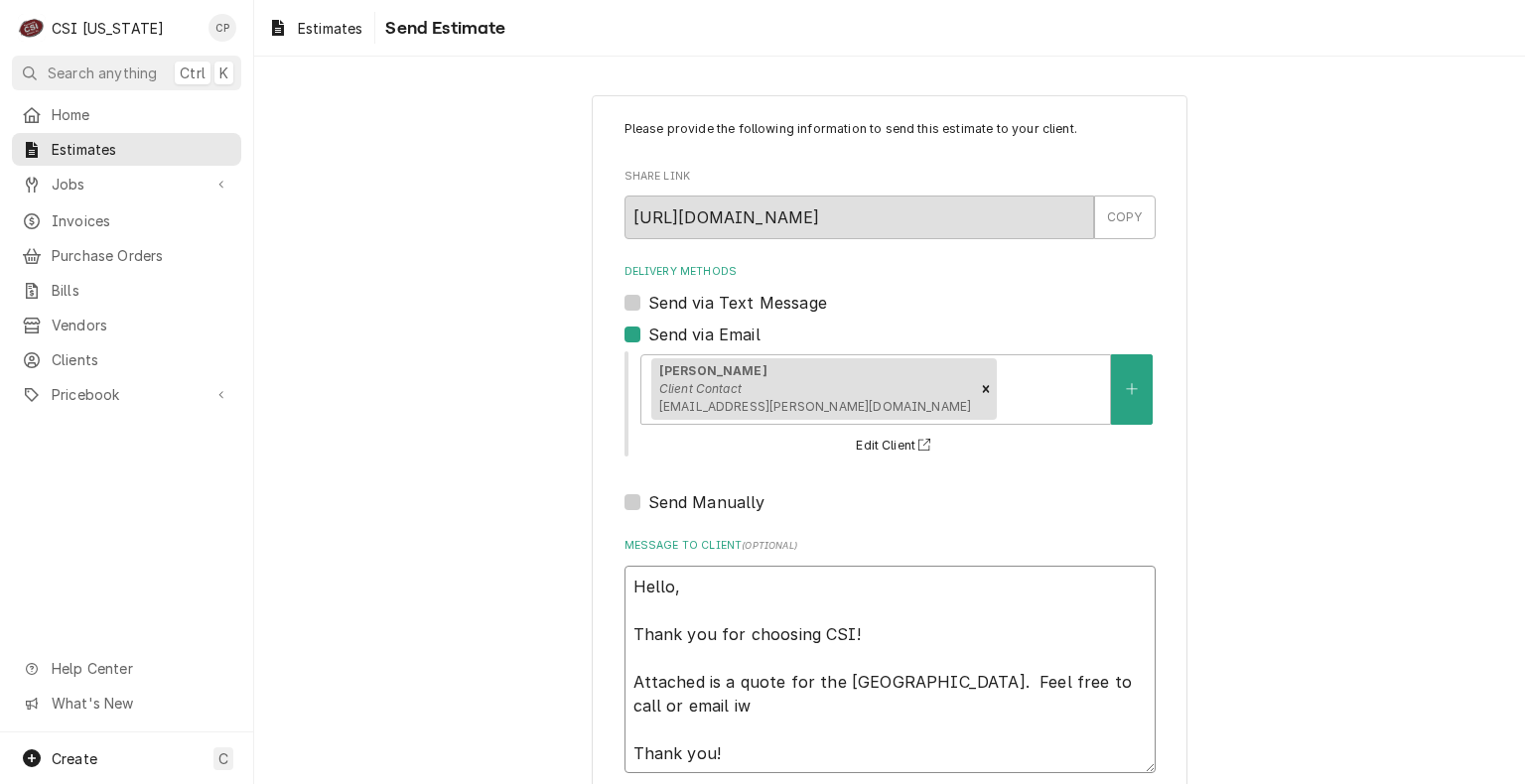type on "x" 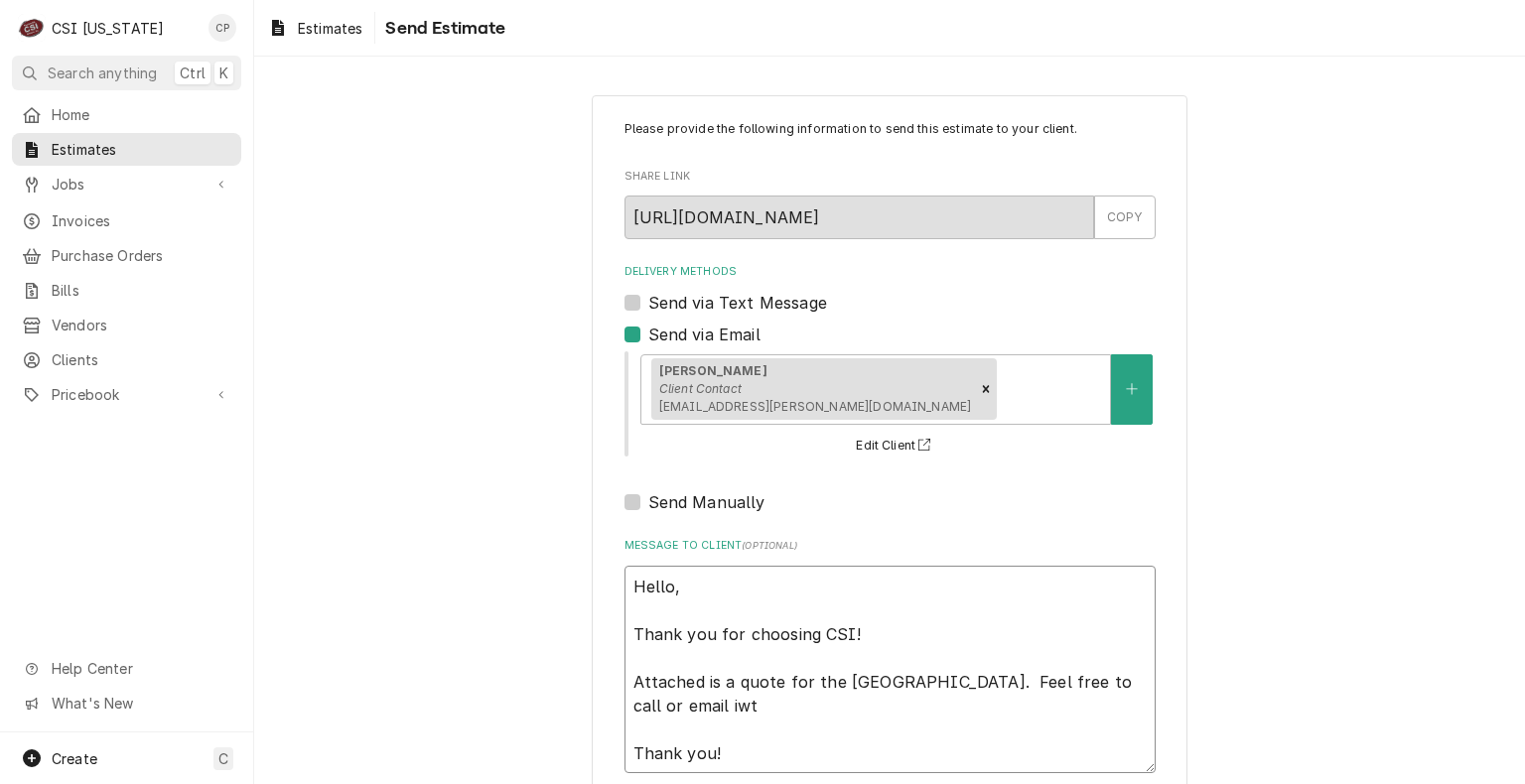 type on "x" 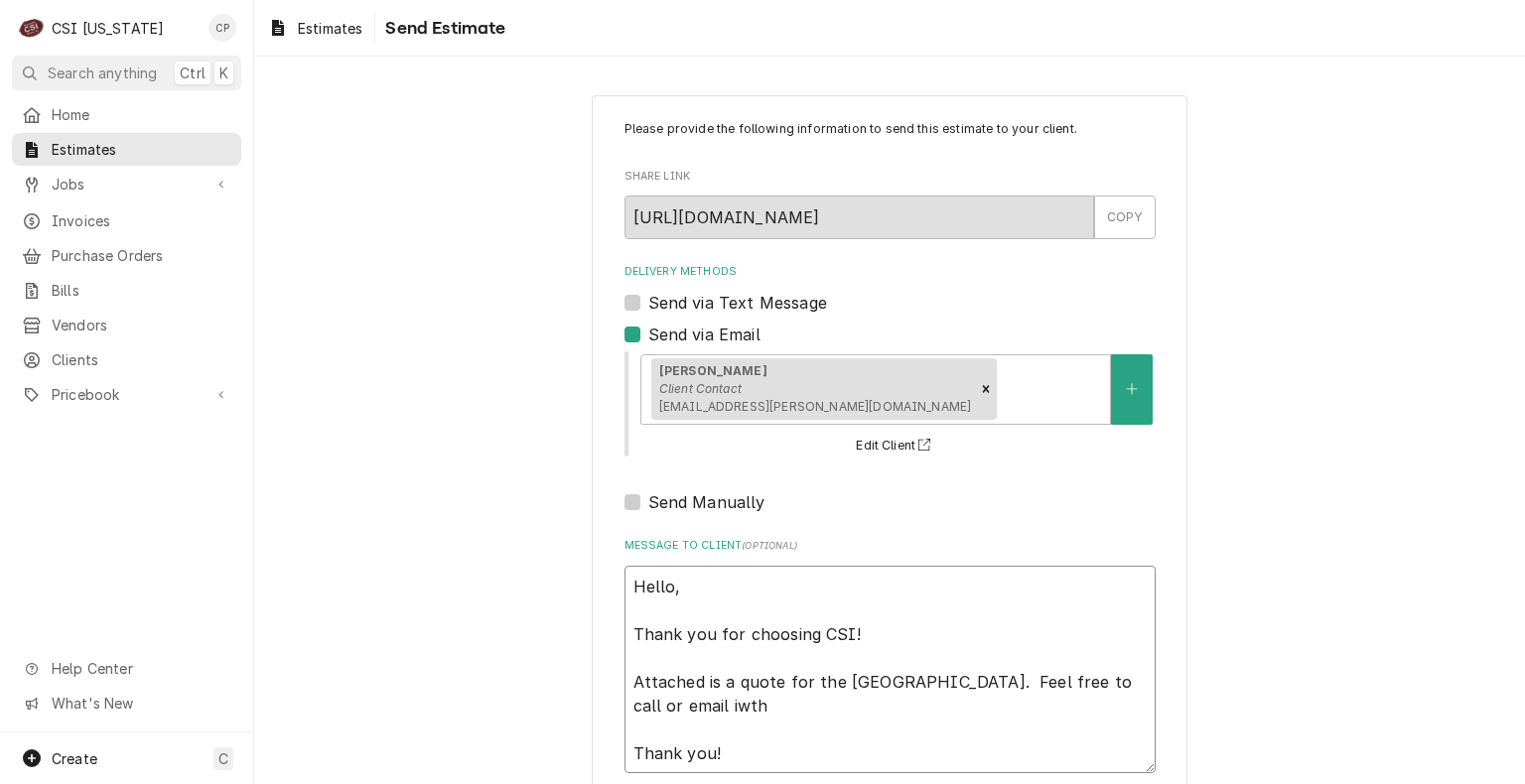 type on "x" 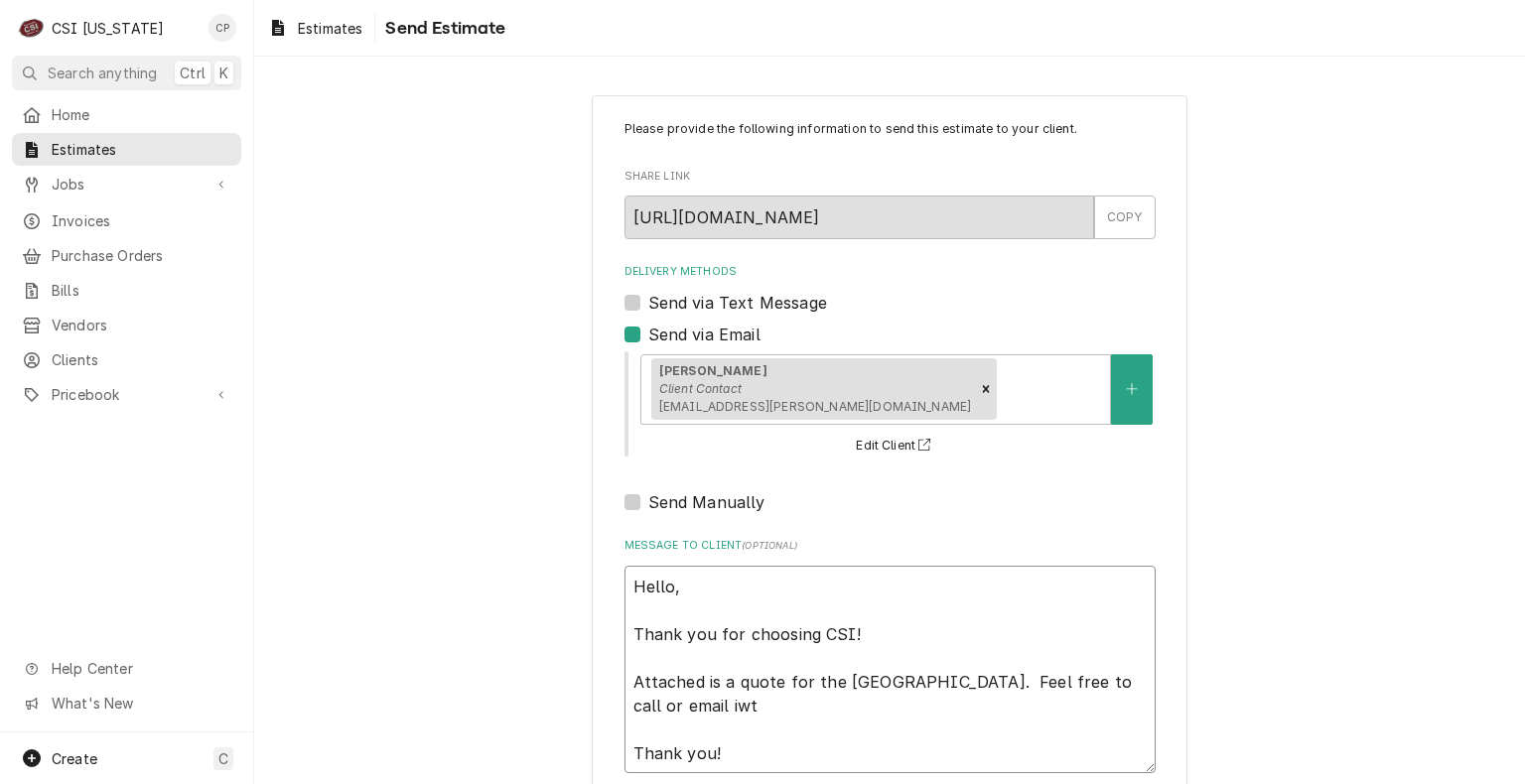 type on "x" 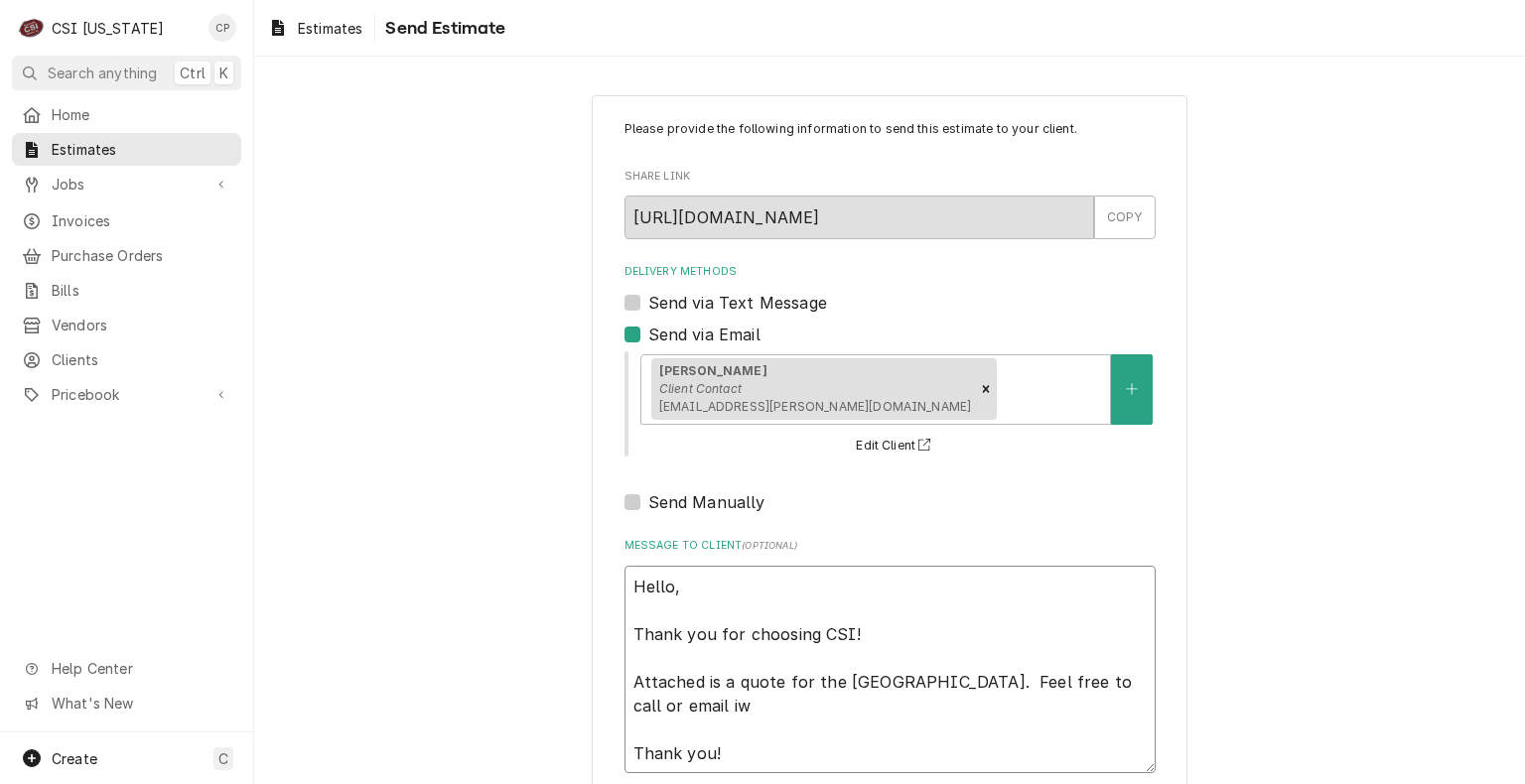 type on "x" 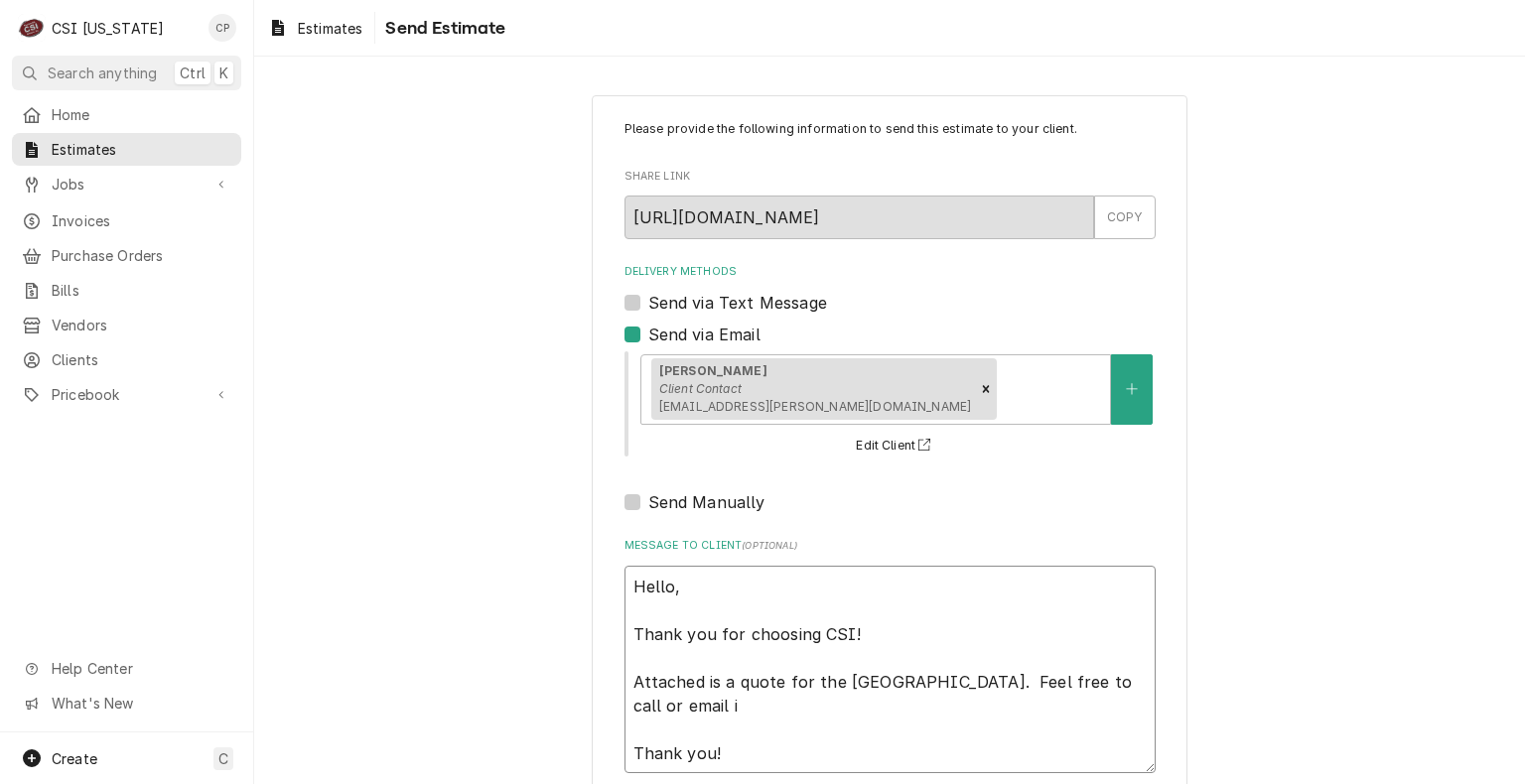 type on "x" 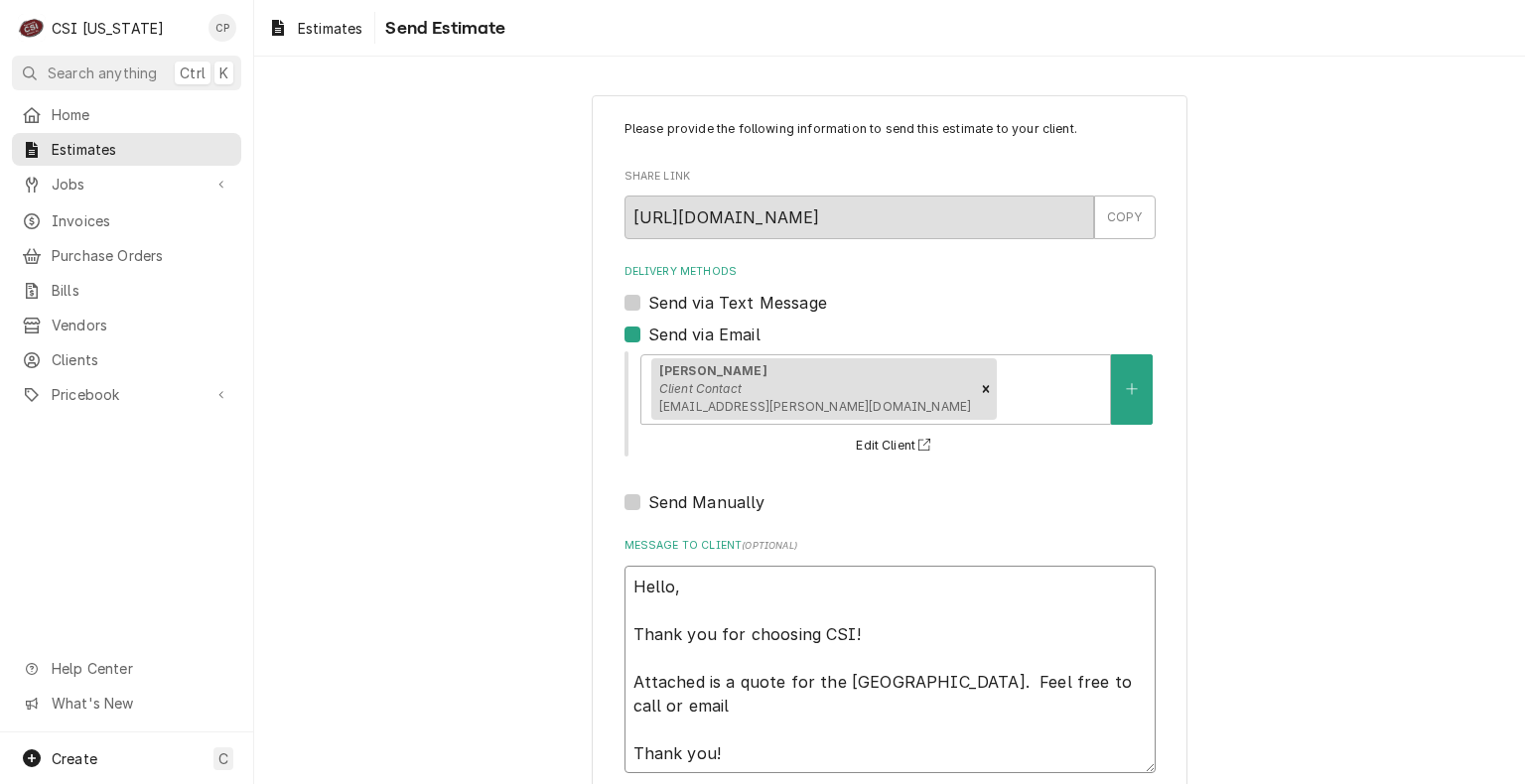 type on "x" 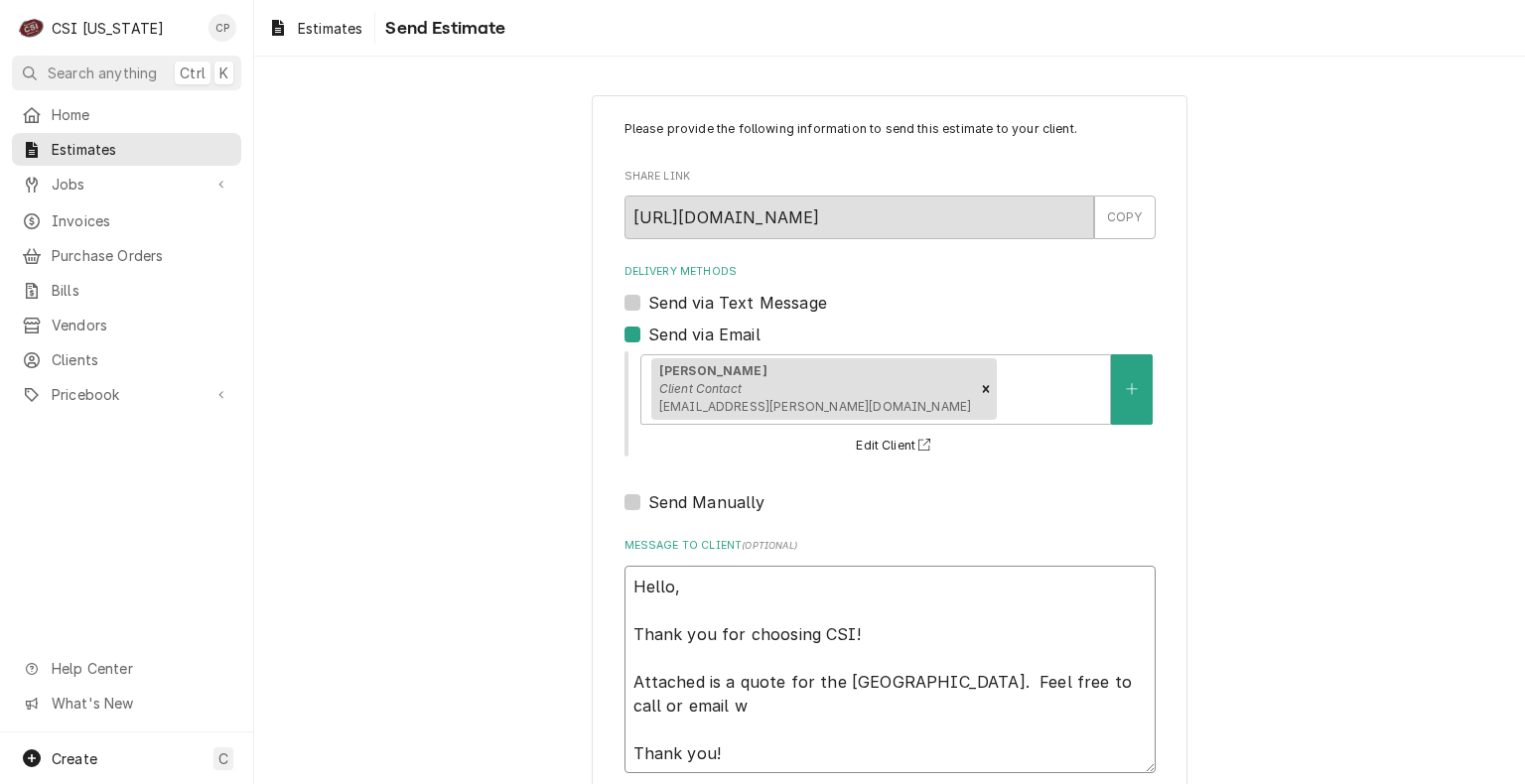 type on "x" 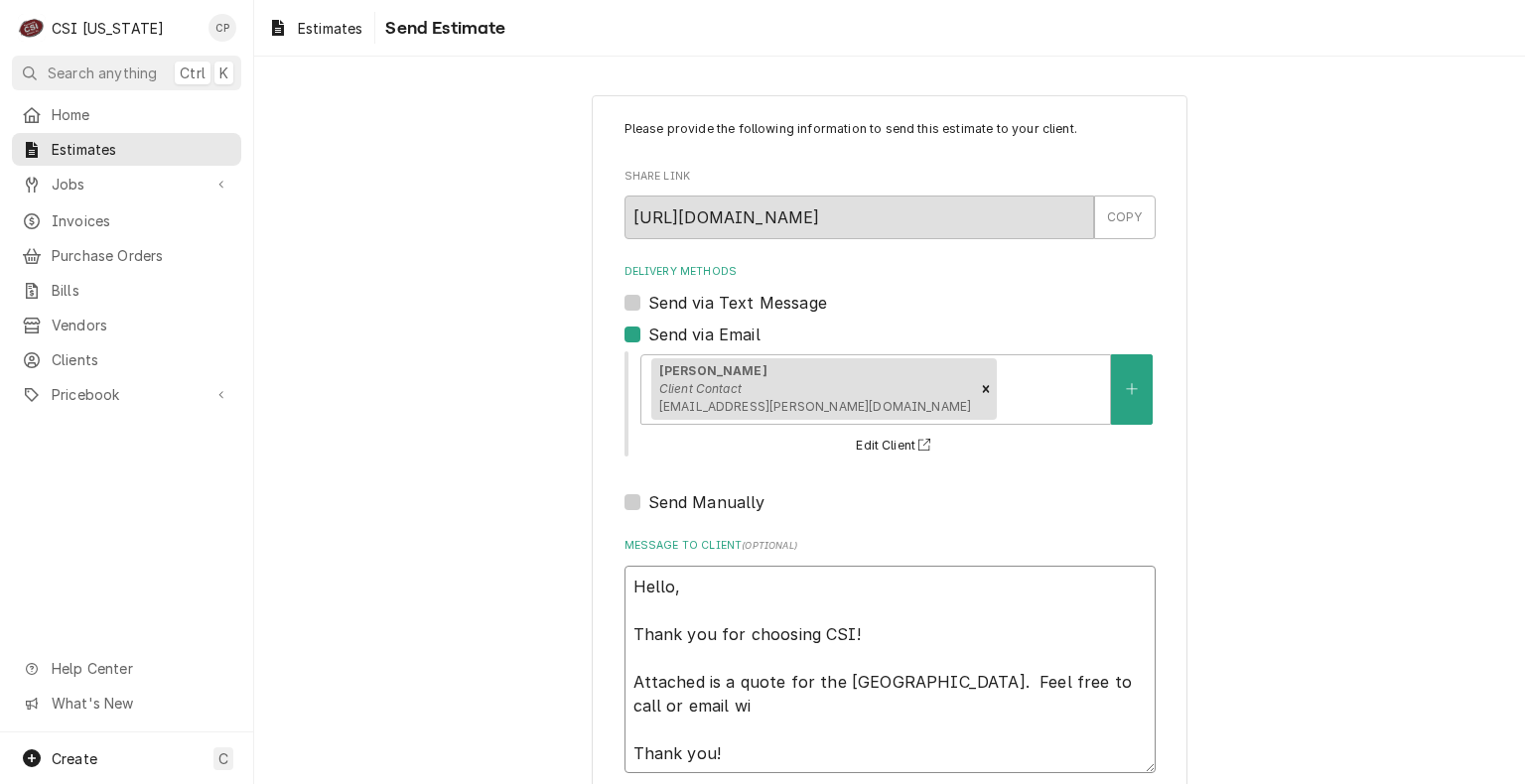 type on "x" 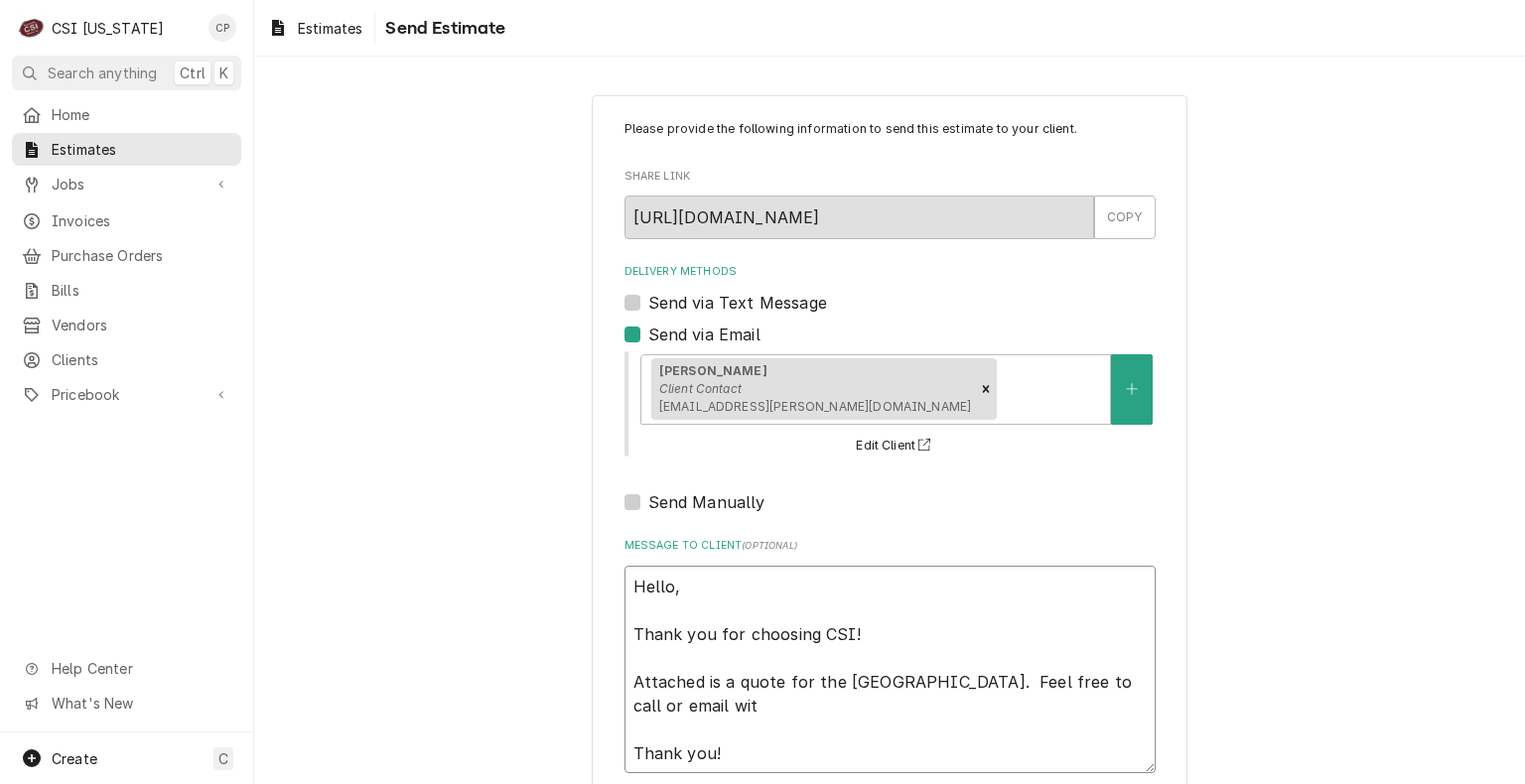 type on "x" 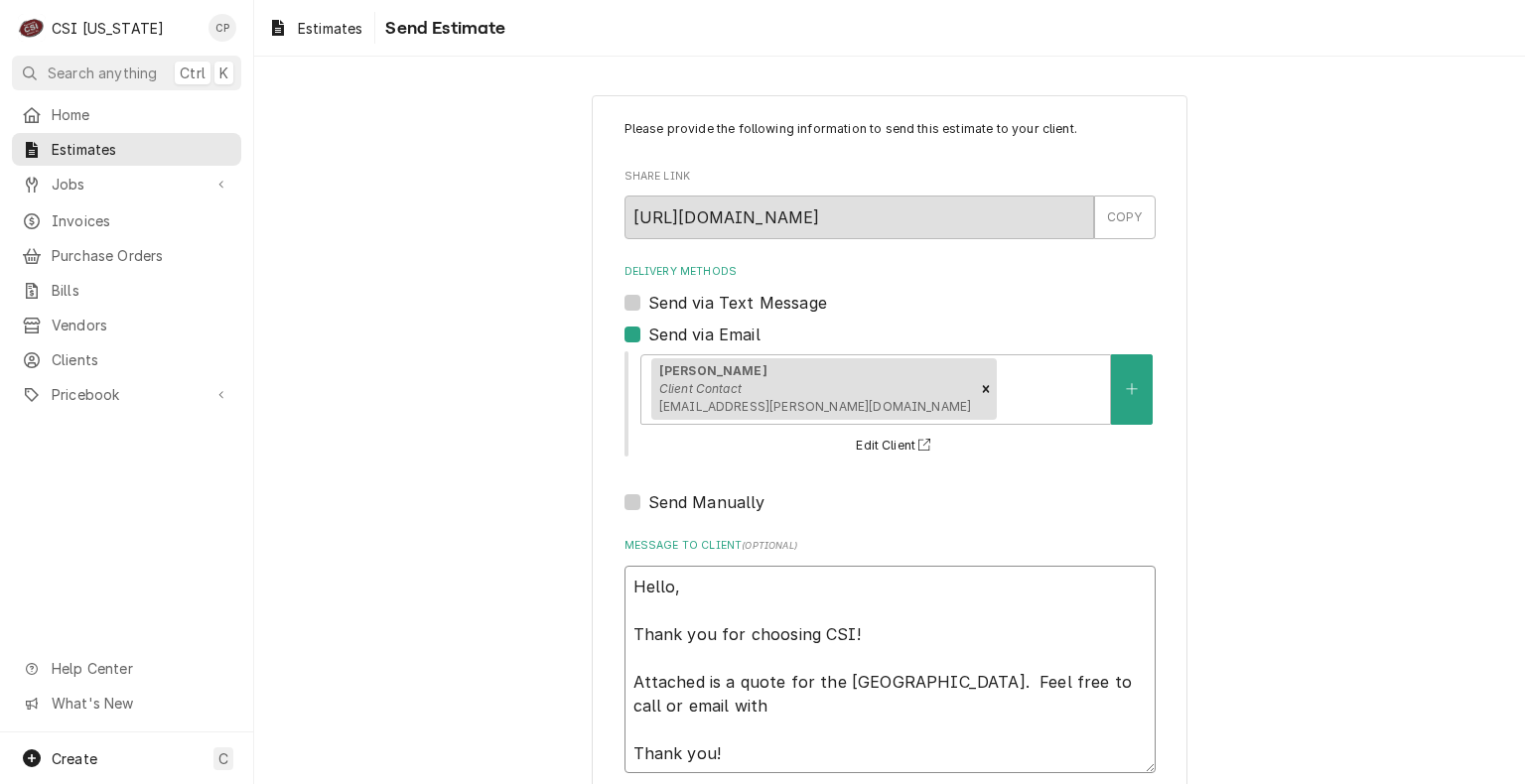 type on "x" 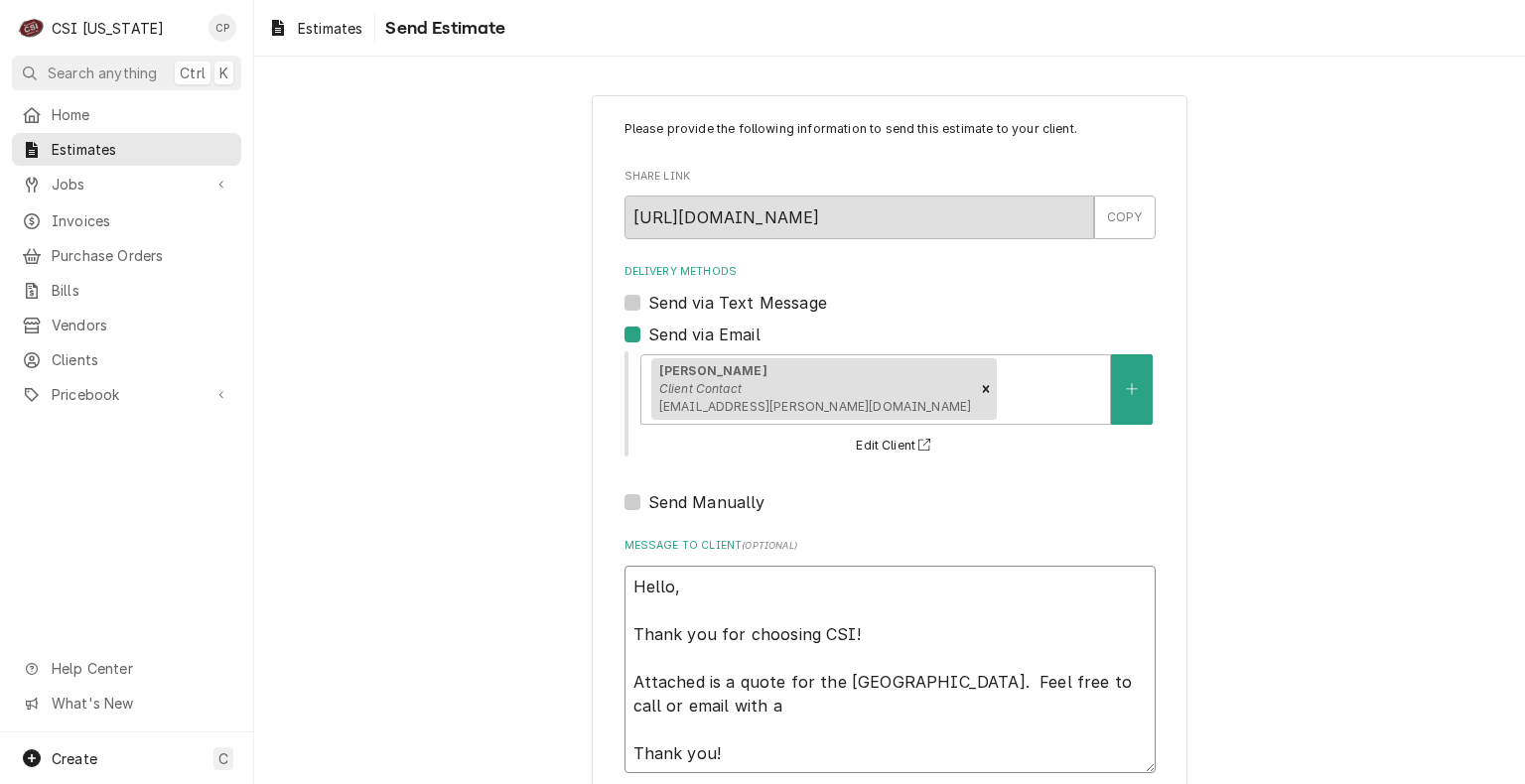 type on "x" 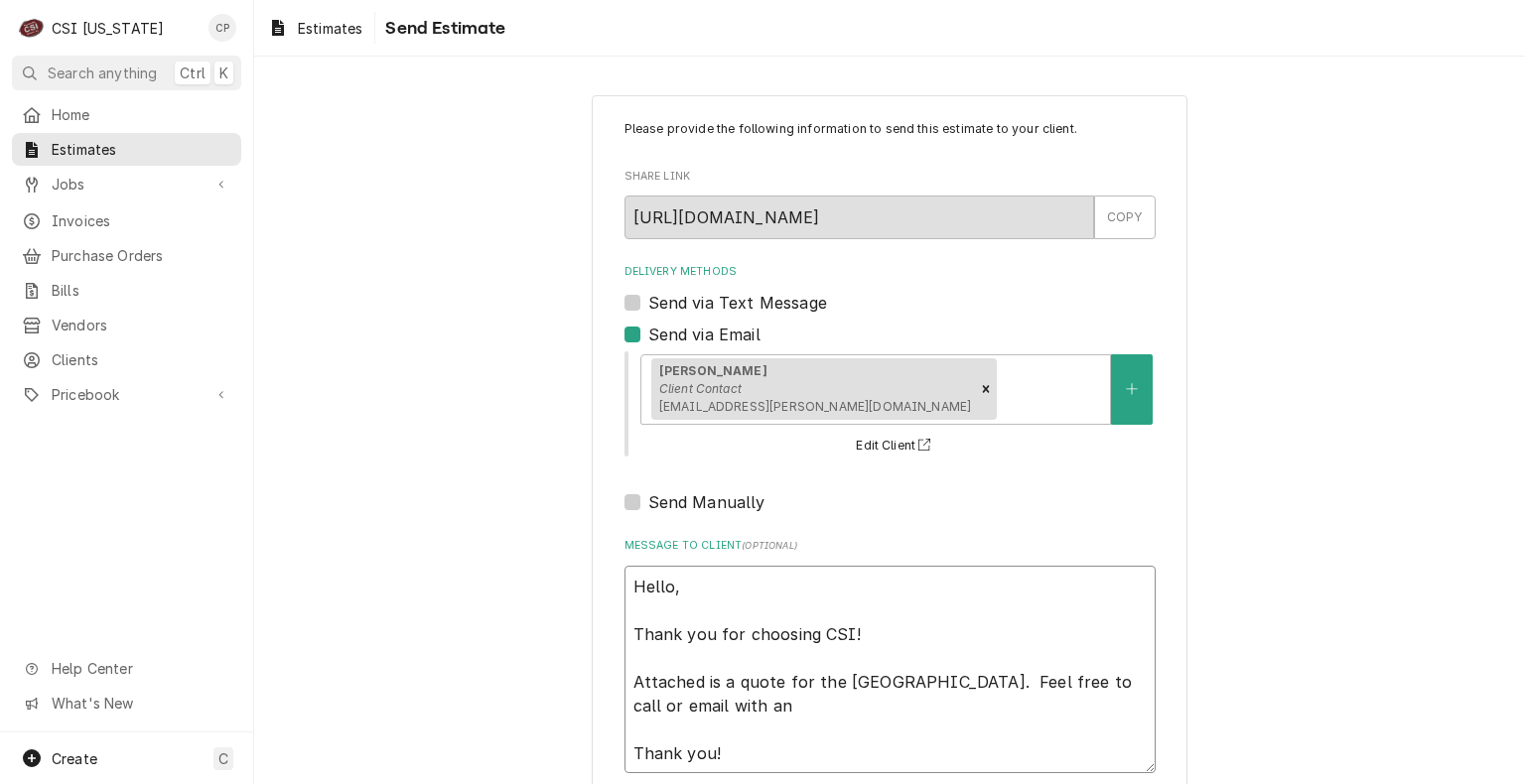 type on "x" 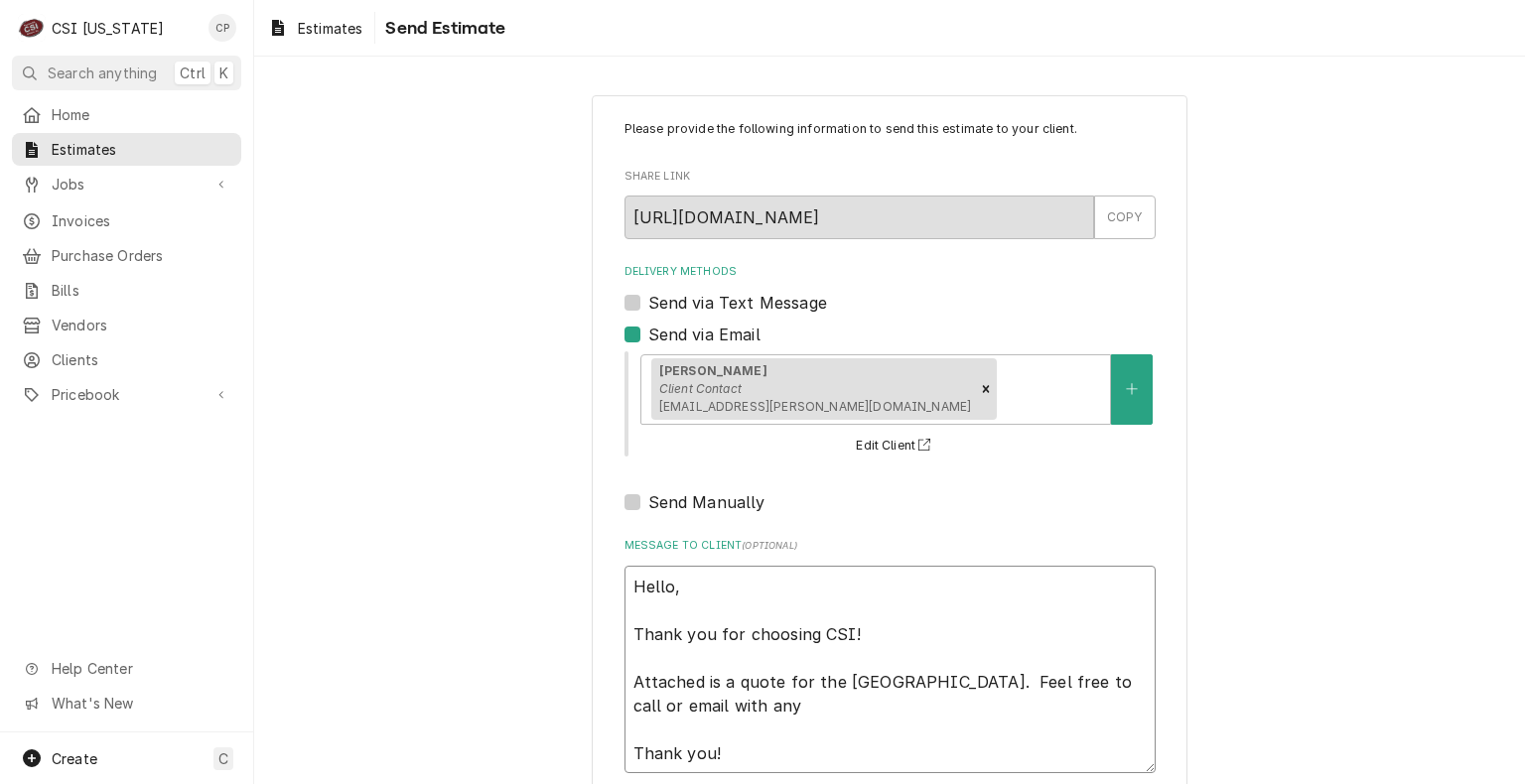 type on "x" 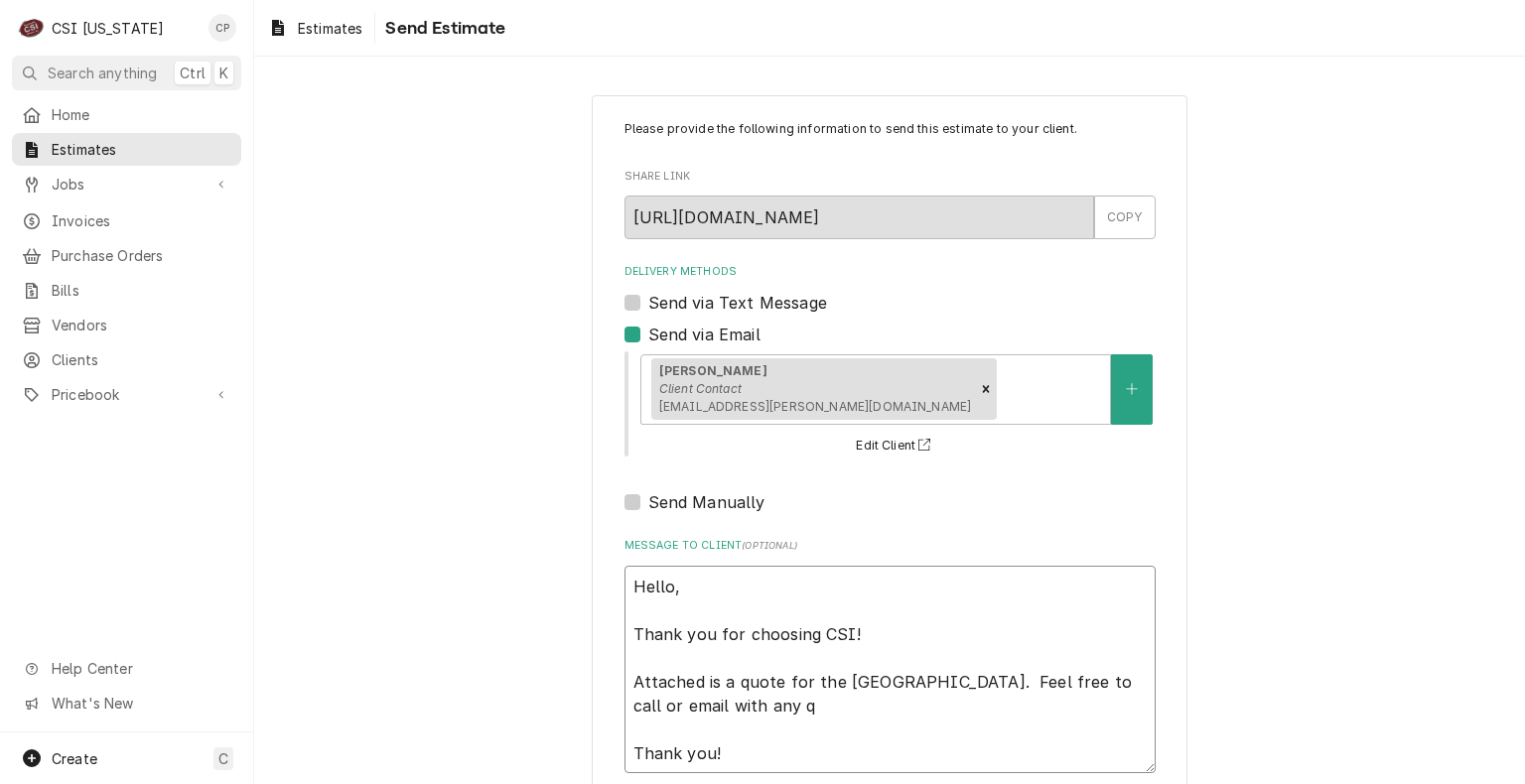 type on "x" 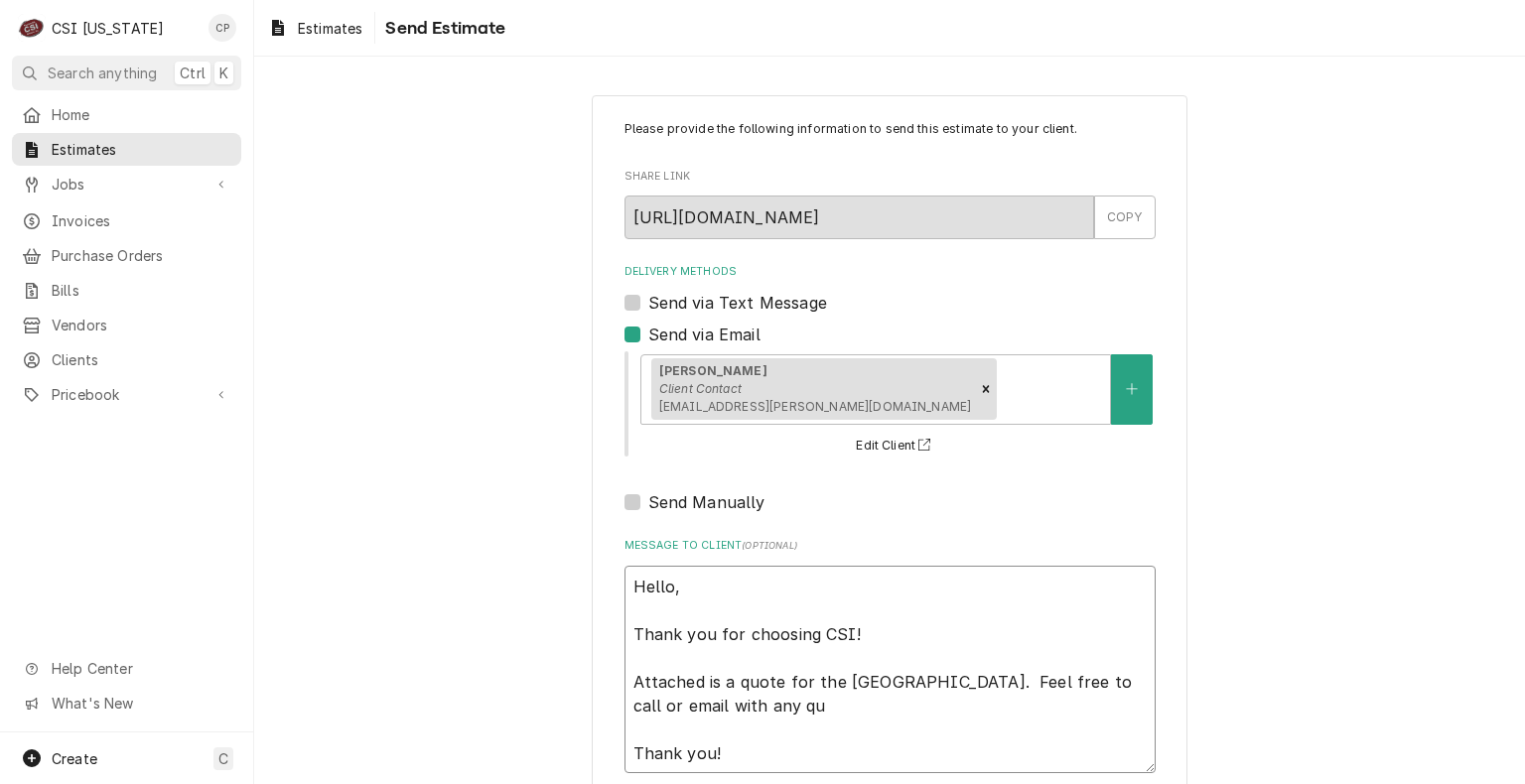type on "x" 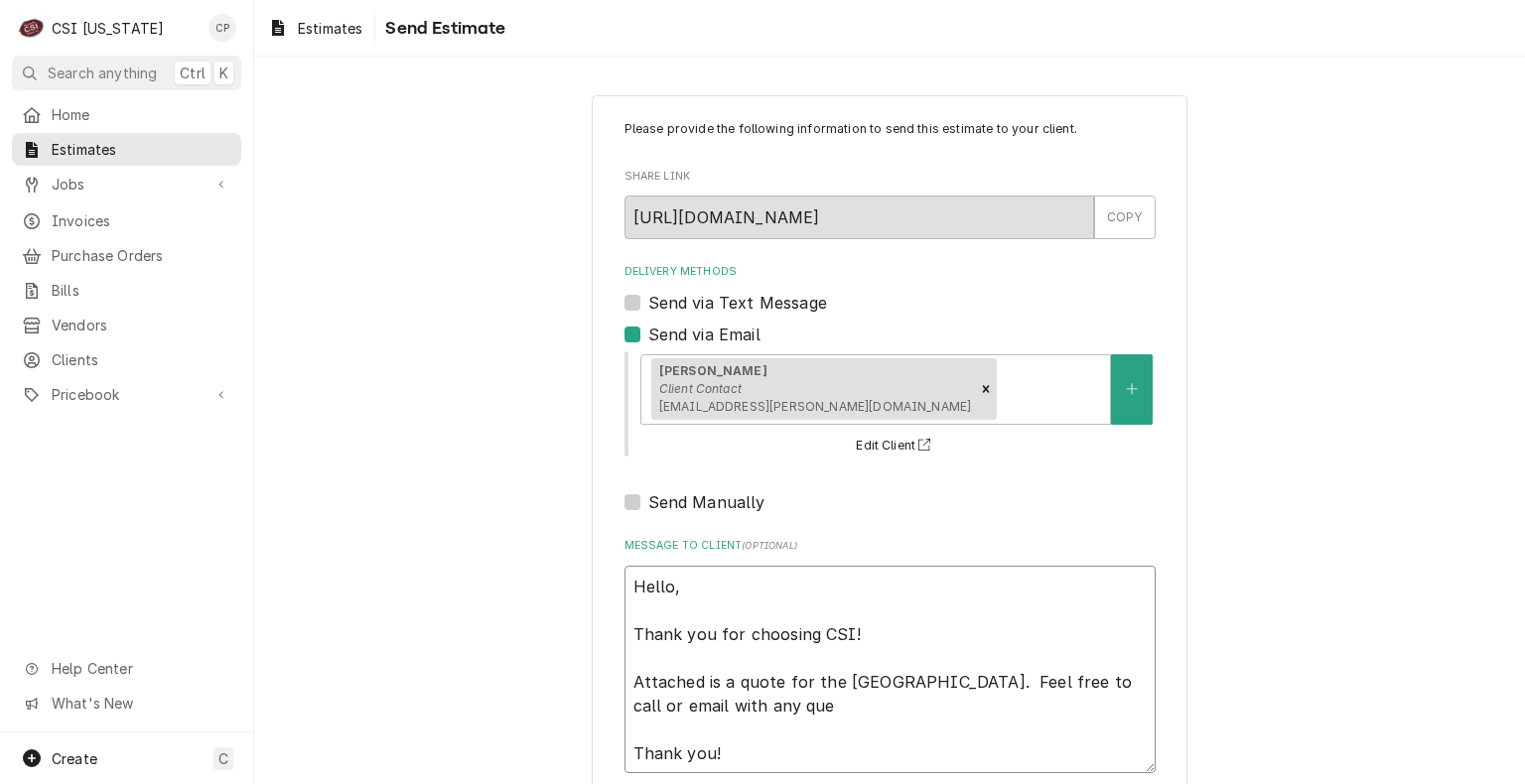 type on "x" 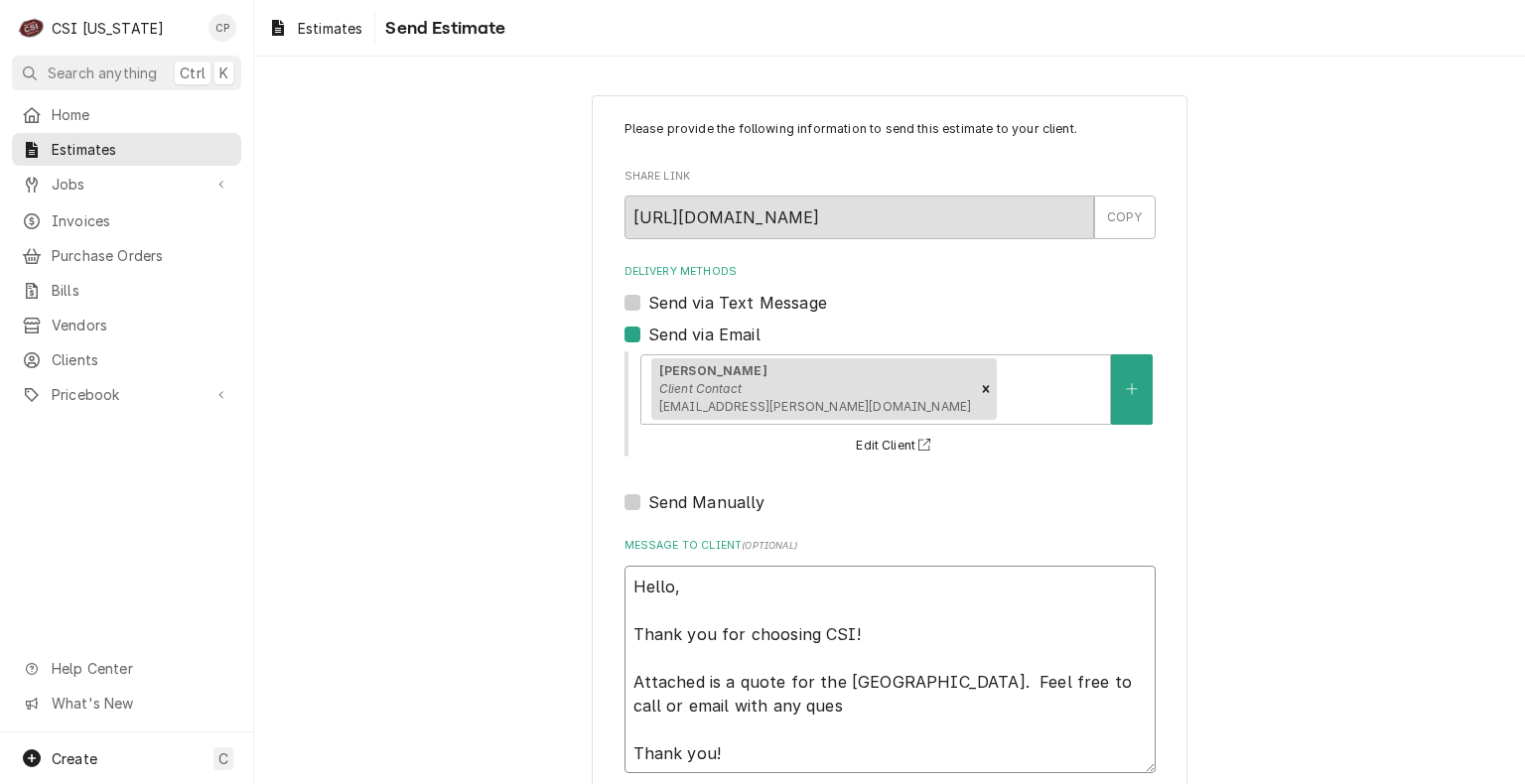 type on "x" 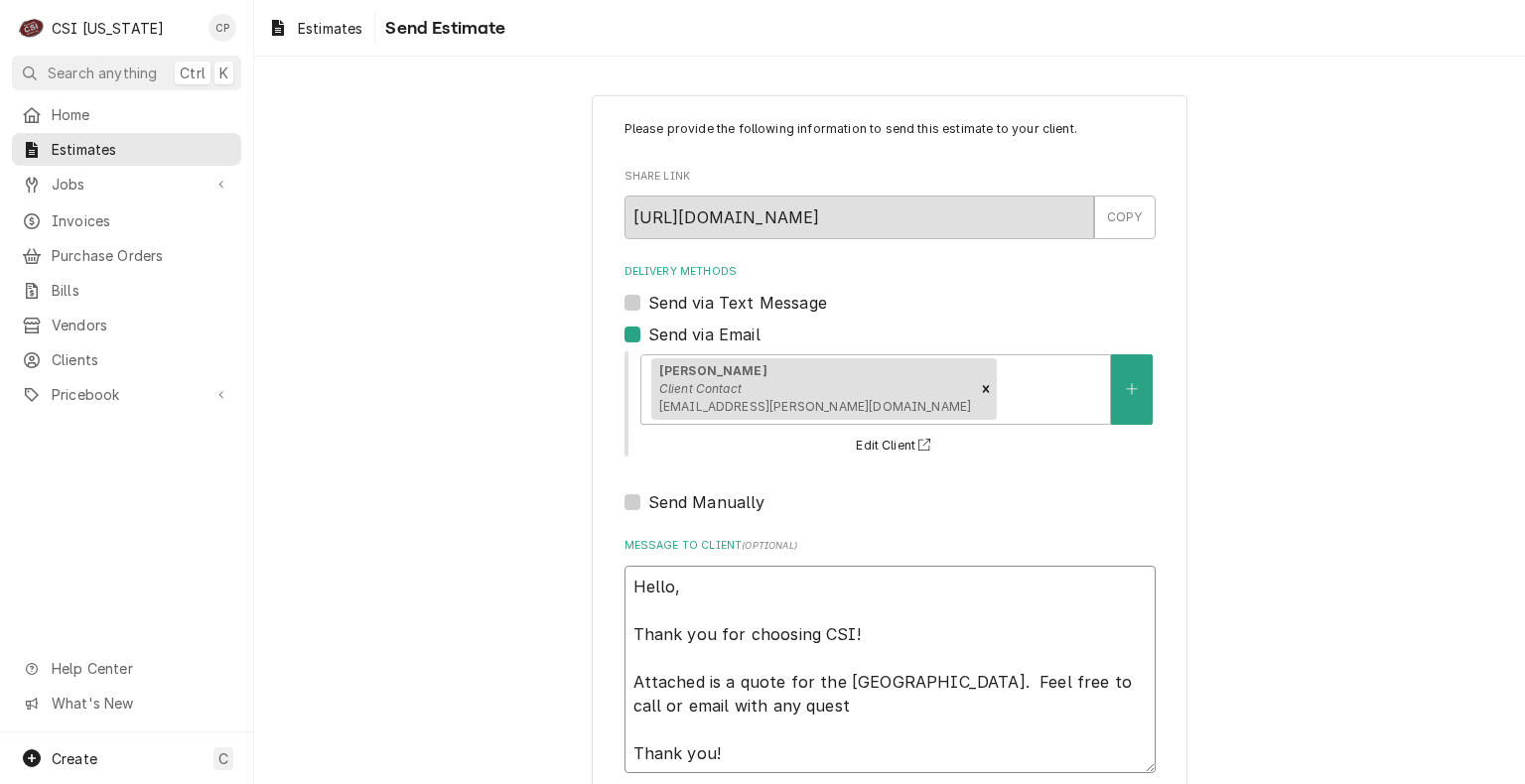 type on "x" 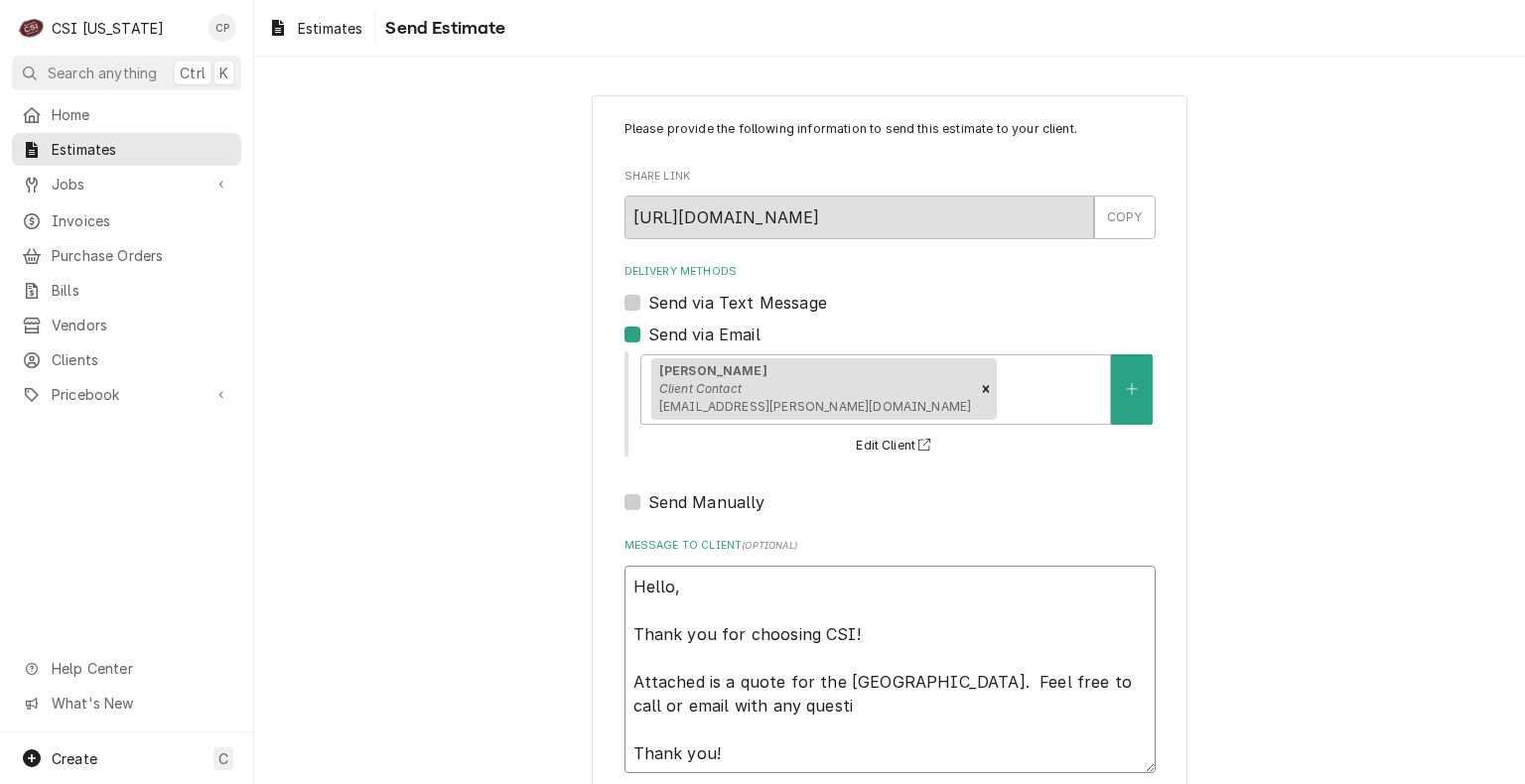 type on "x" 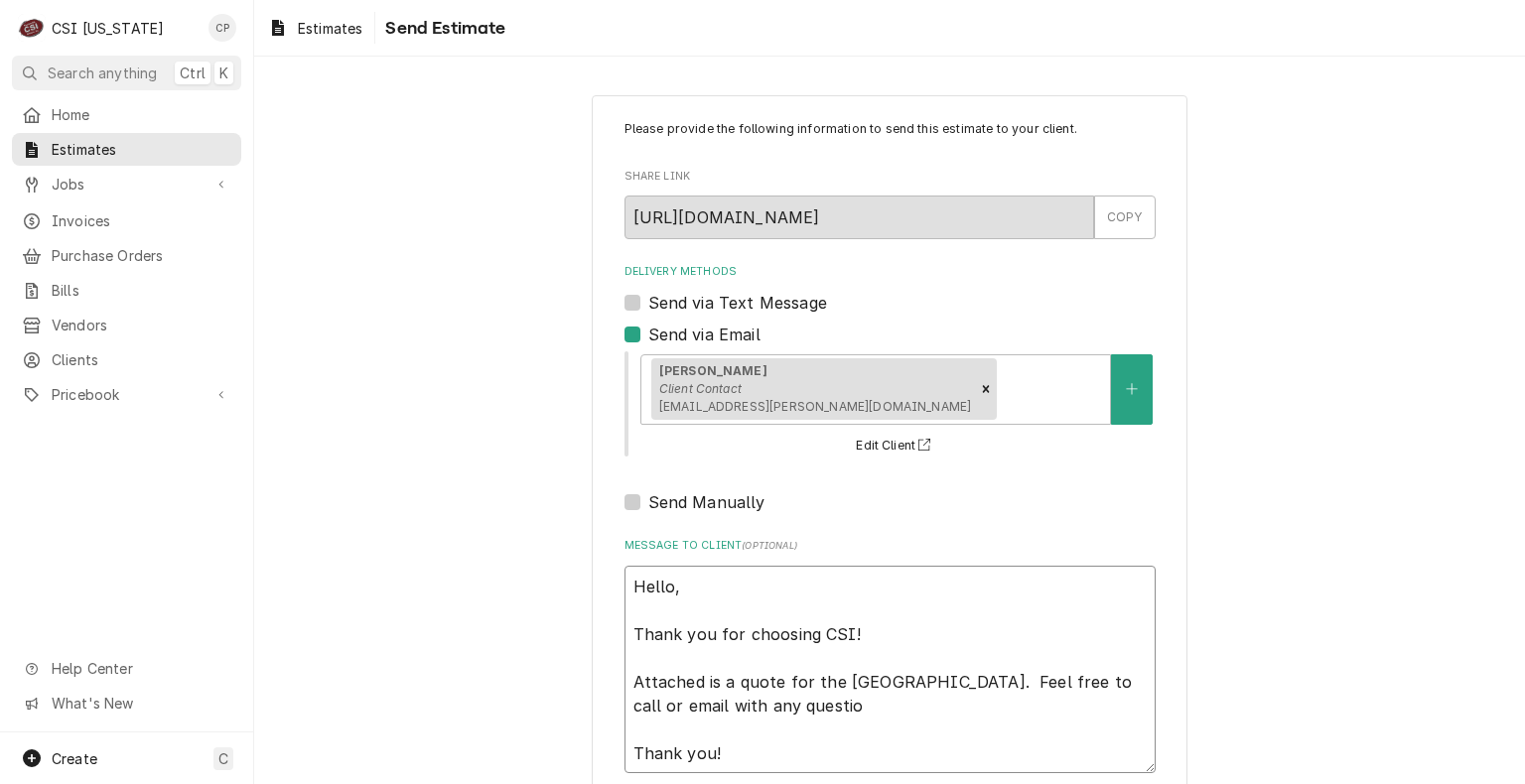 type on "x" 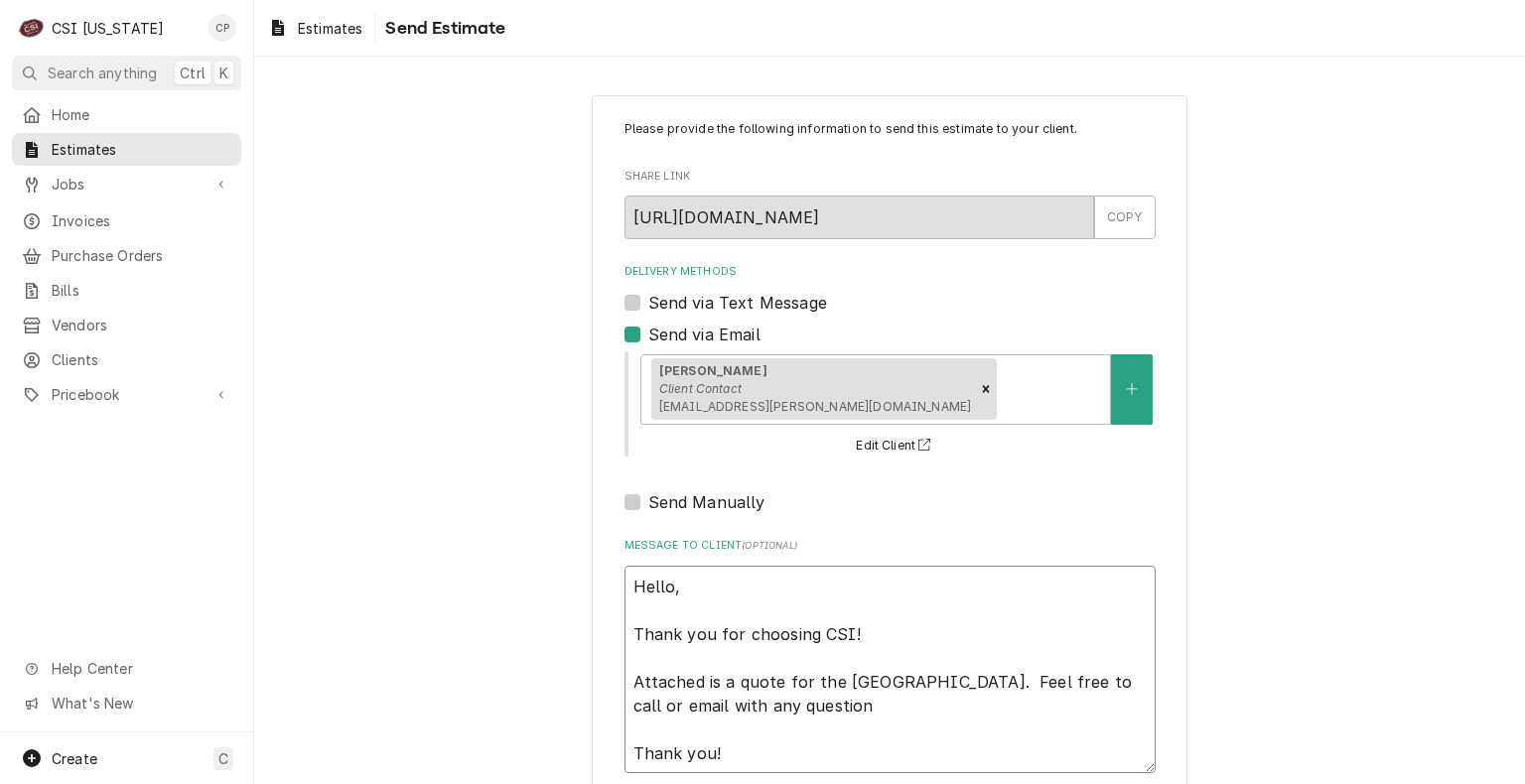 type on "x" 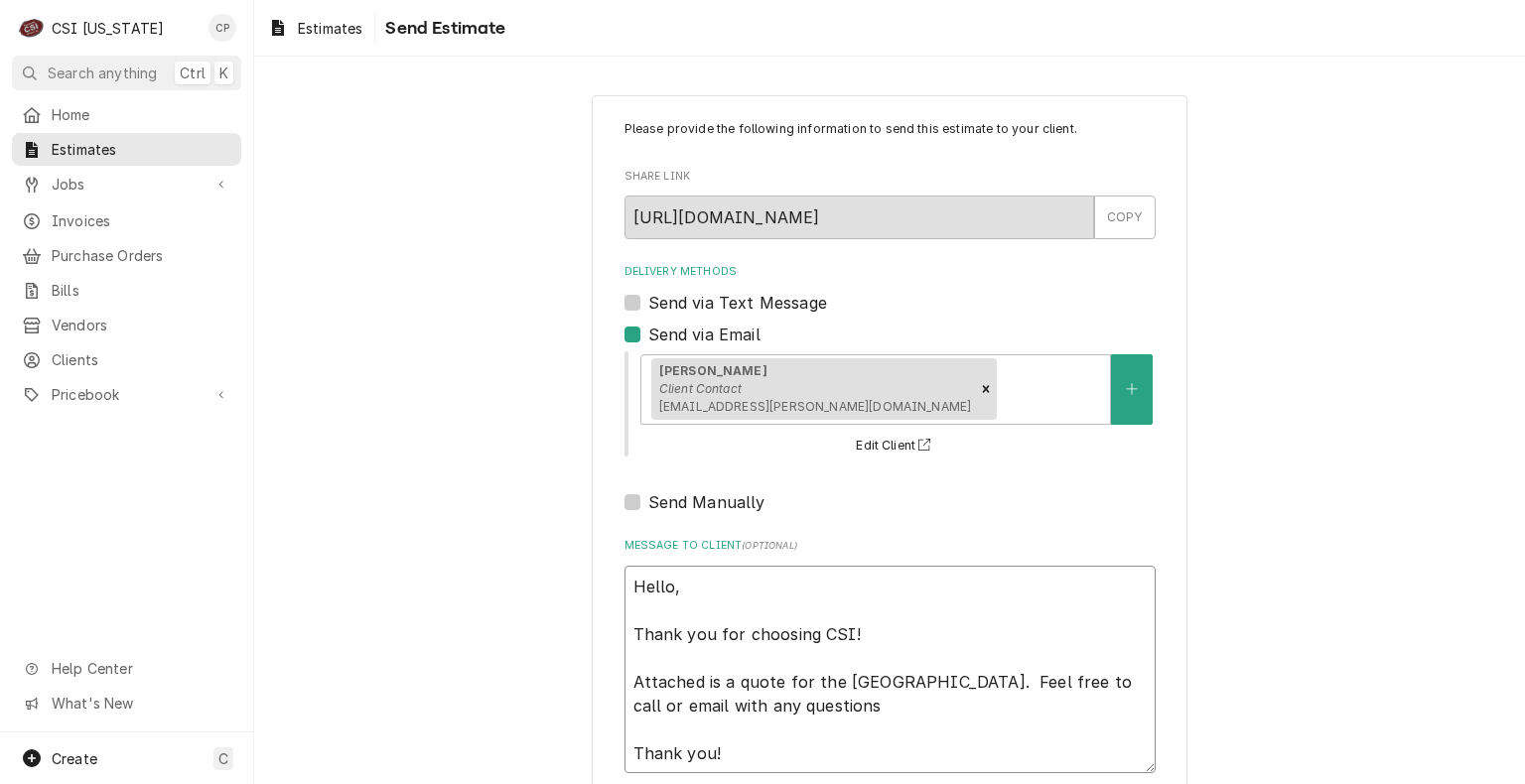 type on "x" 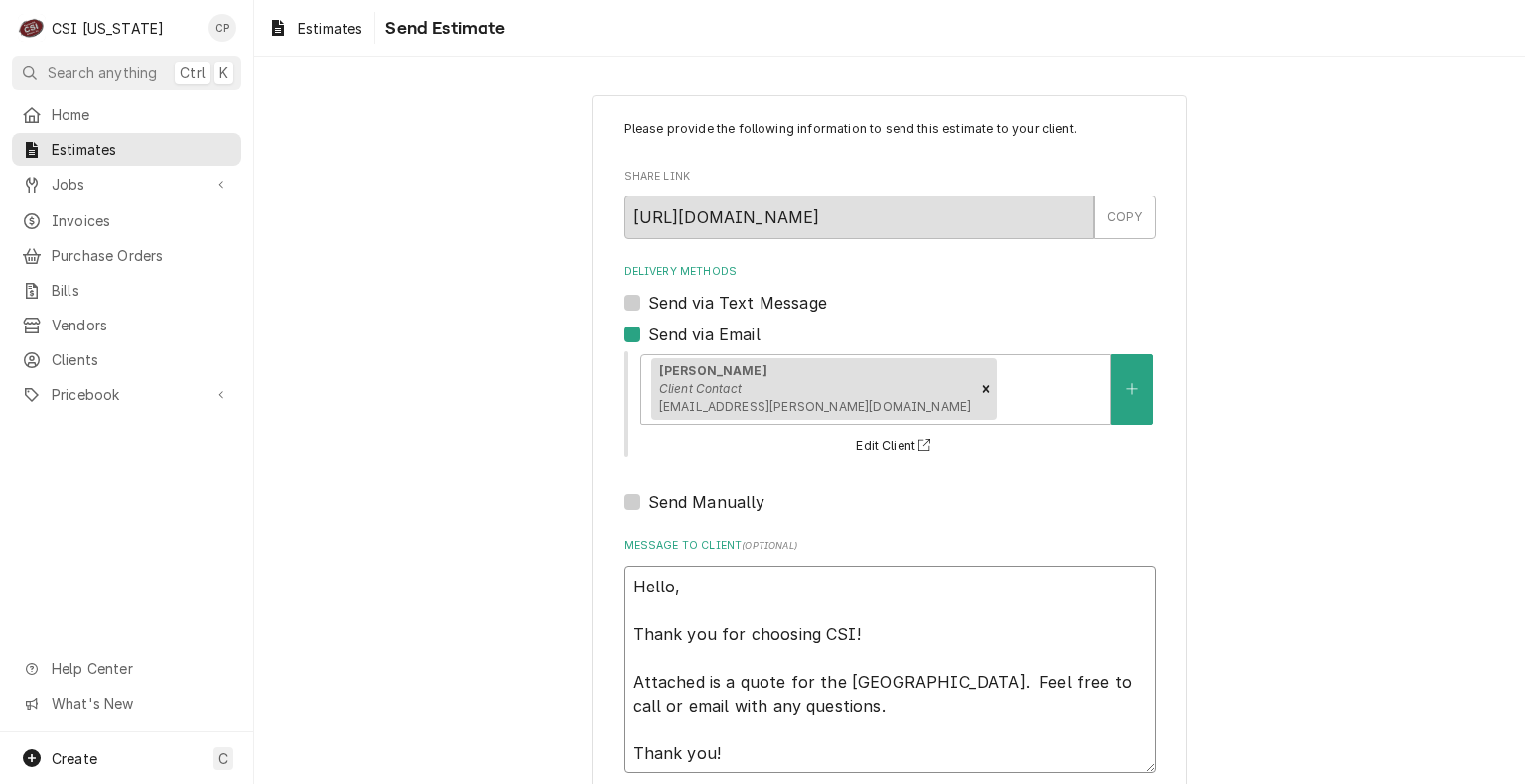 type on "x" 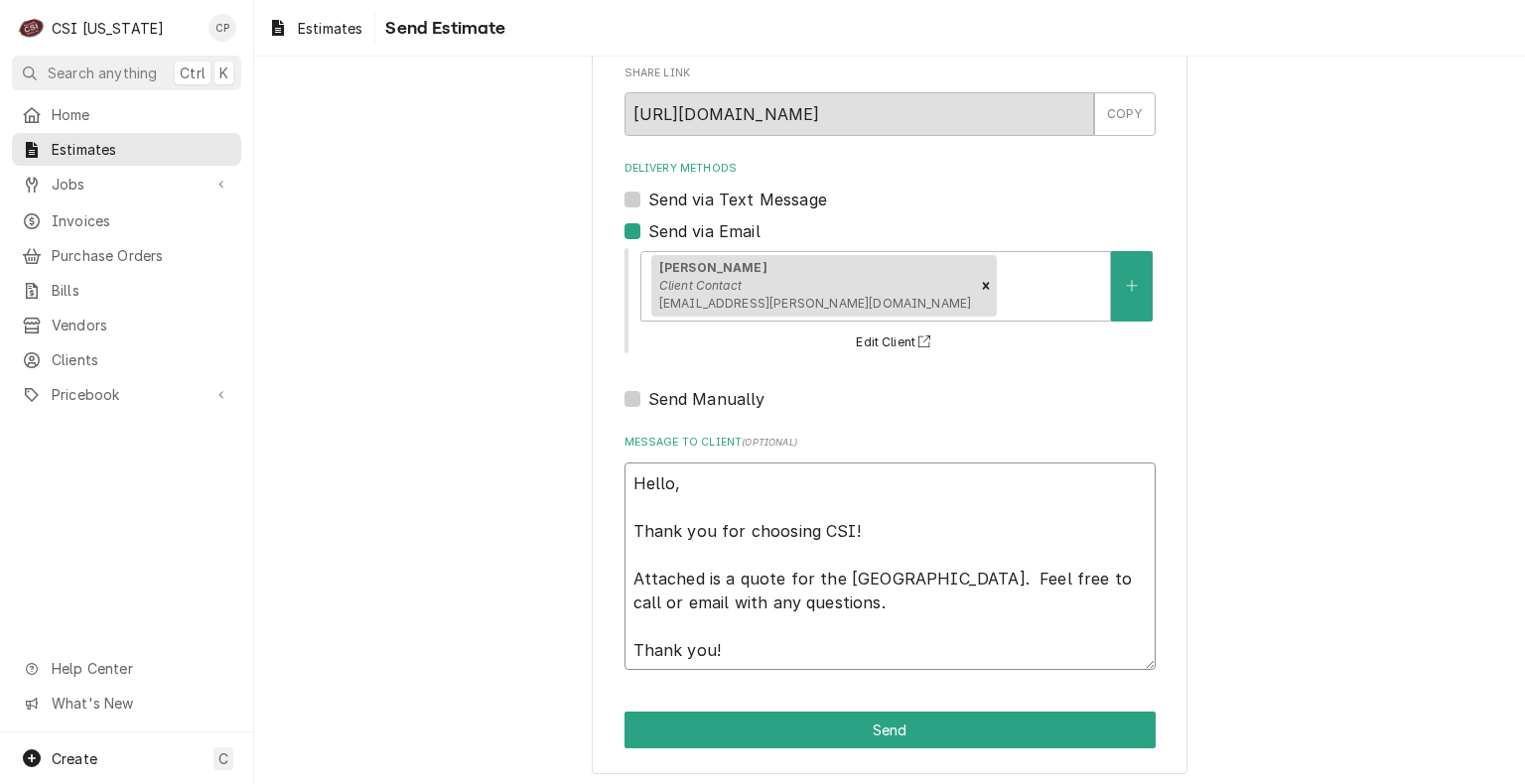 scroll, scrollTop: 108, scrollLeft: 0, axis: vertical 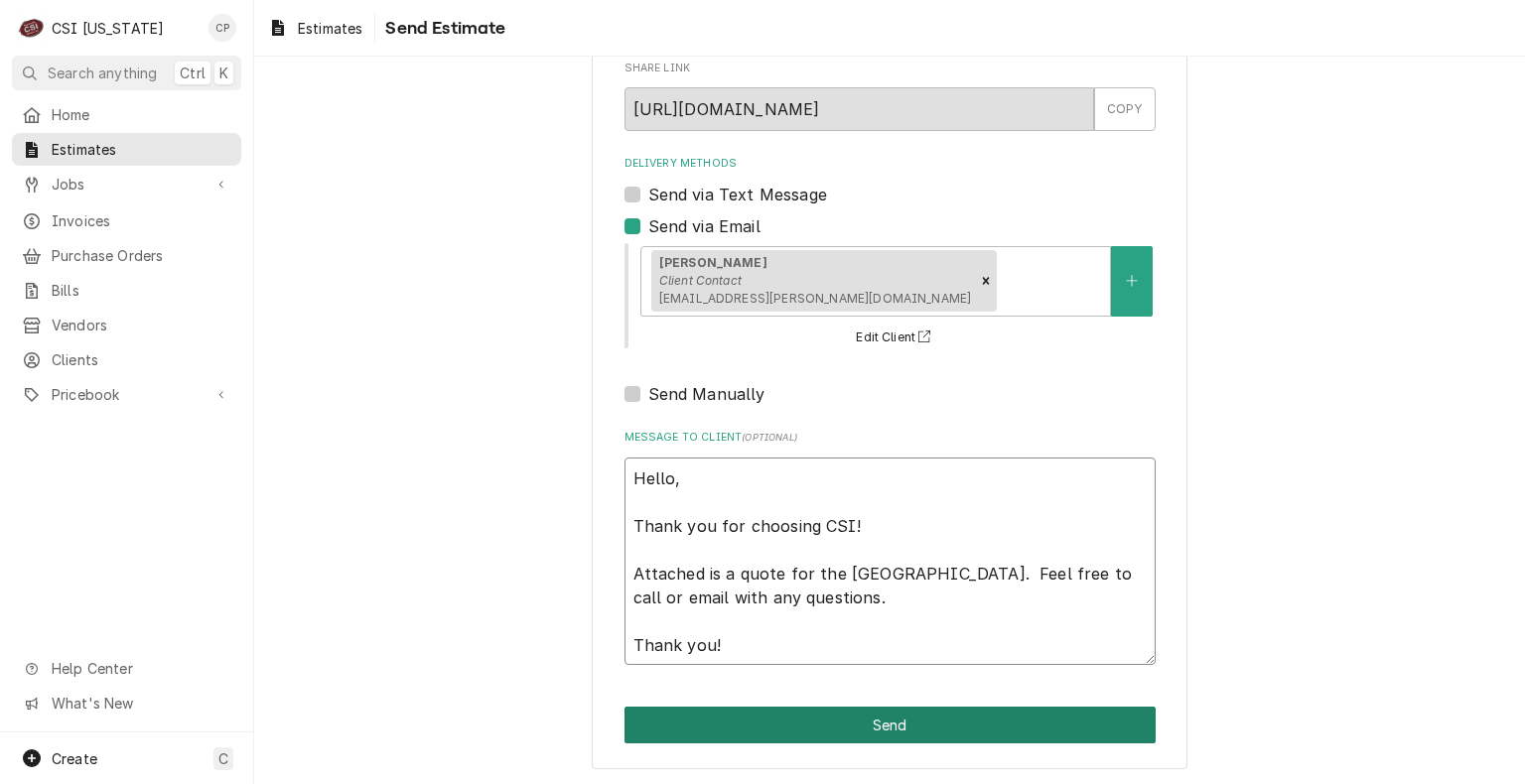 type on "Hello,
Thank you for choosing CSI!
Attached is a quote for the Bardstown High School.  Feel free to call or email with any questions.
Thank you!" 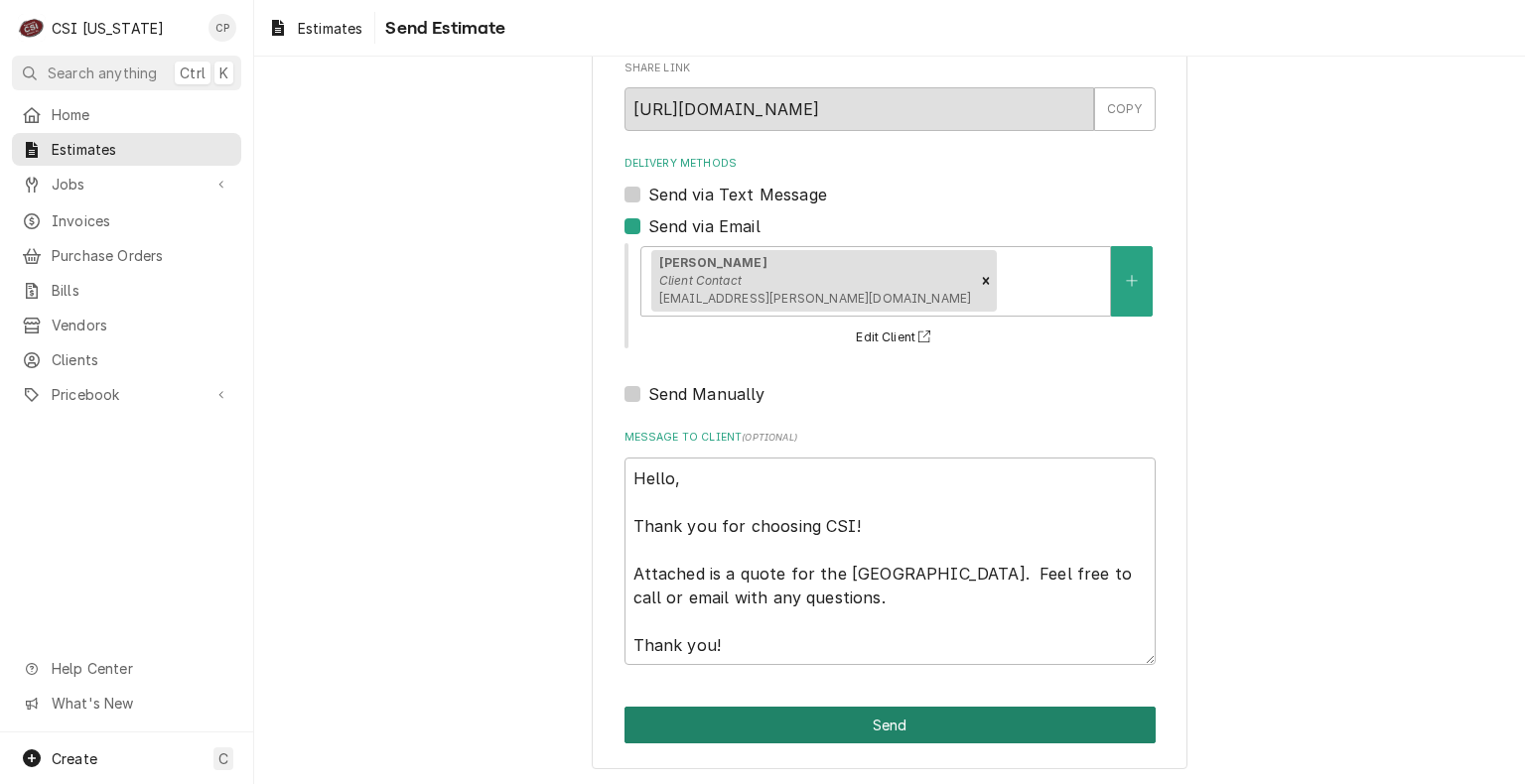 click on "Send" at bounding box center [890, 724] 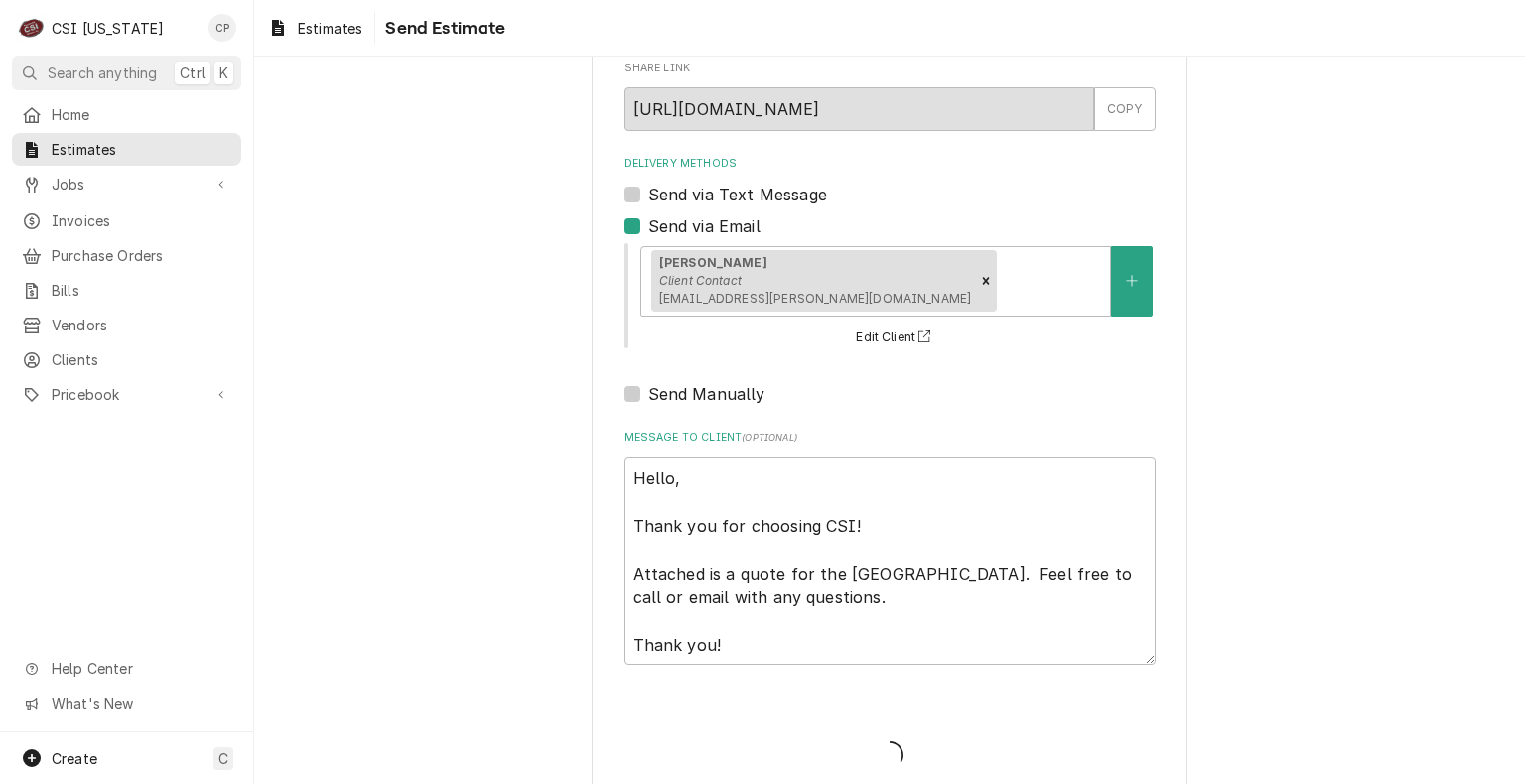 type on "x" 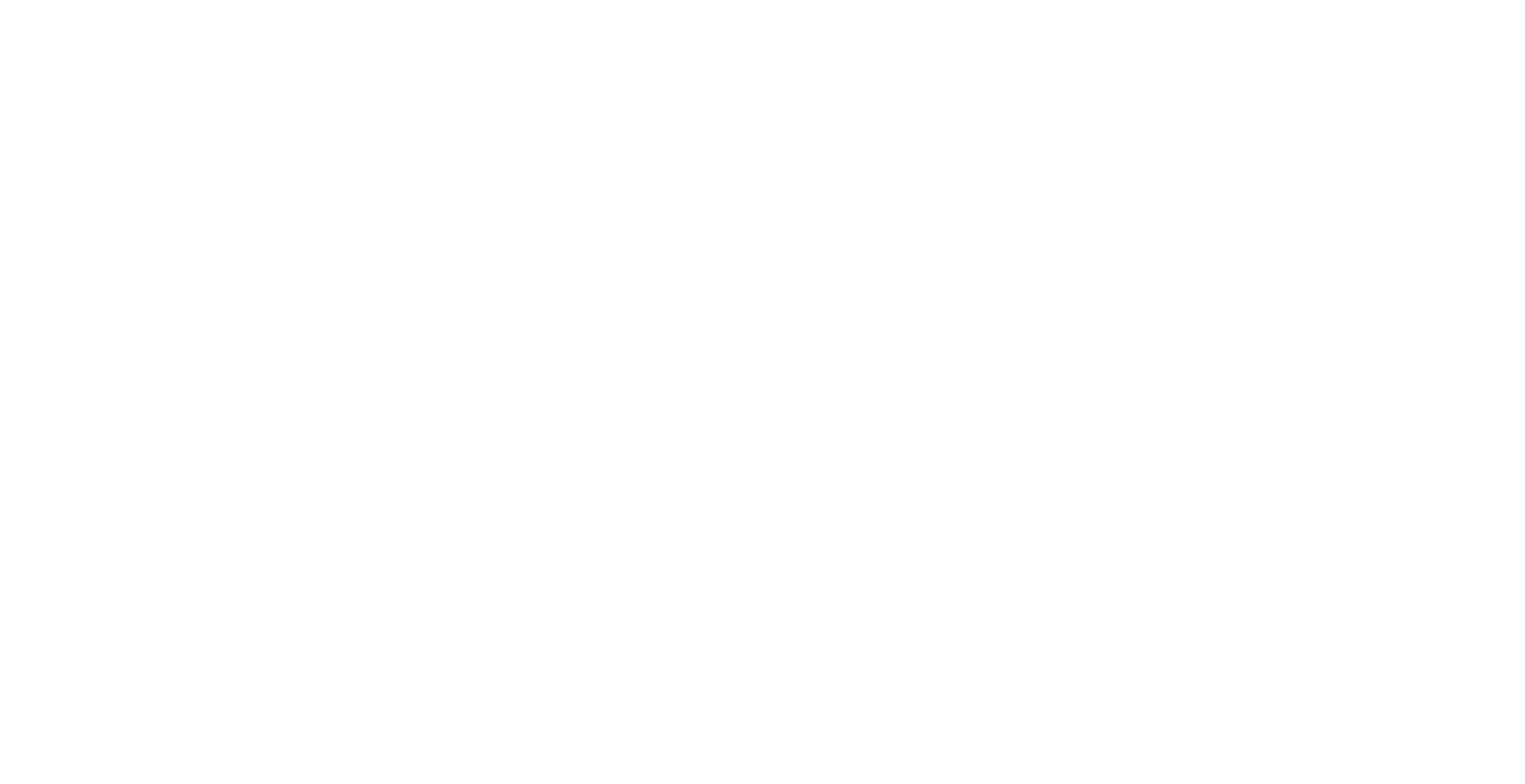 scroll, scrollTop: 0, scrollLeft: 0, axis: both 